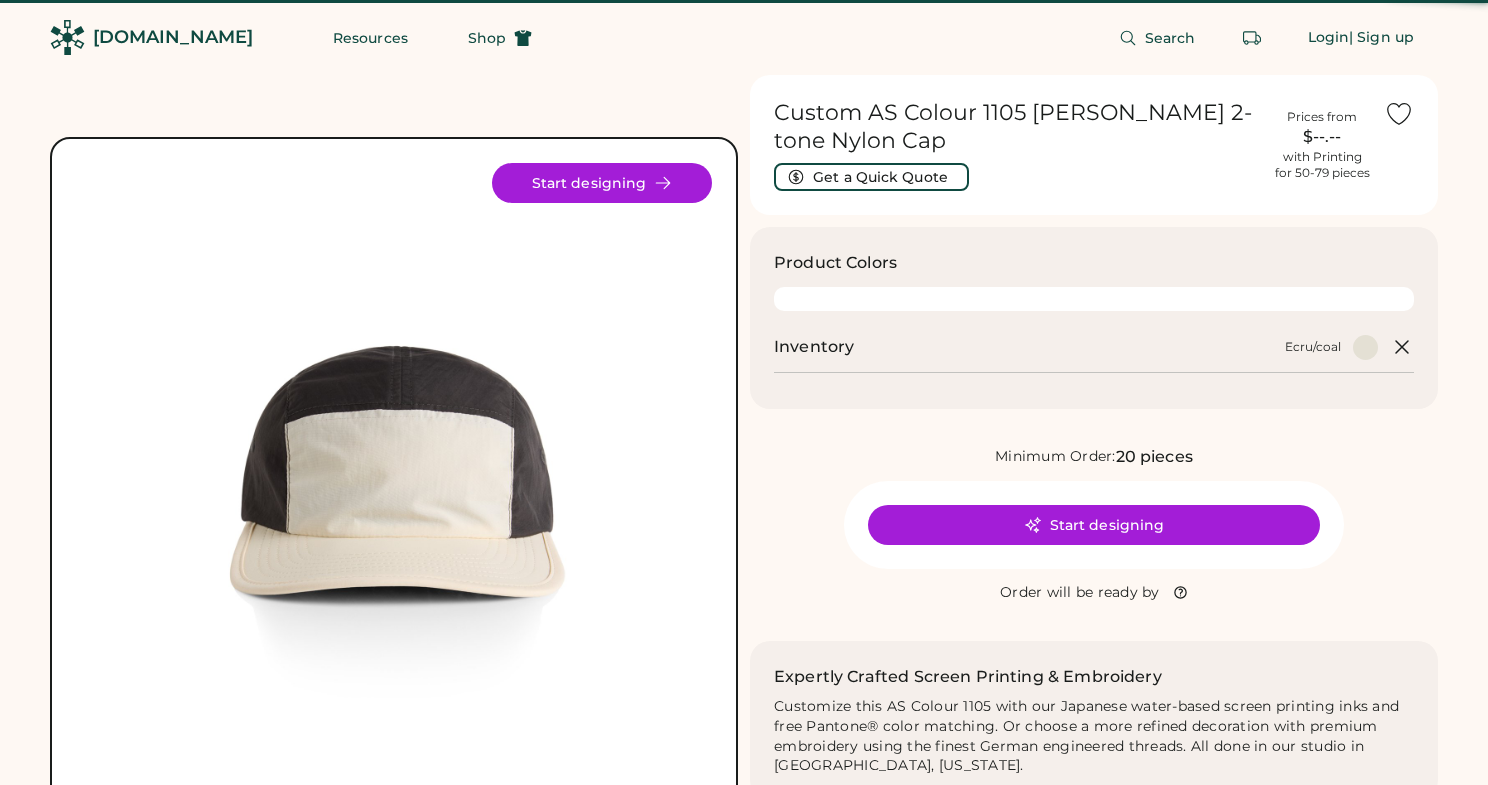 scroll, scrollTop: 0, scrollLeft: 0, axis: both 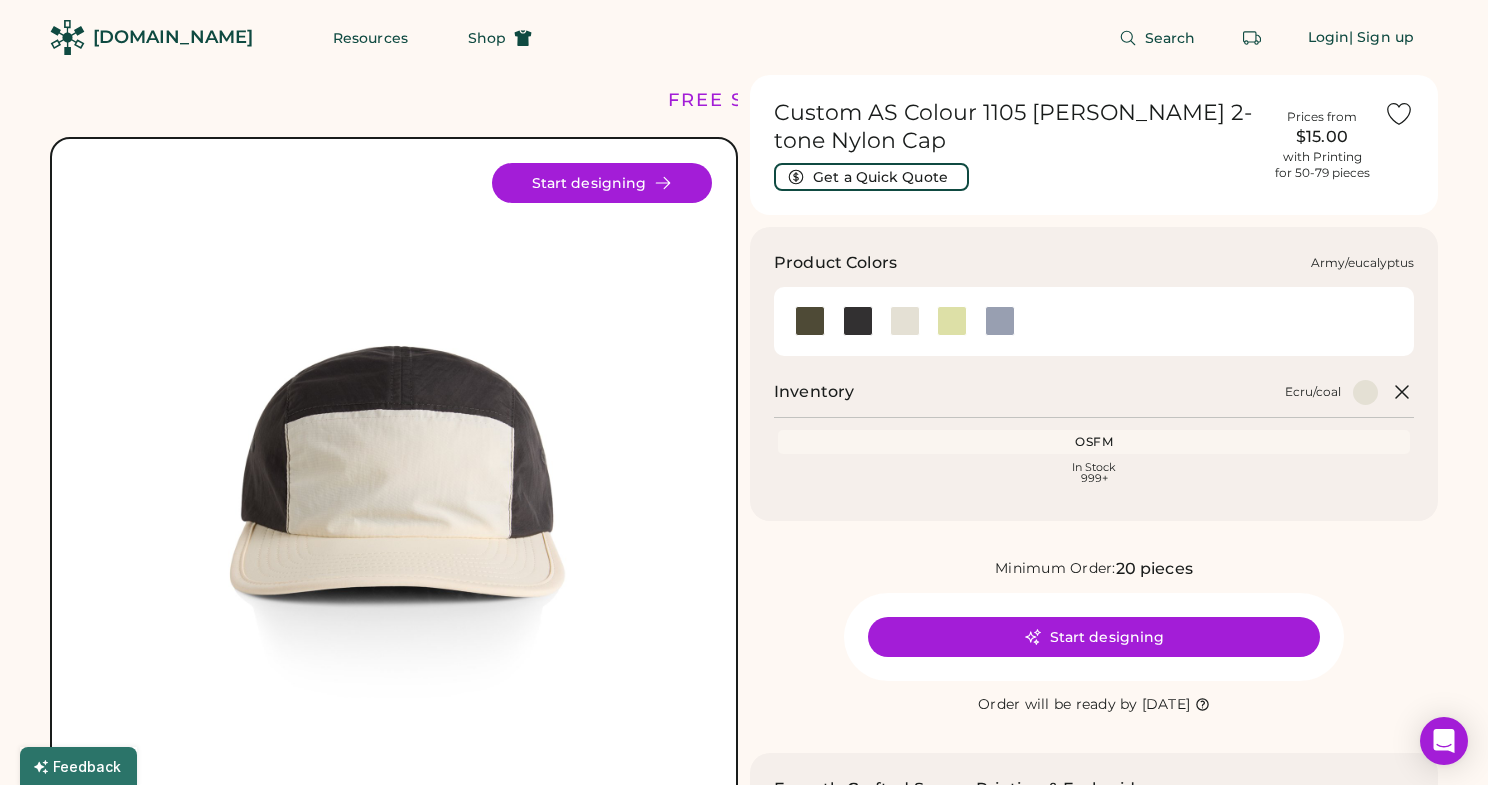 click at bounding box center [810, 321] 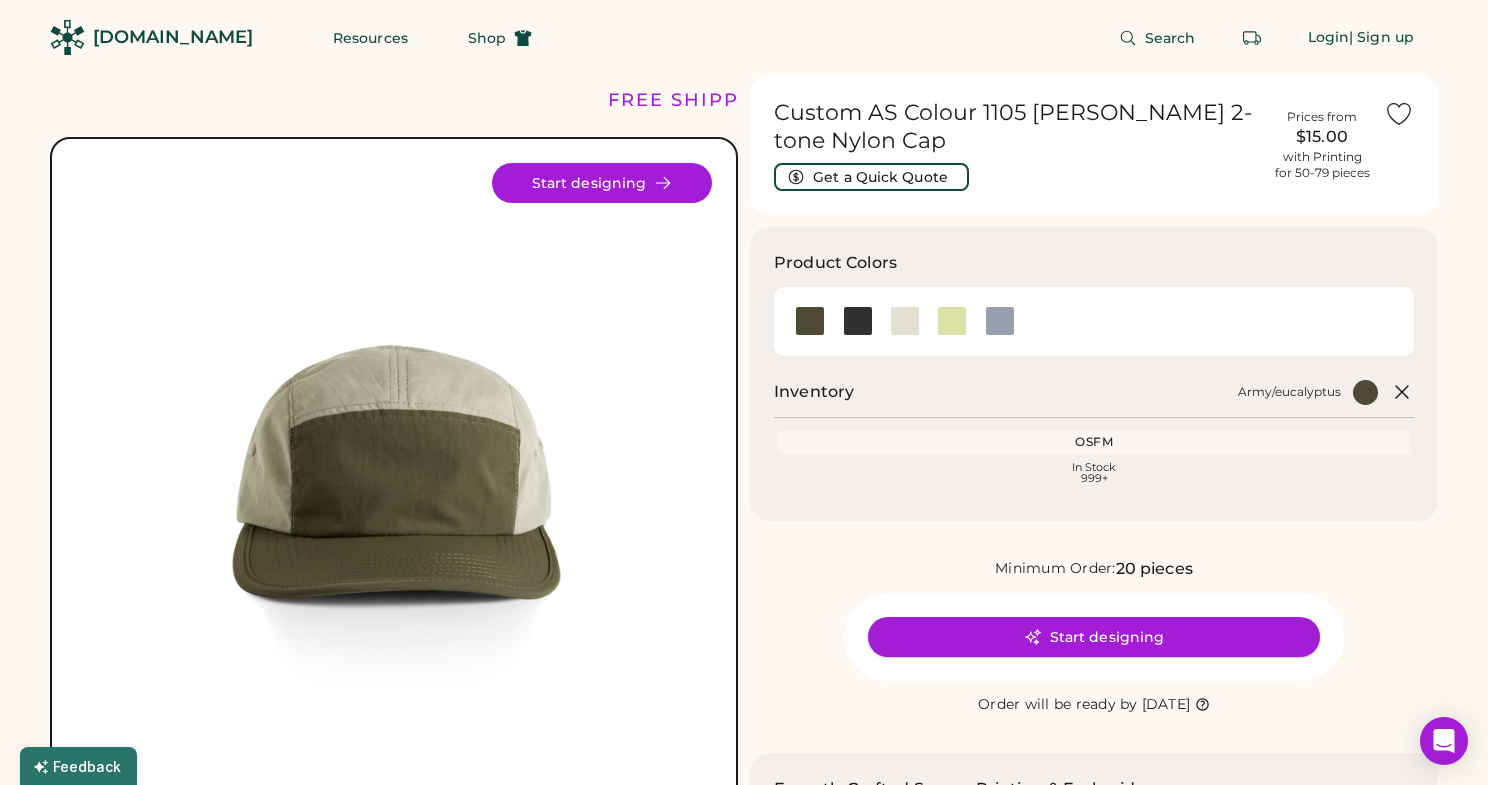 click on "Start designing" at bounding box center (1094, 637) 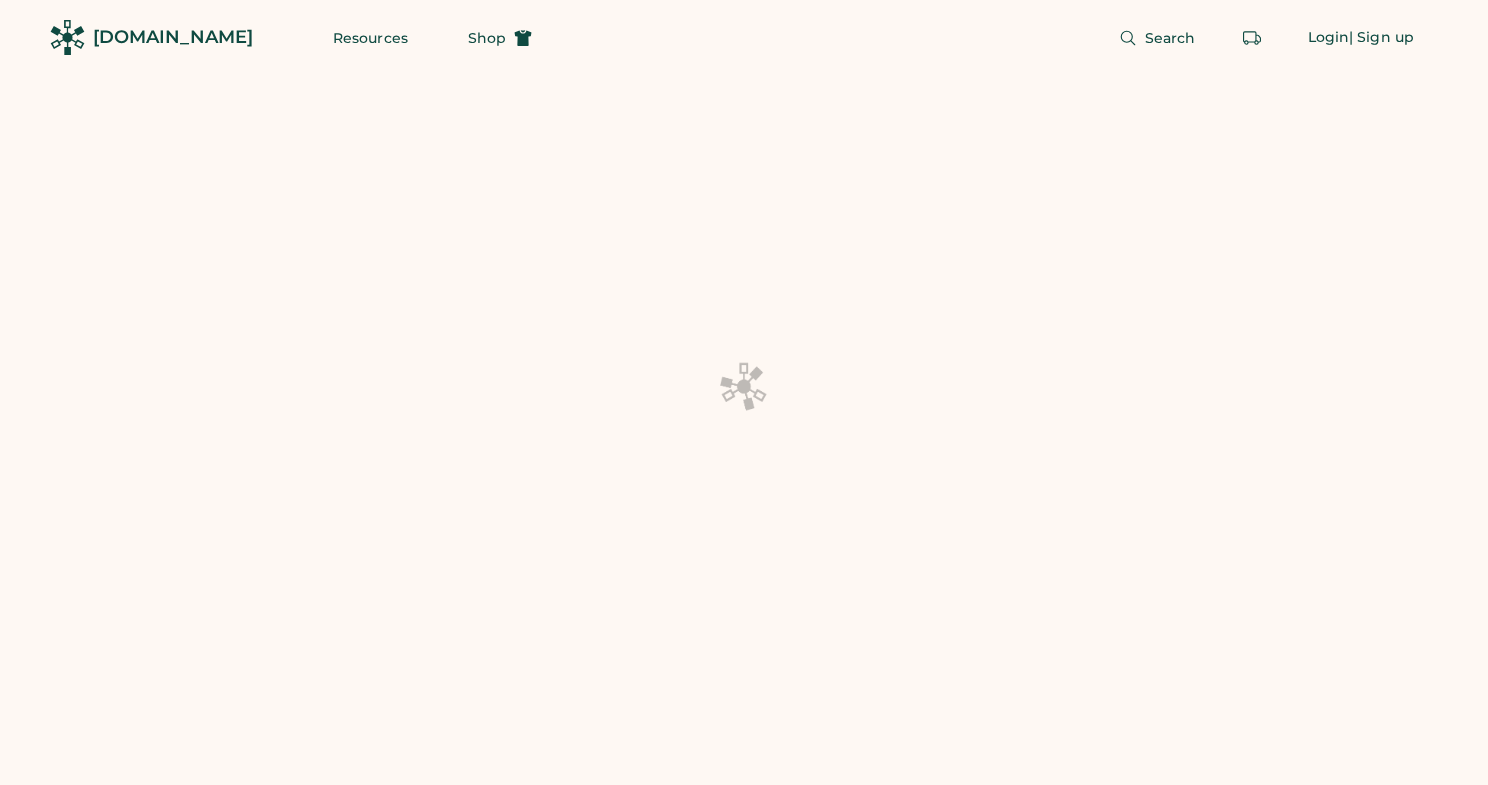 scroll, scrollTop: 0, scrollLeft: 0, axis: both 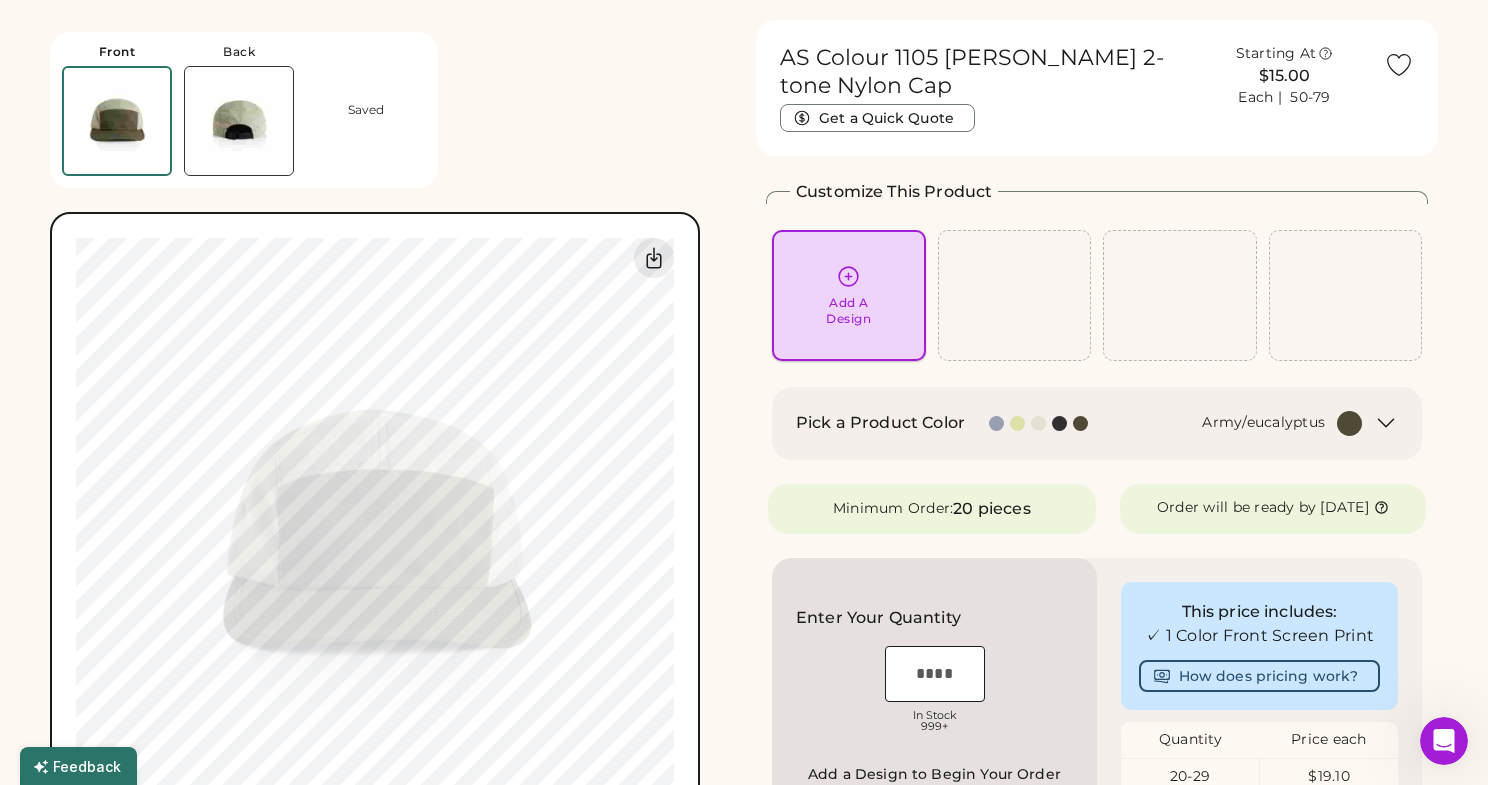 click on "Add A
Design" at bounding box center [848, 311] 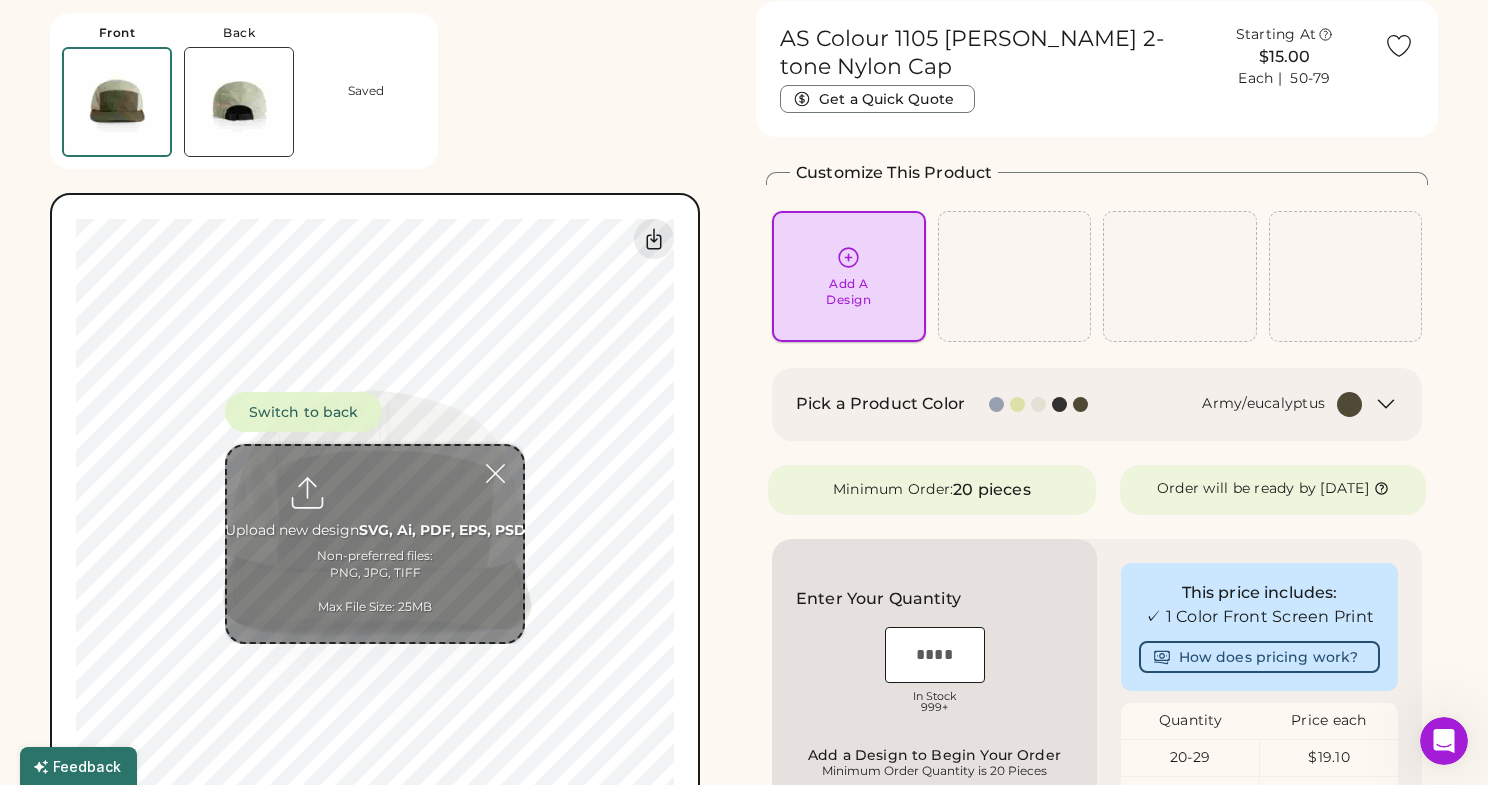 scroll, scrollTop: 75, scrollLeft: 0, axis: vertical 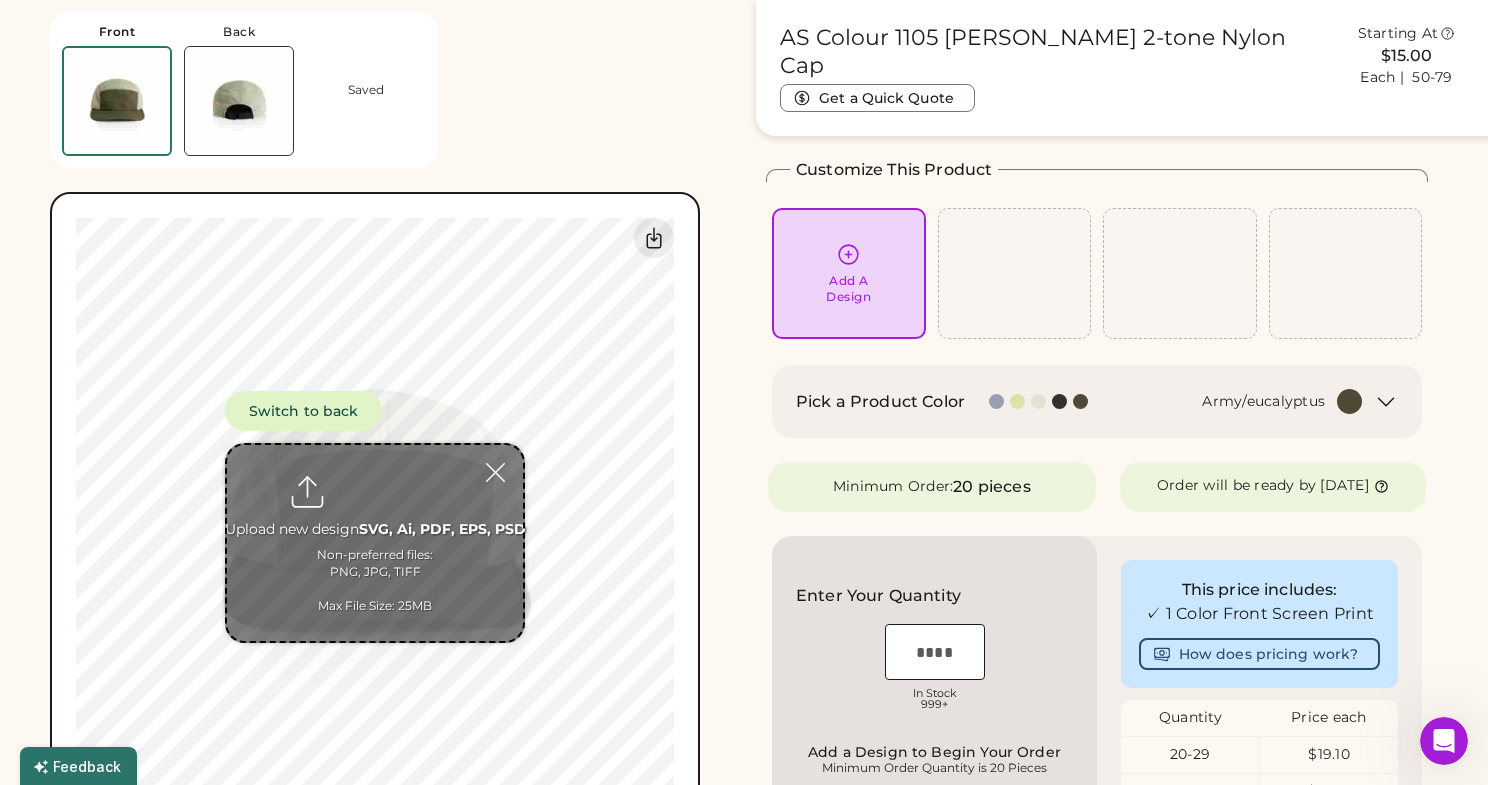 click at bounding box center [375, 543] 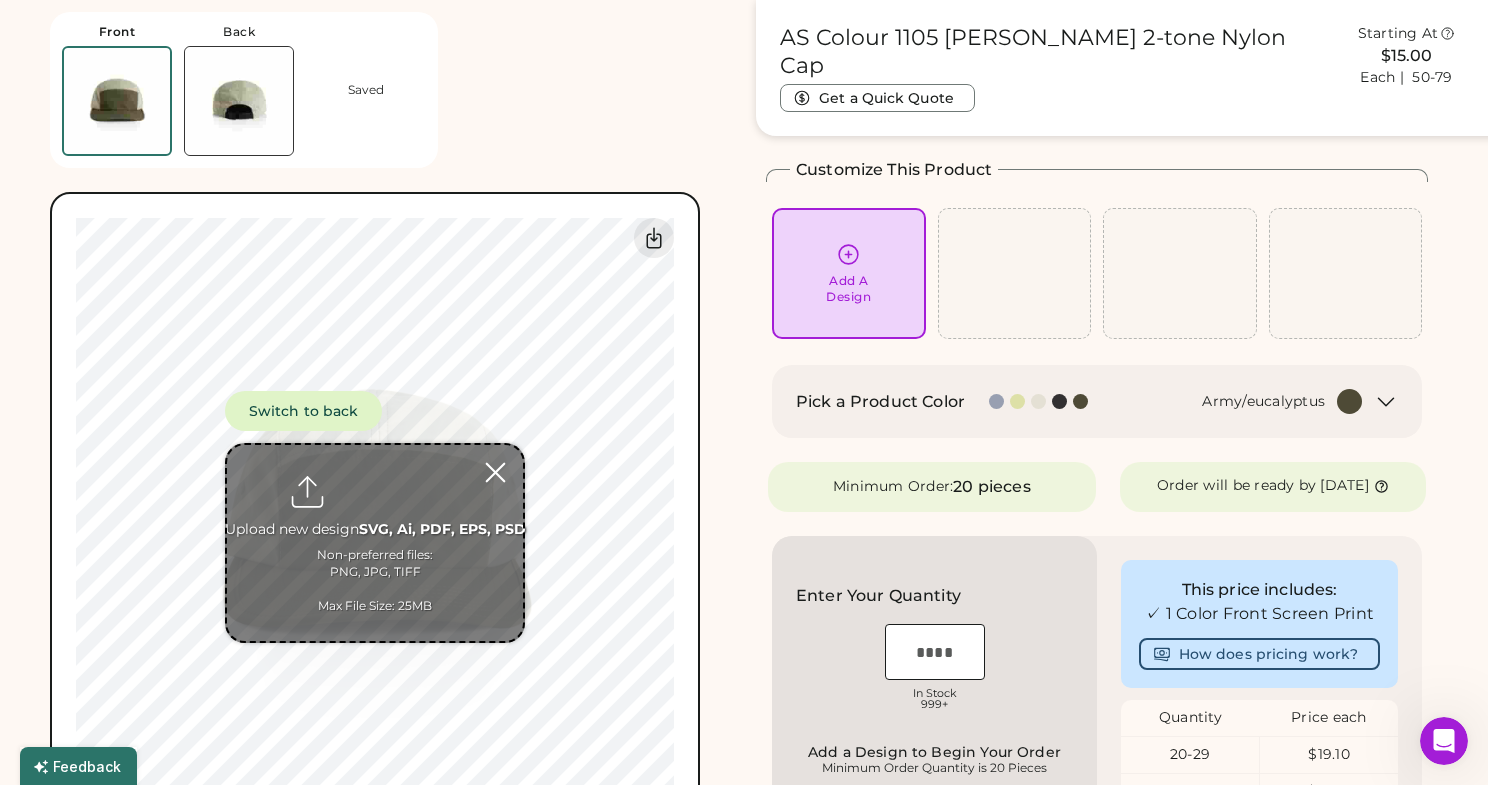 type on "**********" 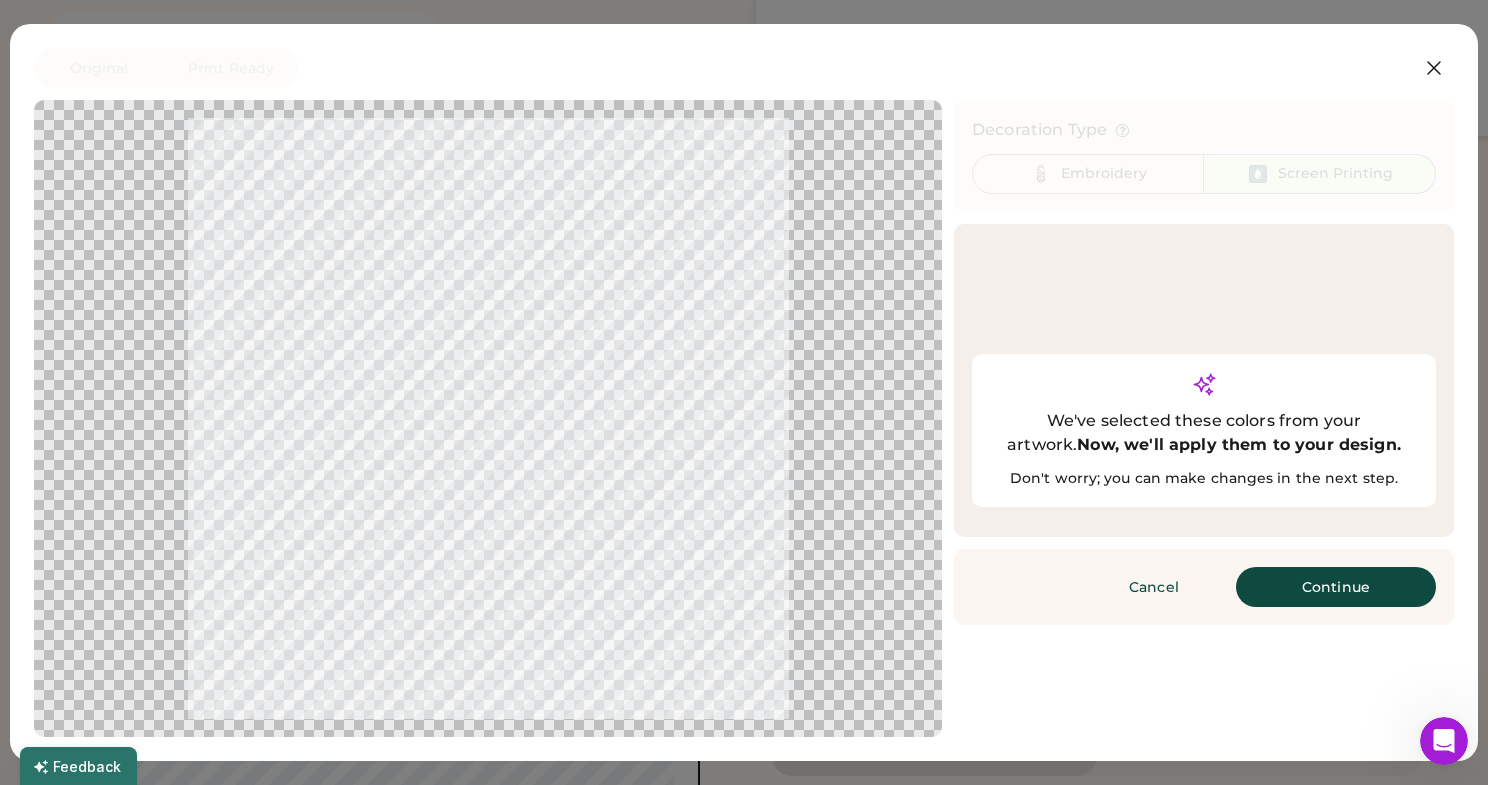 scroll, scrollTop: 356, scrollLeft: 0, axis: vertical 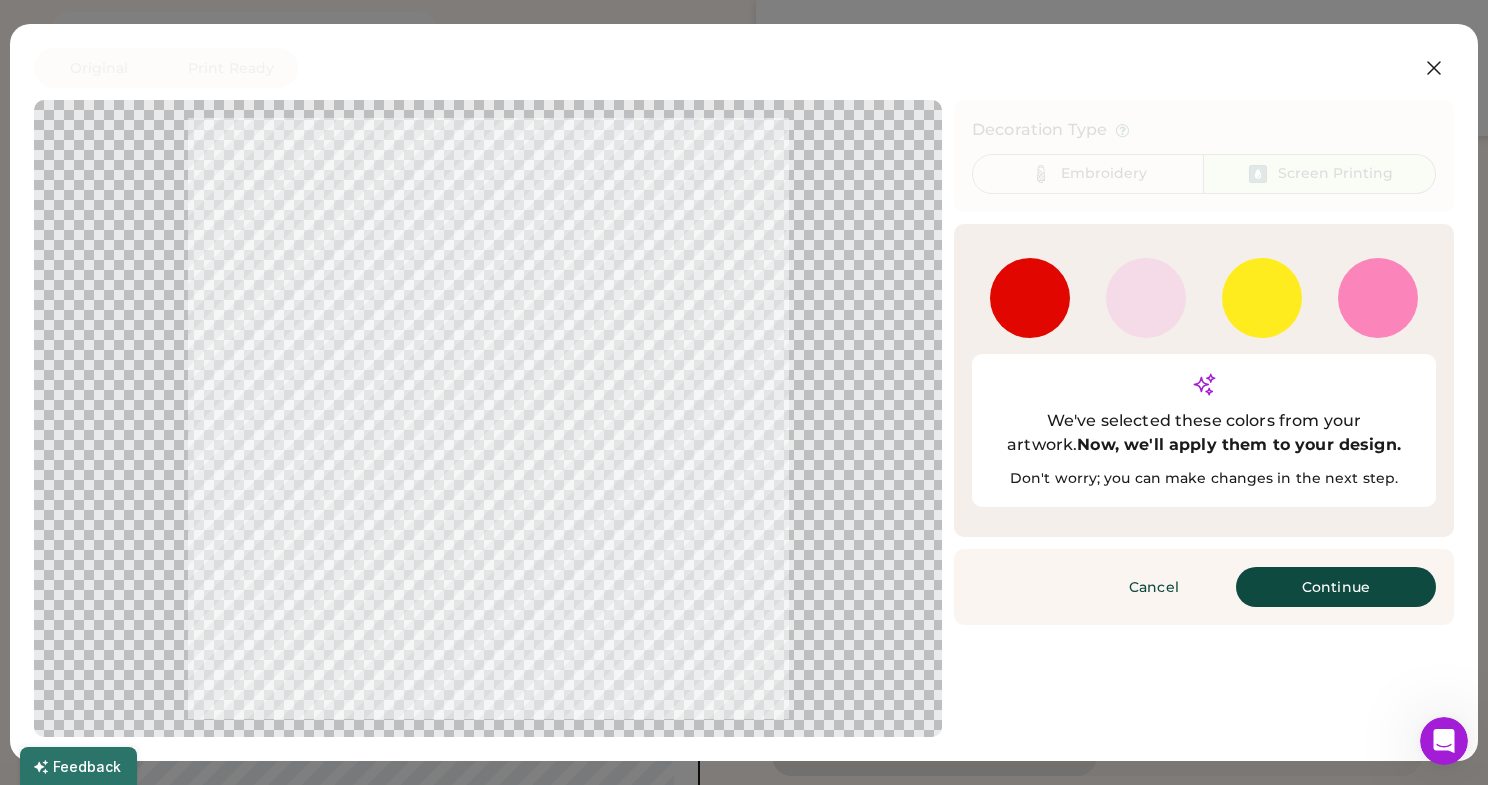 click on "Continue" at bounding box center (1336, 587) 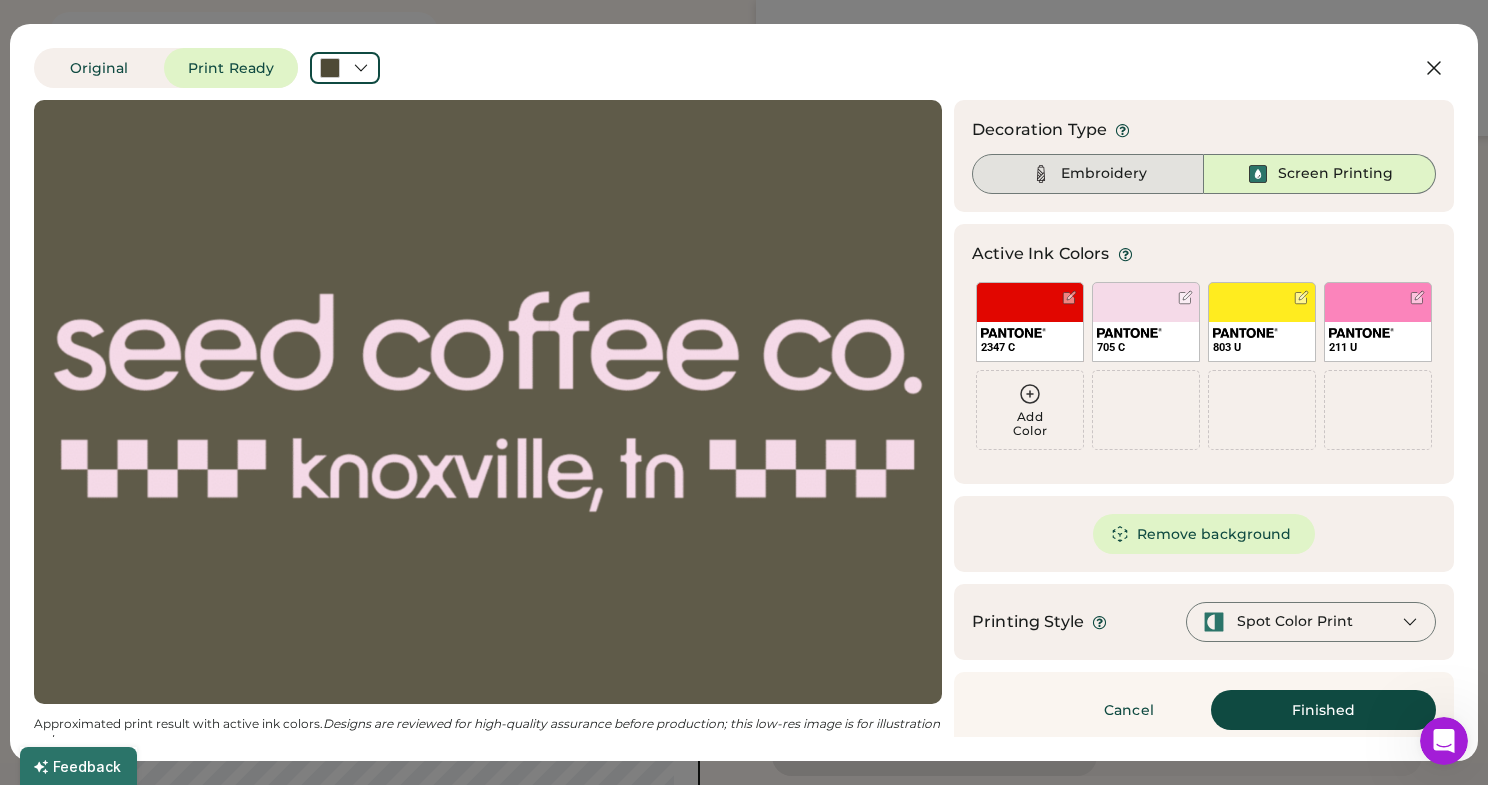 click on "Embroidery" at bounding box center [1088, 174] 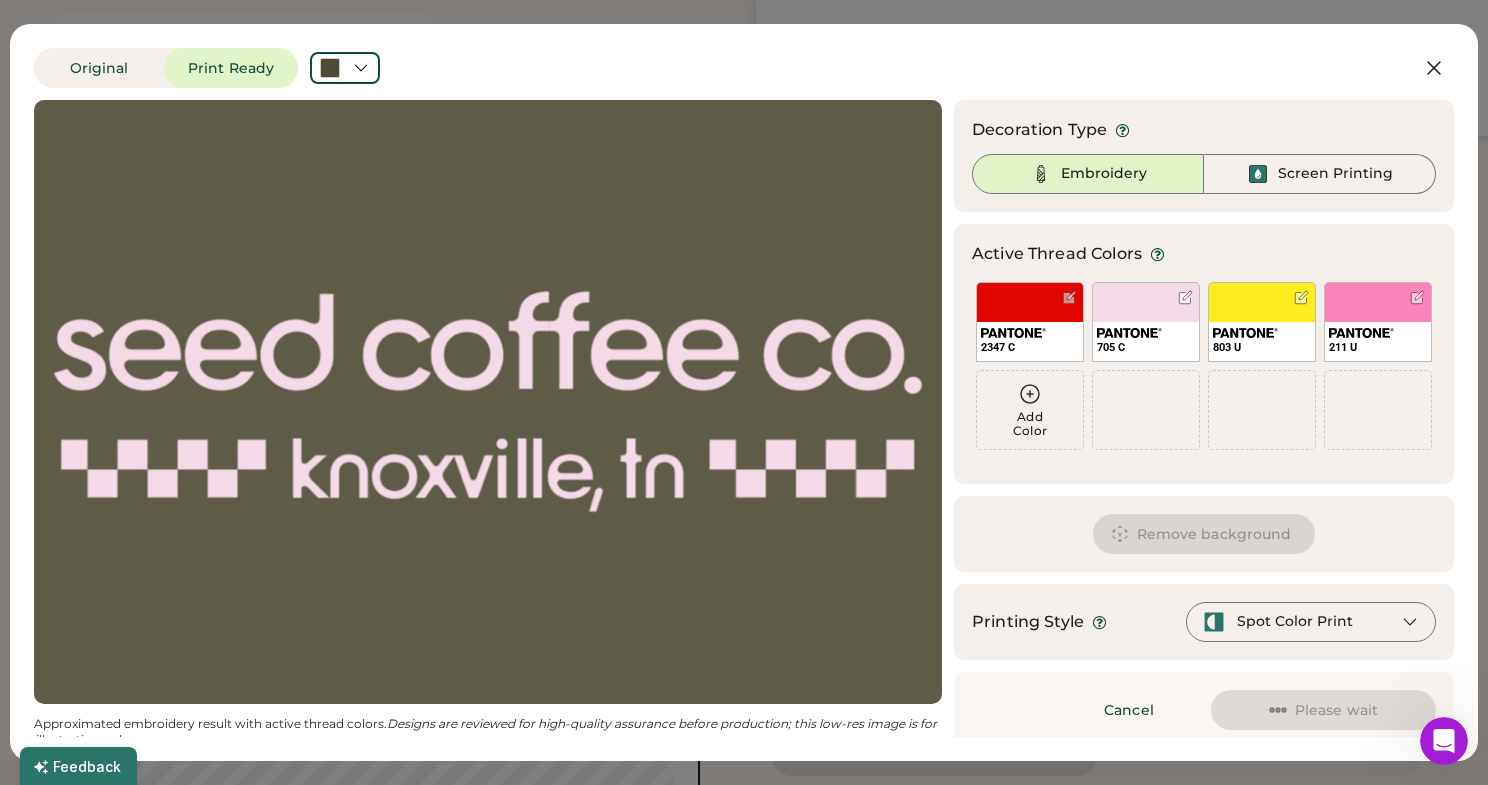 click on "Embroidery" at bounding box center (1088, 174) 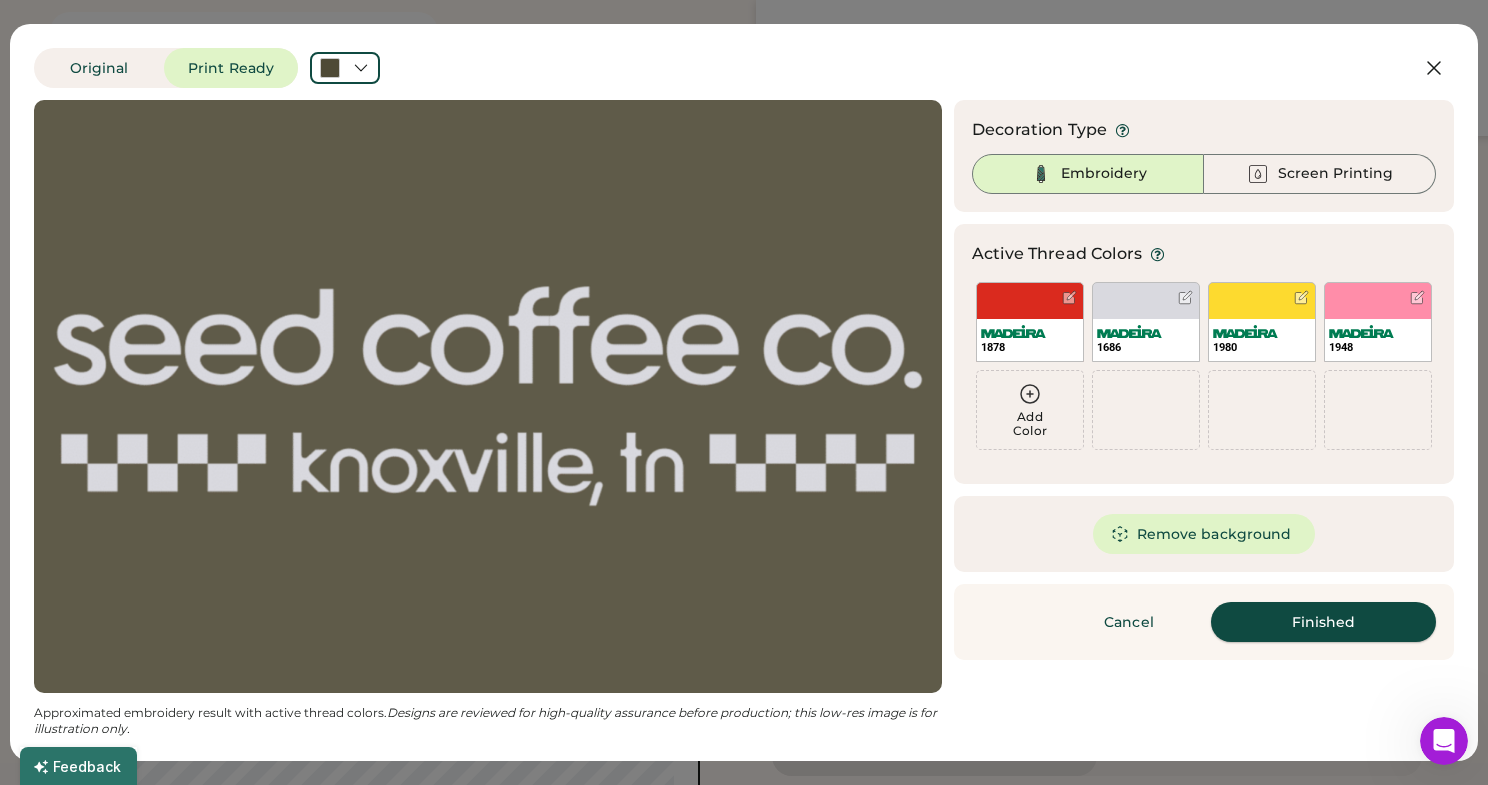 click on "Finished" at bounding box center [1323, 622] 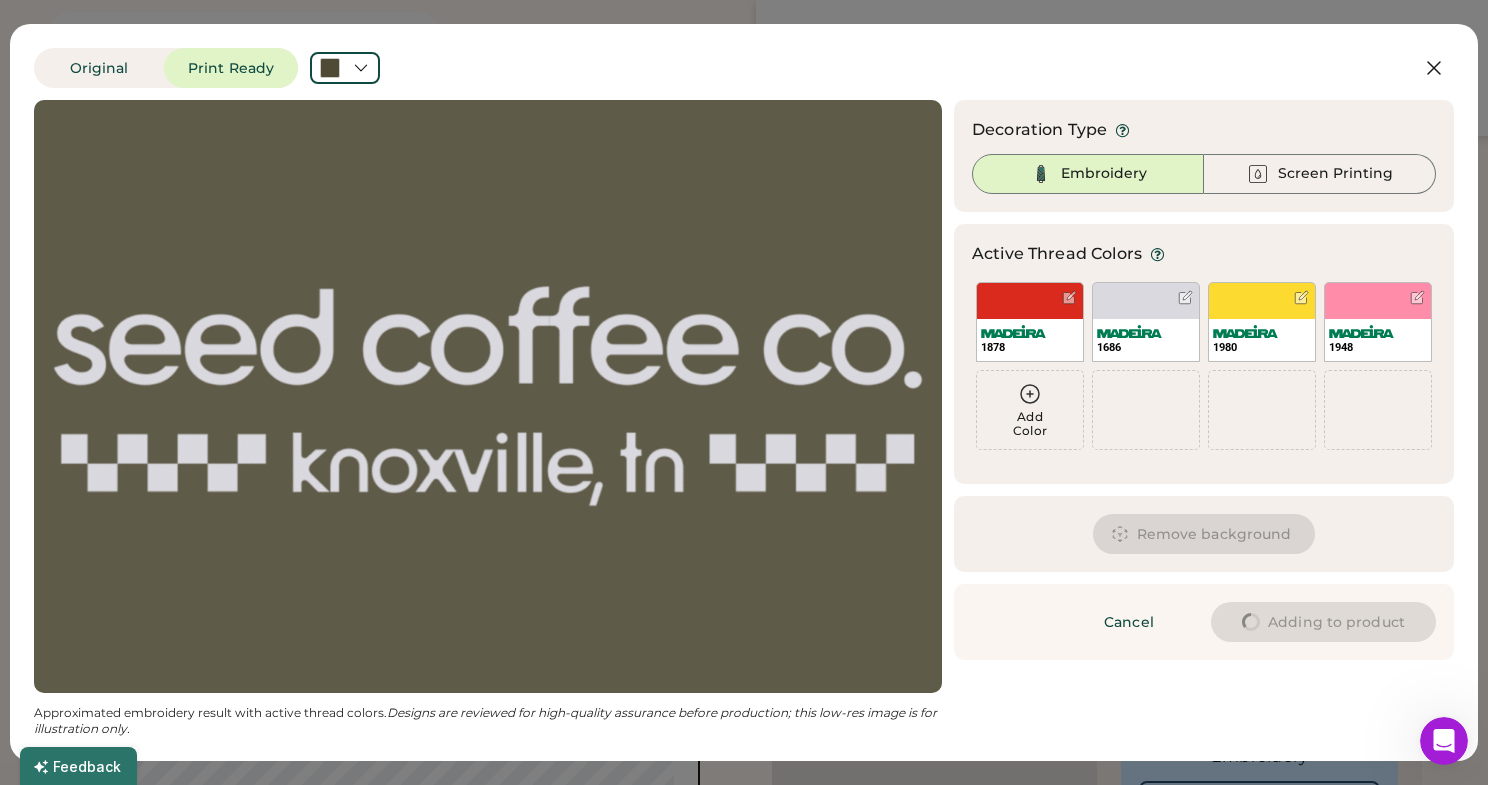 type on "****" 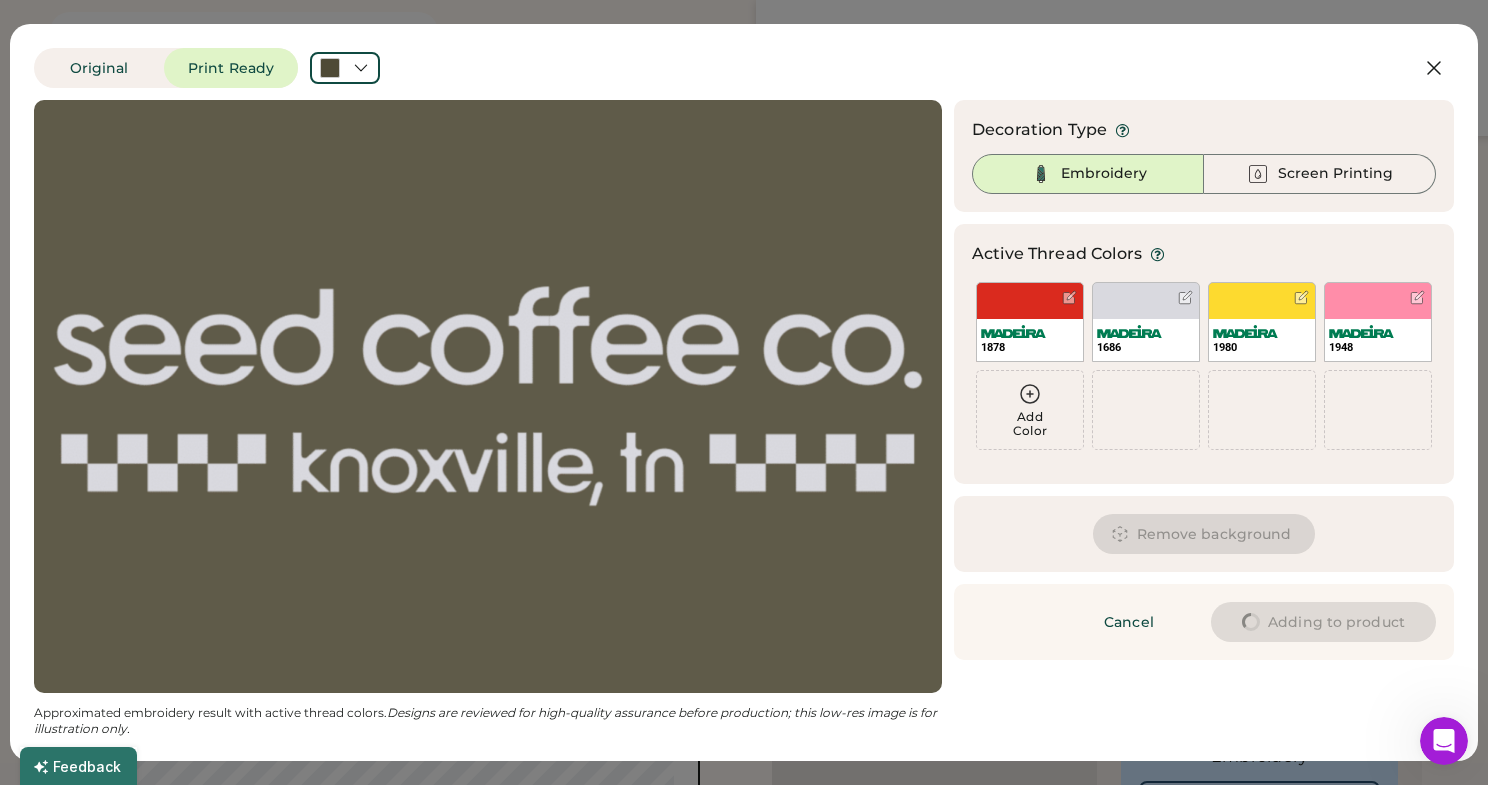 type on "****" 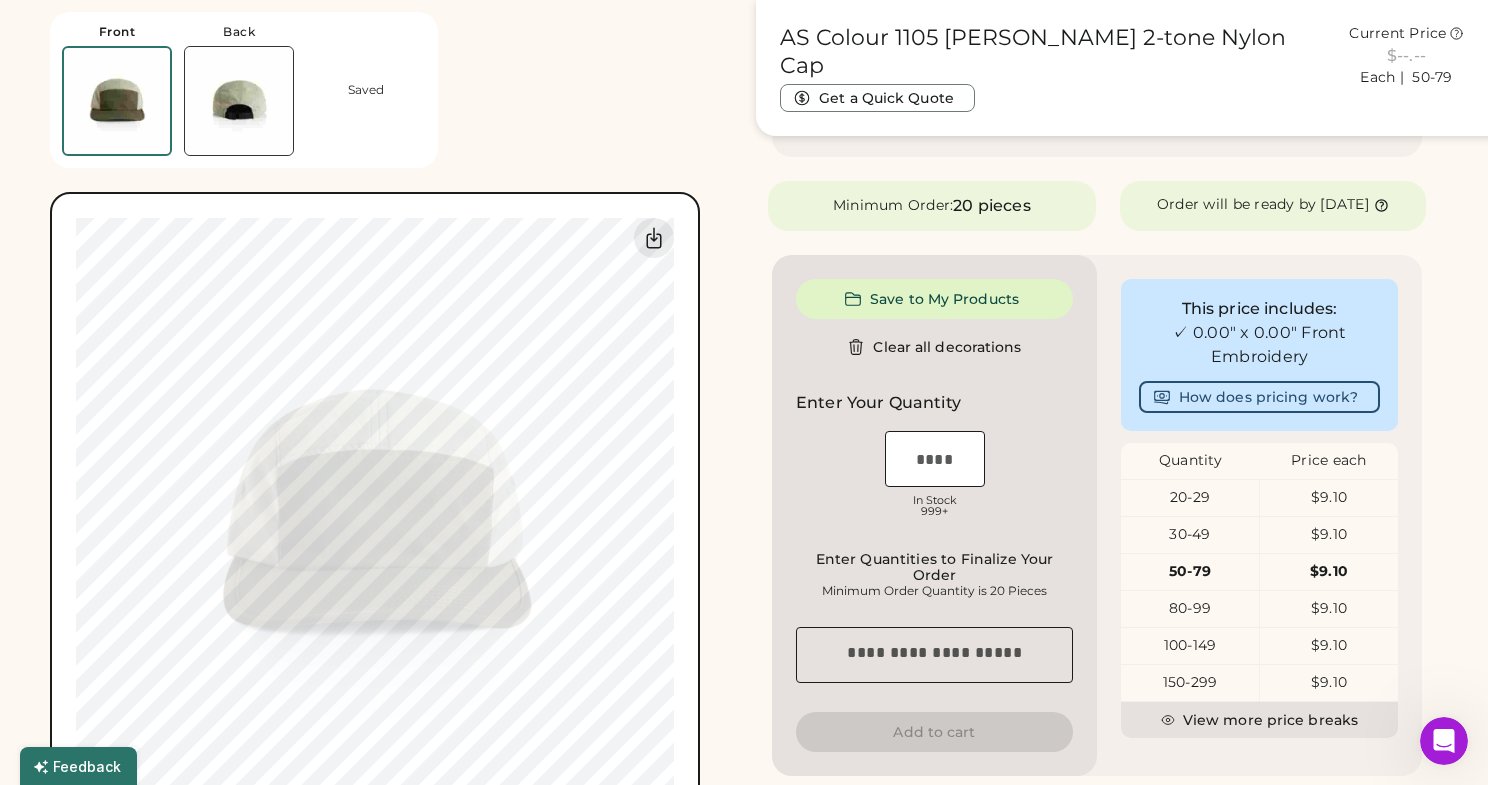 type on "****" 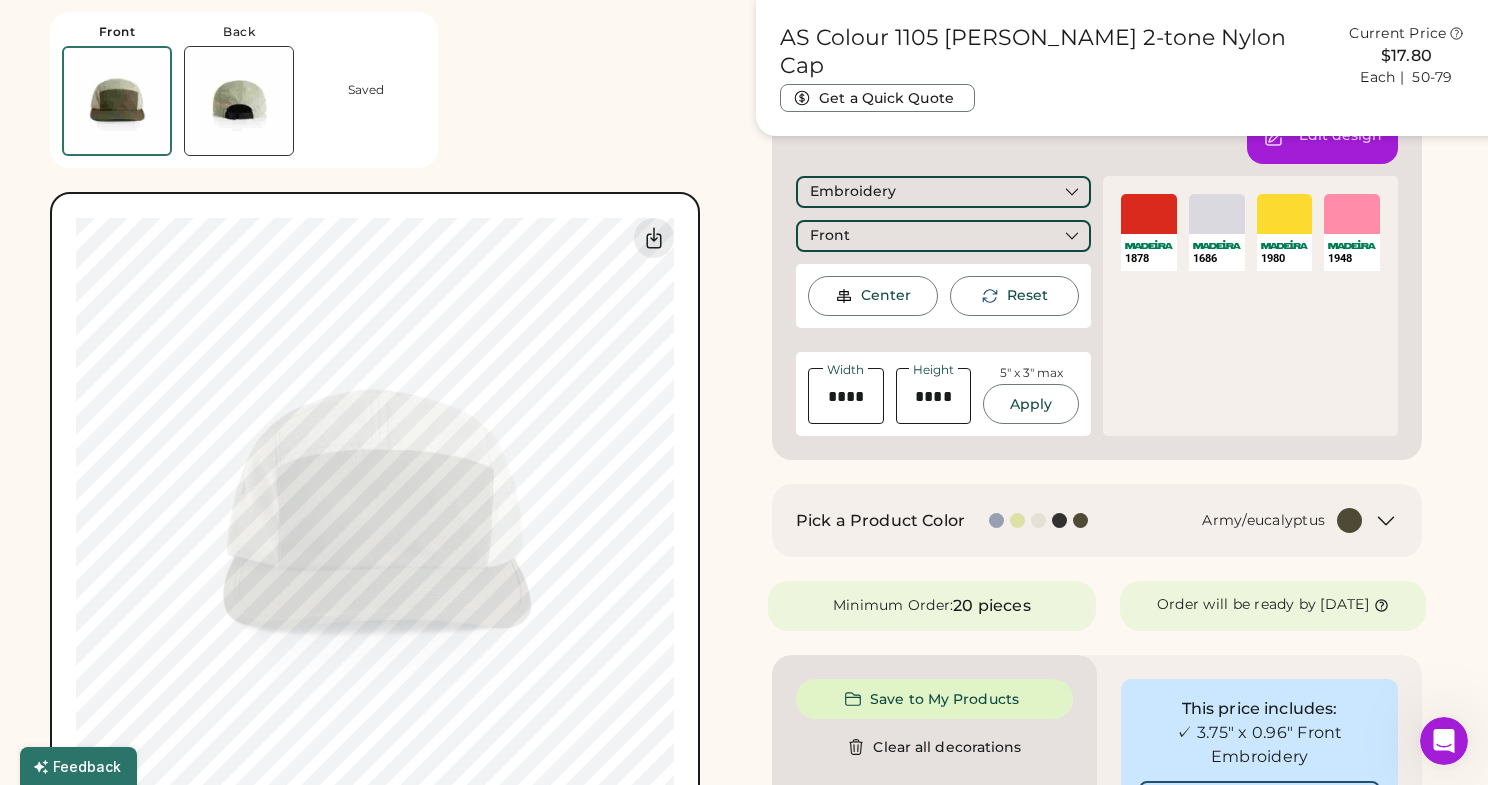 type on "****" 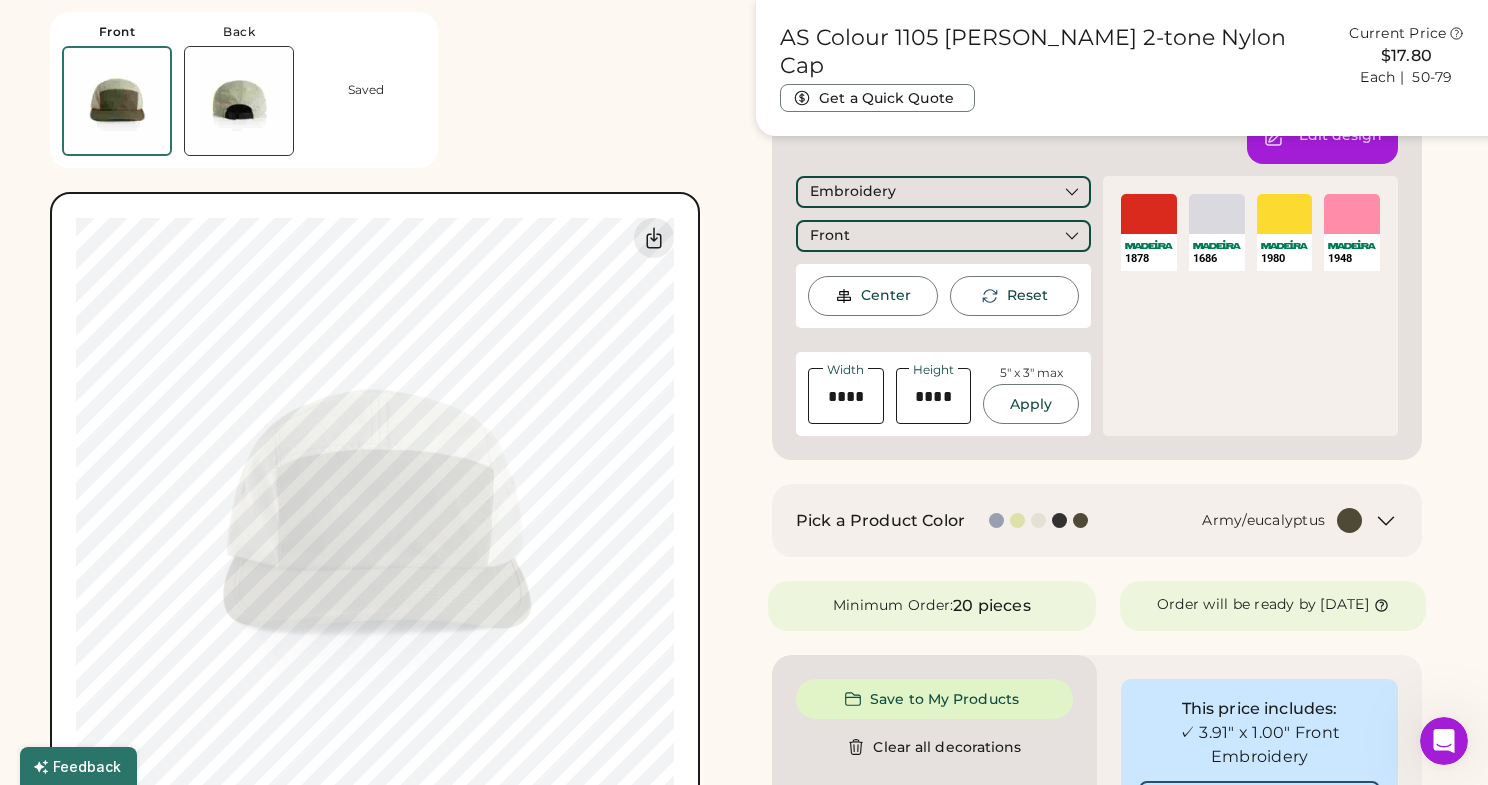 type on "****" 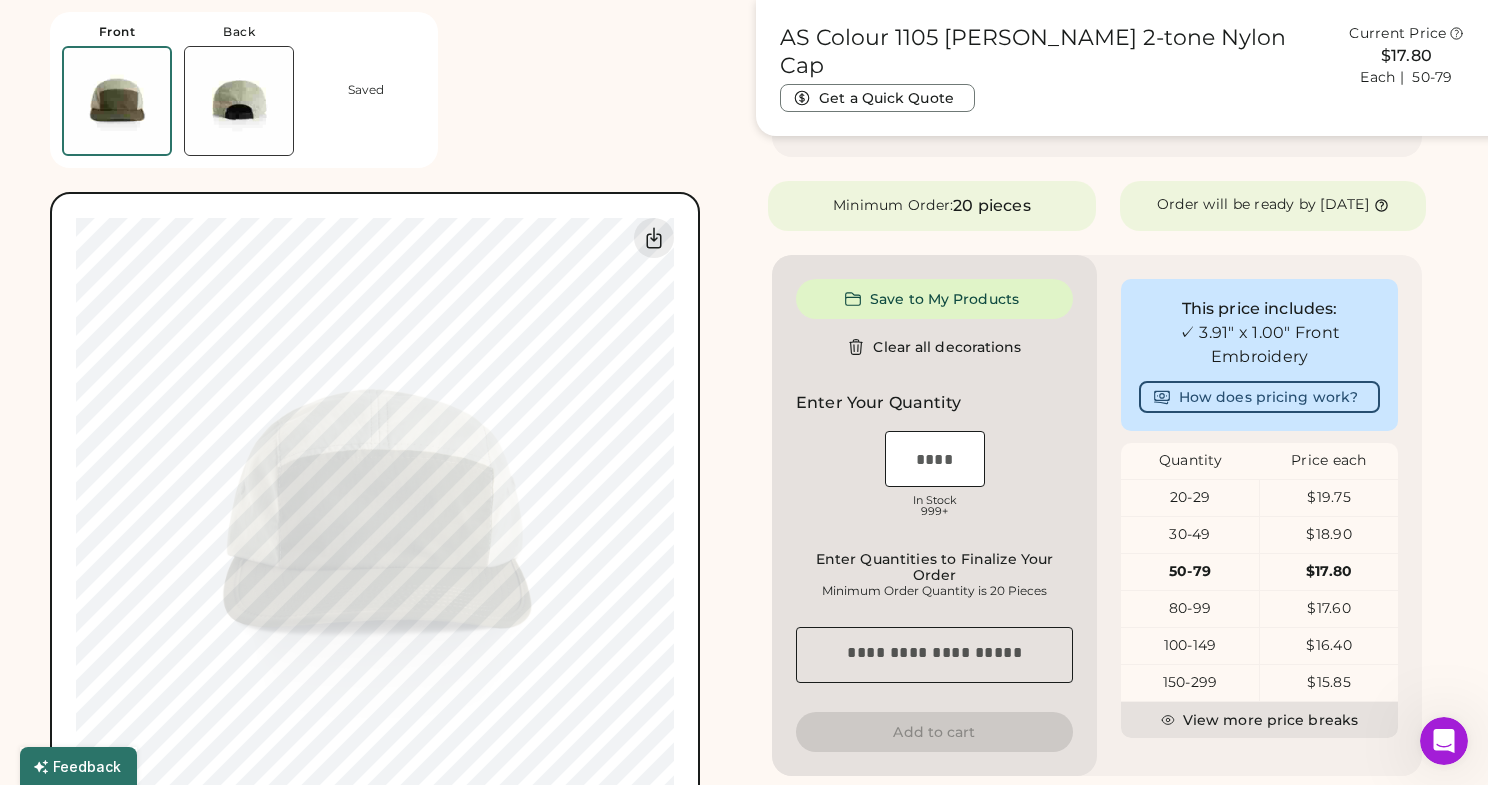 type on "****" 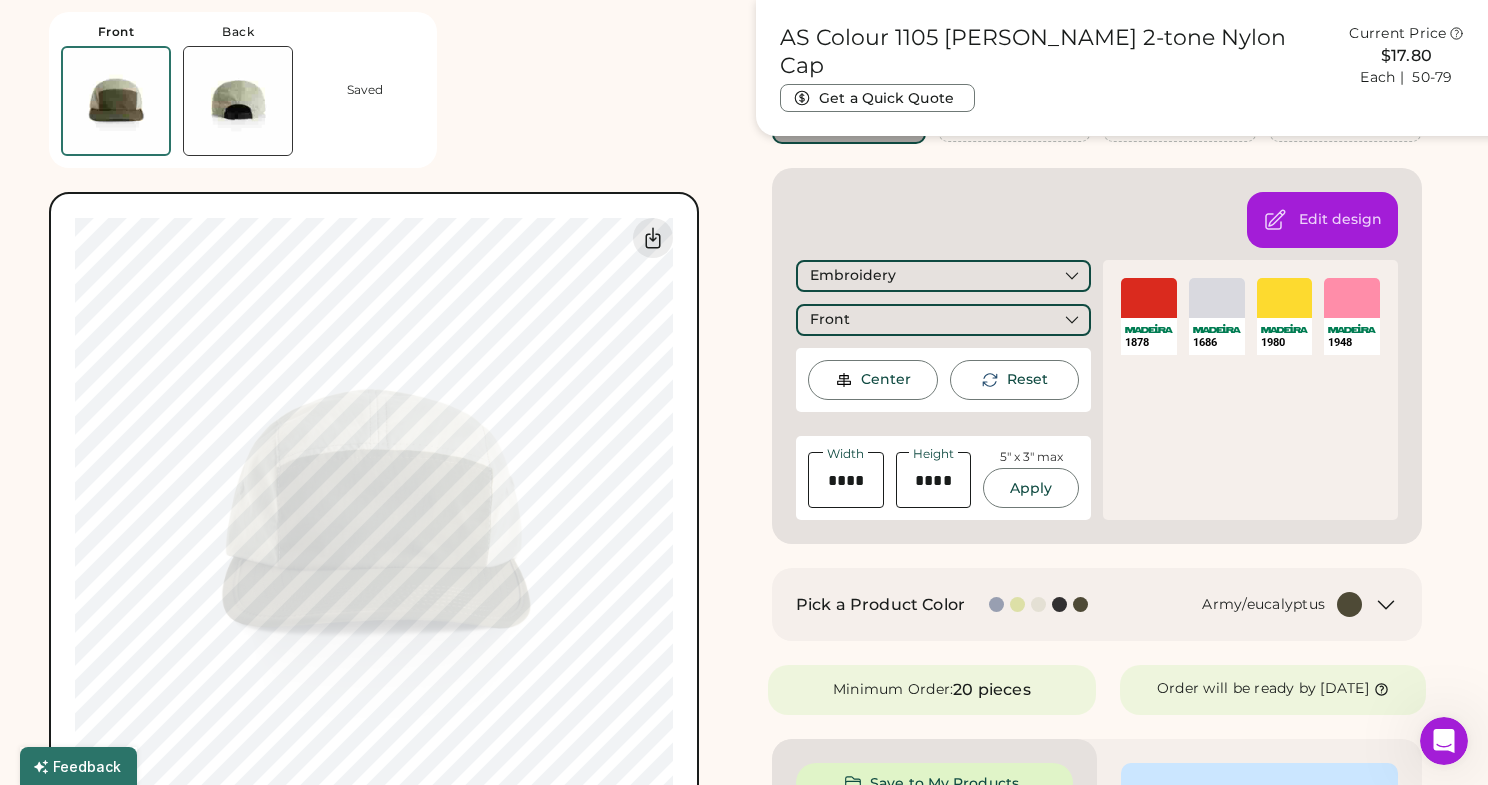 scroll, scrollTop: 272, scrollLeft: 0, axis: vertical 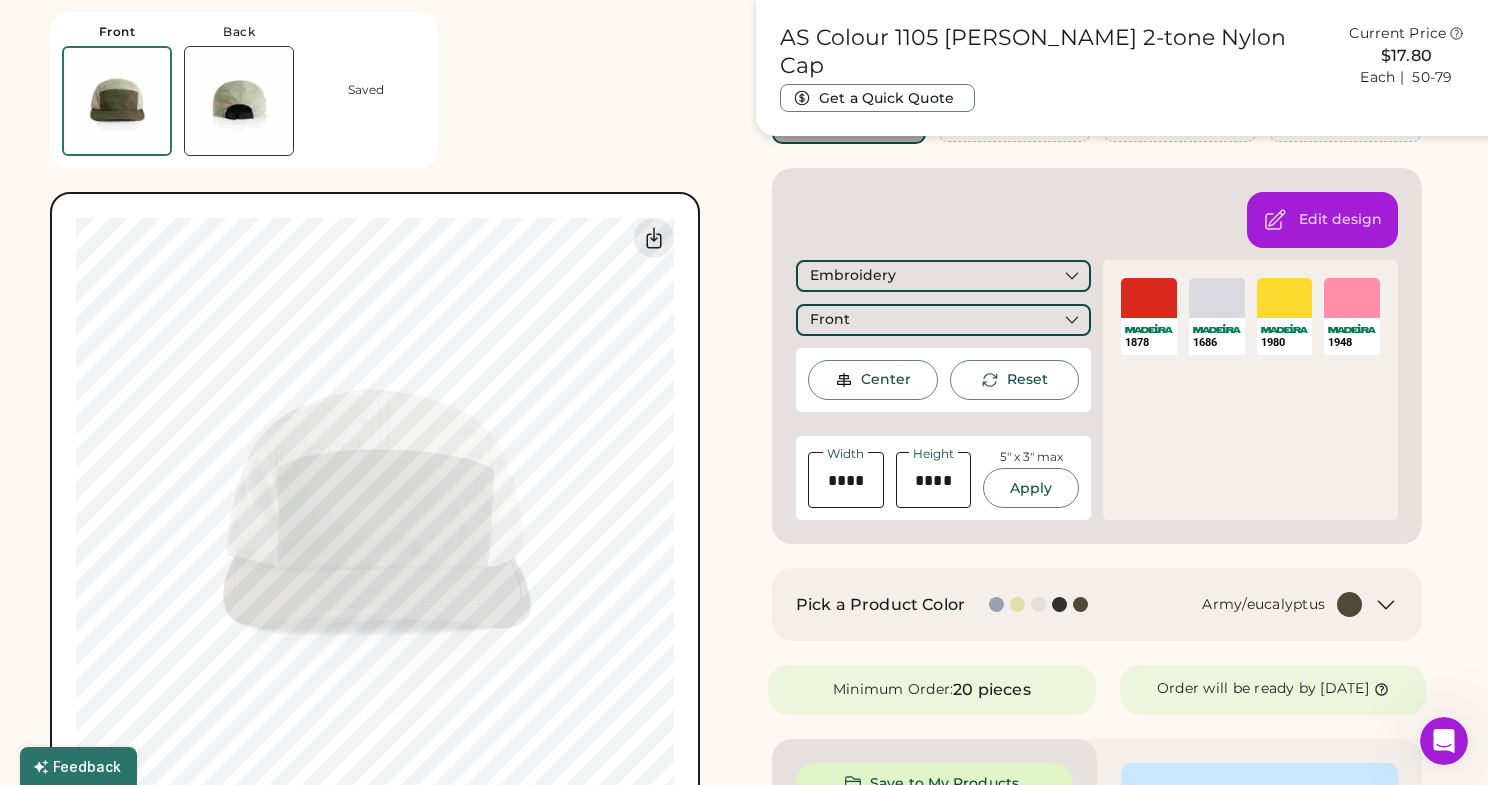 click at bounding box center (1149, 328) 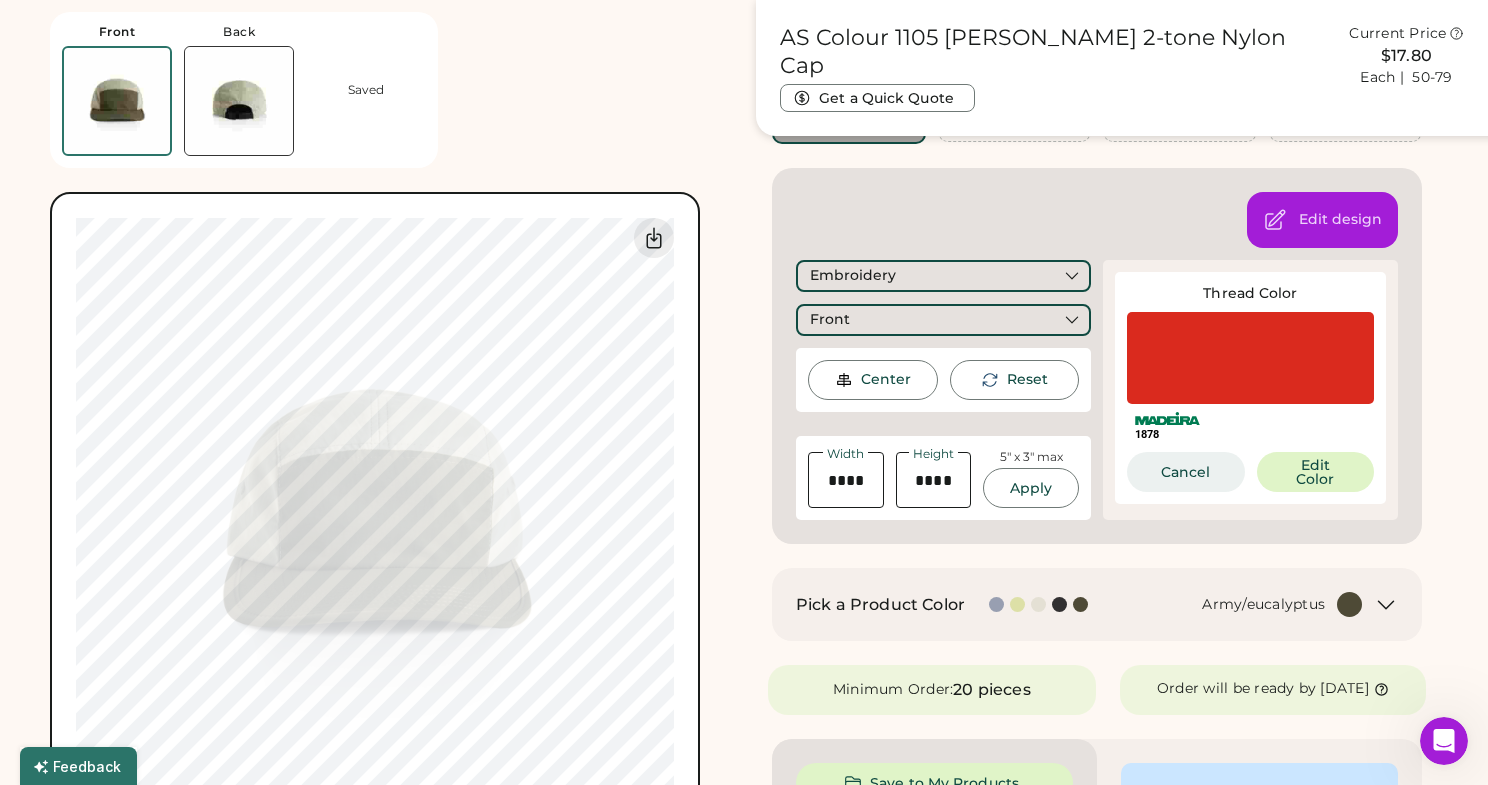 click on "Cancel" at bounding box center [1186, 472] 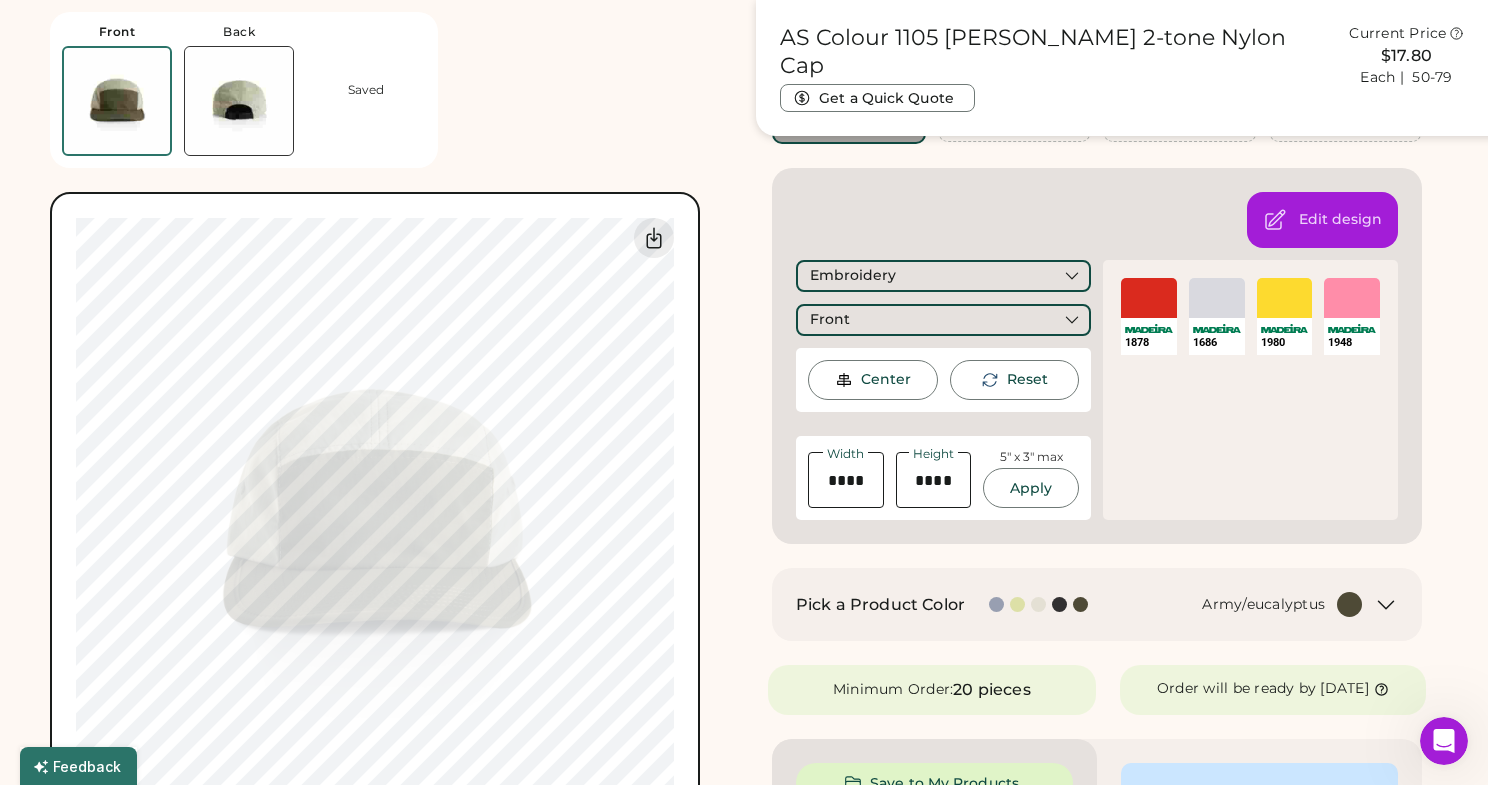click on "SELECT
A COLOR" at bounding box center [1217, 298] 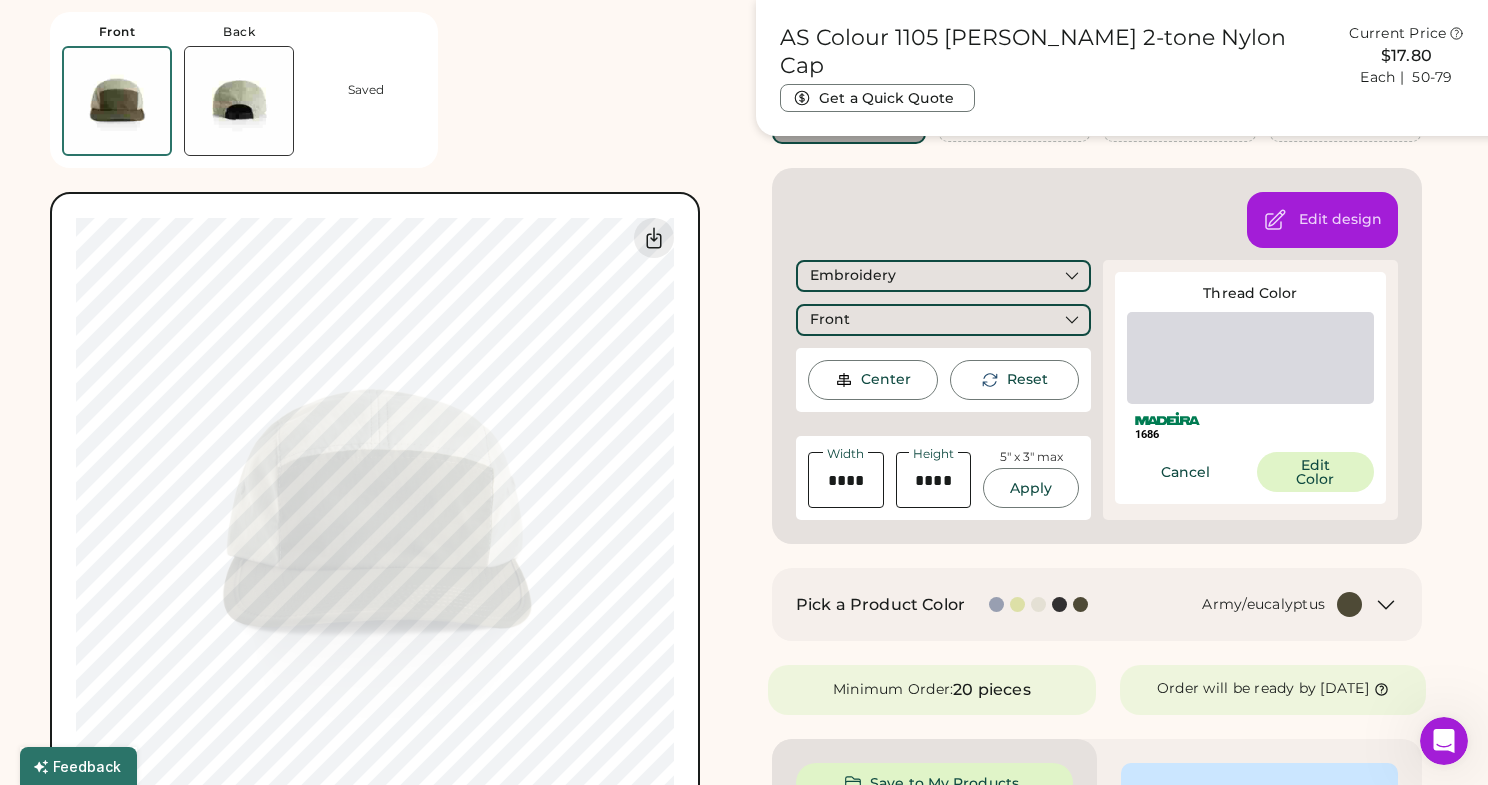 click on "Edit Color" at bounding box center [1316, 472] 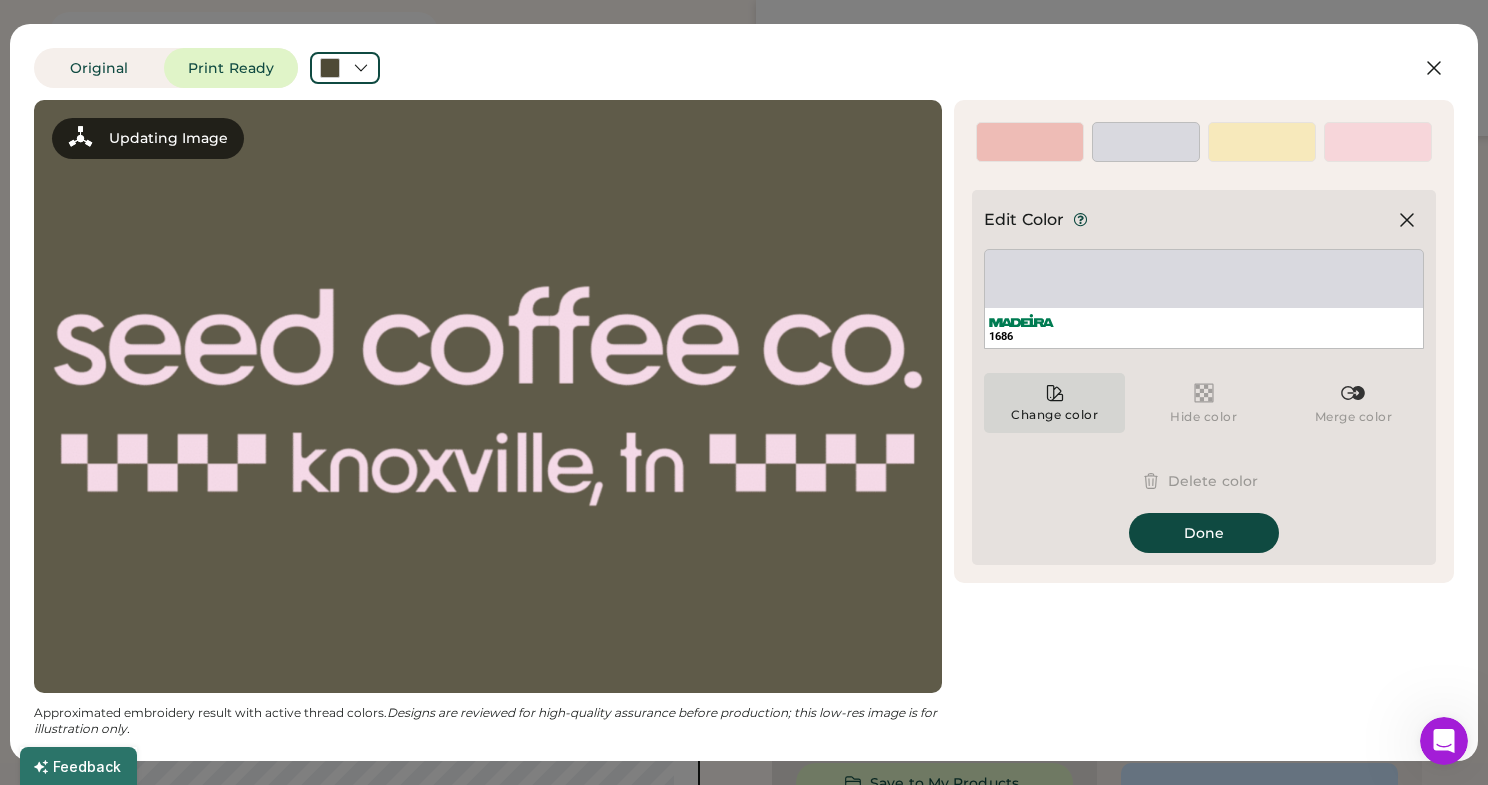 click on "Change color" at bounding box center (1054, 415) 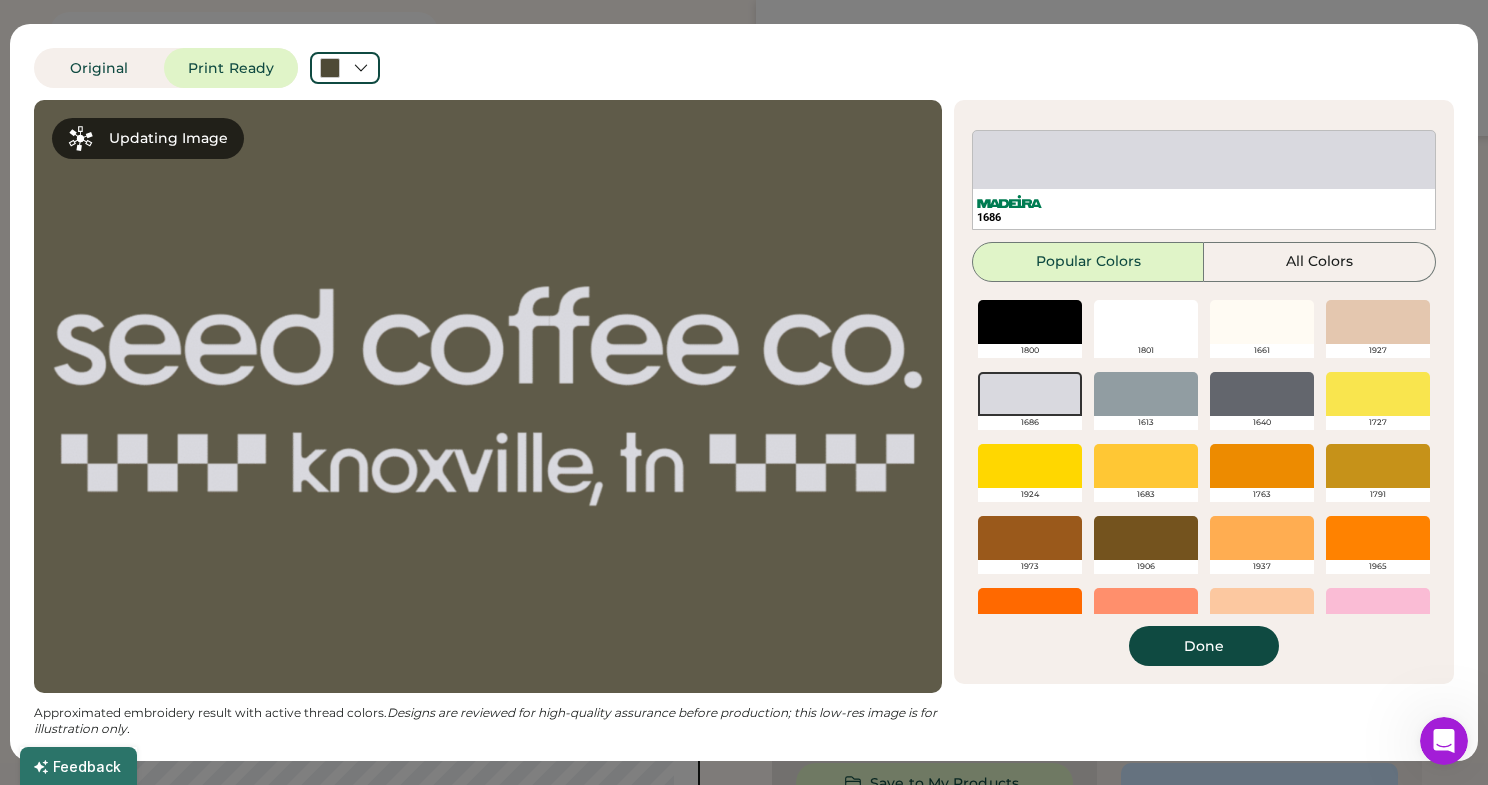 click at bounding box center [1262, 322] 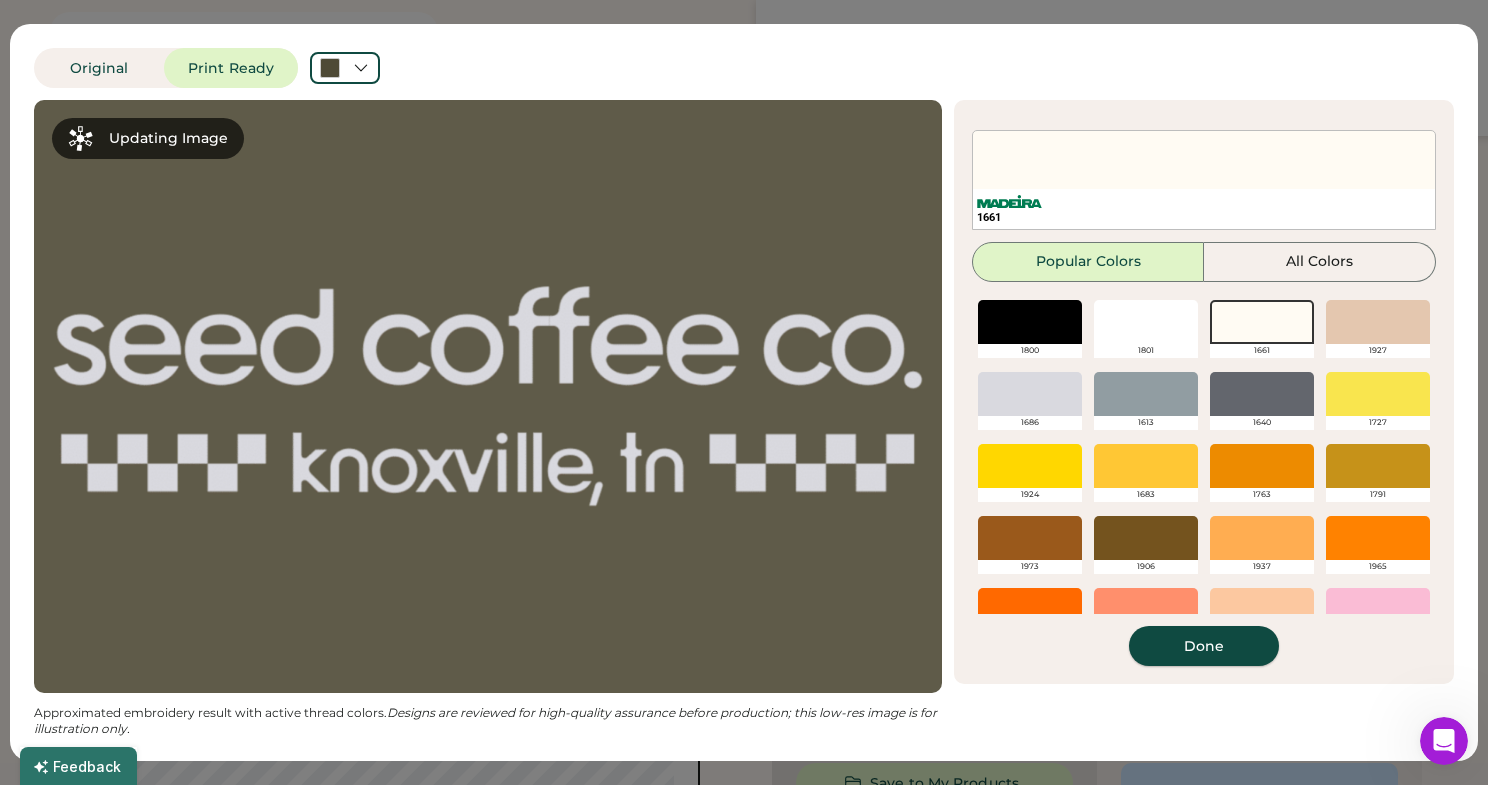 click on "Done" at bounding box center [1204, 646] 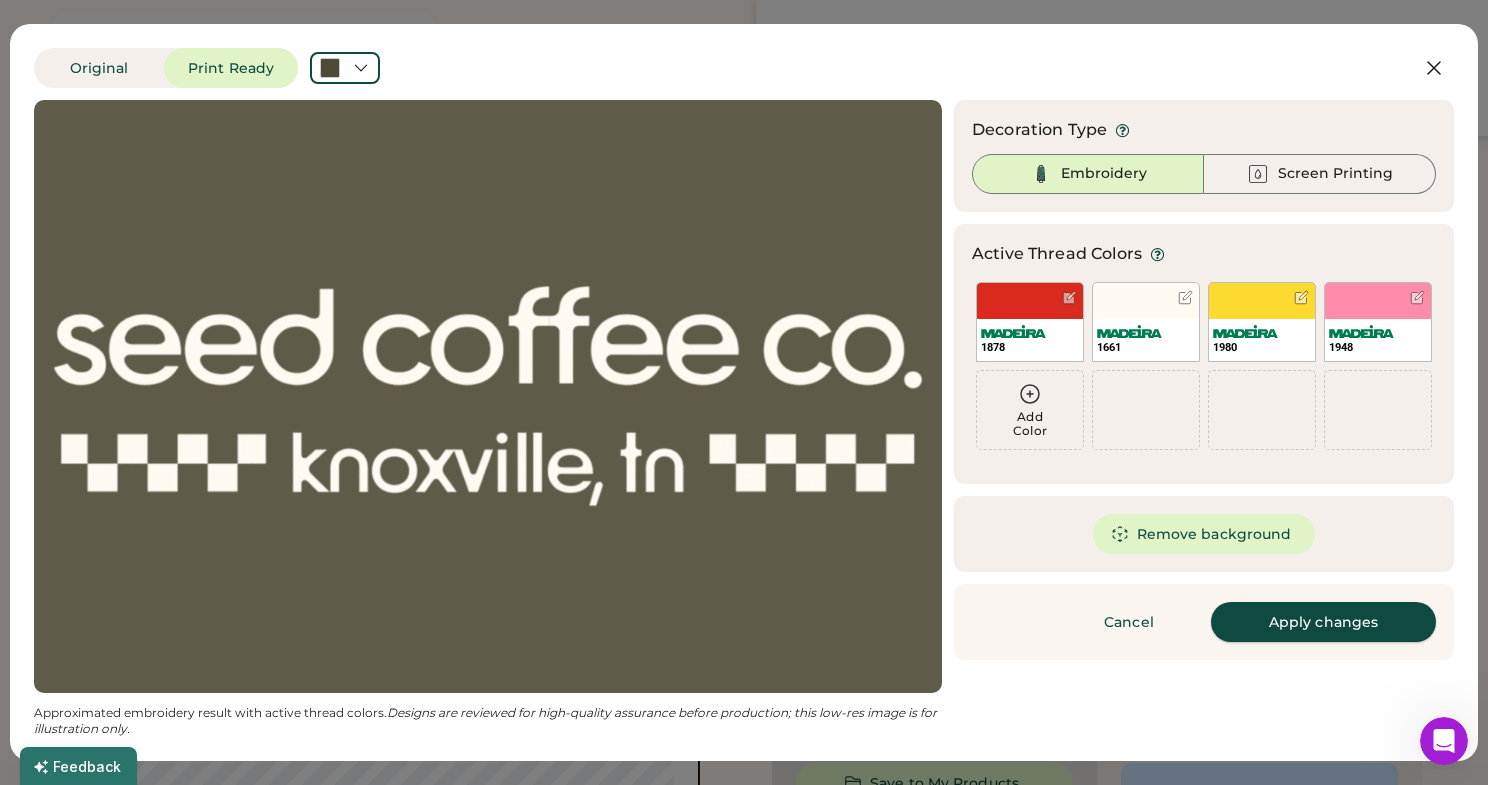 click on "Apply changes" at bounding box center (1323, 622) 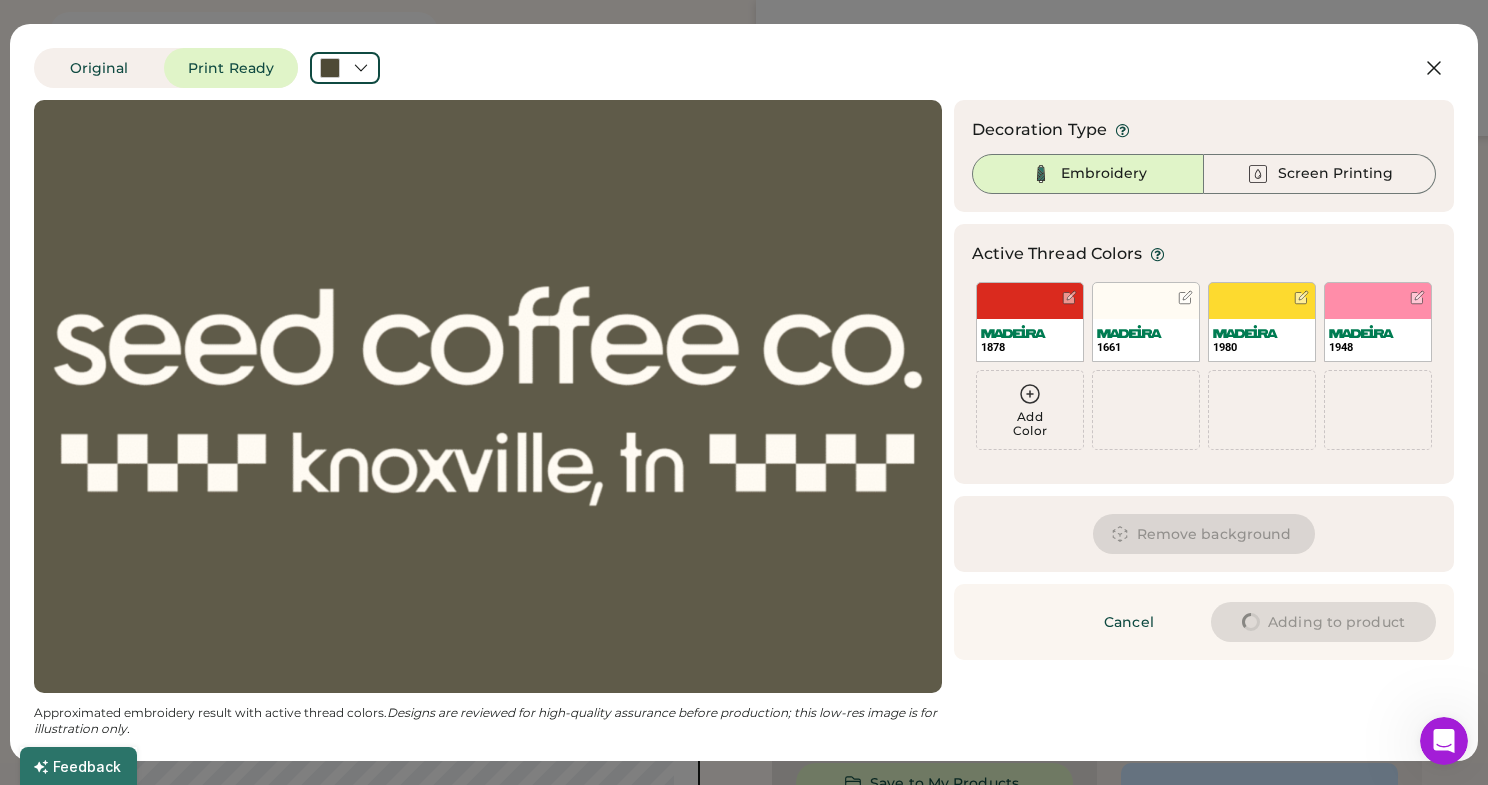 type on "****" 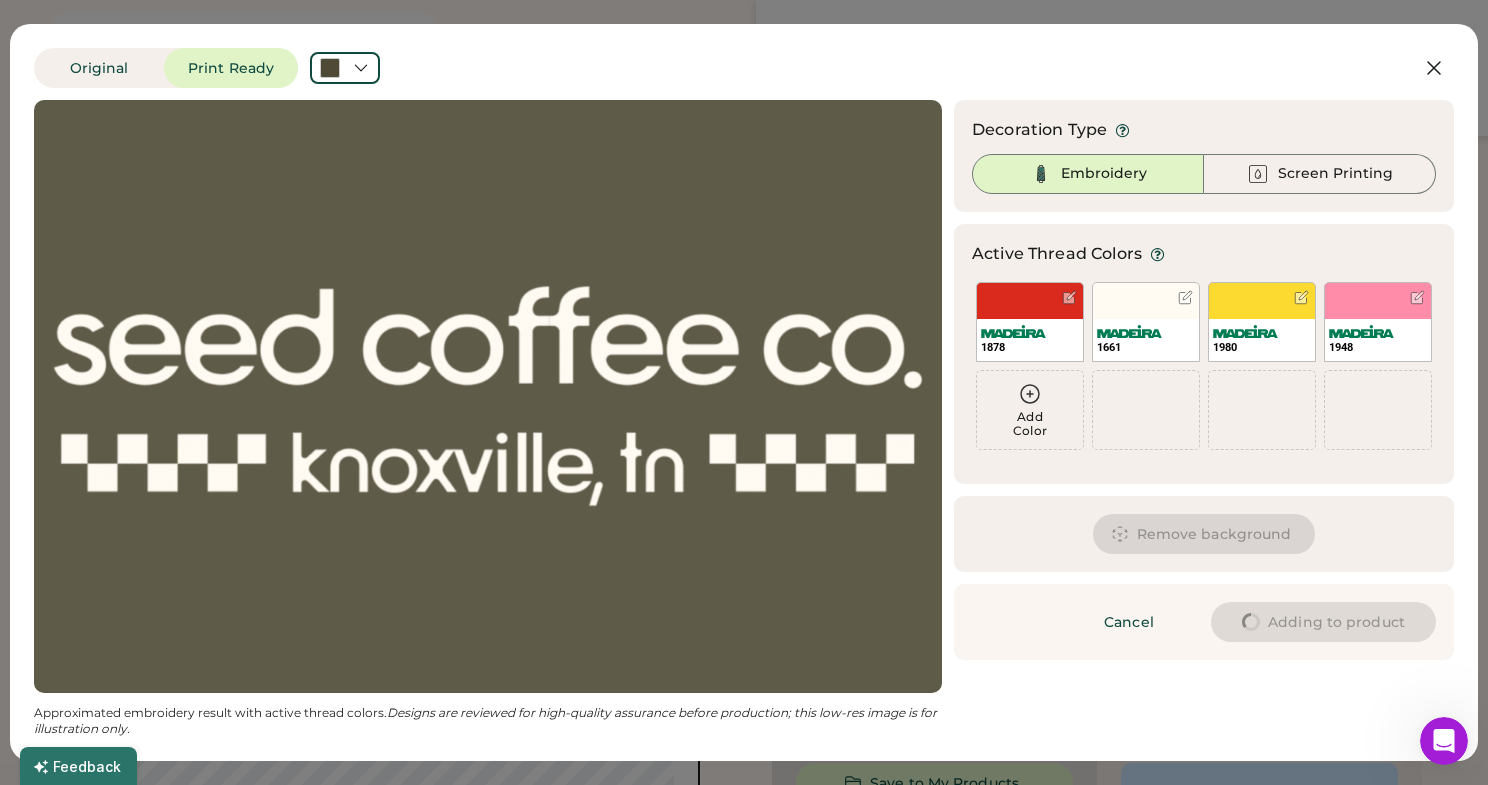 type on "****" 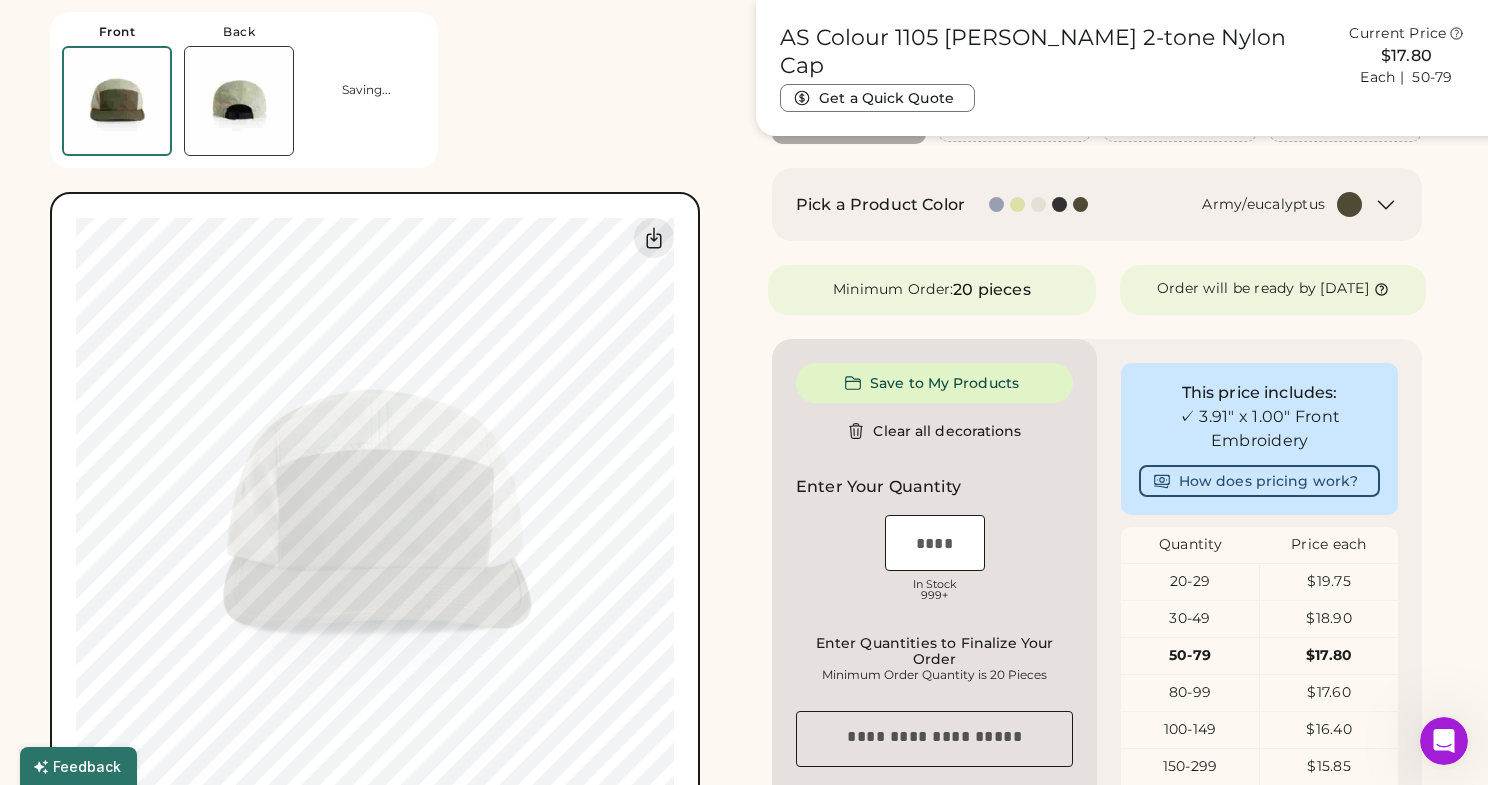 type on "****" 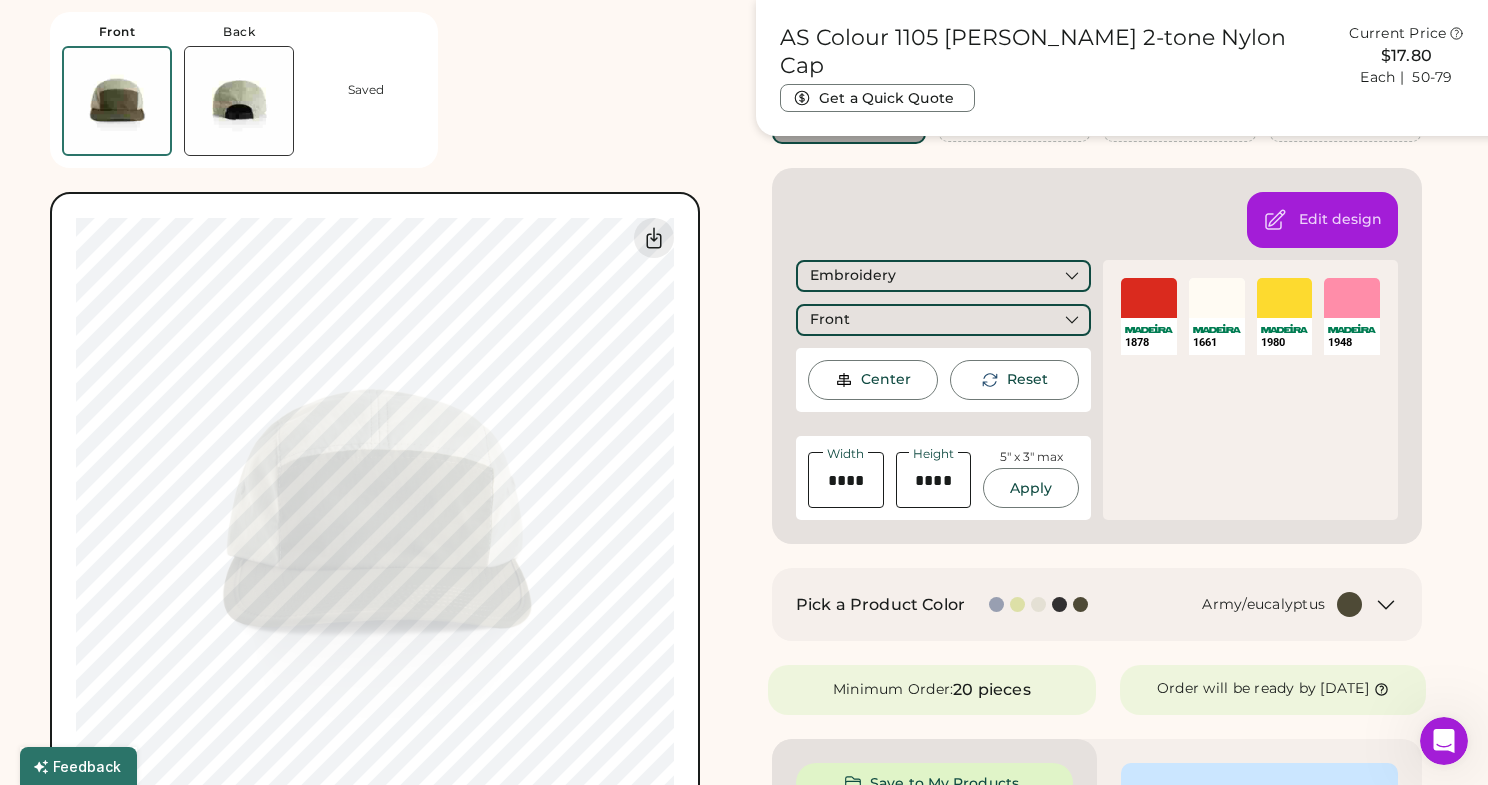 click at bounding box center (239, 101) 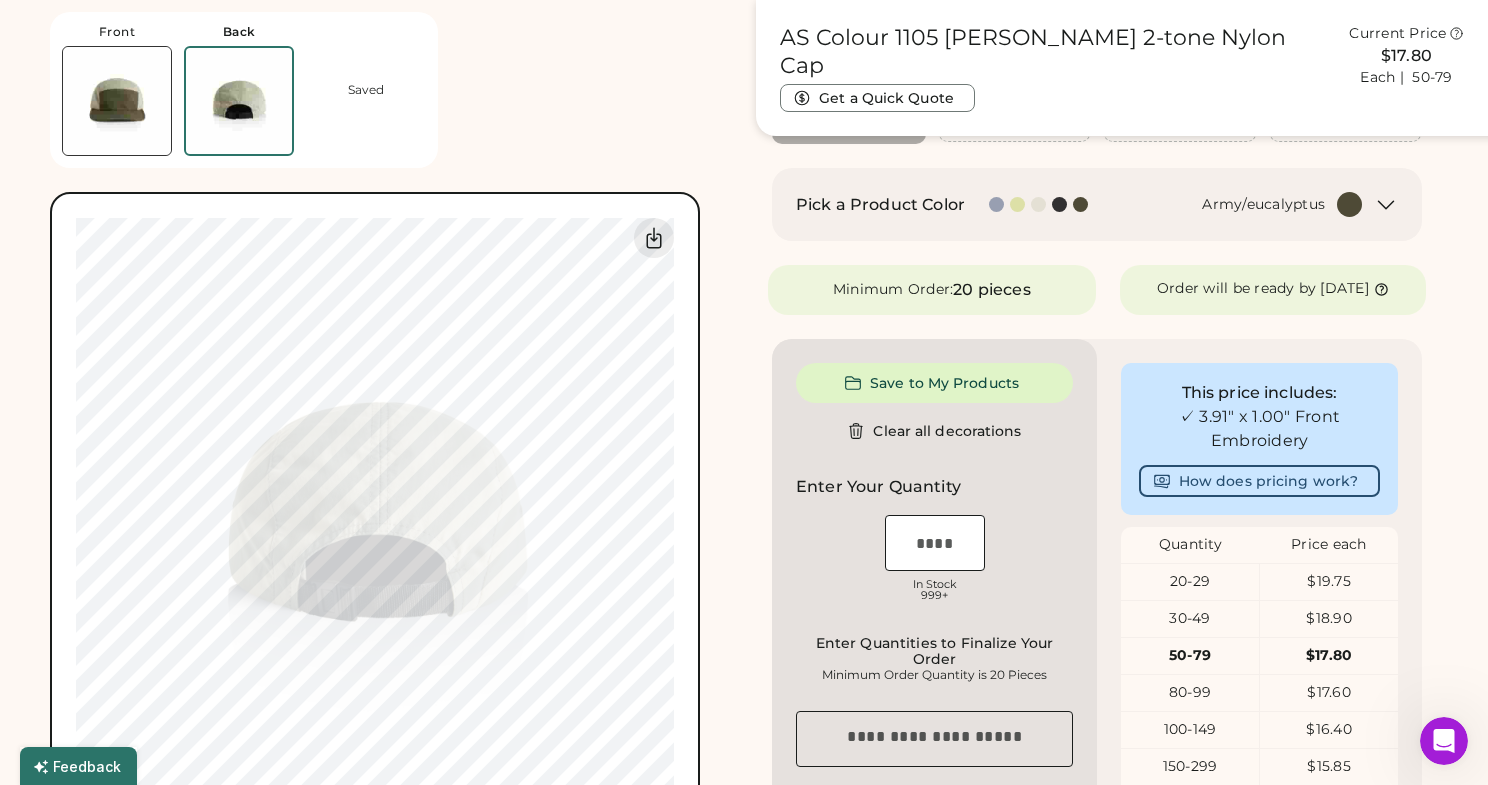 click at bounding box center (117, 101) 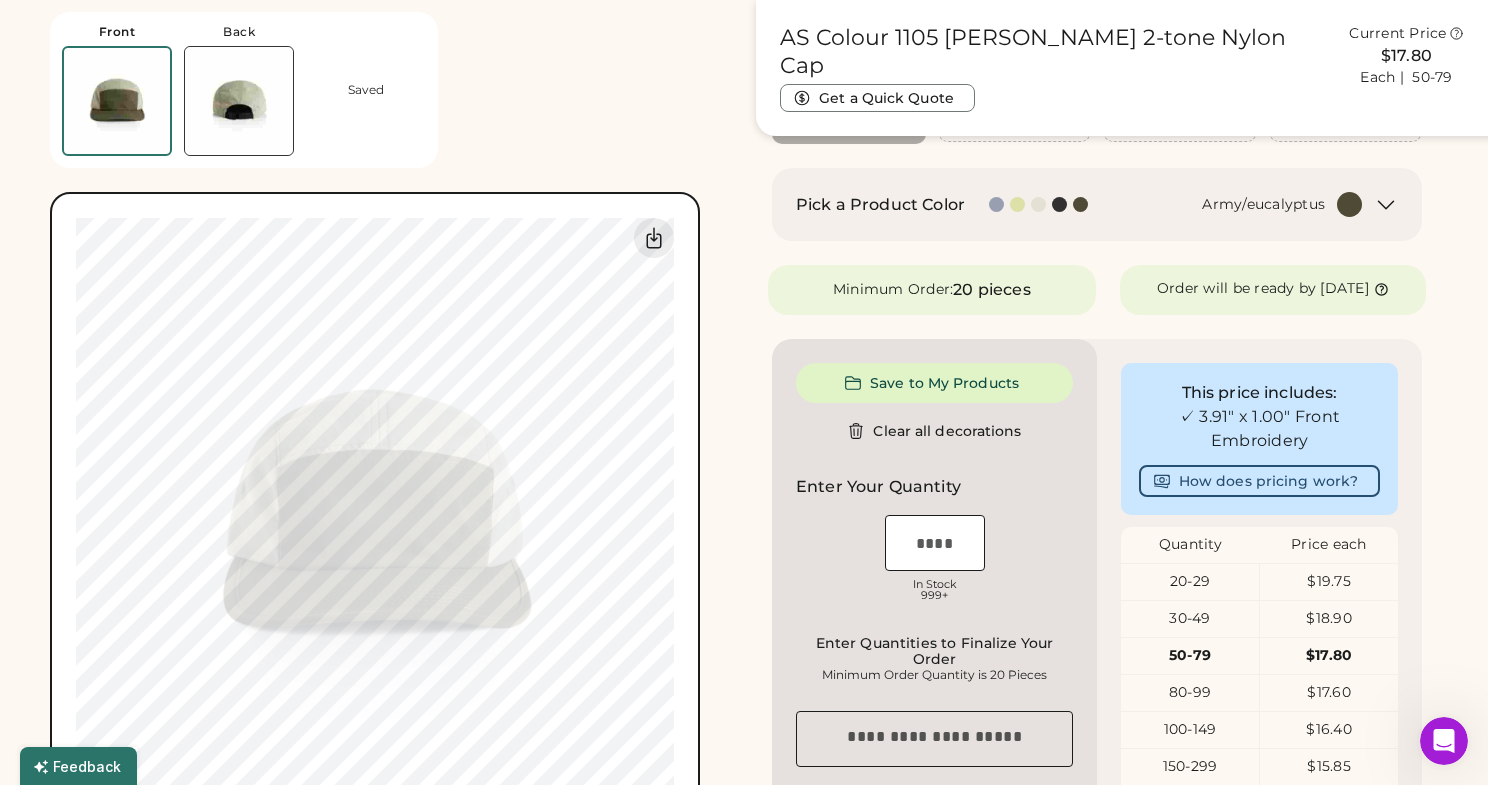 click at bounding box center (239, 101) 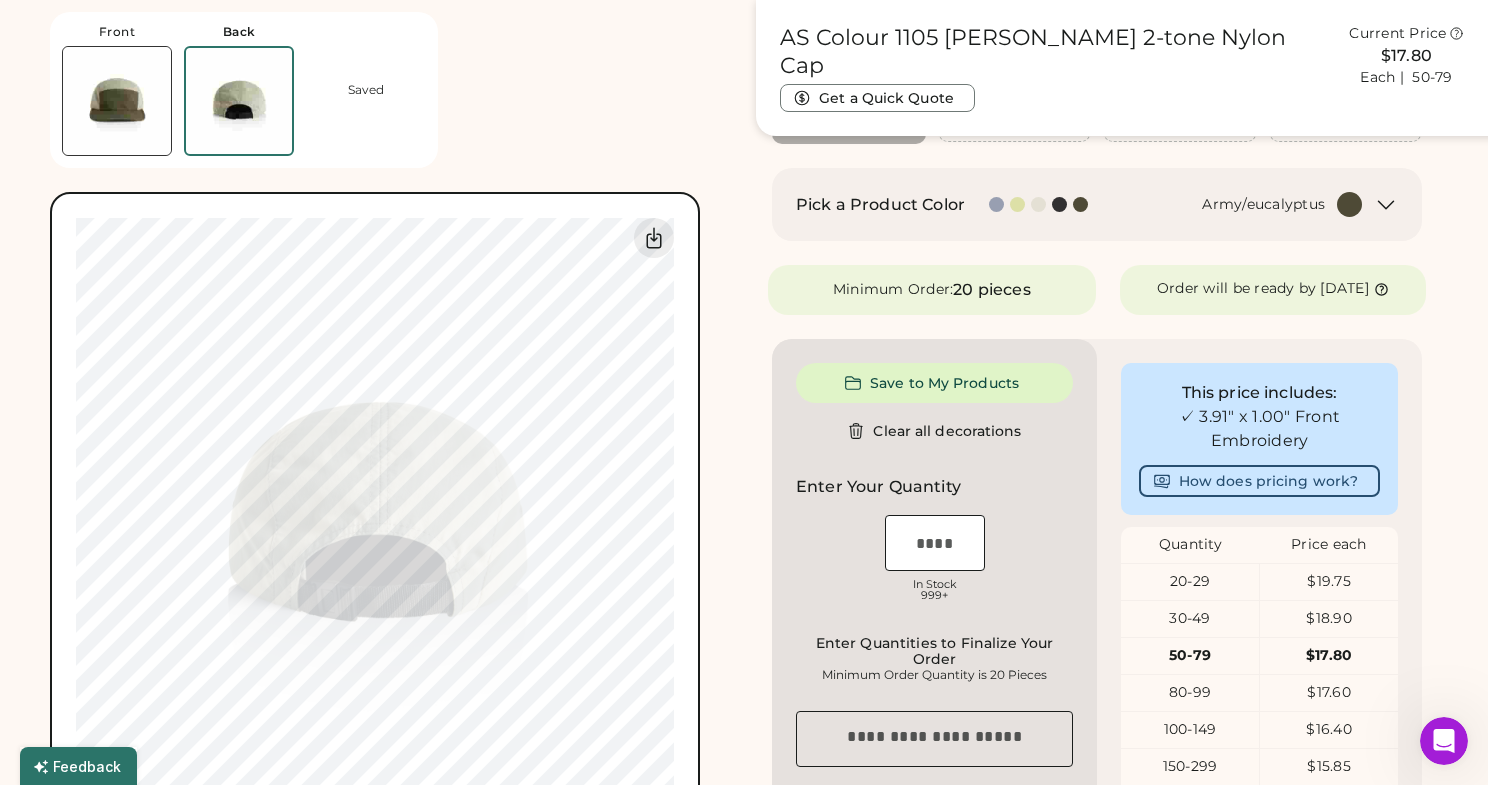 click at bounding box center (117, 101) 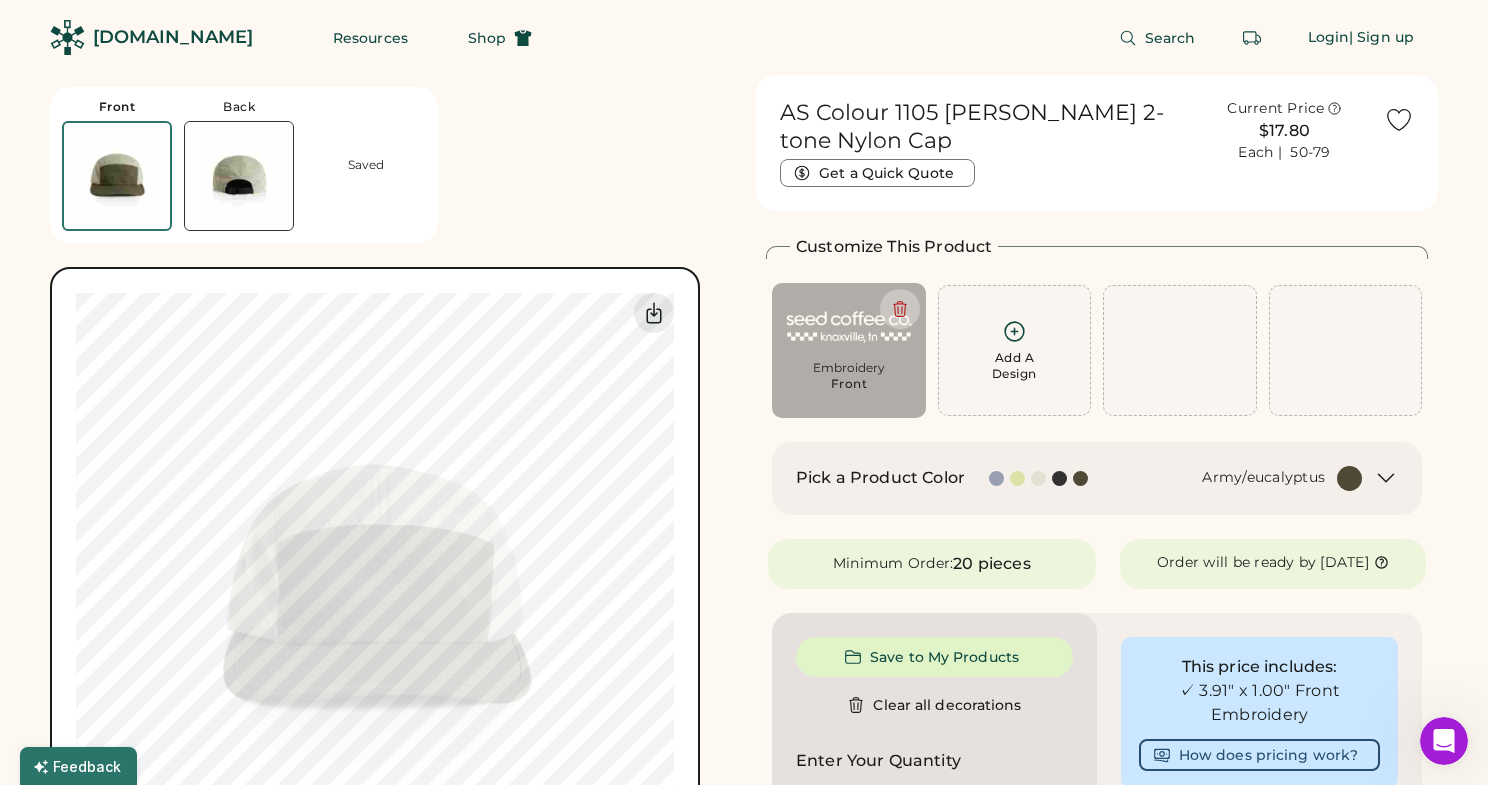scroll, scrollTop: 0, scrollLeft: 0, axis: both 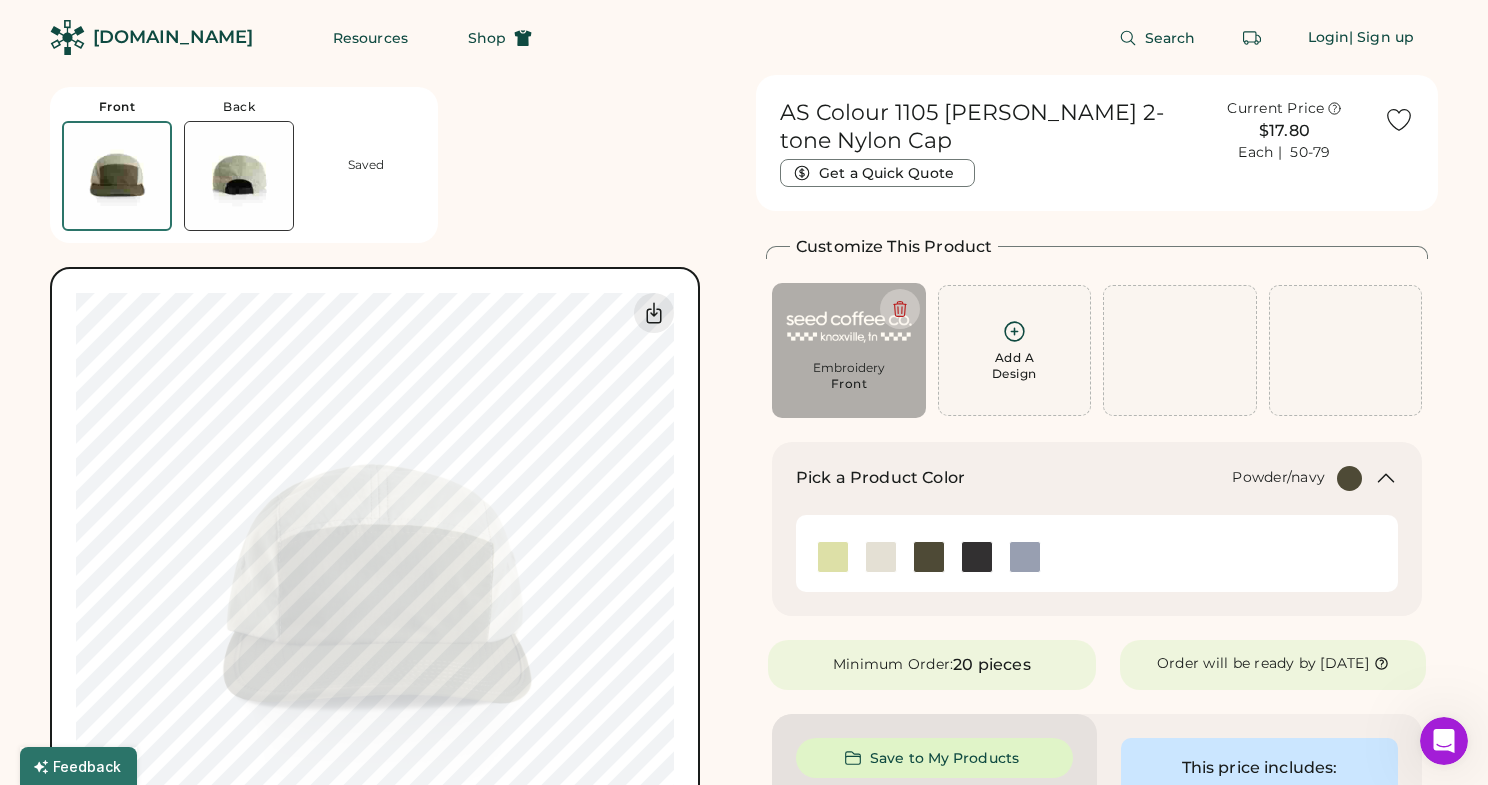 click at bounding box center [1025, 557] 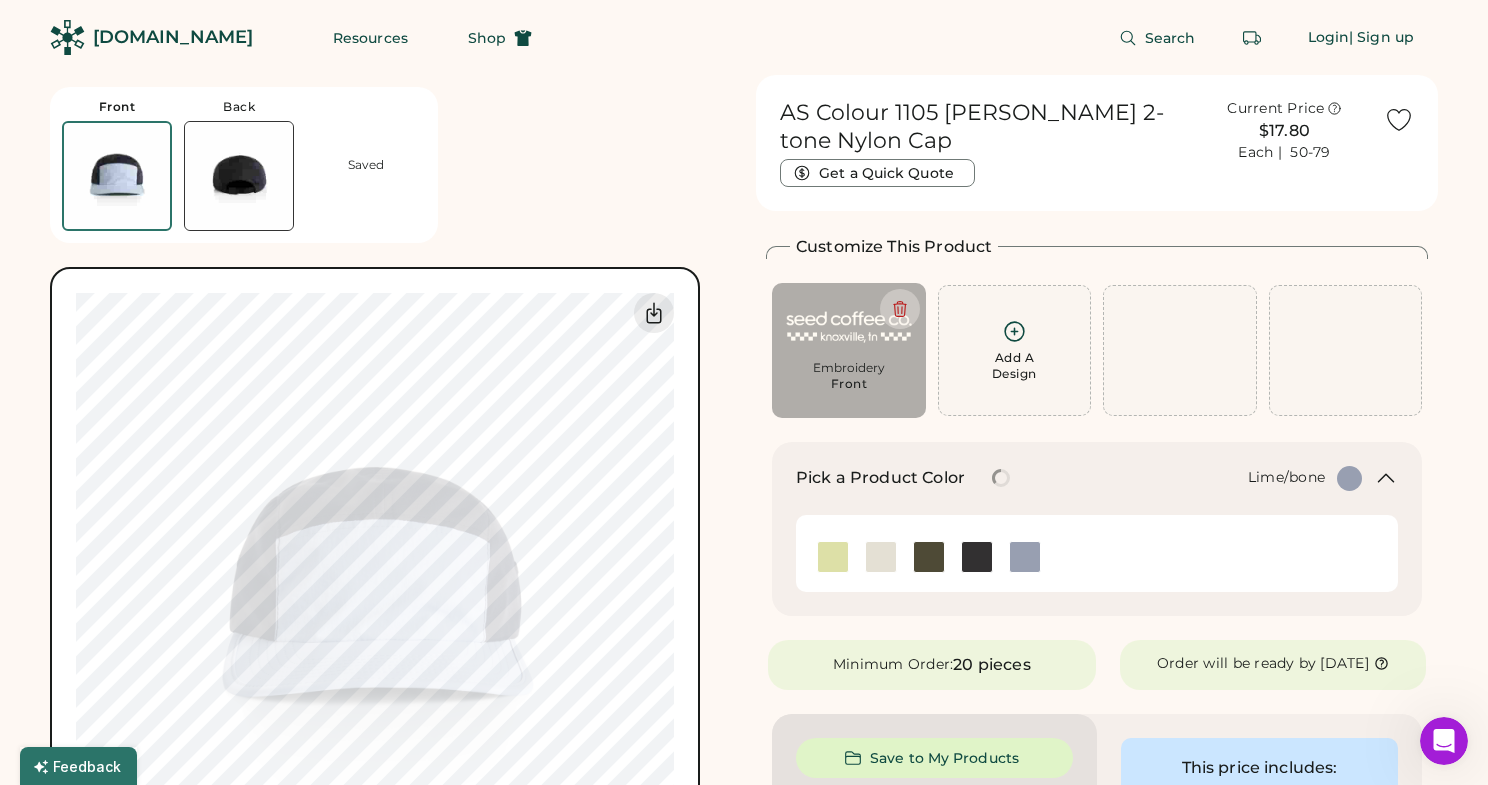 click at bounding box center [833, 557] 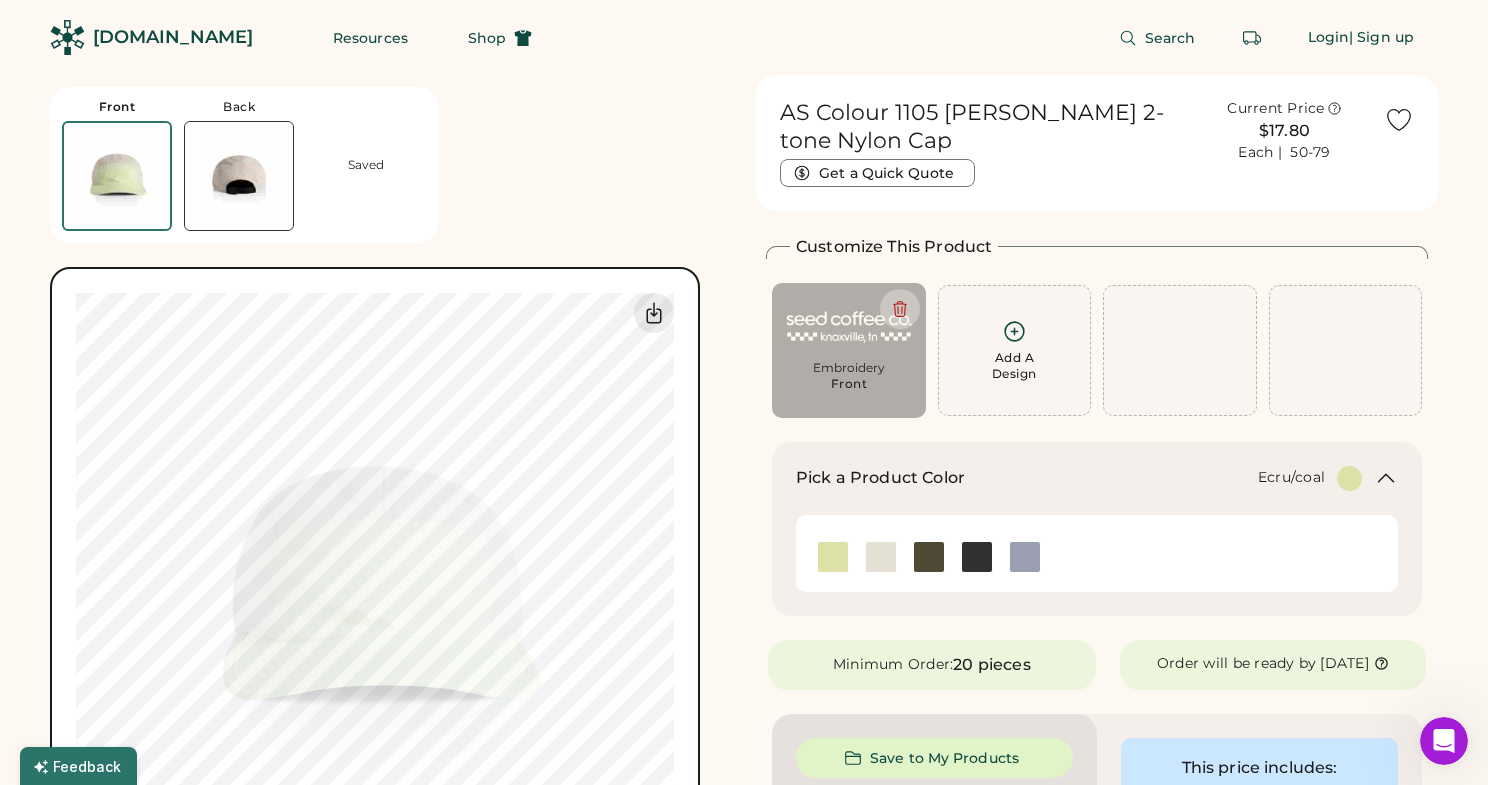 click at bounding box center [881, 557] 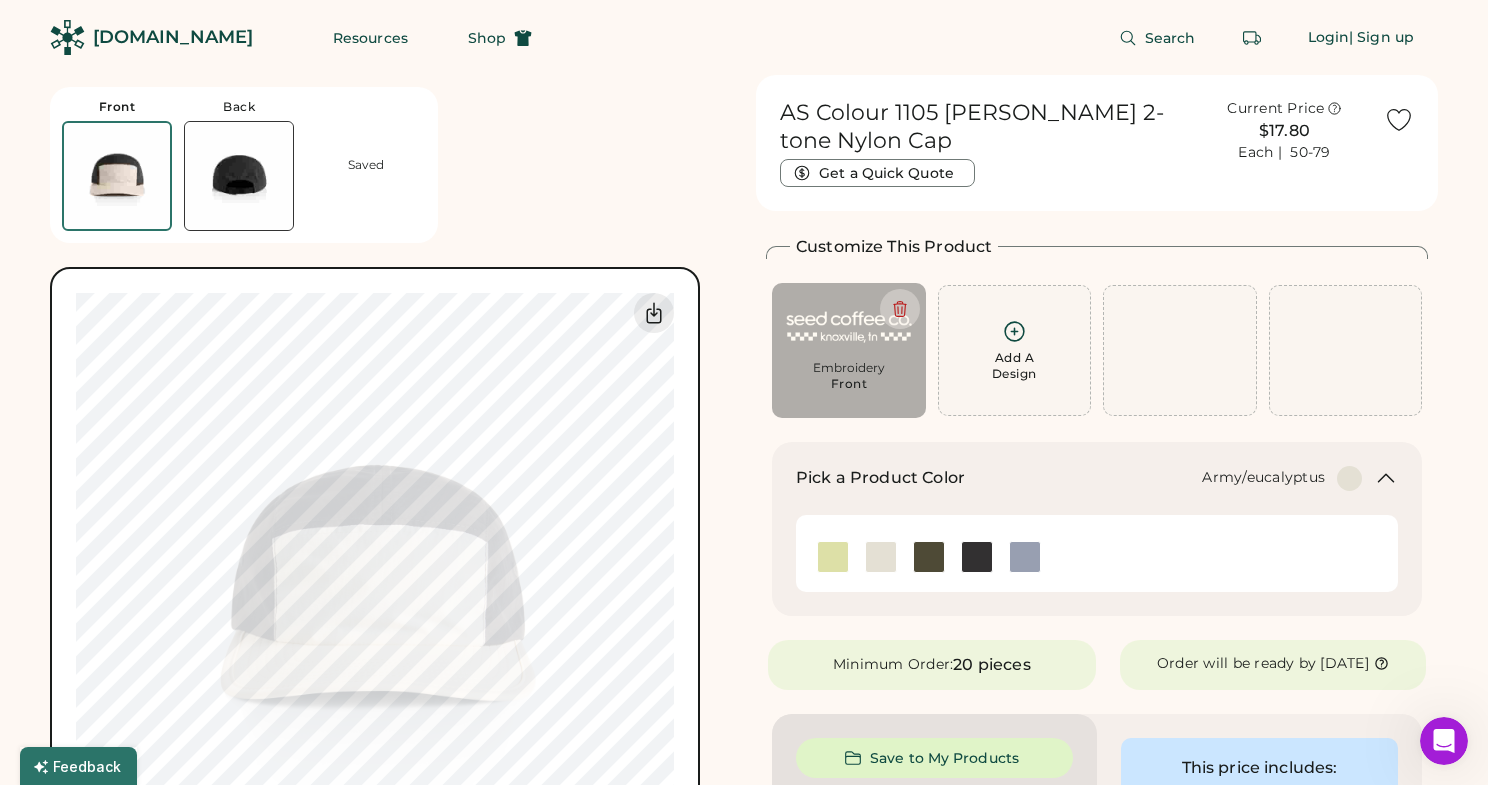click at bounding box center (929, 557) 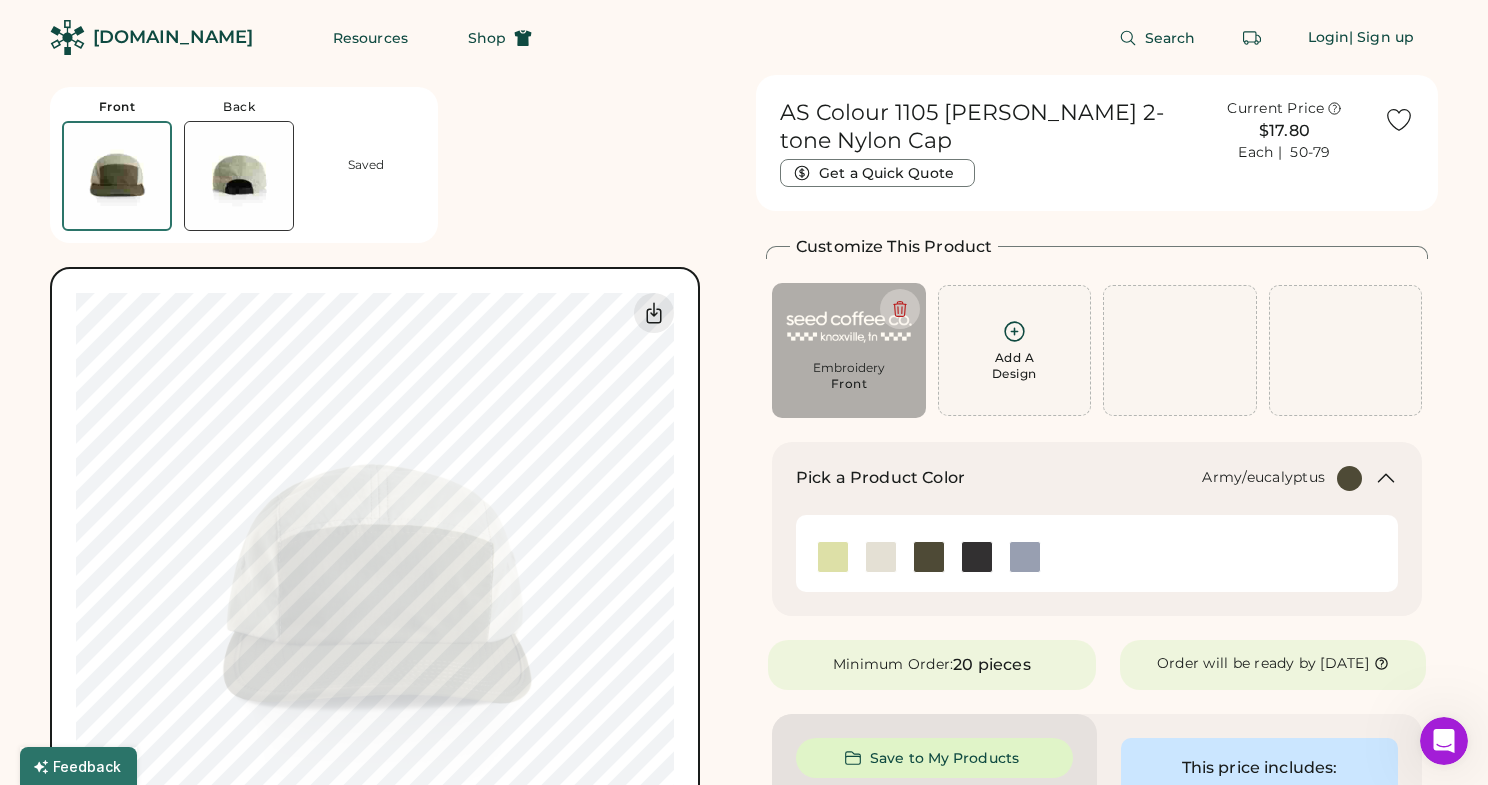click at bounding box center [239, 176] 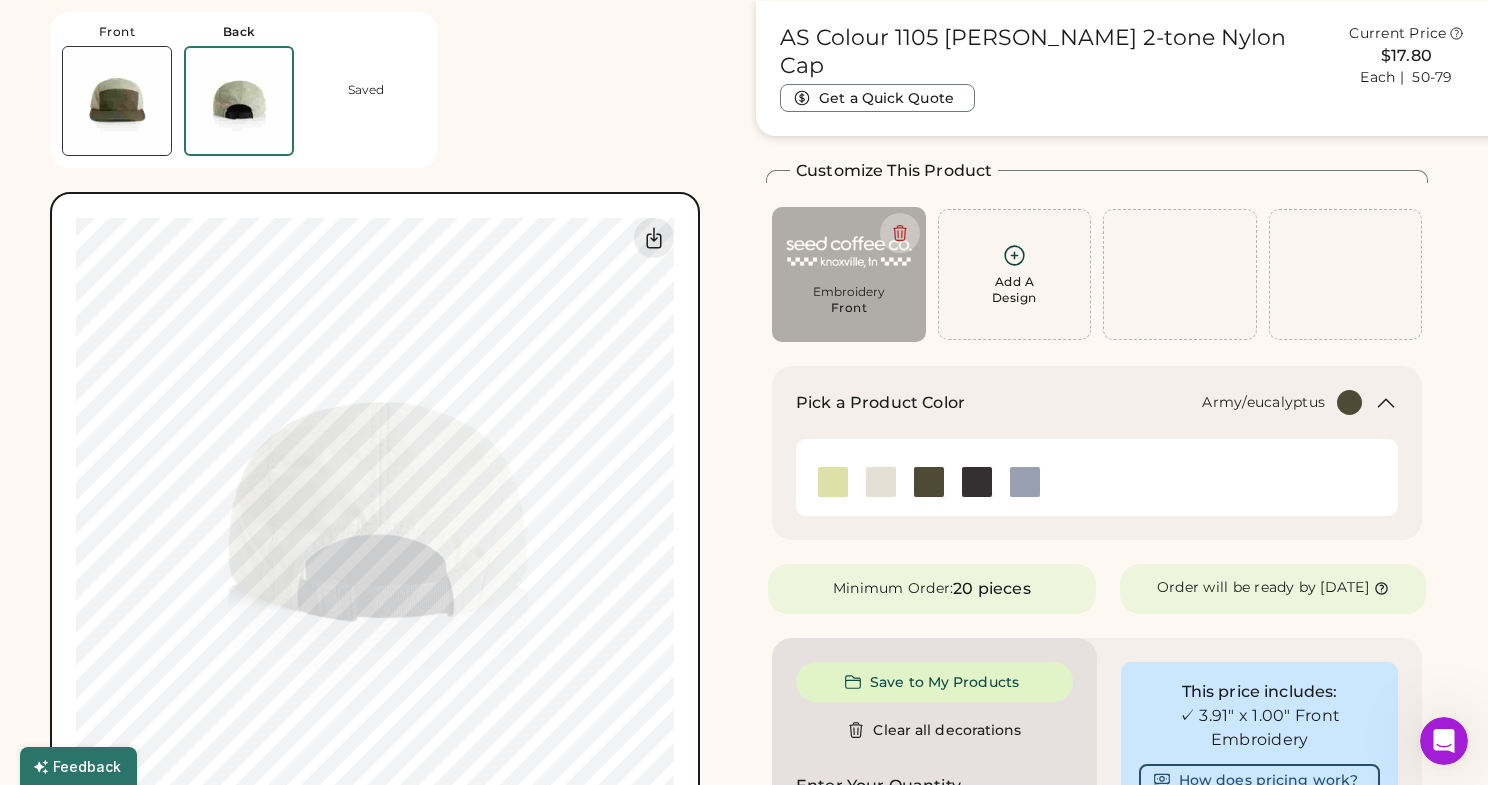 scroll, scrollTop: 75, scrollLeft: 0, axis: vertical 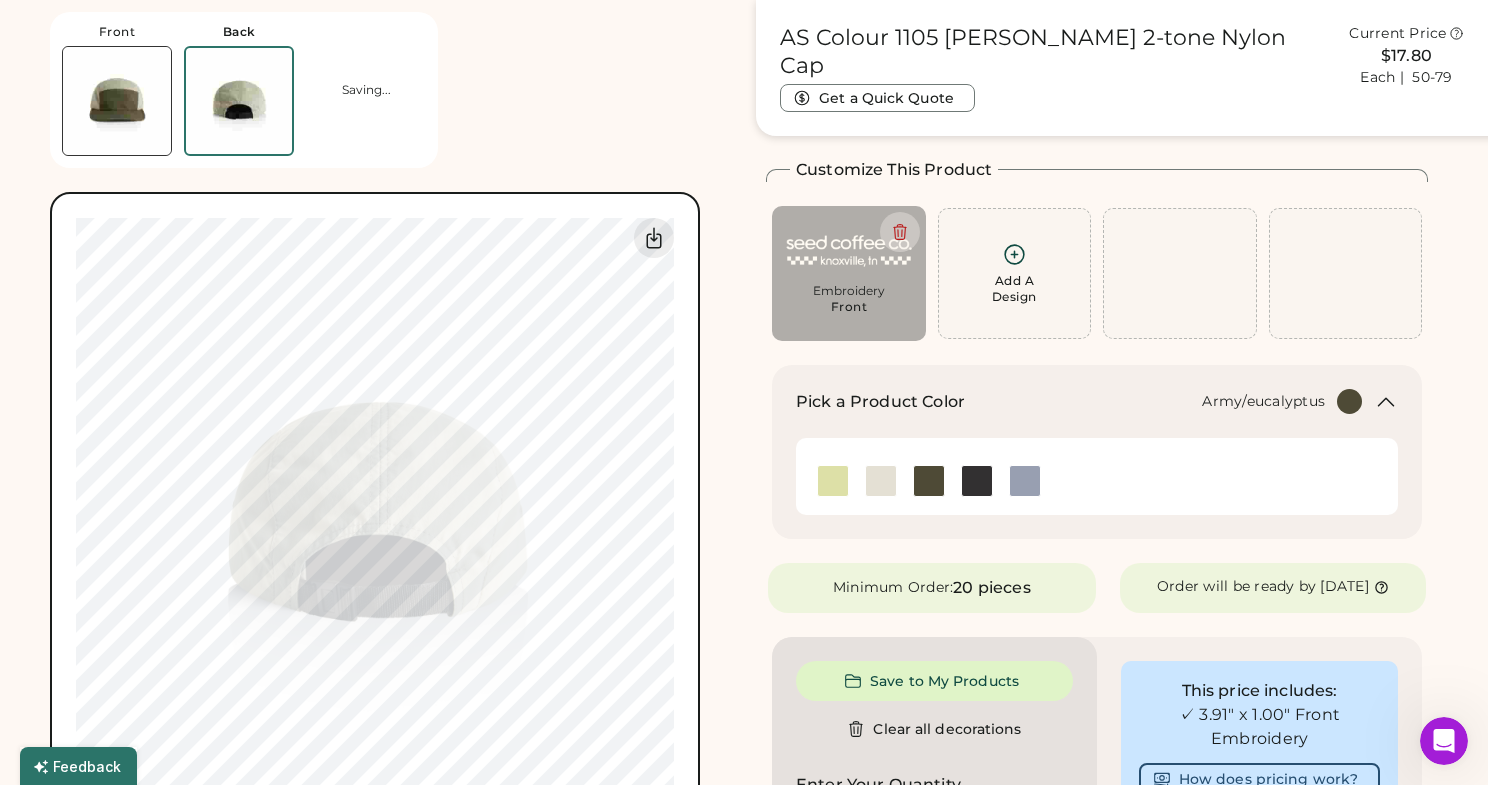 click at bounding box center (117, 101) 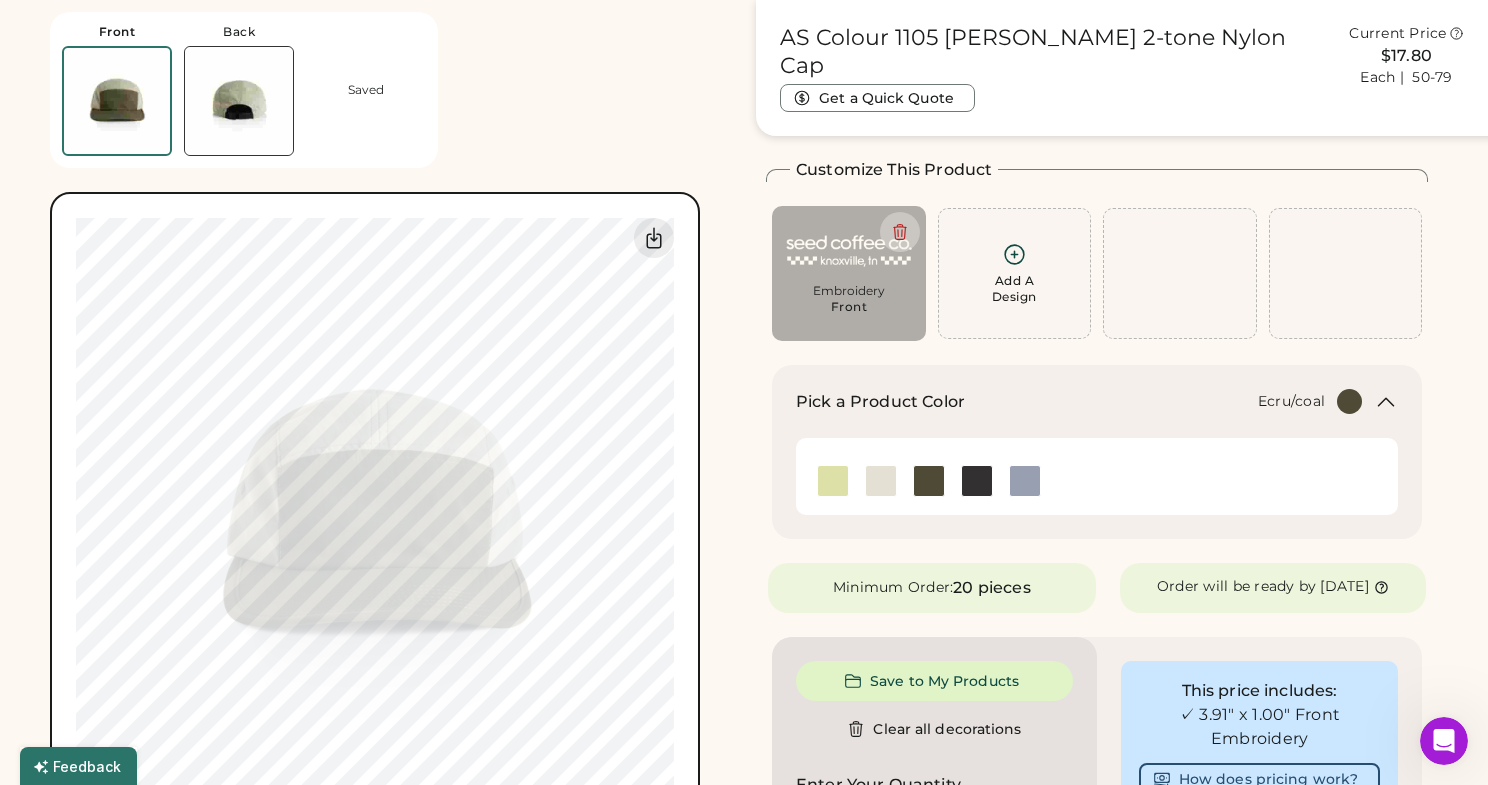 click at bounding box center [881, 481] 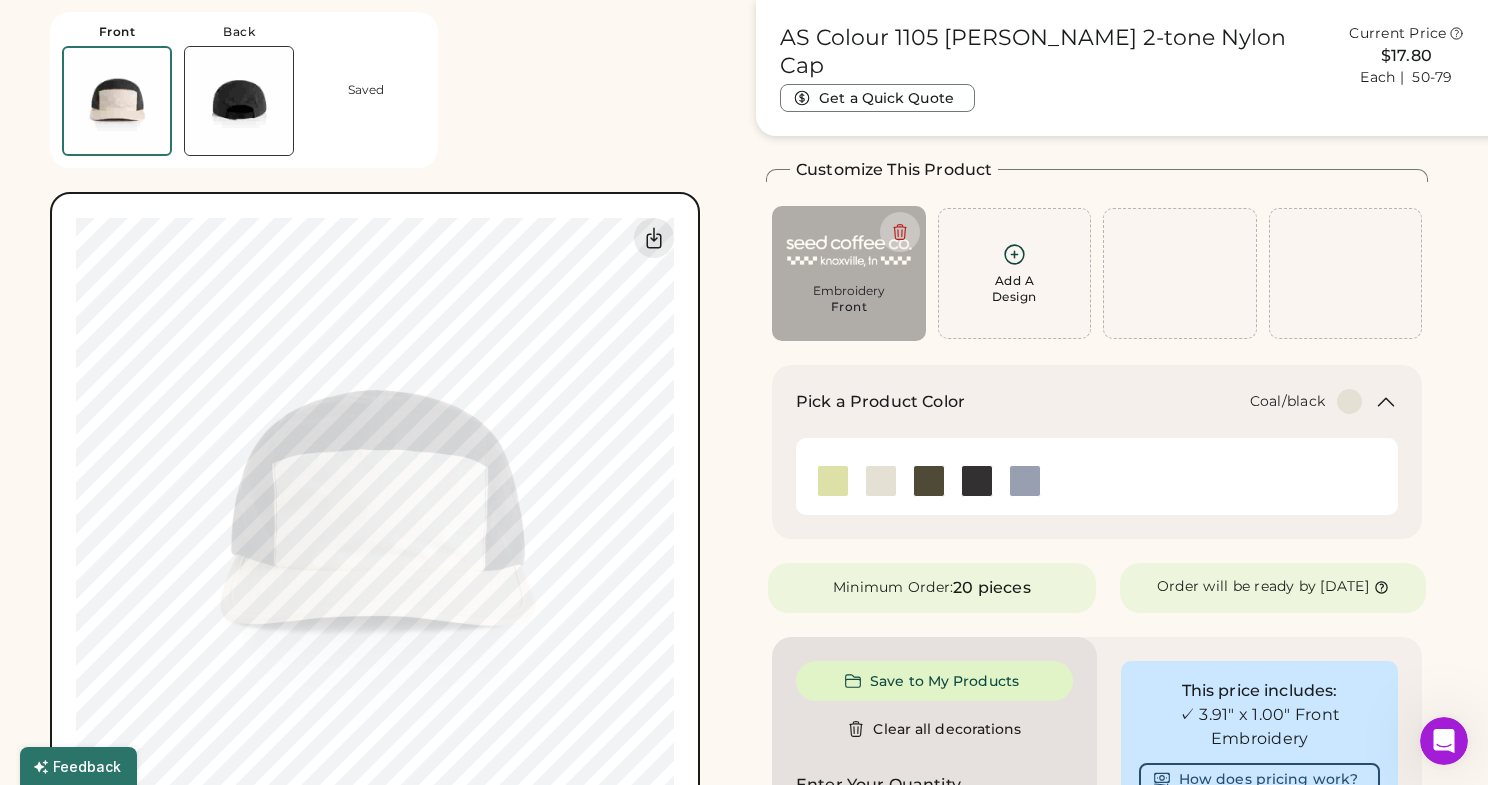 click at bounding box center (977, 481) 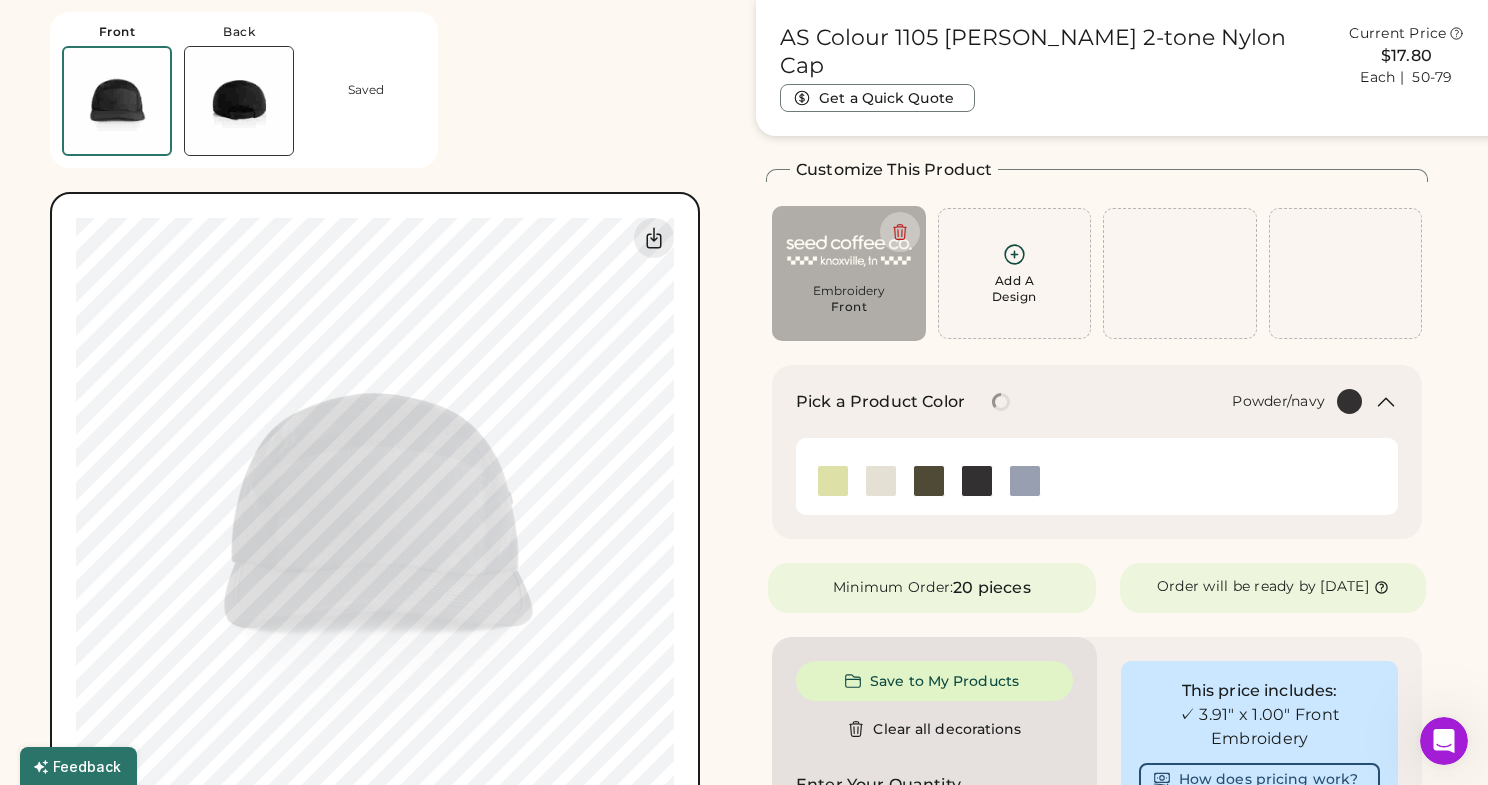 click at bounding box center [1025, 481] 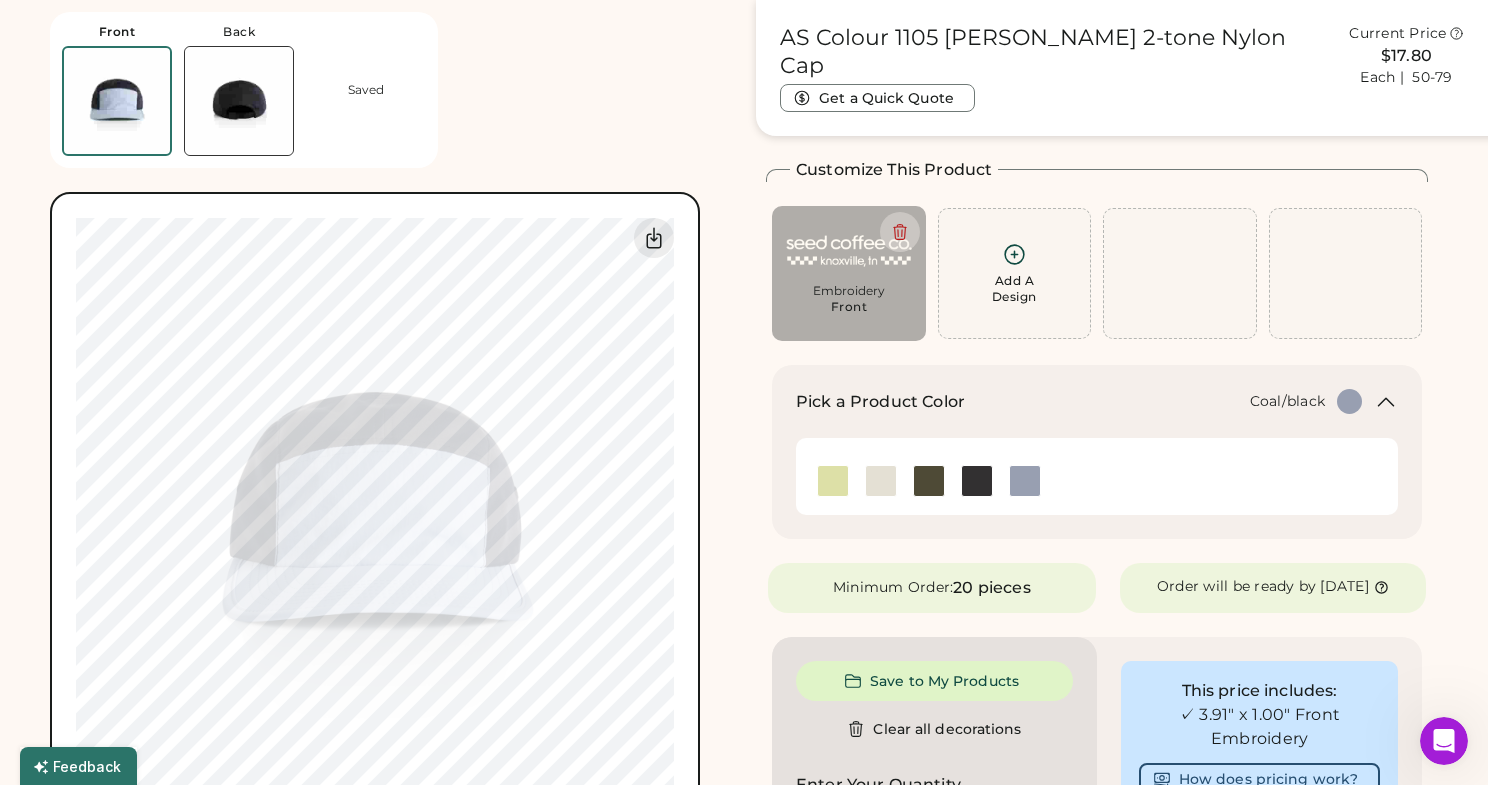 click at bounding box center (977, 481) 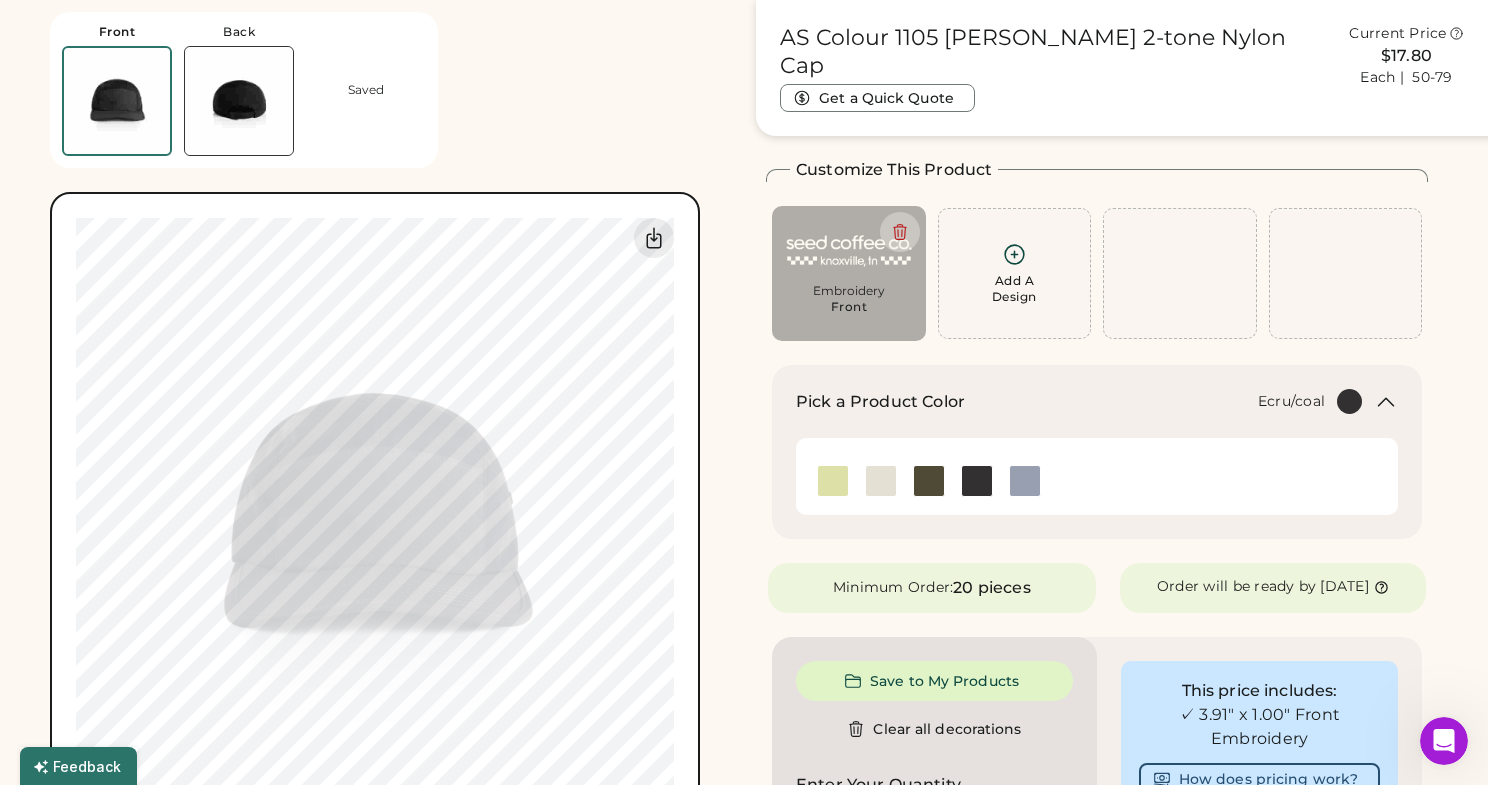 click at bounding box center (881, 481) 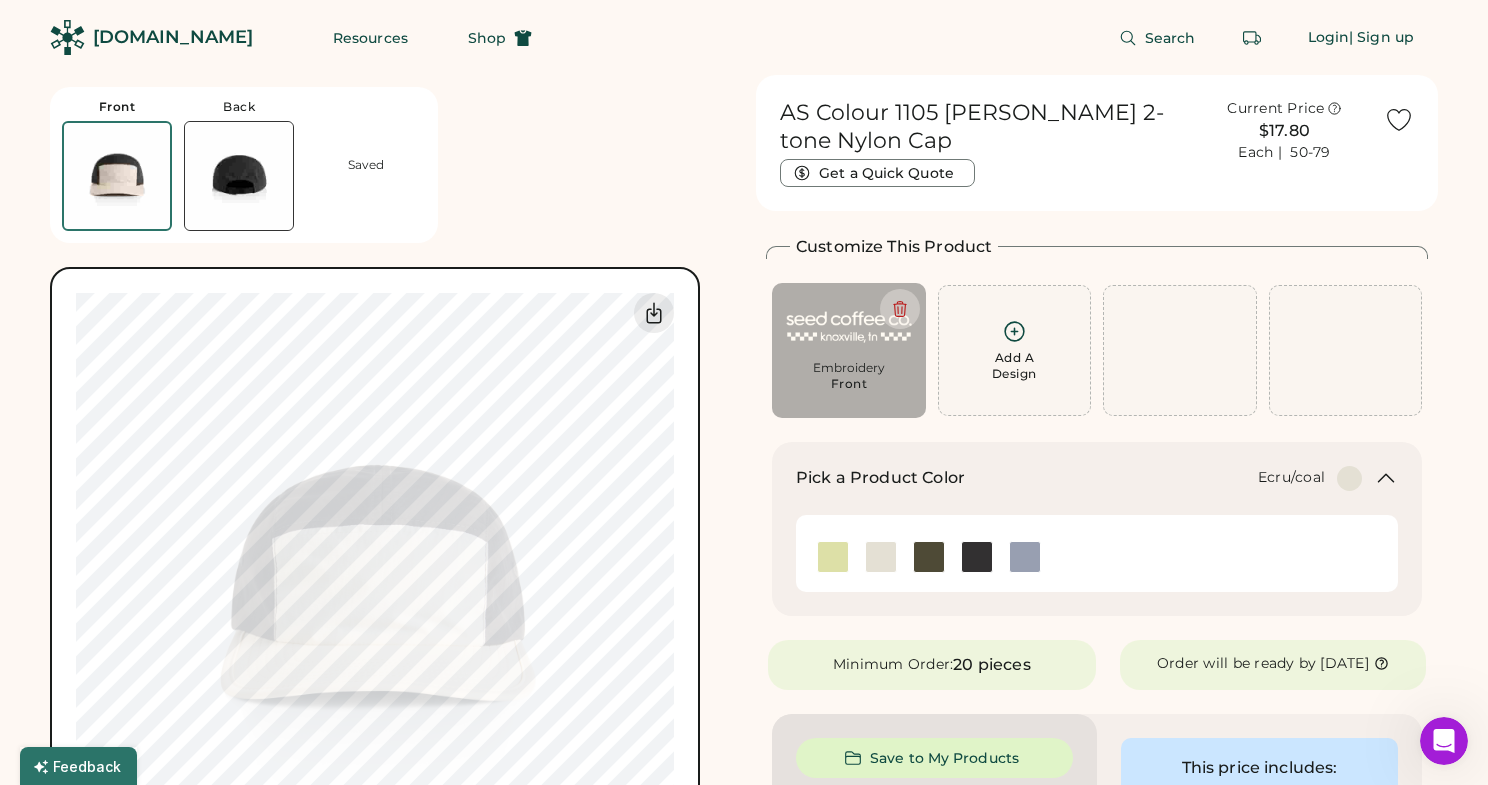 scroll, scrollTop: 0, scrollLeft: 0, axis: both 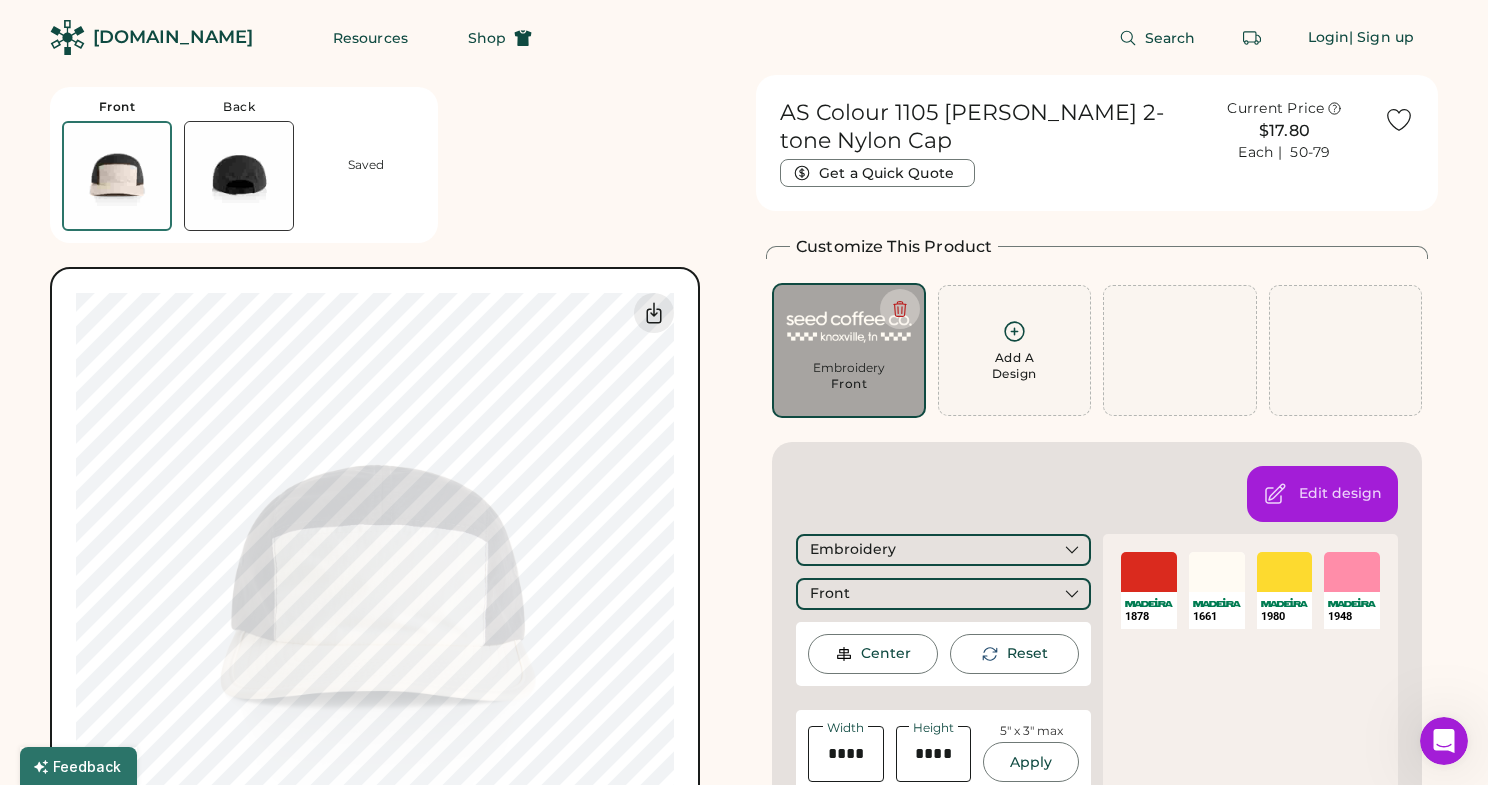 click on "SELECT
A COLOR" at bounding box center (1217, 572) 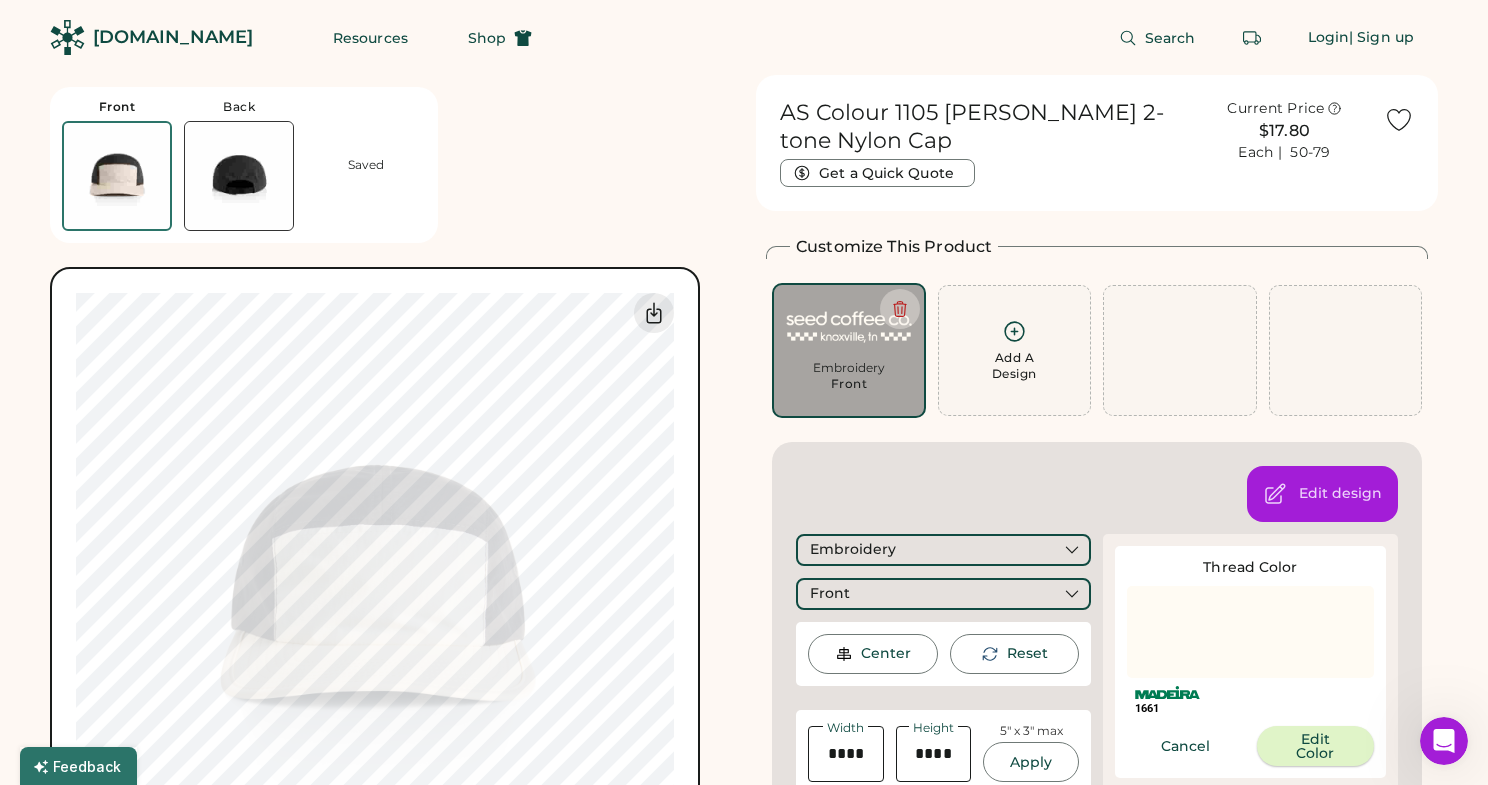 click on "Edit Color" at bounding box center [1316, 746] 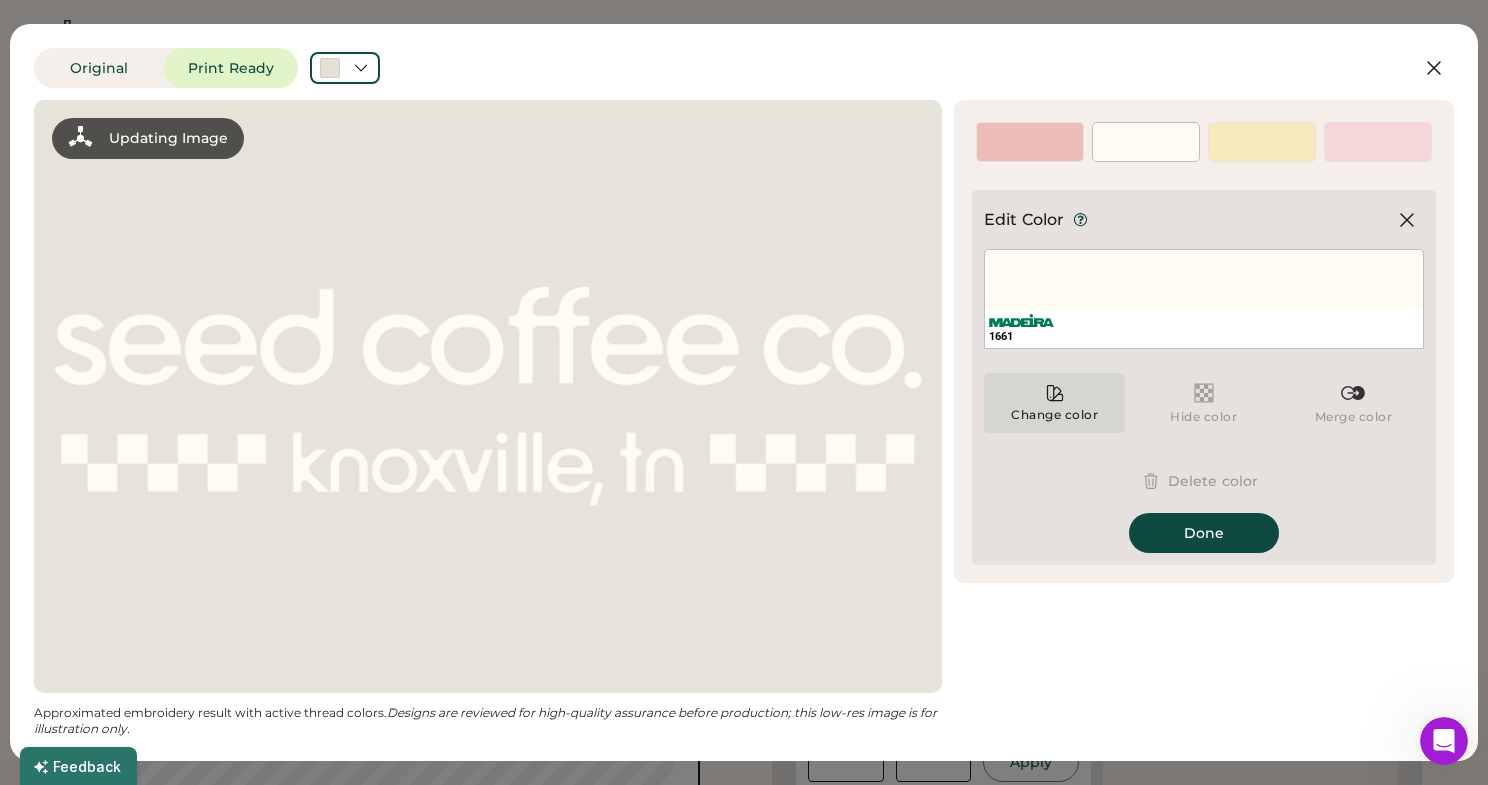 click on "Change color" at bounding box center [1054, 403] 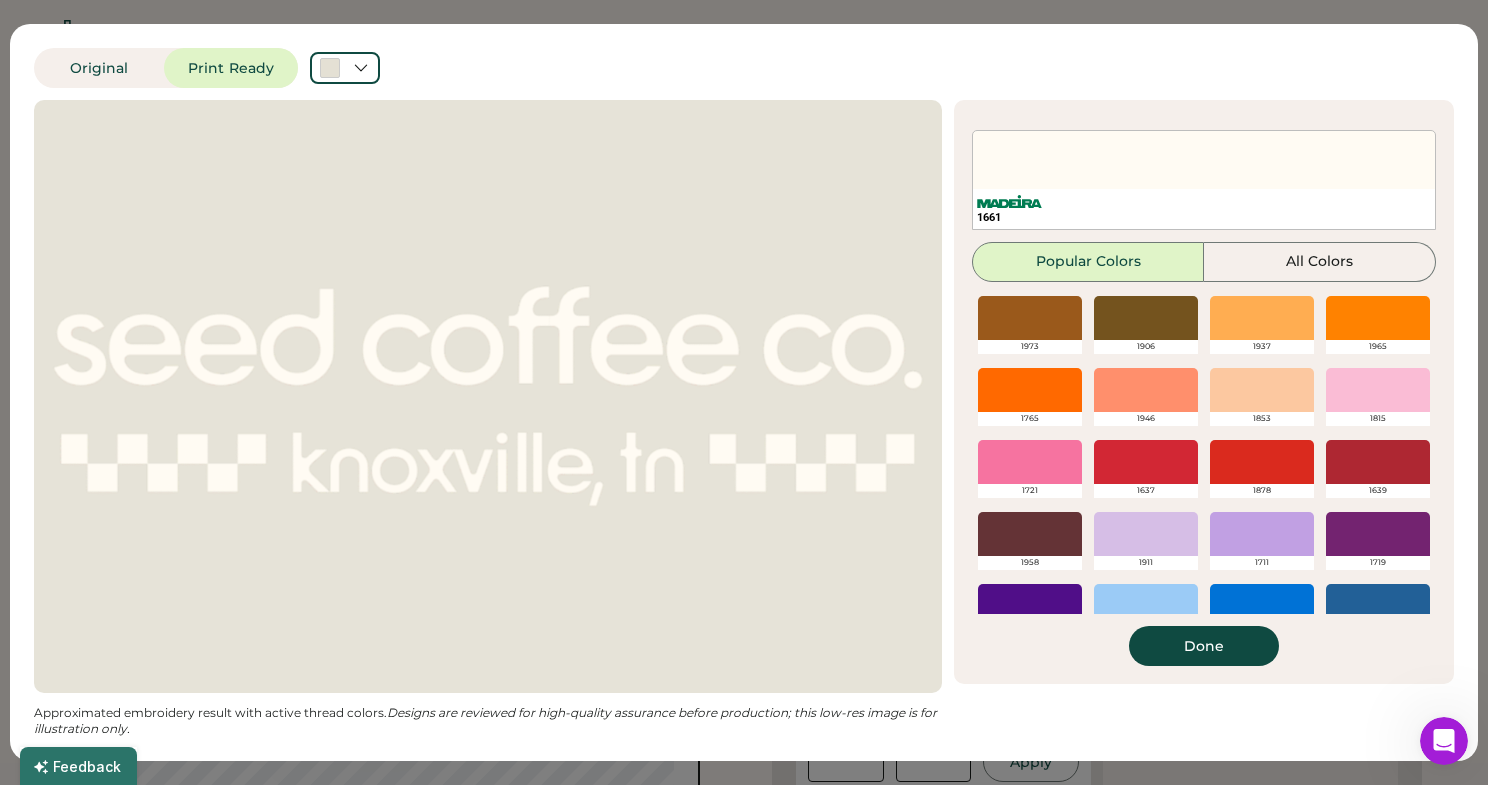 scroll, scrollTop: 171, scrollLeft: 0, axis: vertical 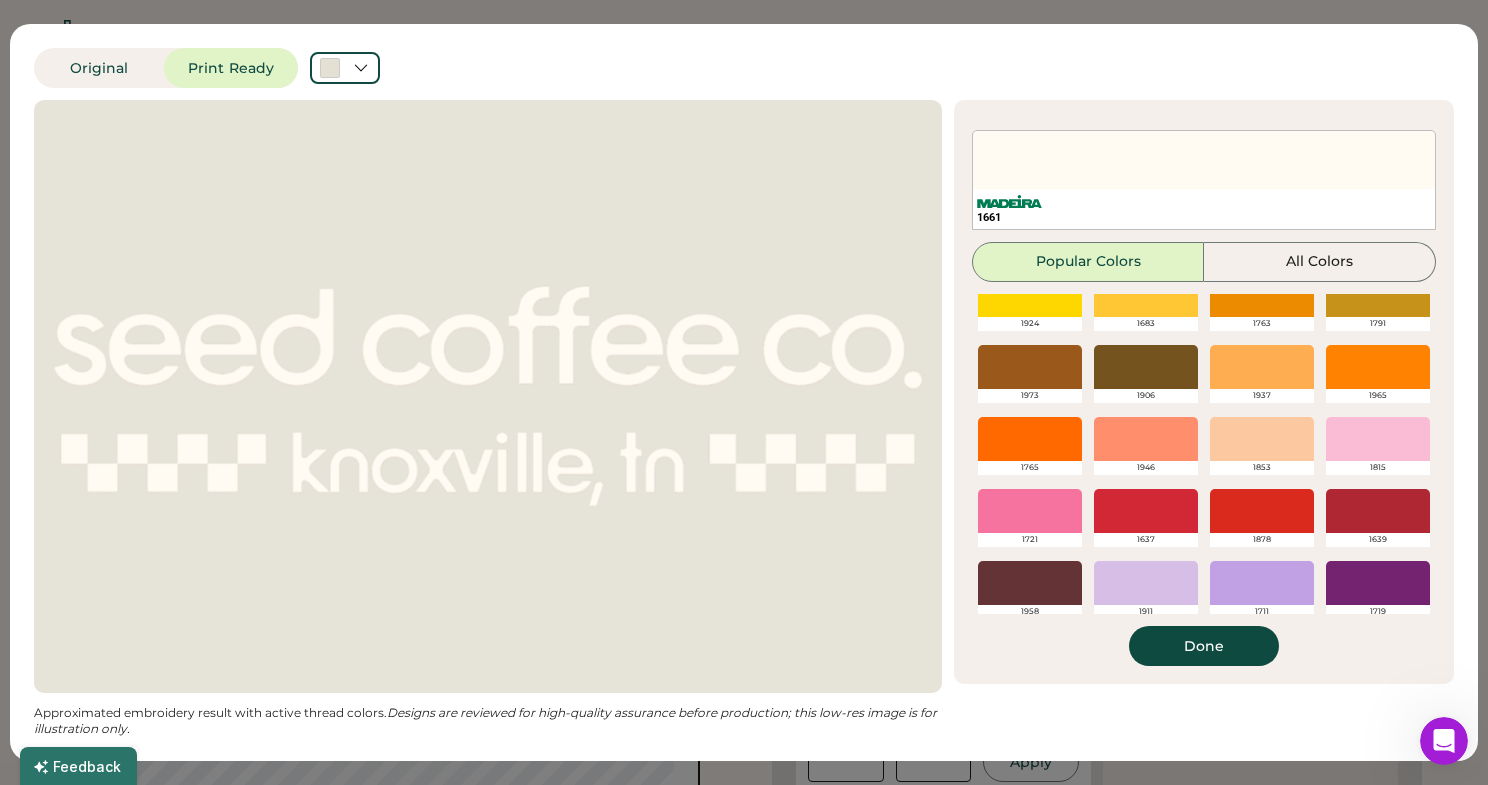 click at bounding box center [1146, 367] 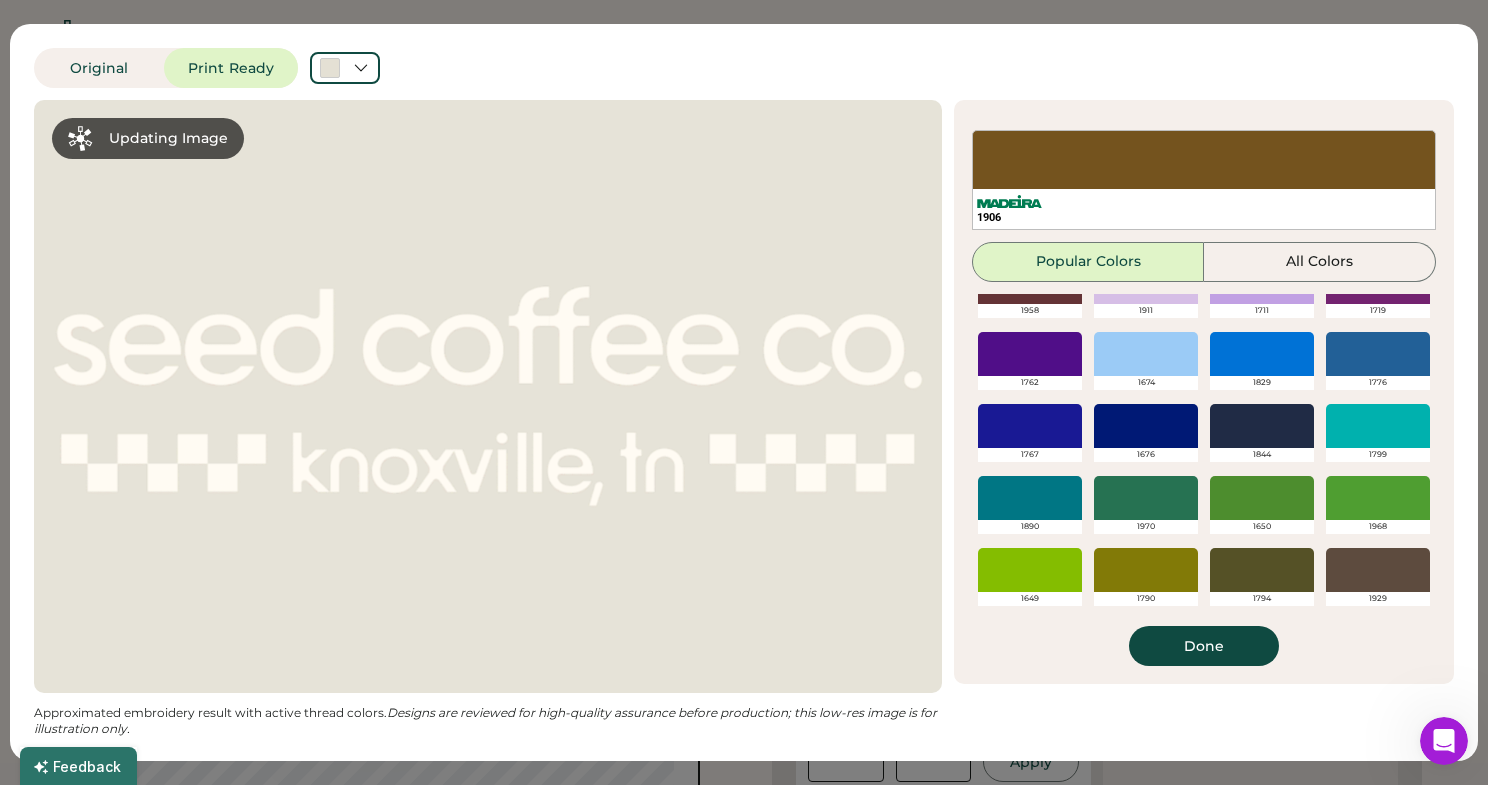 scroll, scrollTop: 472, scrollLeft: 0, axis: vertical 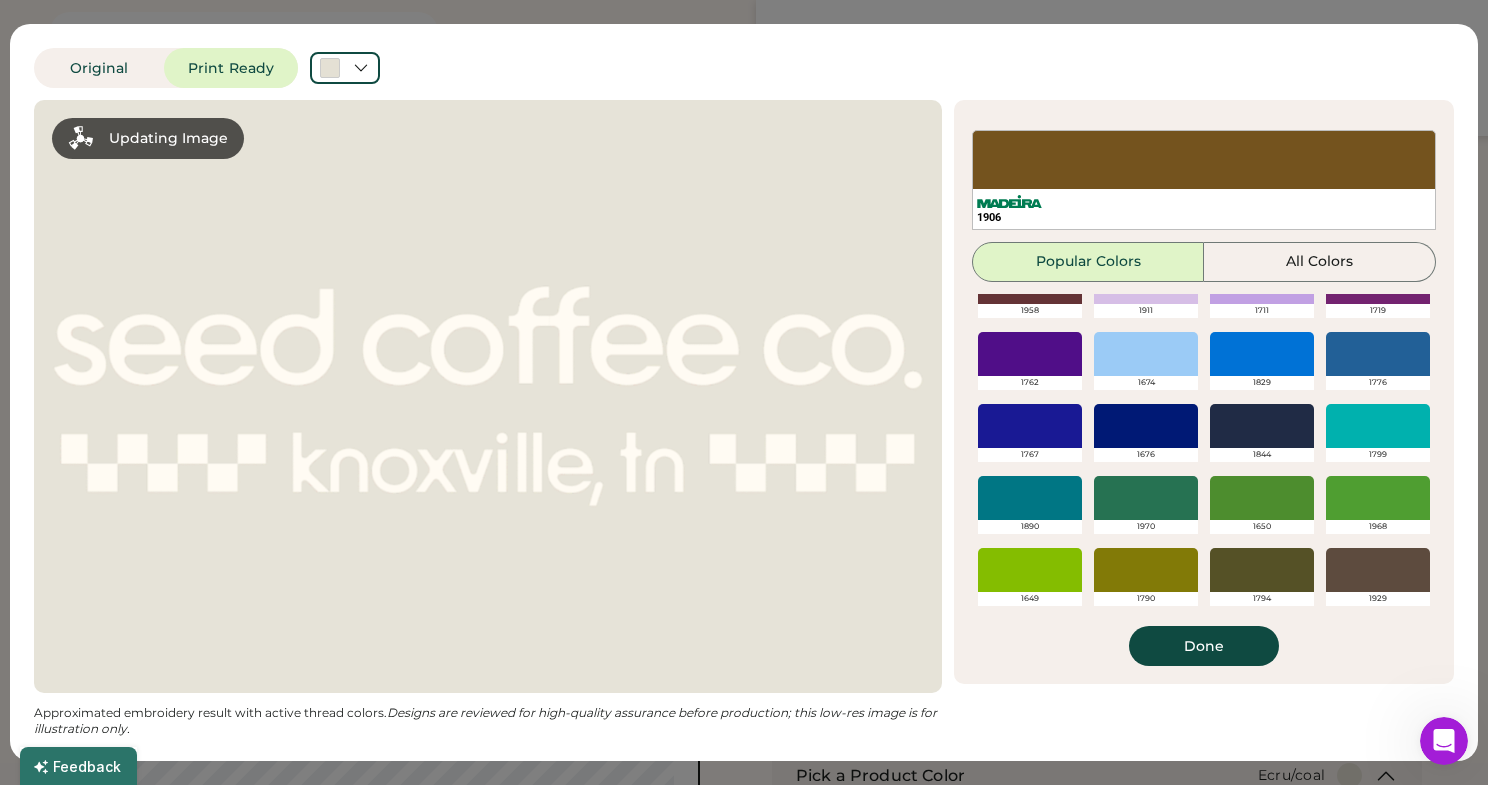 click at bounding box center [1378, 570] 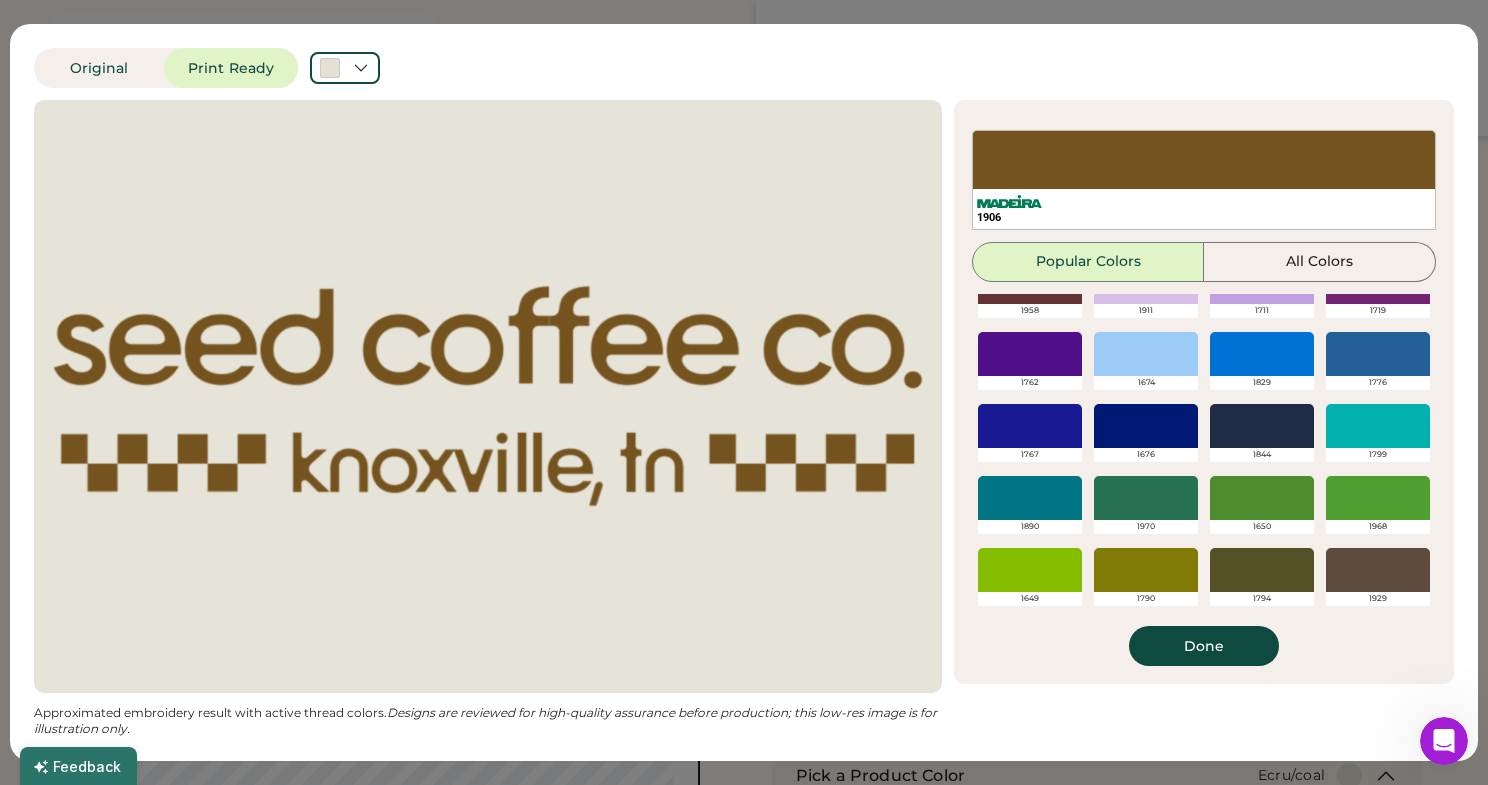 click at bounding box center [1378, 570] 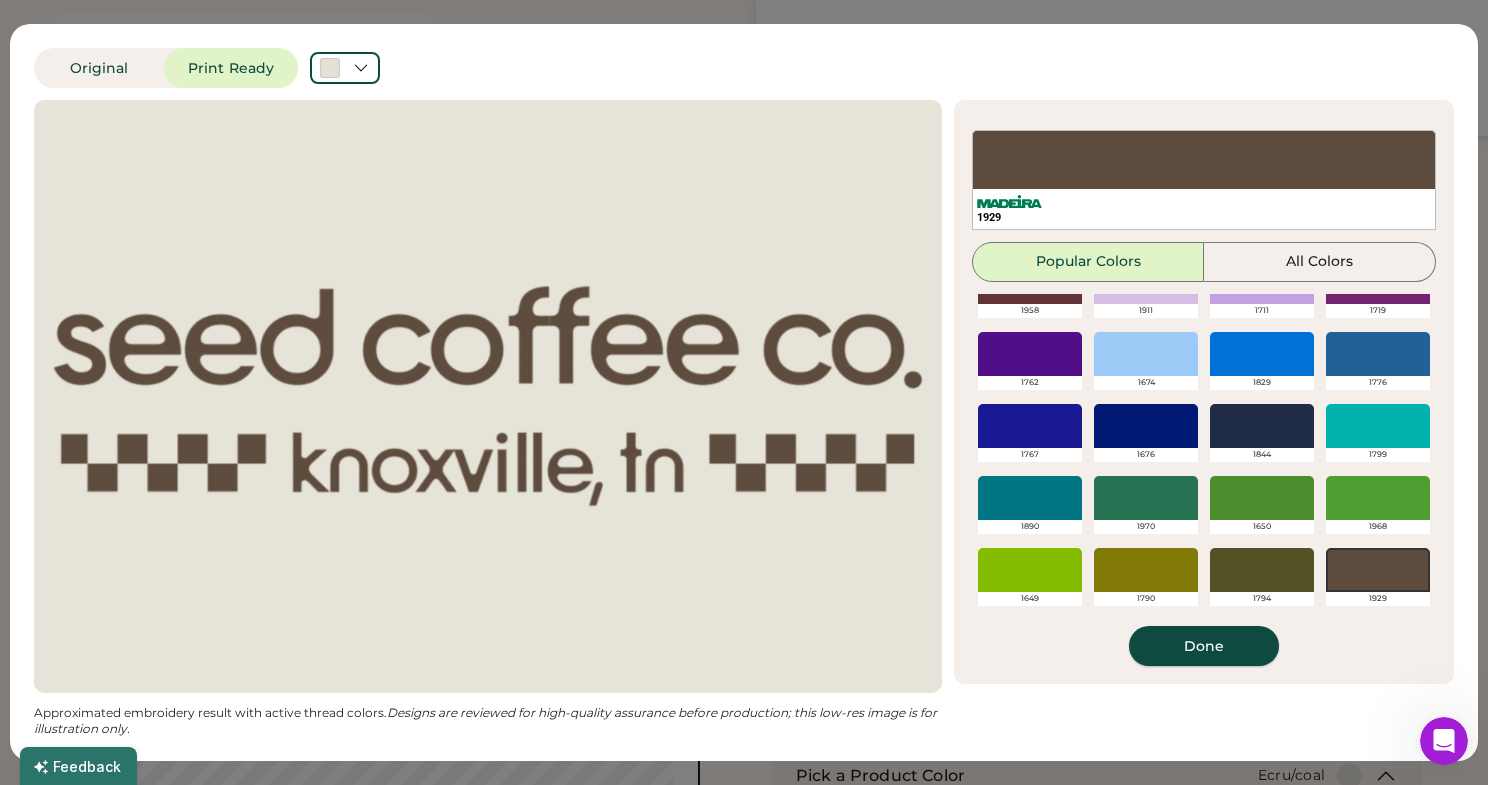 click on "Done" at bounding box center [1204, 646] 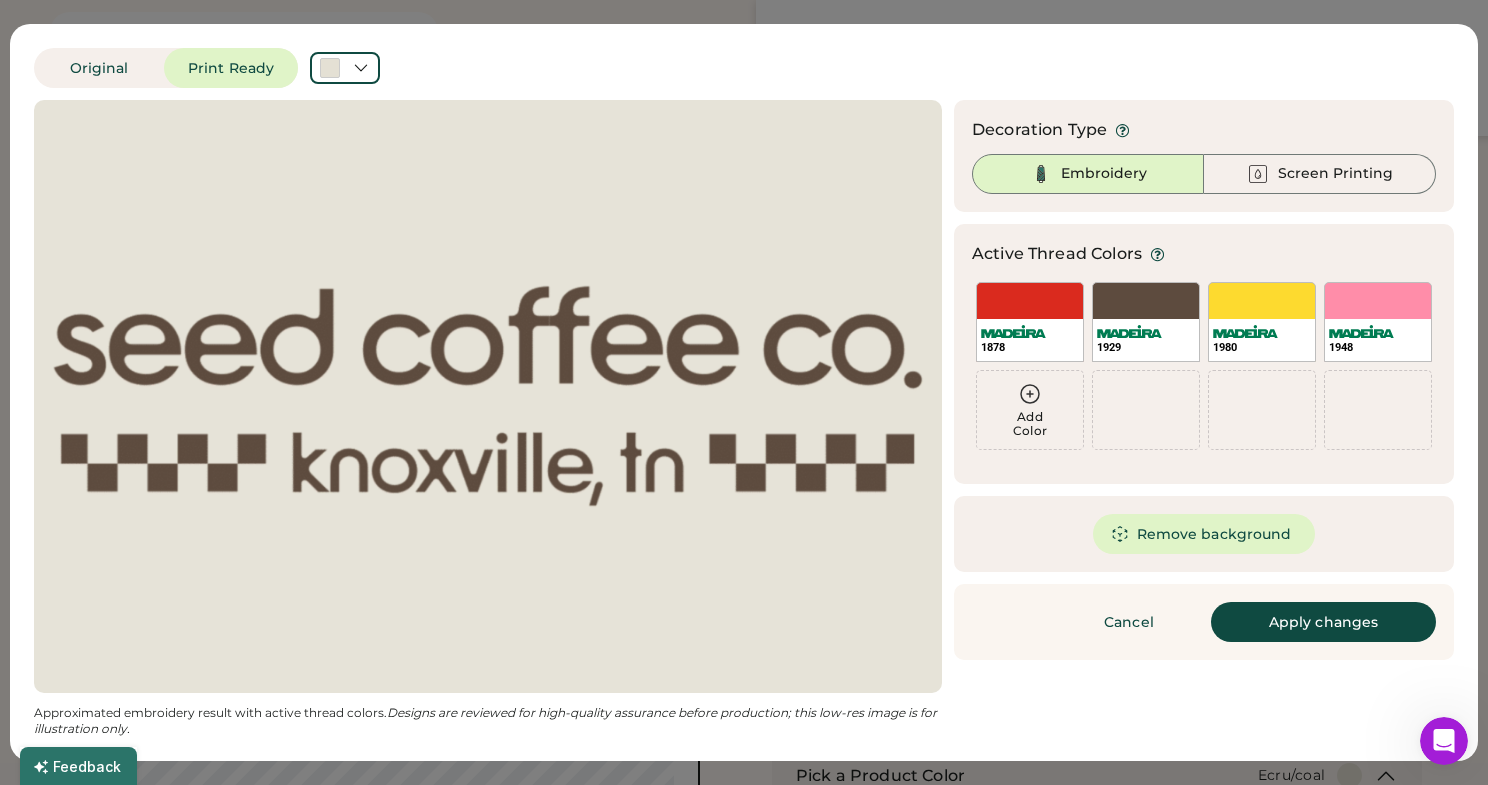 scroll, scrollTop: 0, scrollLeft: 0, axis: both 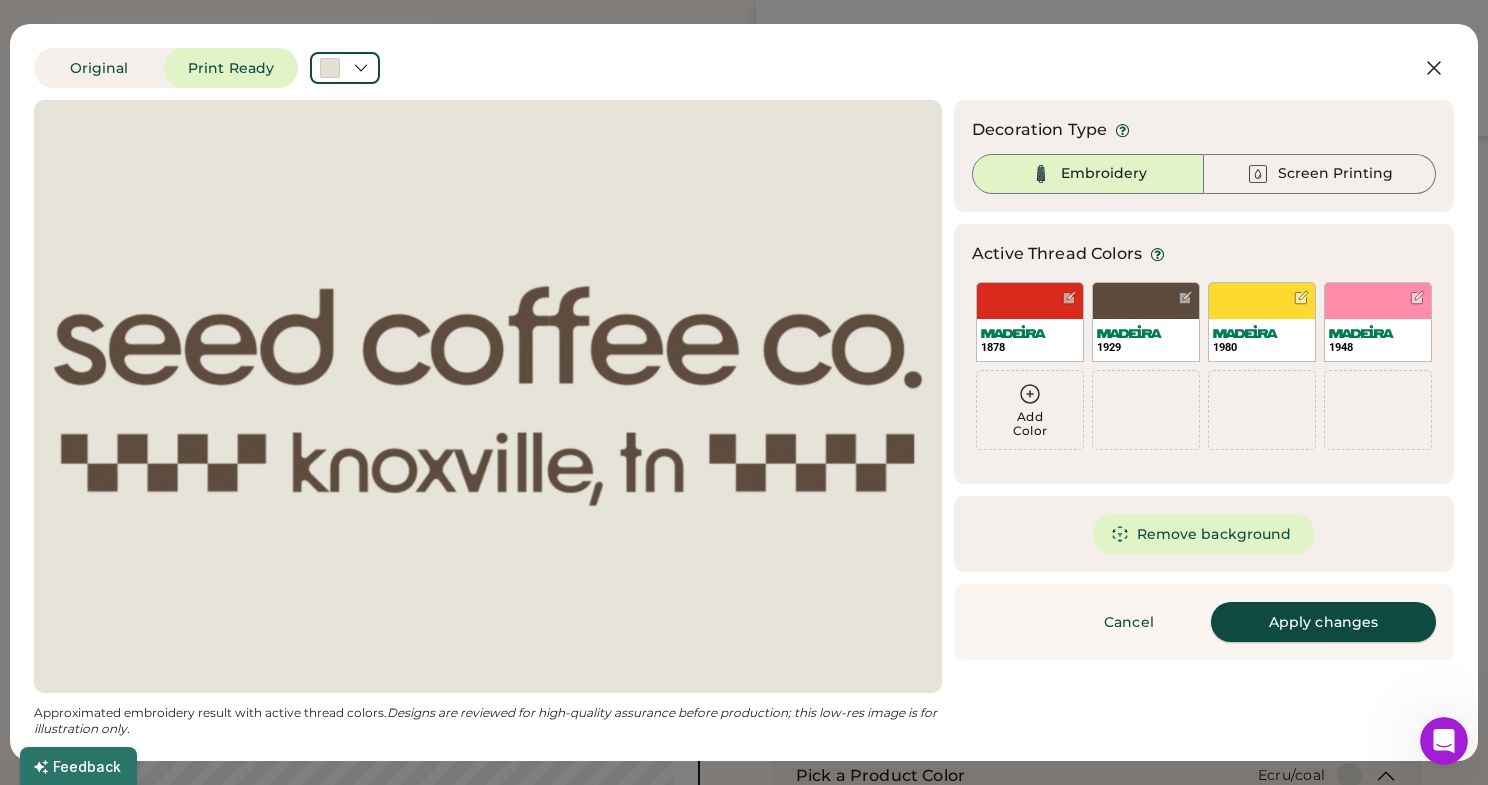 click on "Apply changes" at bounding box center (1323, 622) 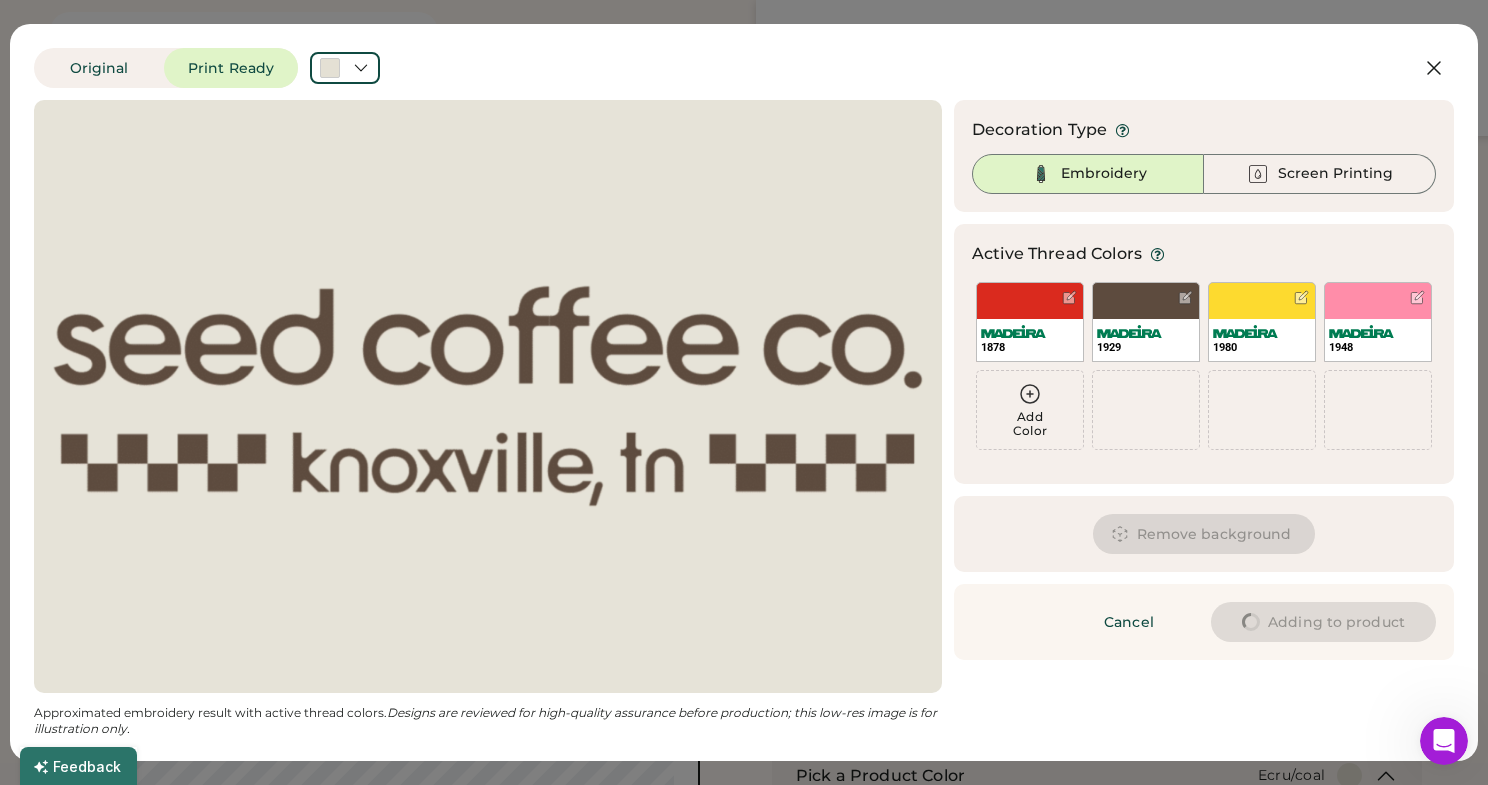 type on "****" 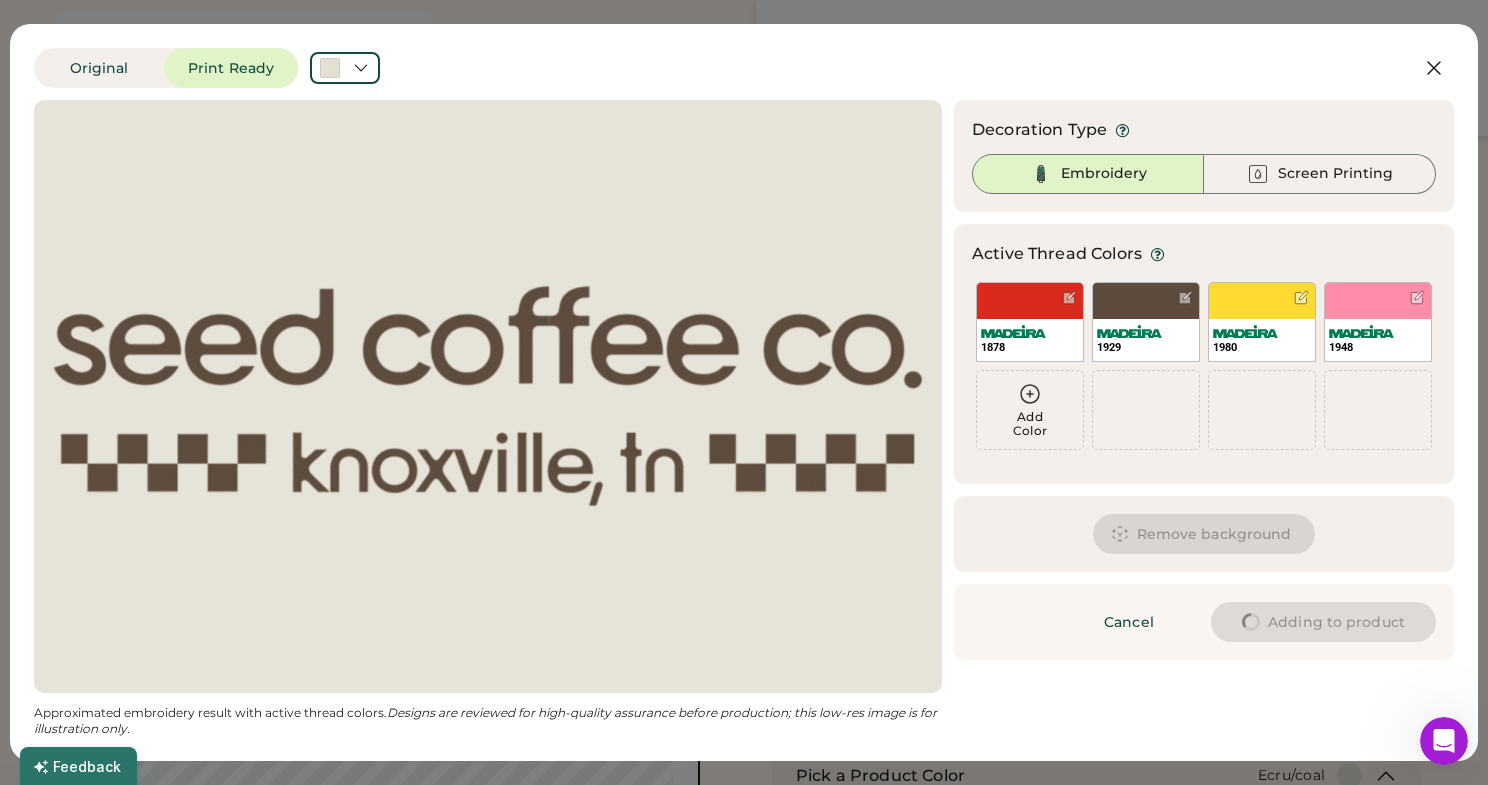 type on "****" 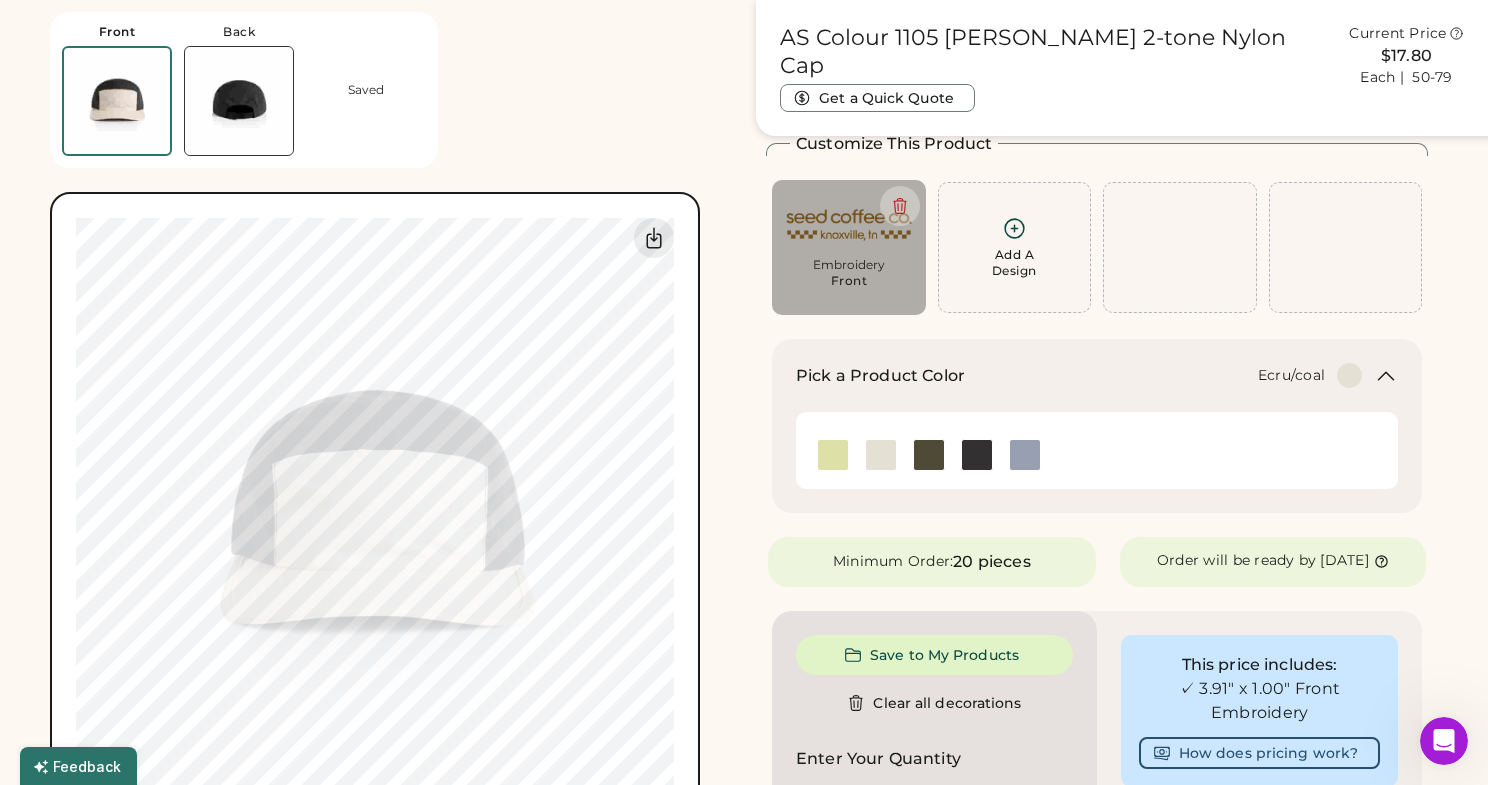 type on "****" 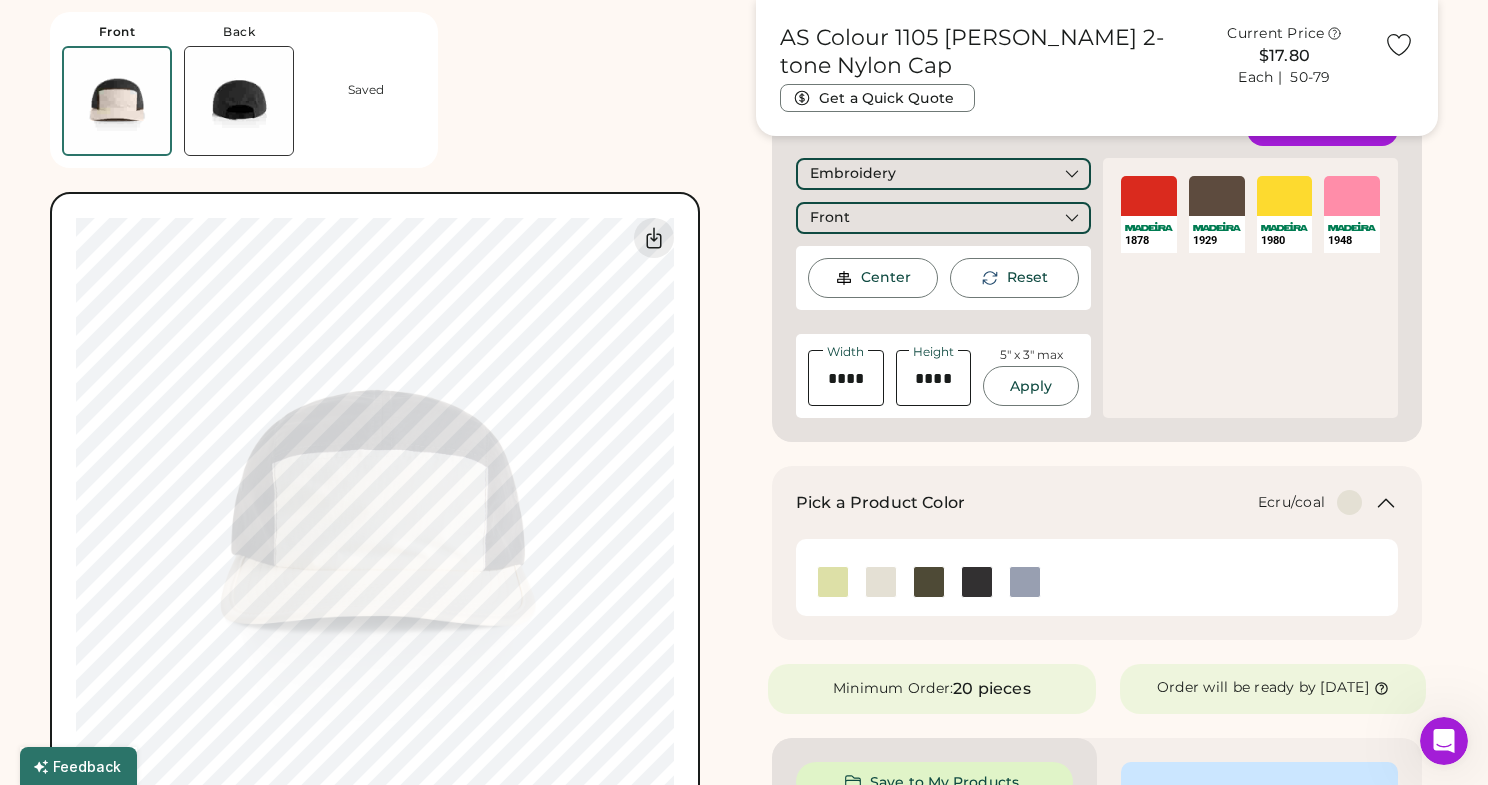 scroll, scrollTop: 486, scrollLeft: 0, axis: vertical 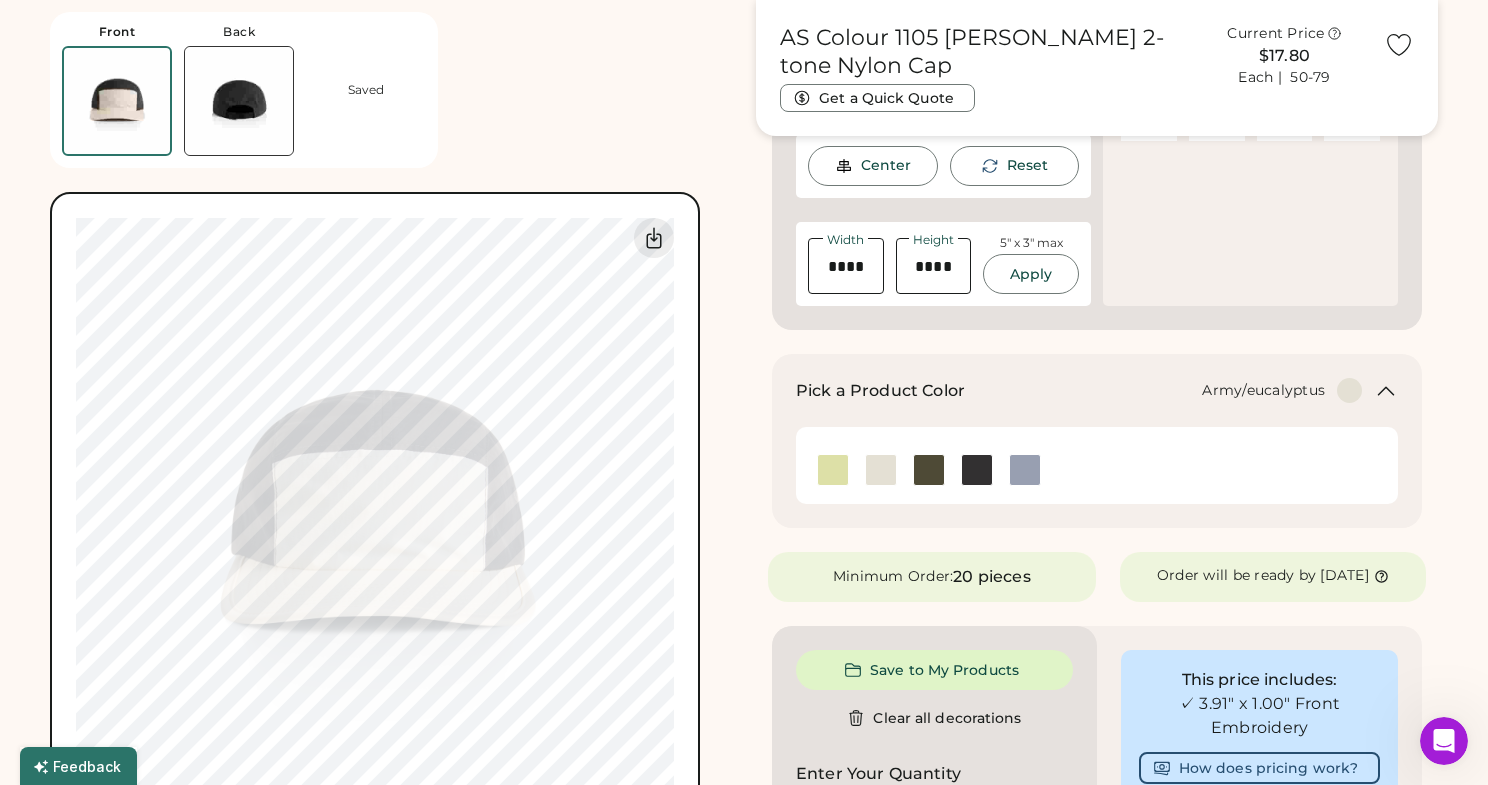 click at bounding box center [929, 470] 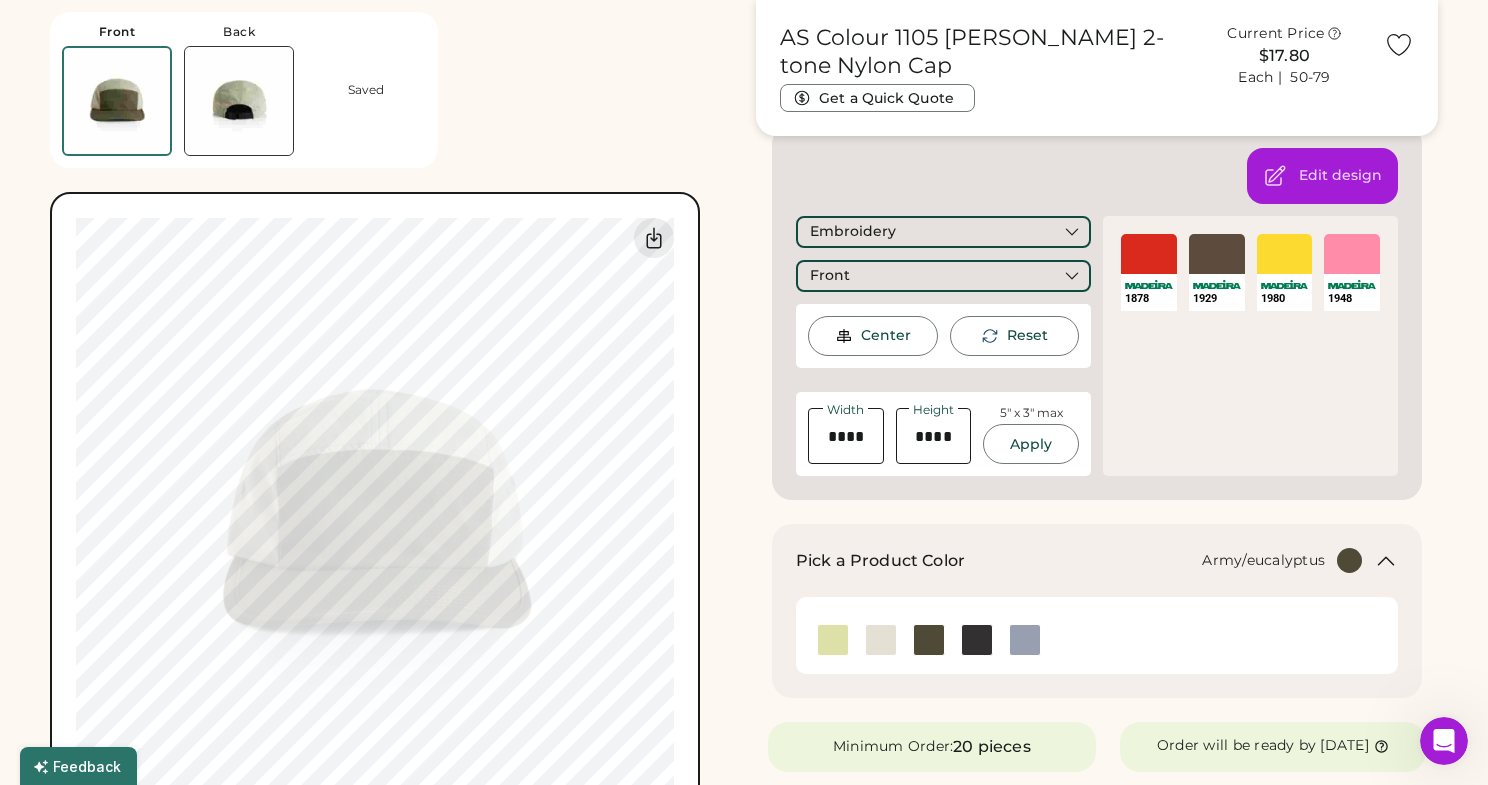 scroll, scrollTop: 303, scrollLeft: 0, axis: vertical 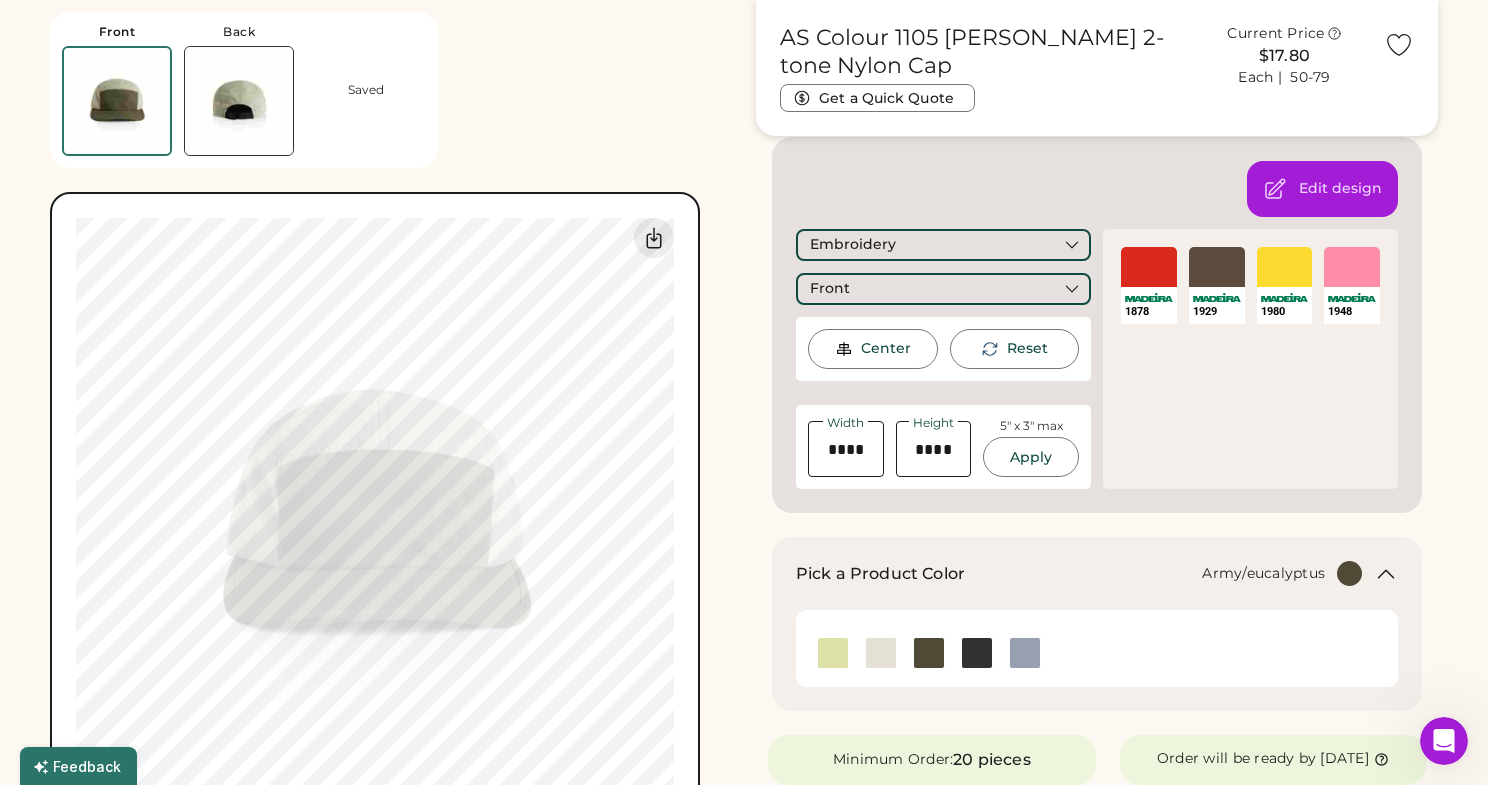 click on "SELECT
A COLOR" at bounding box center (1217, 267) 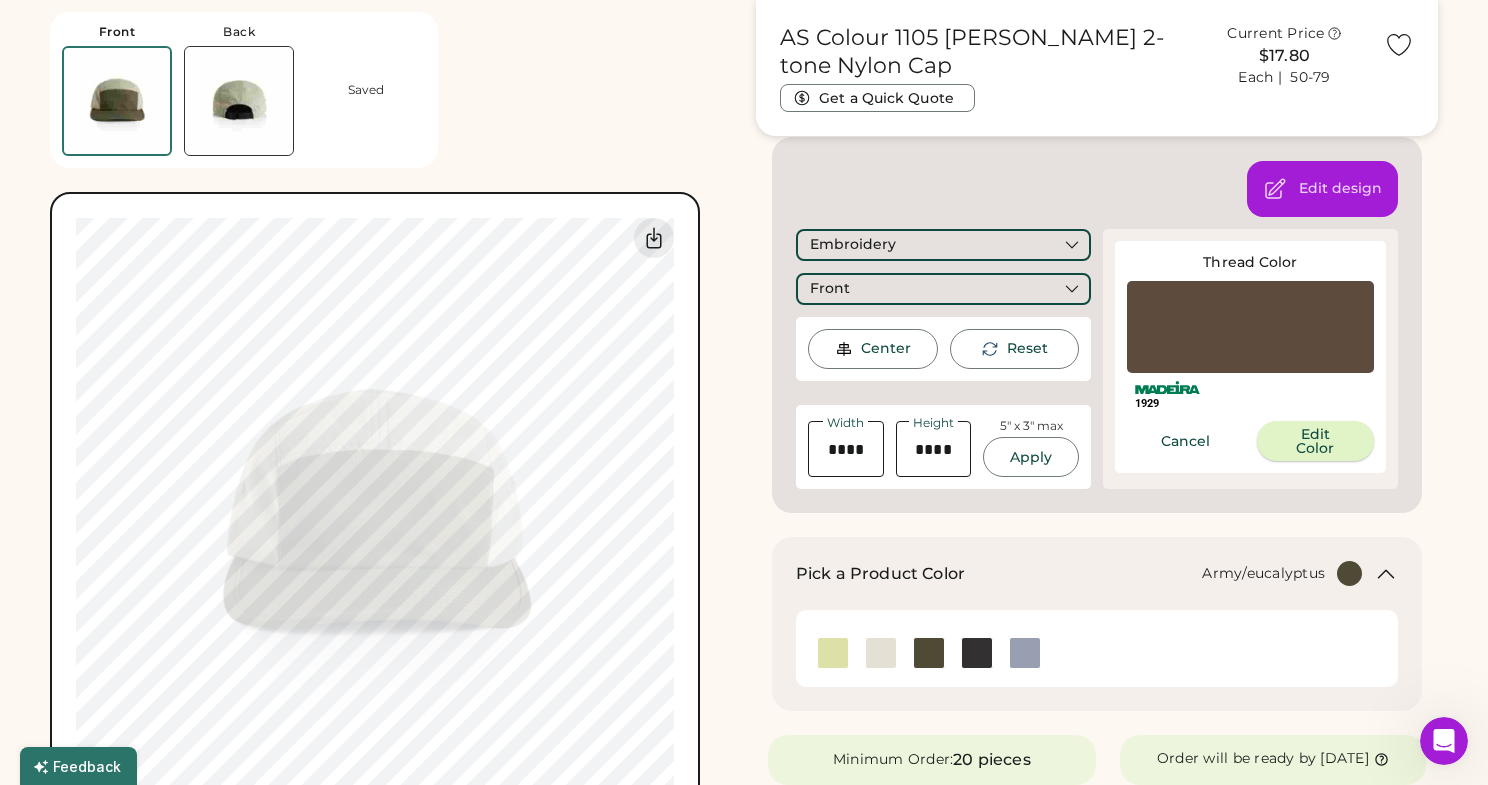 click on "Edit Color" at bounding box center (1316, 441) 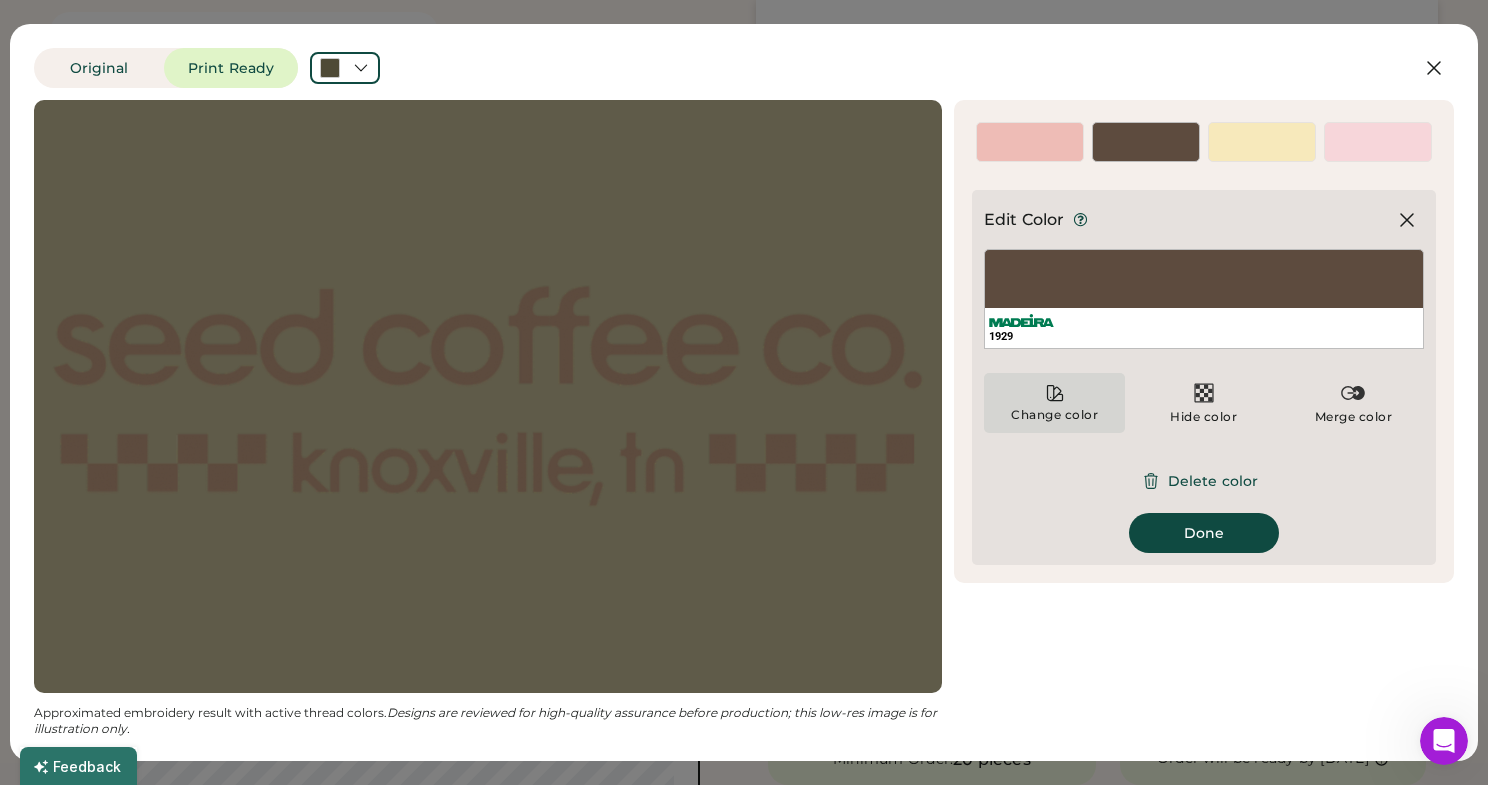 click on "Change color" at bounding box center [1054, 403] 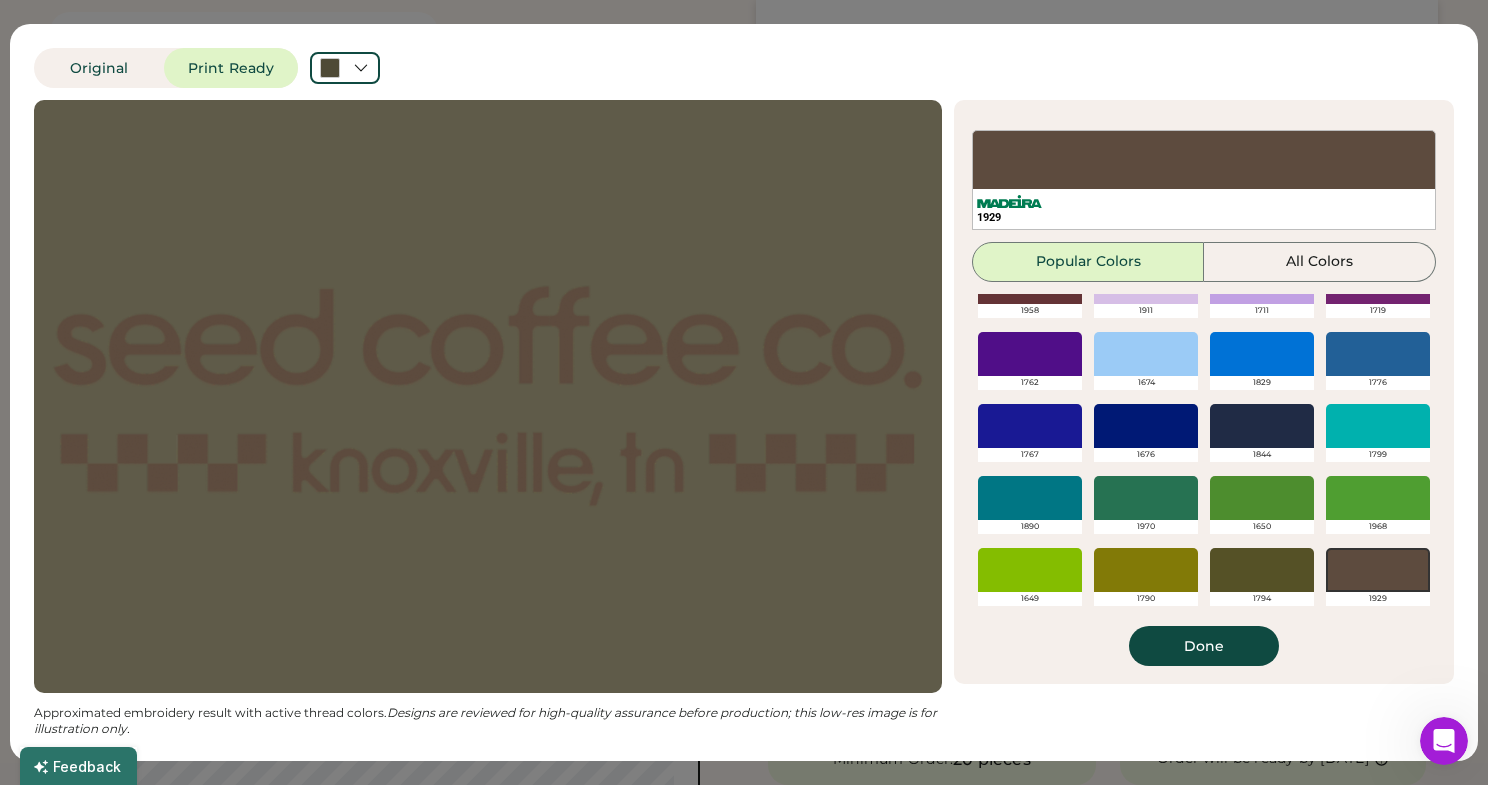 scroll, scrollTop: 472, scrollLeft: 0, axis: vertical 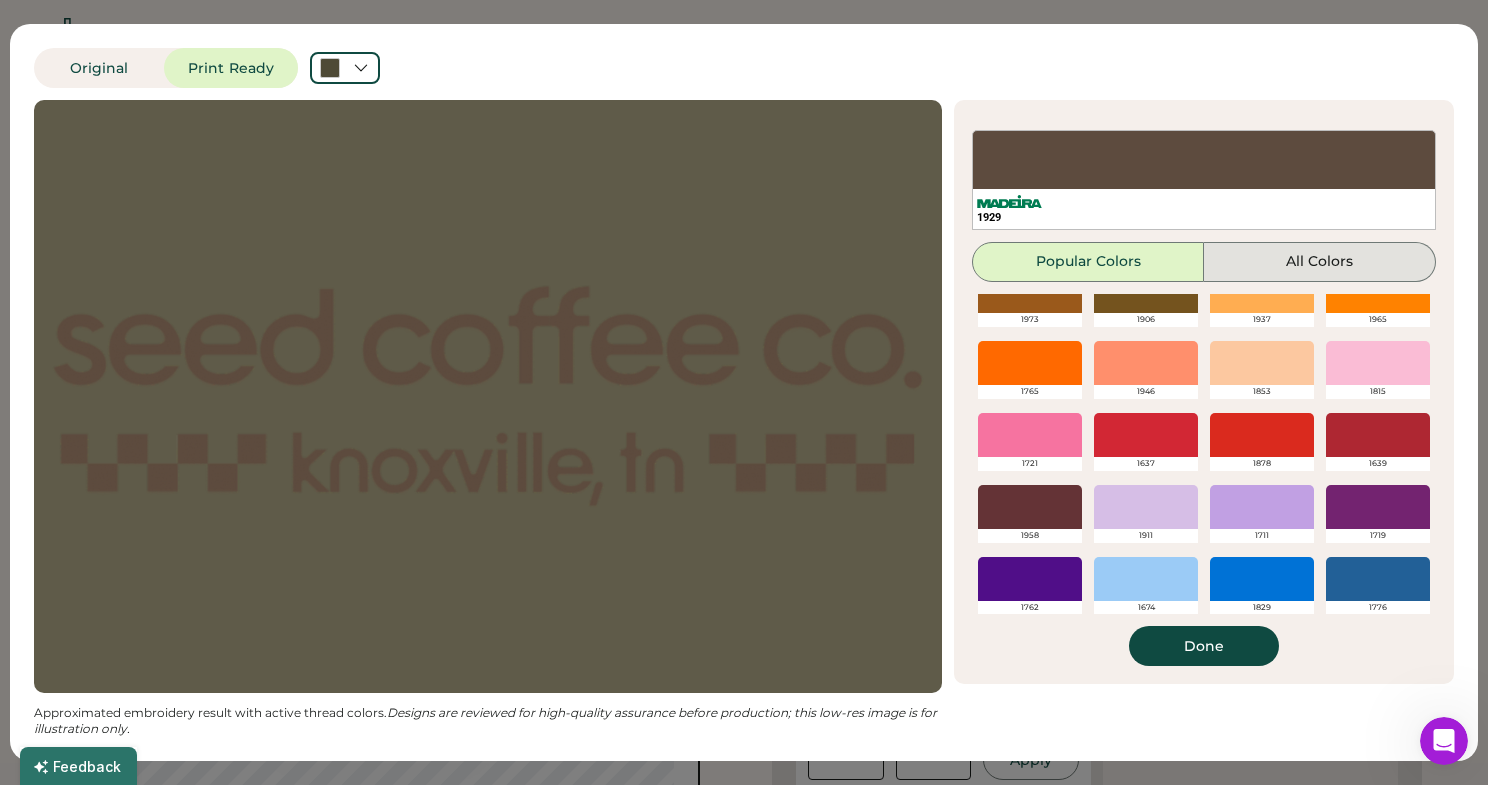 click on "All Colors" at bounding box center (1320, 262) 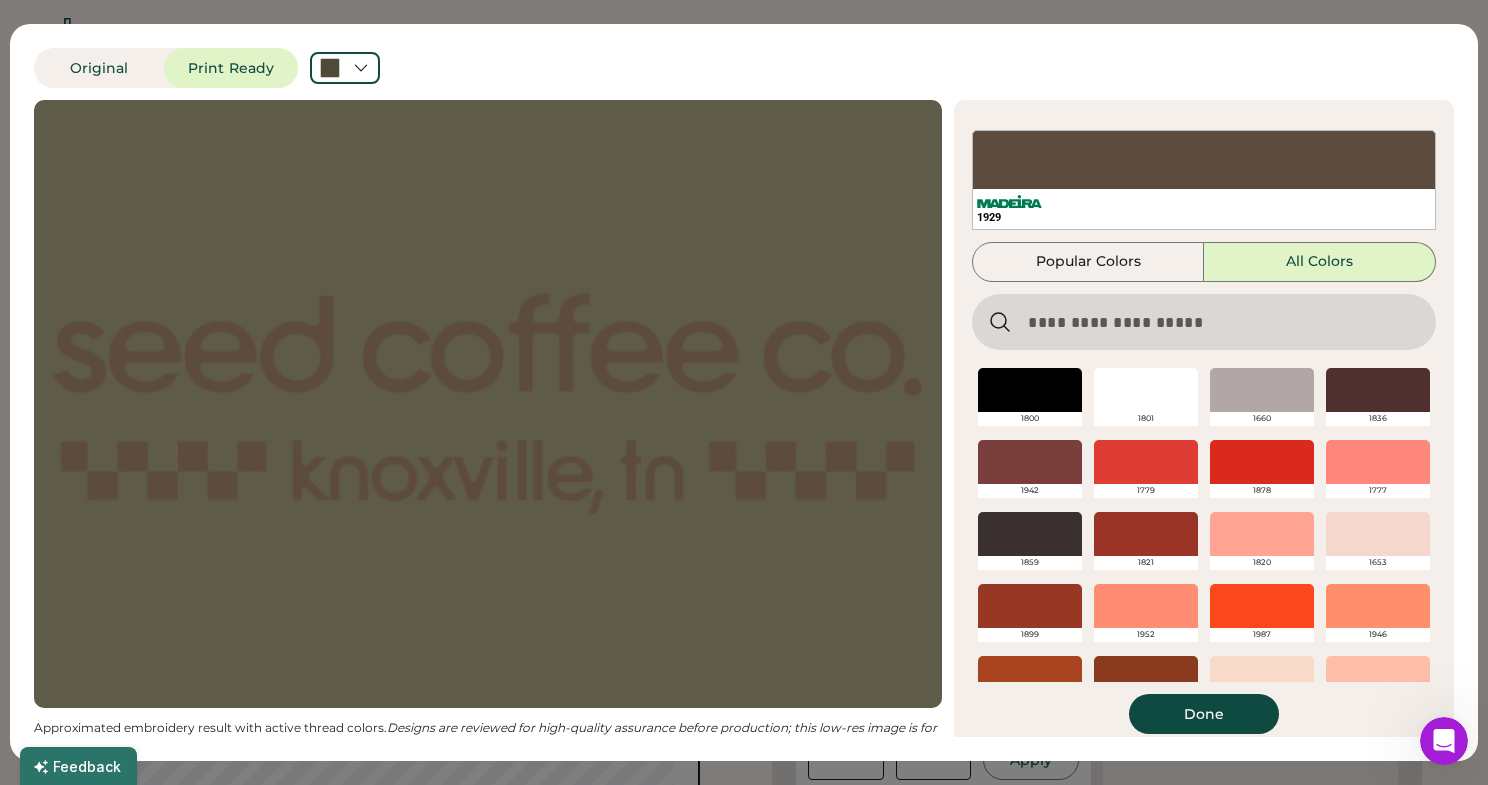 scroll, scrollTop: 0, scrollLeft: 0, axis: both 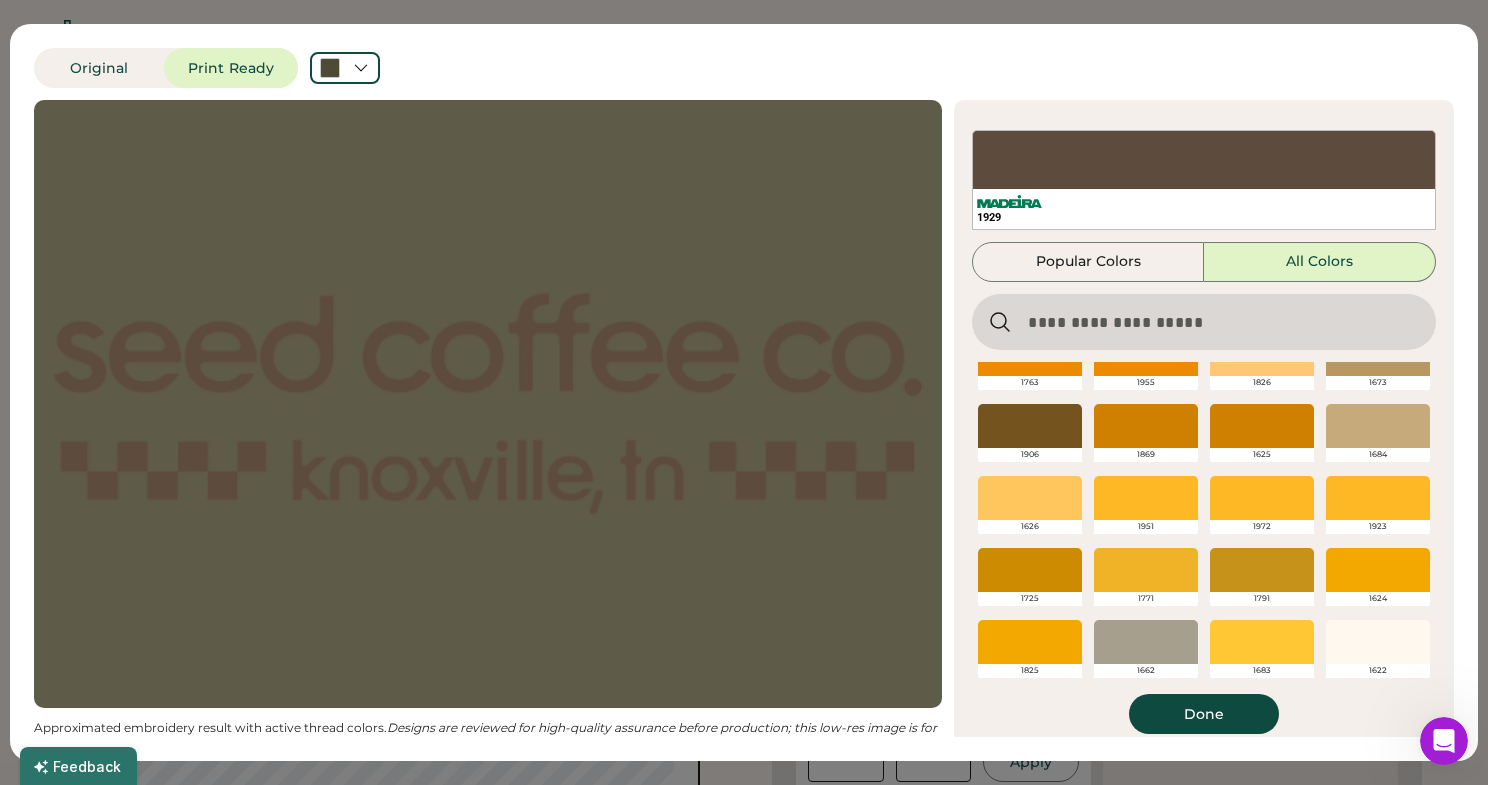 click at bounding box center [1378, 426] 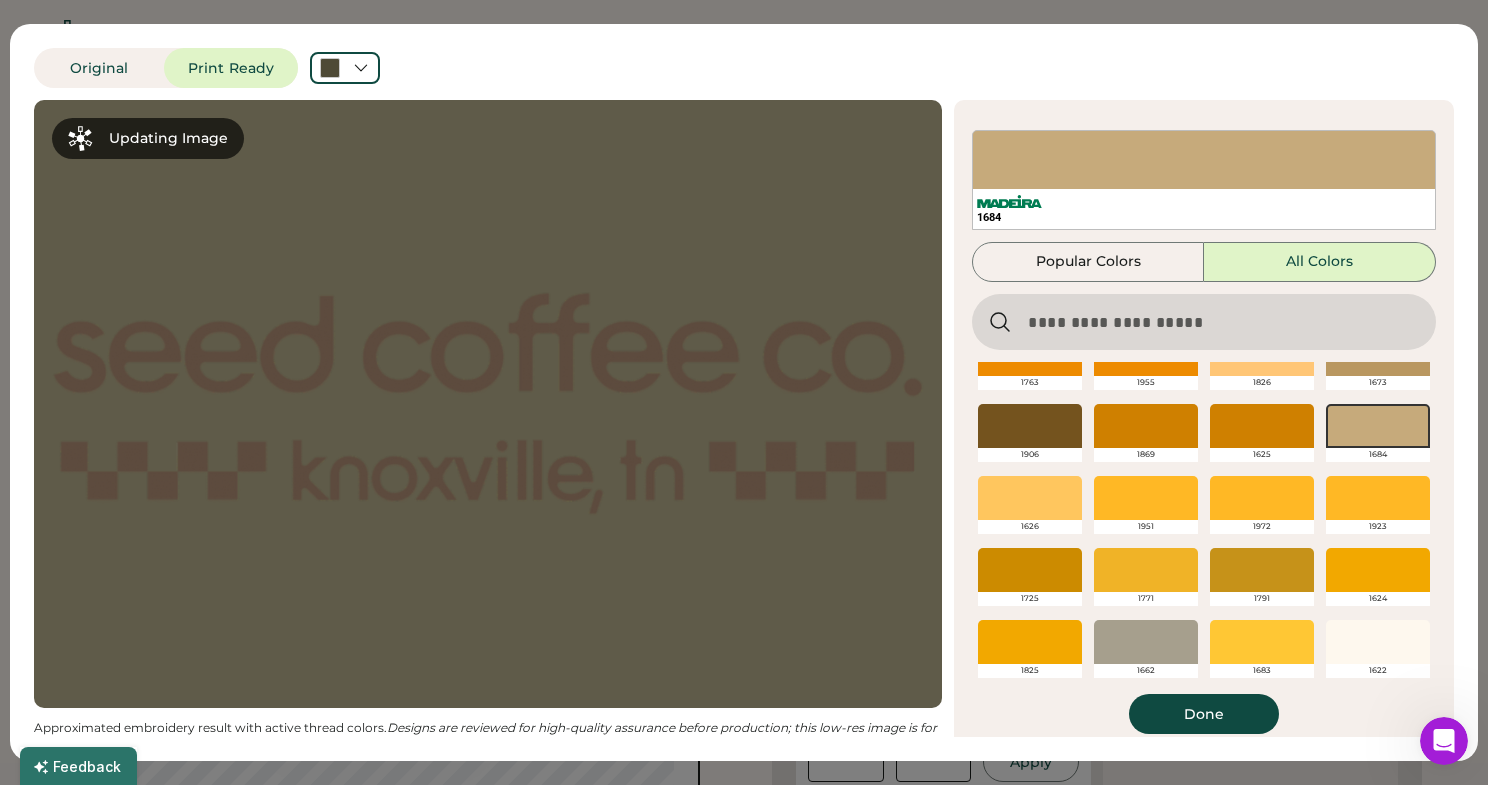 click on "Done" at bounding box center [1204, 714] 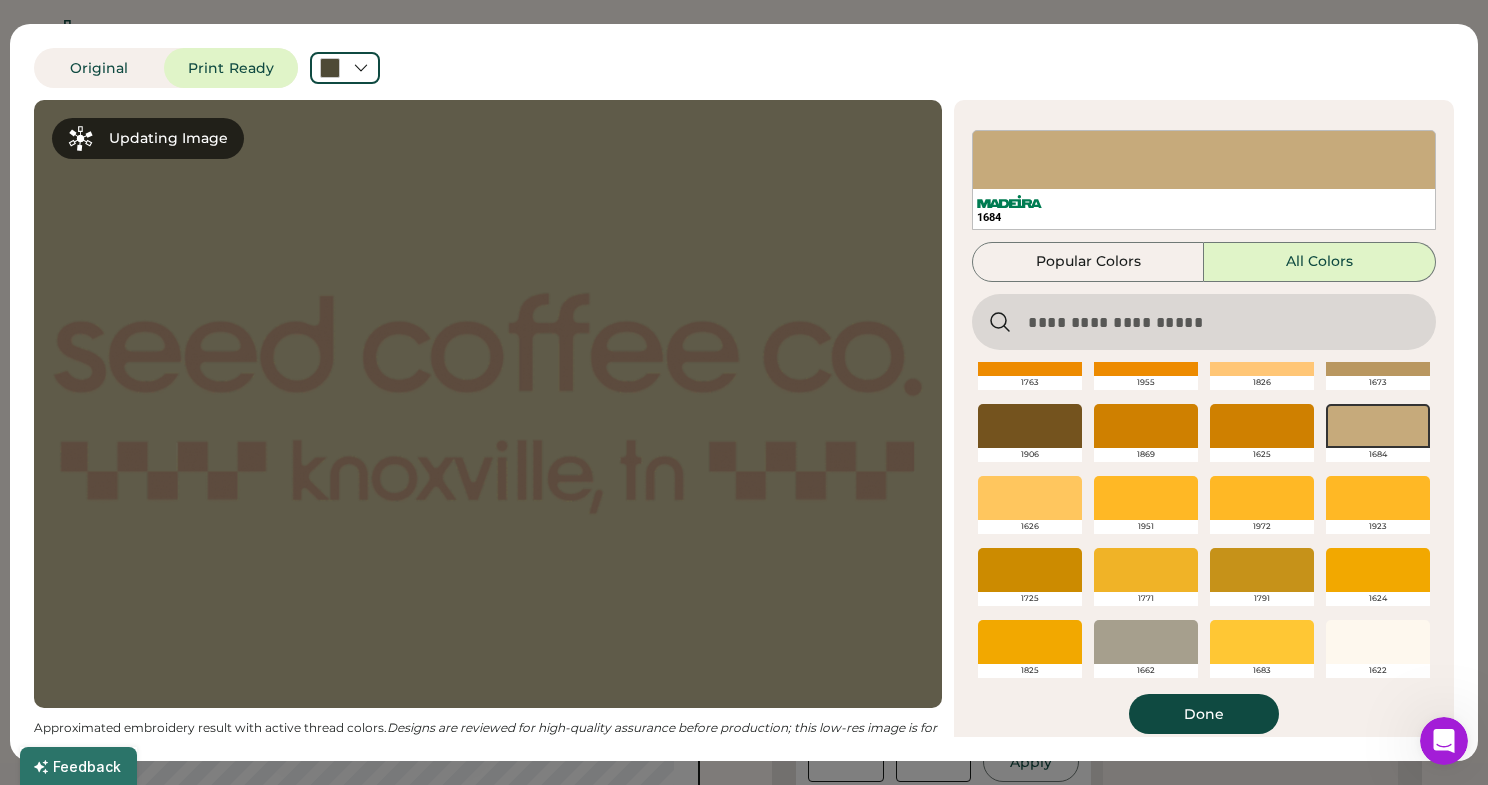 scroll, scrollTop: 0, scrollLeft: 0, axis: both 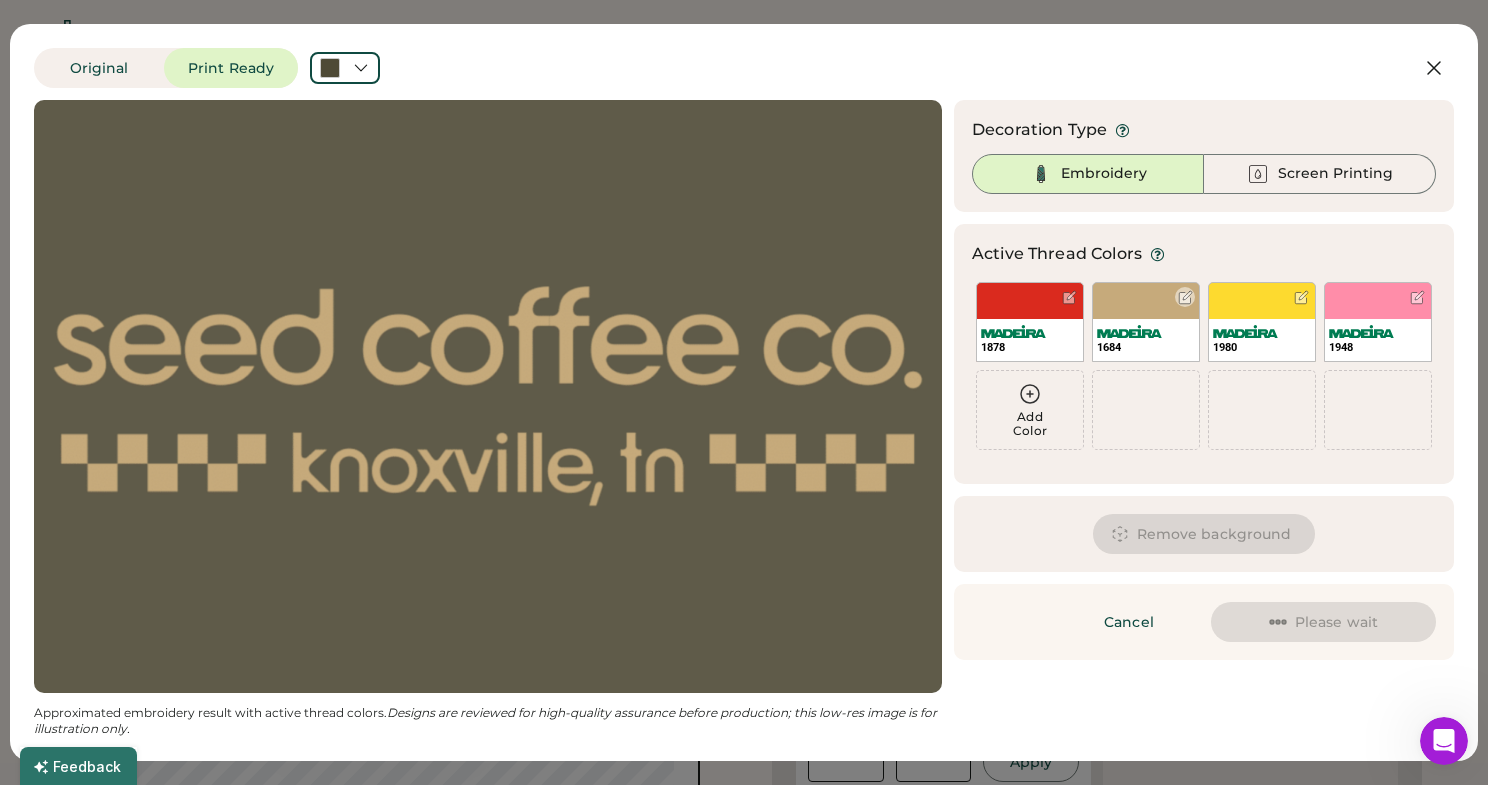 click on "1684" at bounding box center [1146, 322] 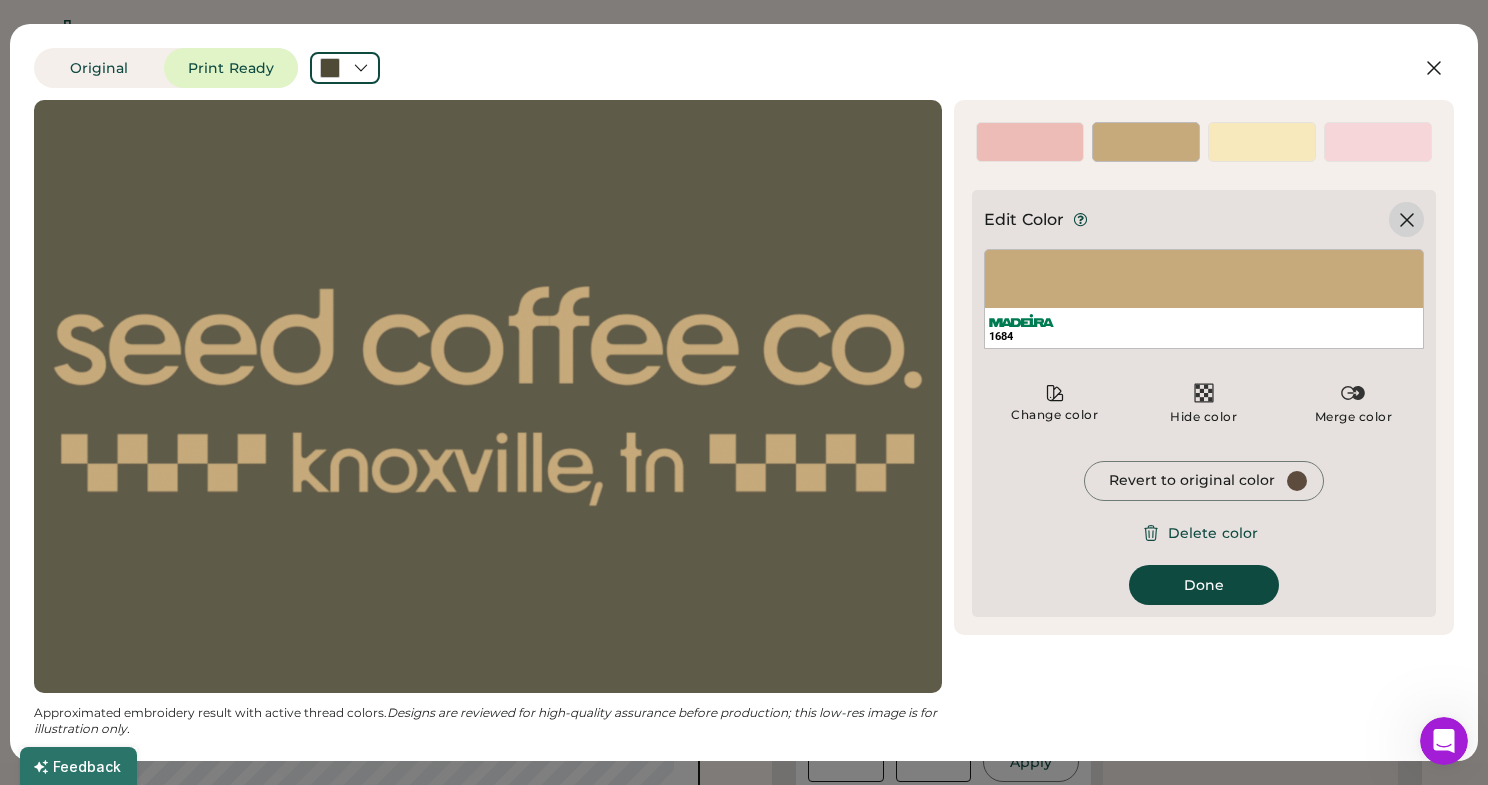 click 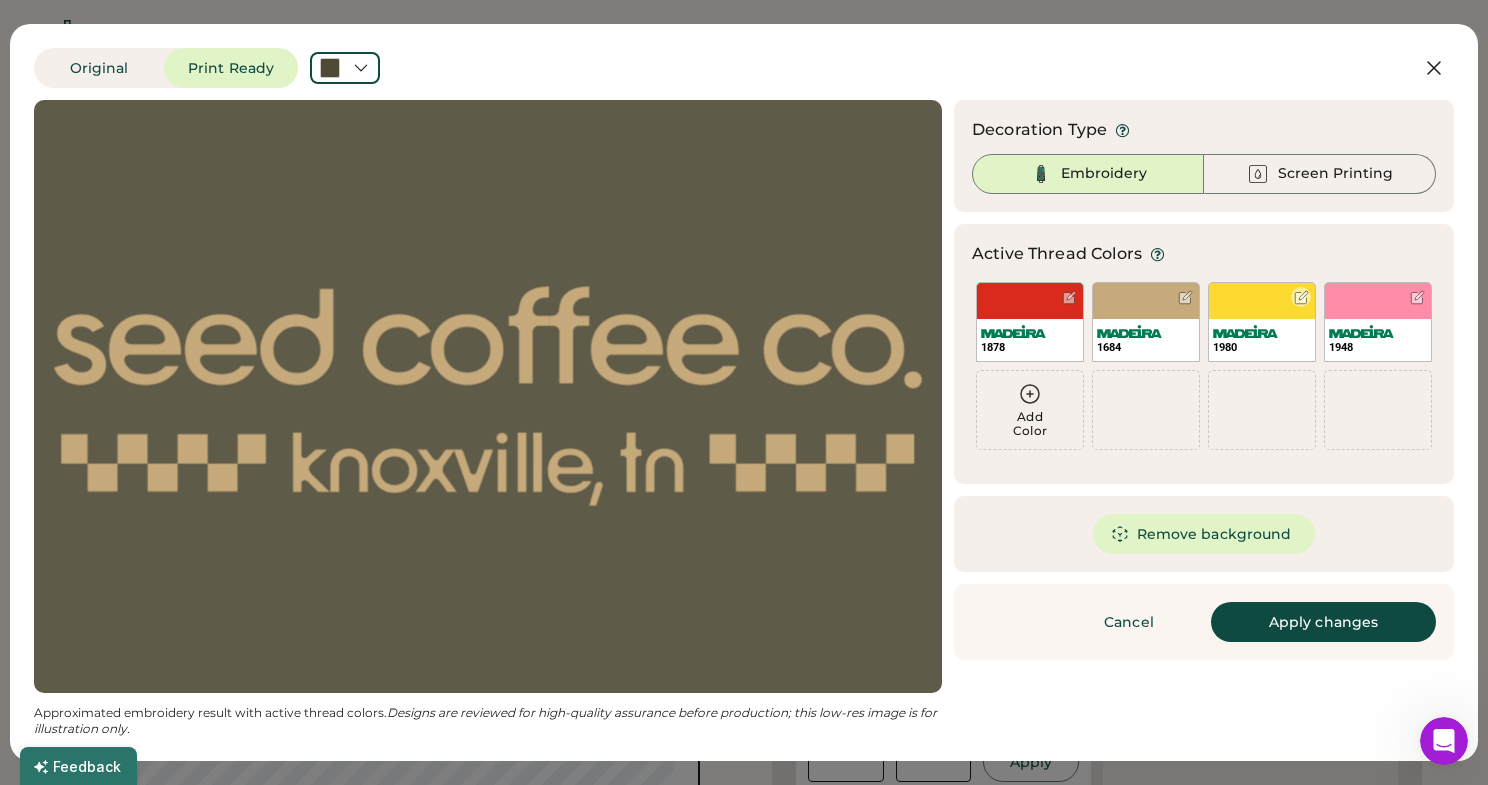 click on "1980" at bounding box center [1262, 322] 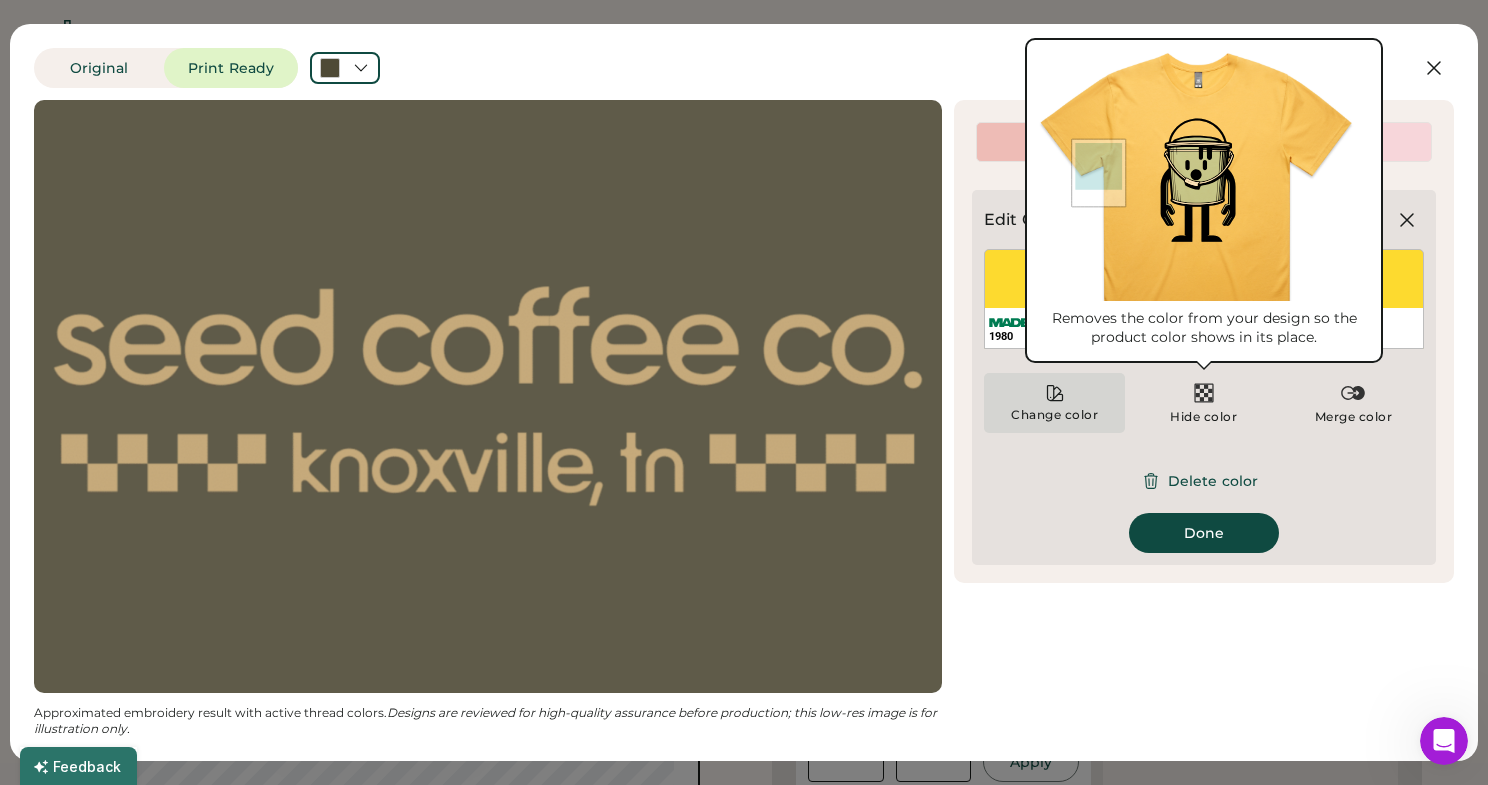 click 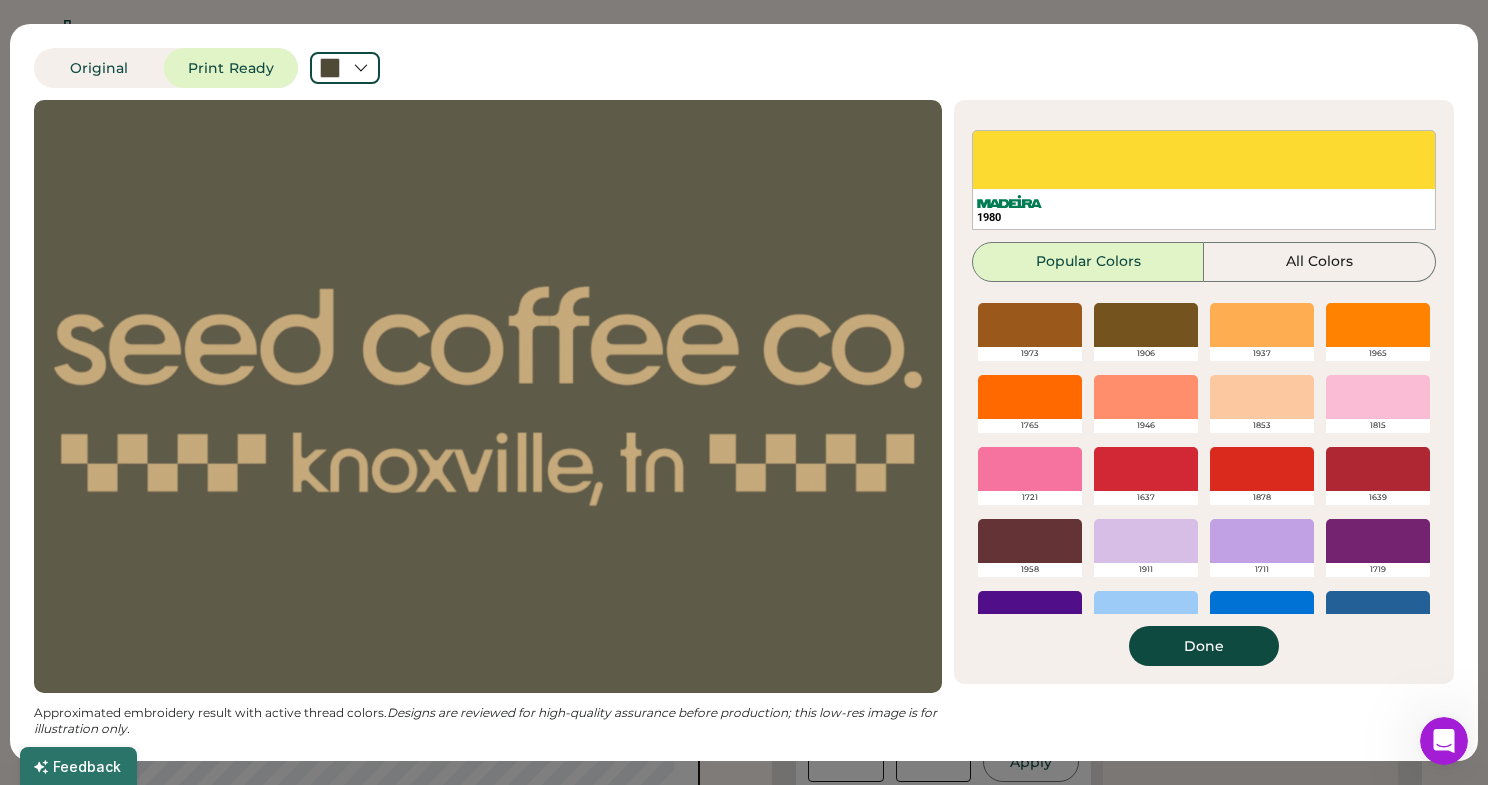 scroll, scrollTop: 207, scrollLeft: 0, axis: vertical 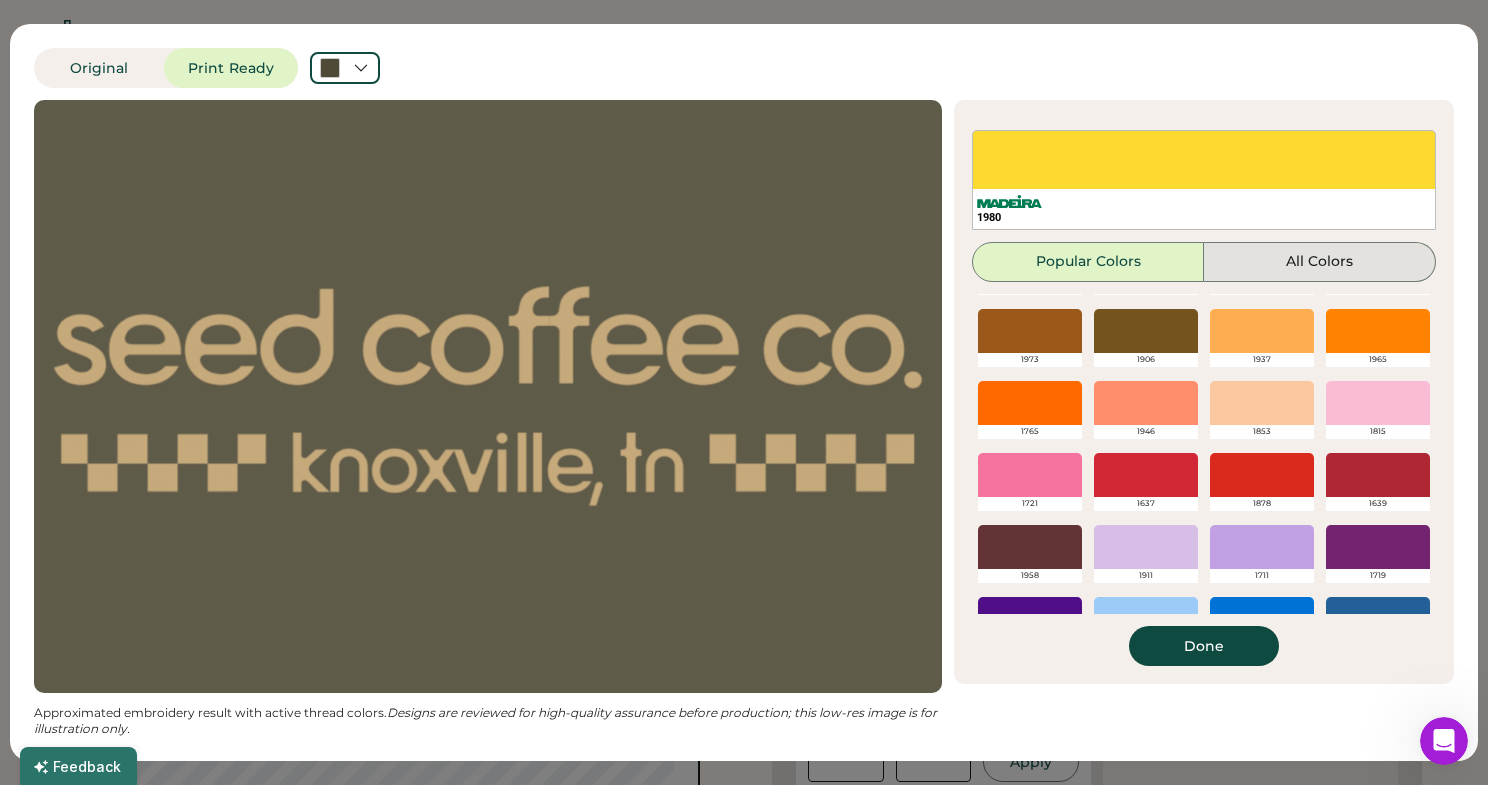 click on "All Colors" at bounding box center (1320, 262) 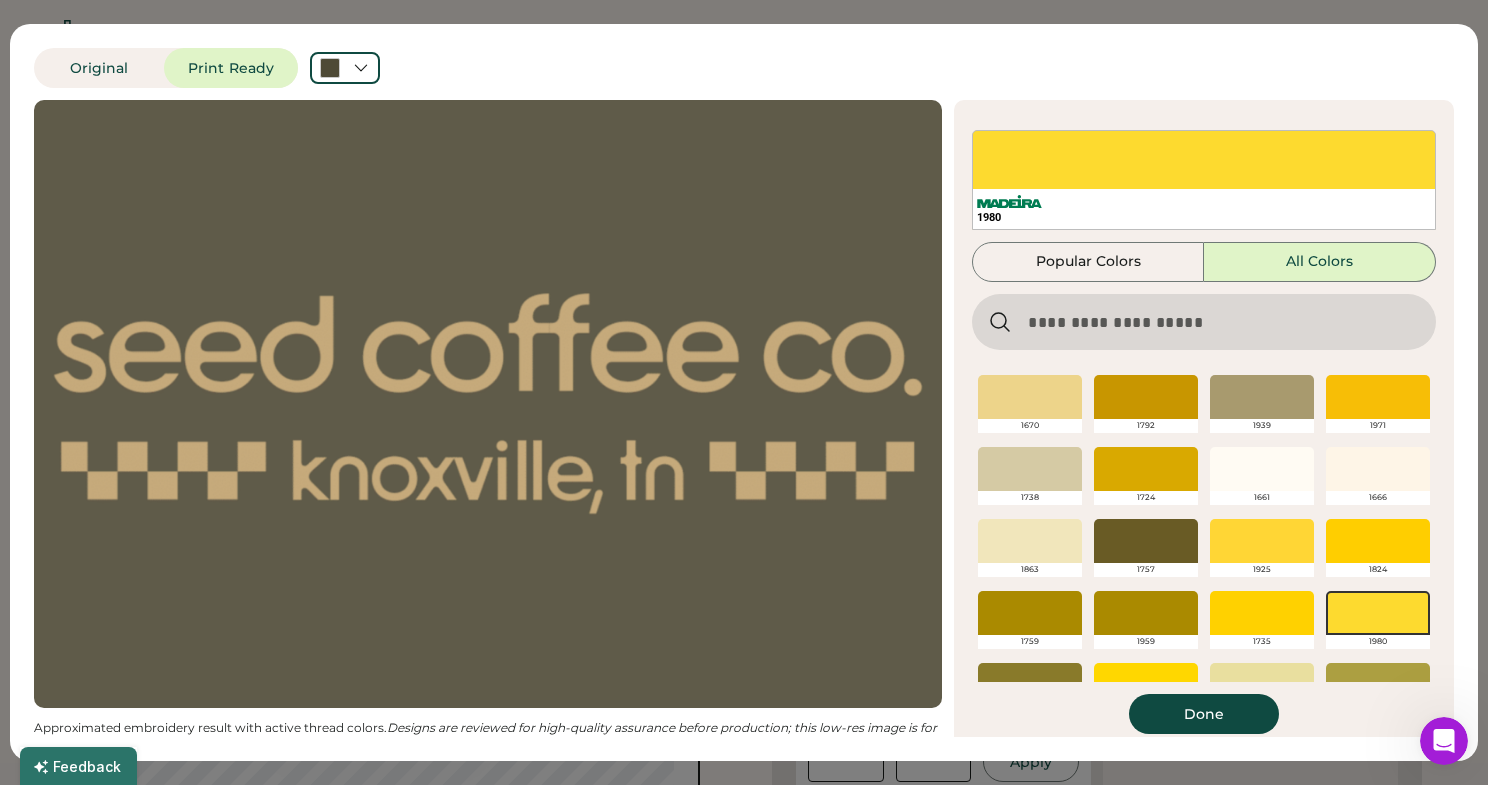 scroll, scrollTop: 1533, scrollLeft: 0, axis: vertical 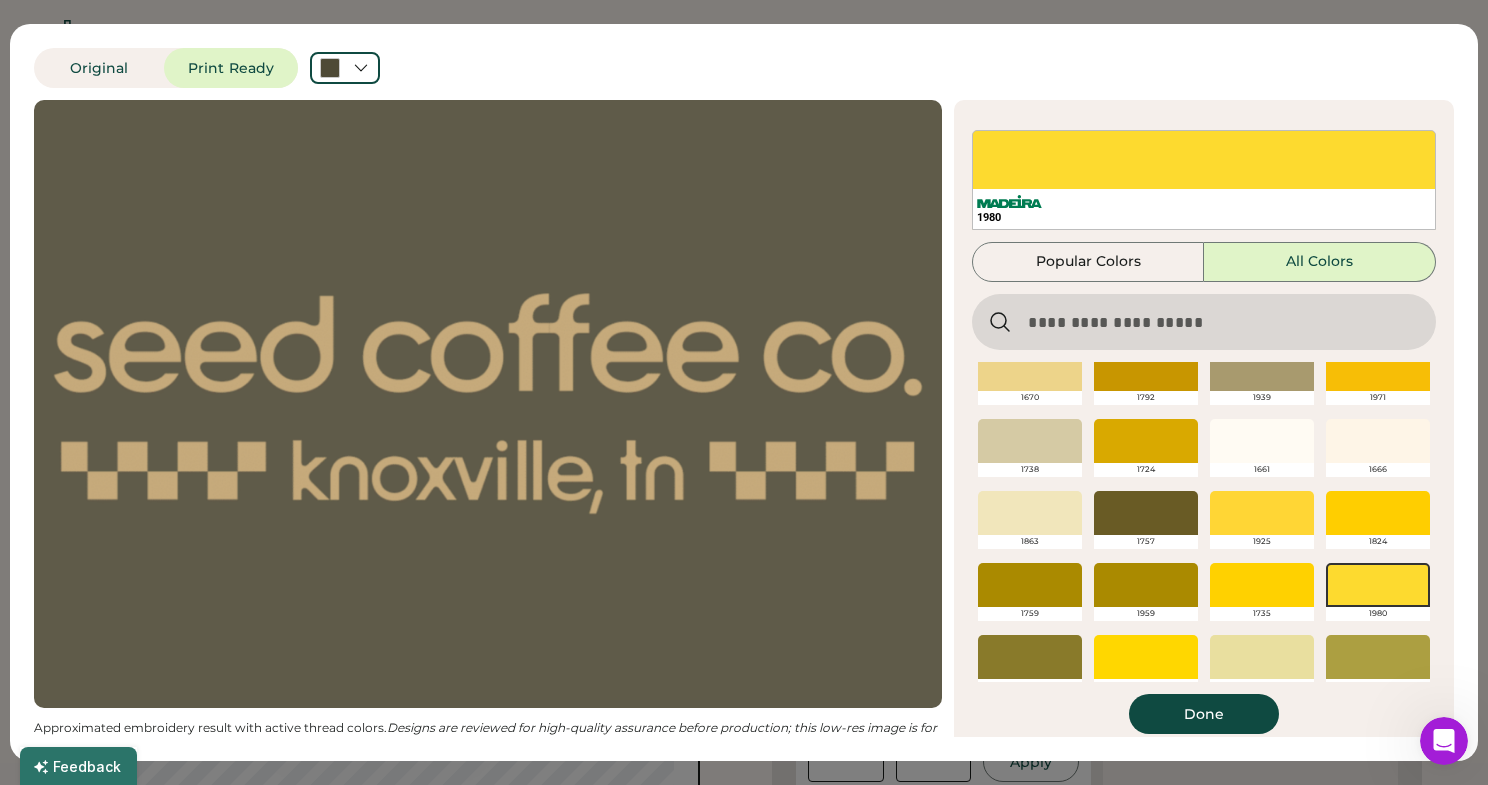 click at bounding box center (1030, 441) 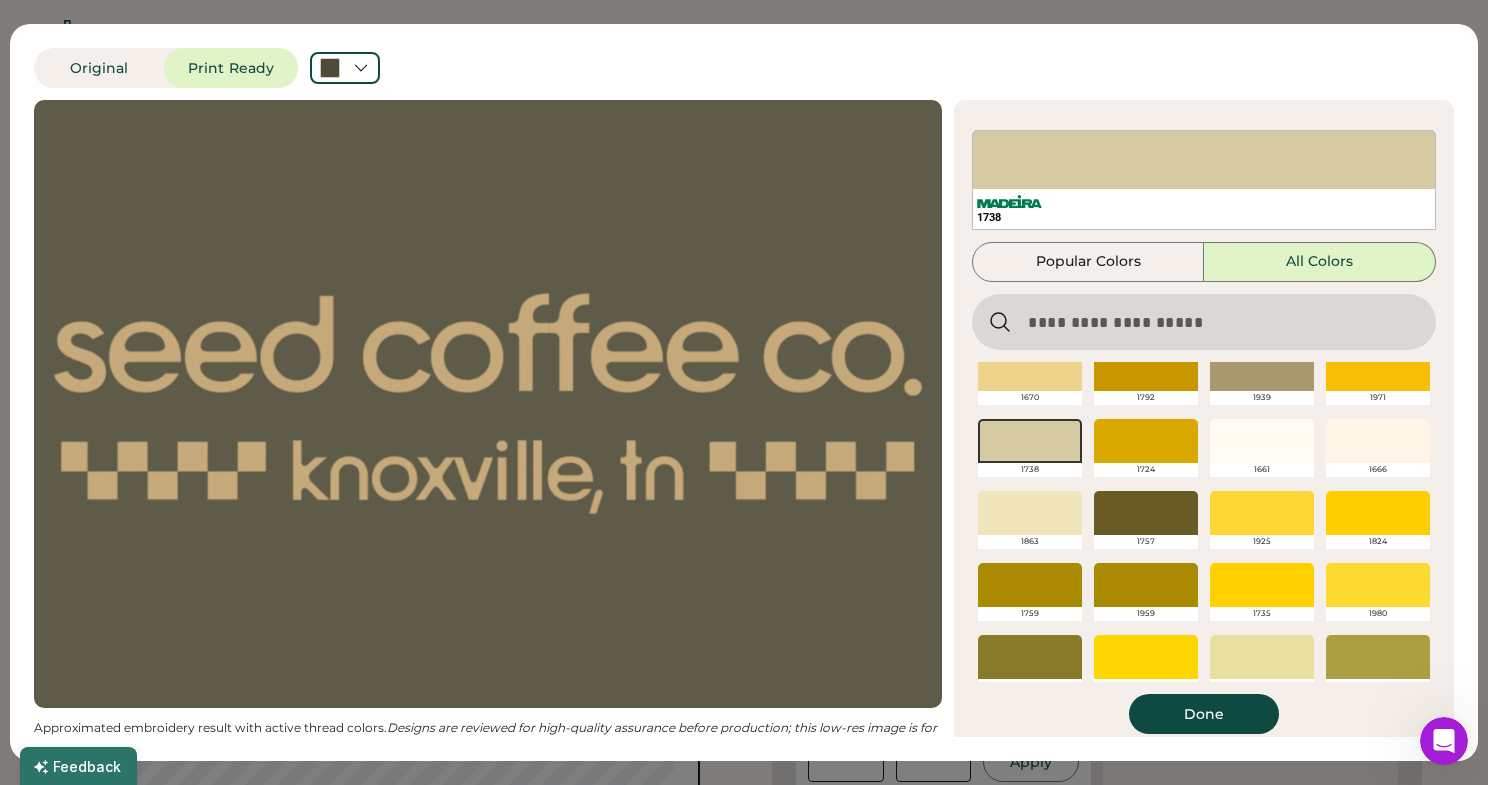 click on "Done" at bounding box center (1204, 714) 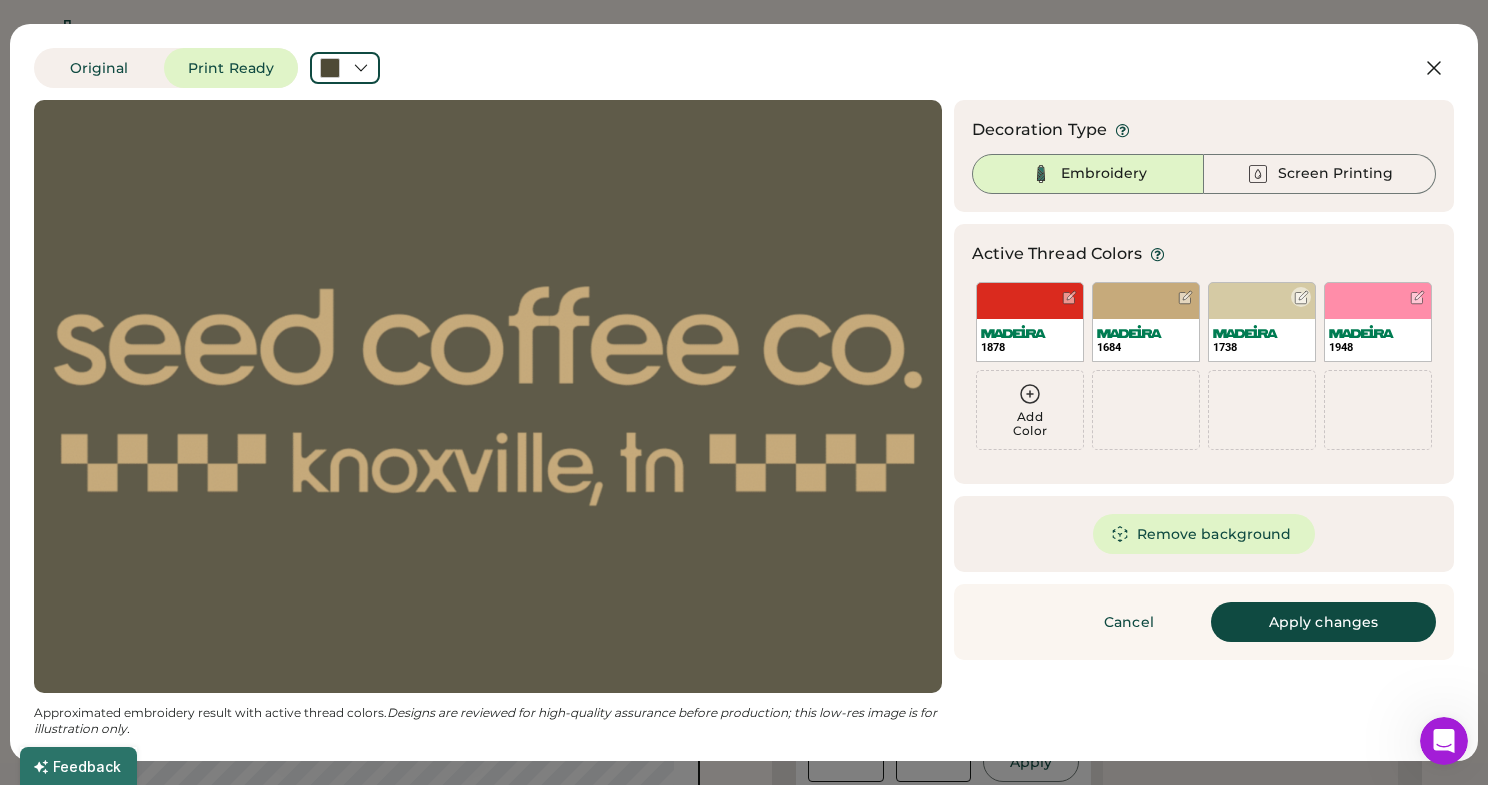 click on "1738" at bounding box center (1262, 322) 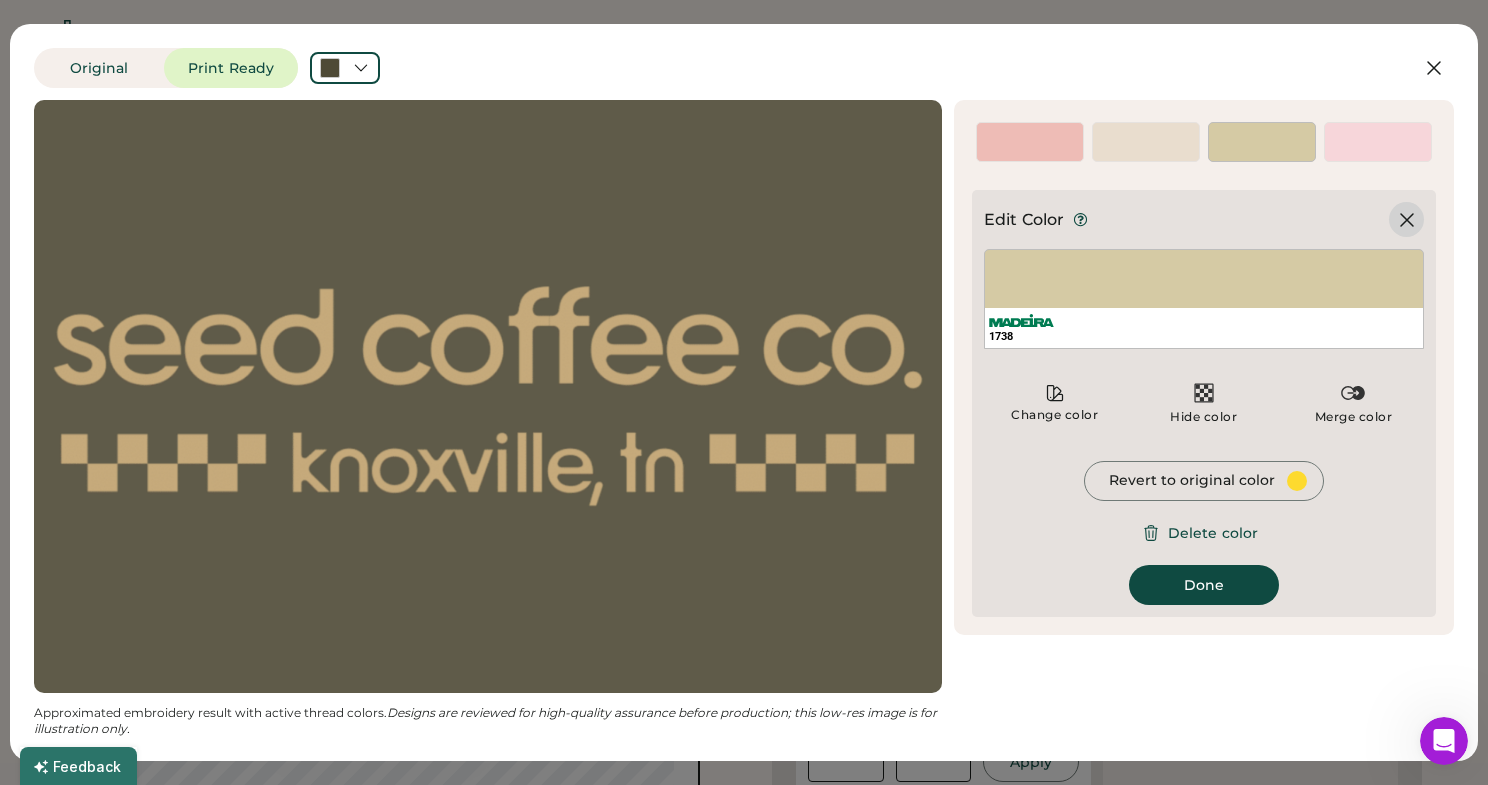 click at bounding box center (1406, 219) 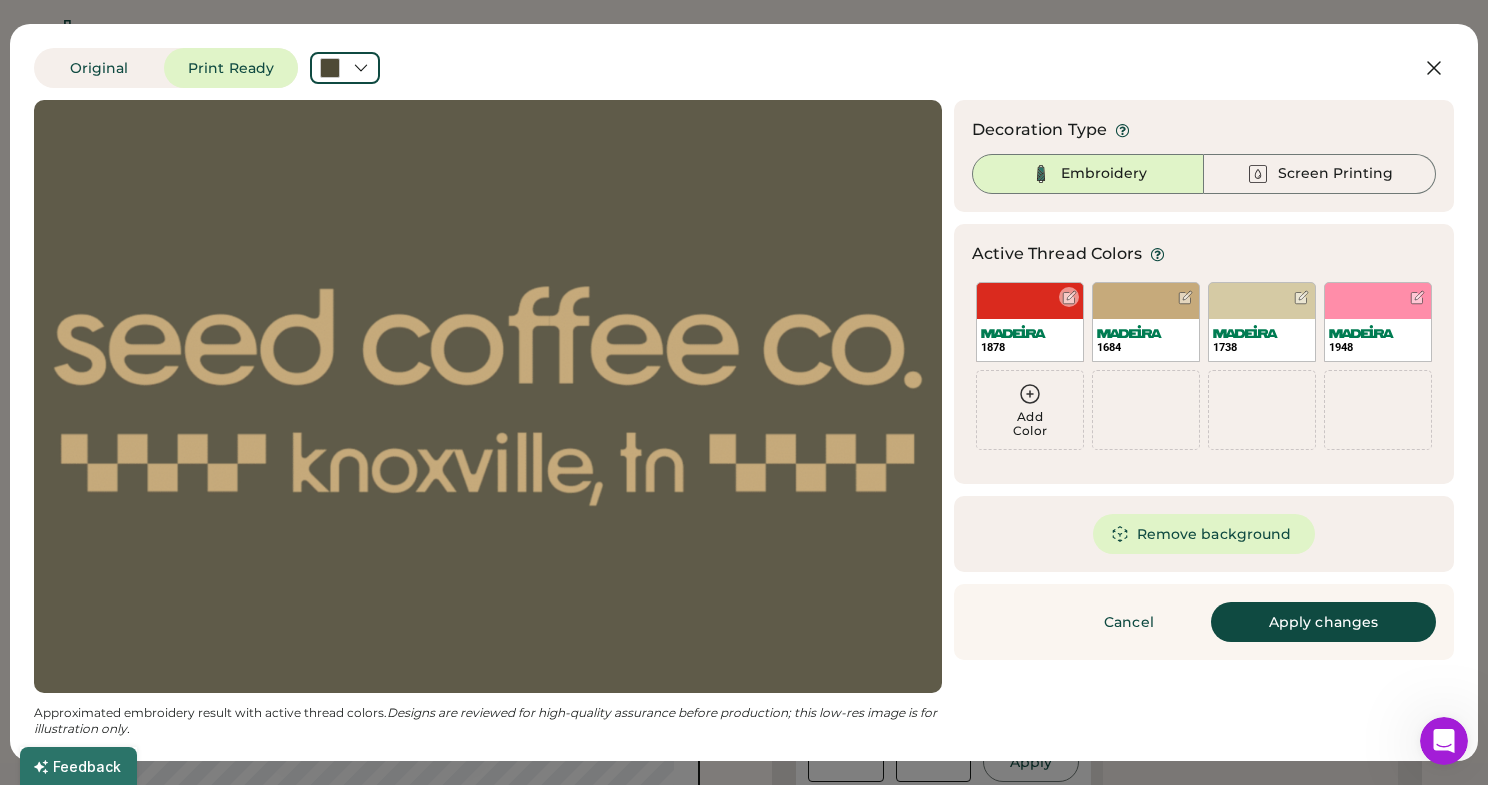 click on "1878" at bounding box center [1030, 322] 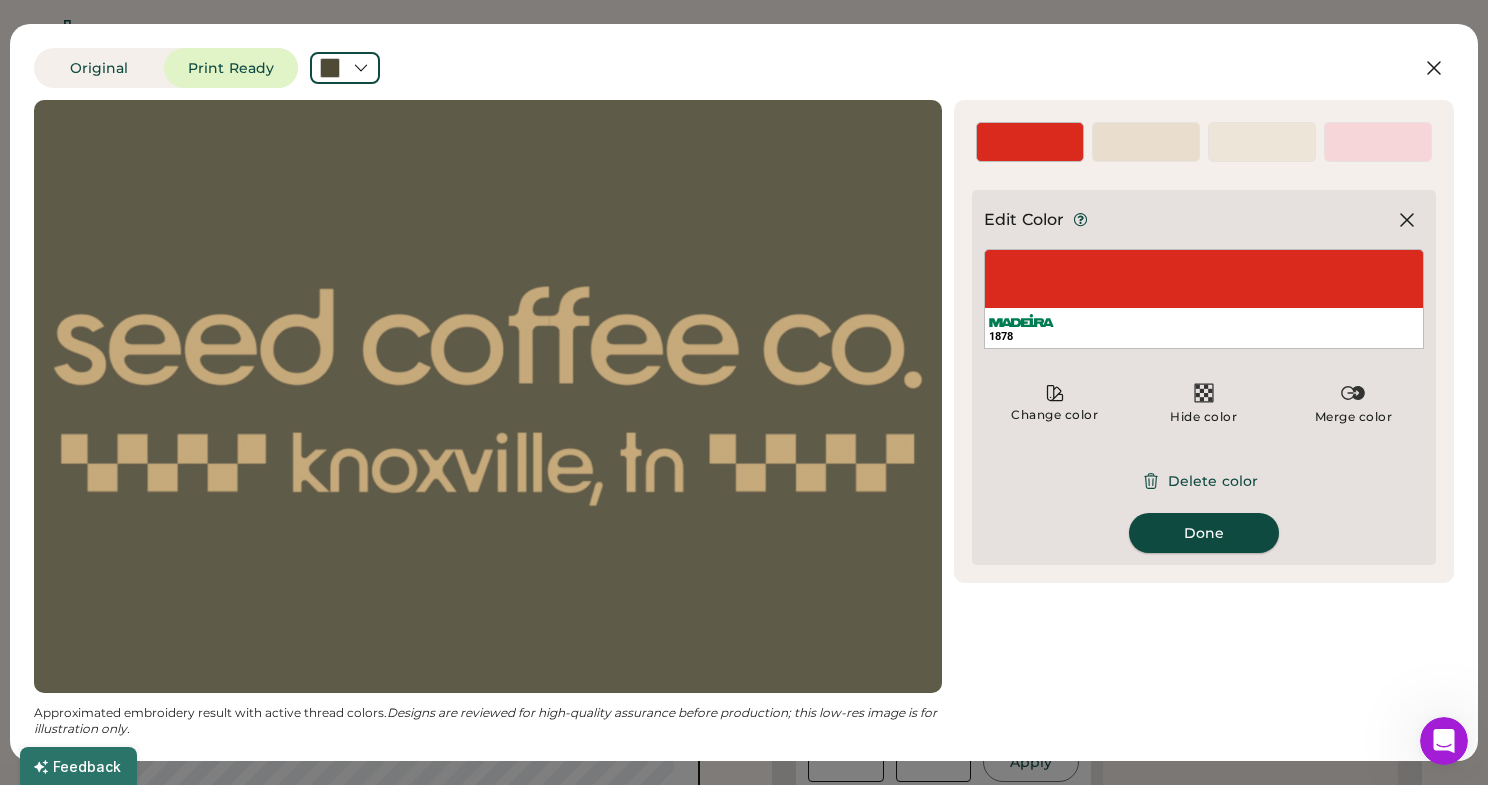 click on "Done" at bounding box center (1204, 533) 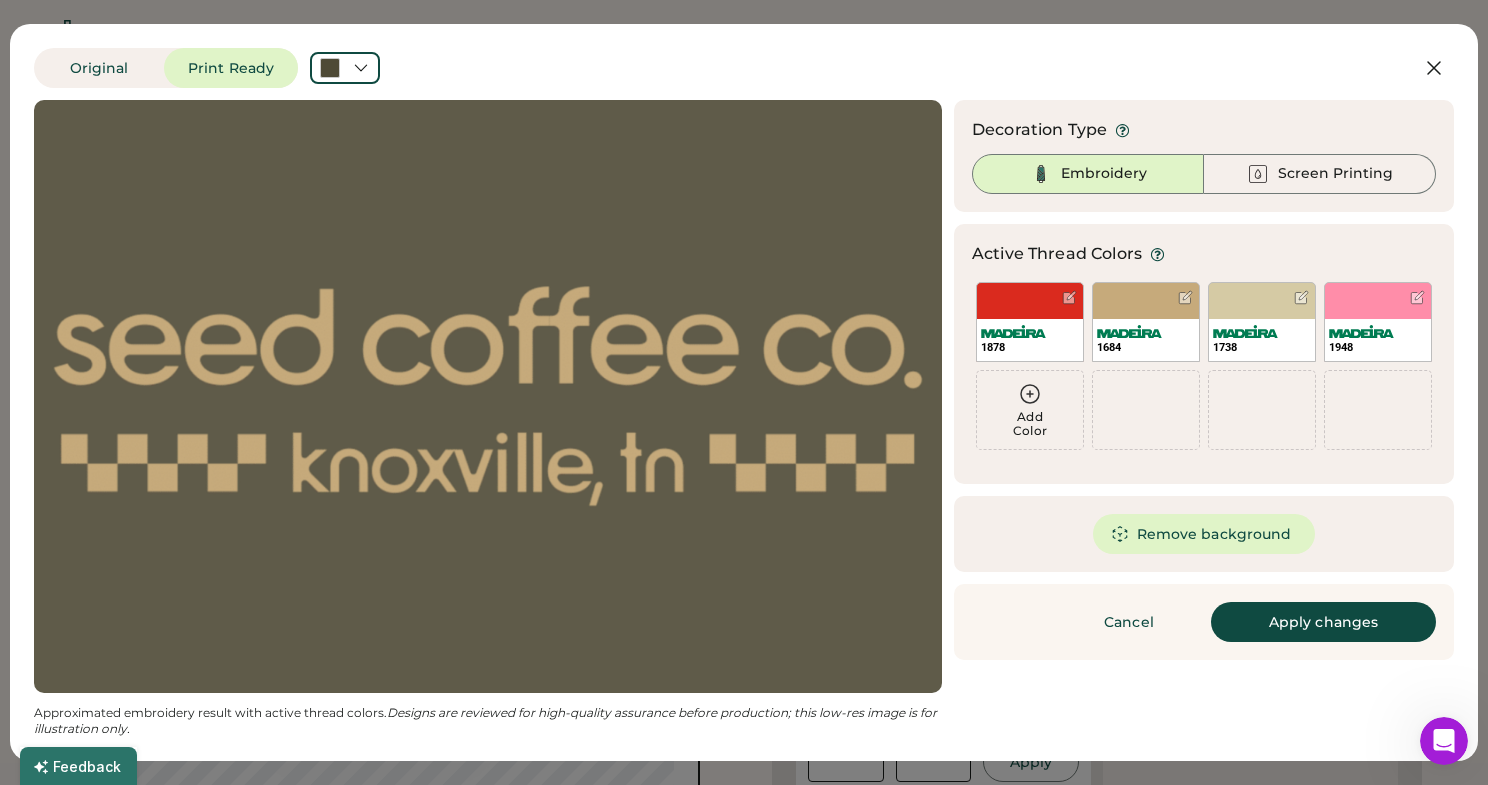 click on "Apply changes" at bounding box center [1323, 622] 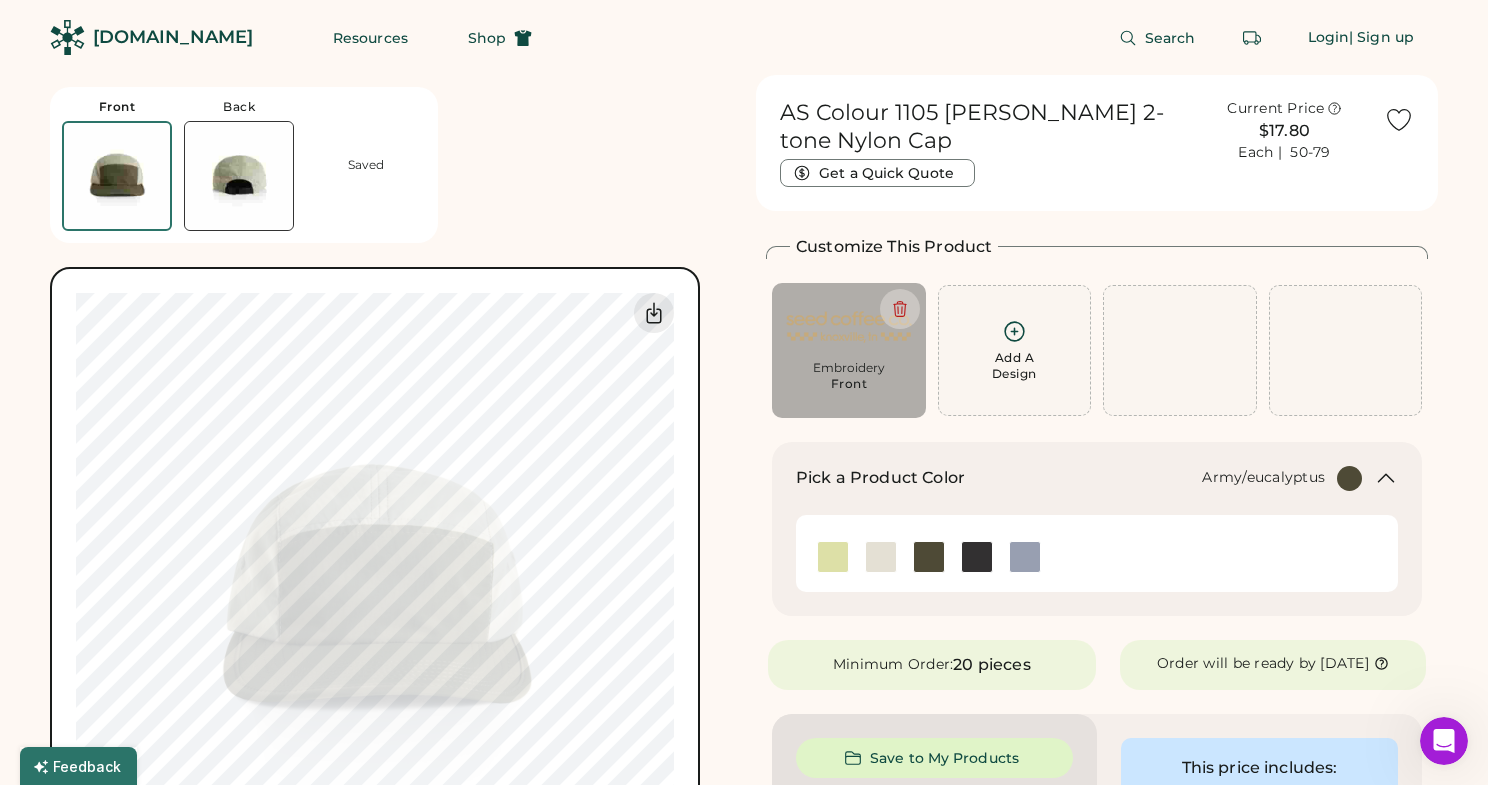 type on "****" 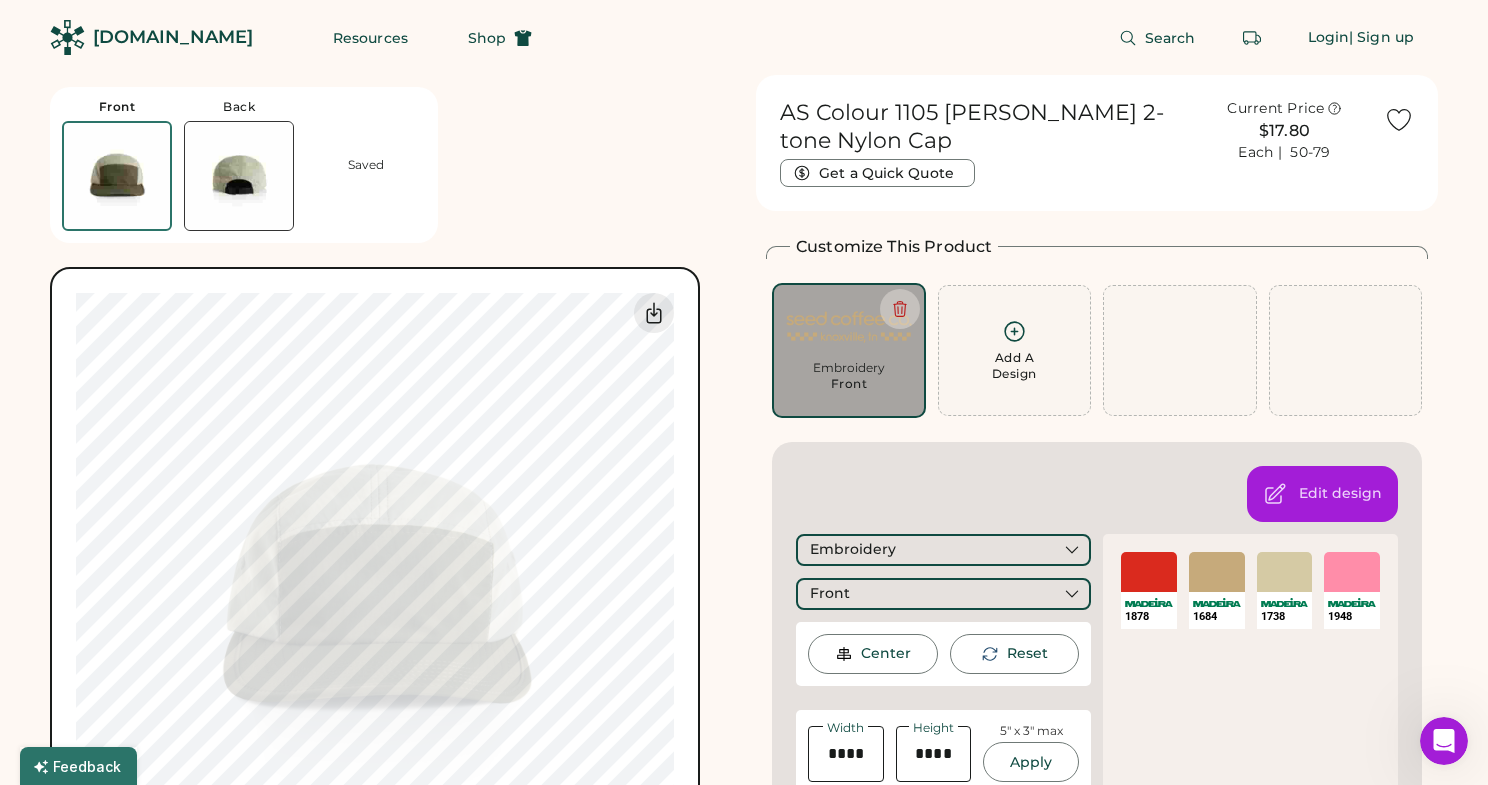 click on "SELECT
A COLOR" at bounding box center [1285, 572] 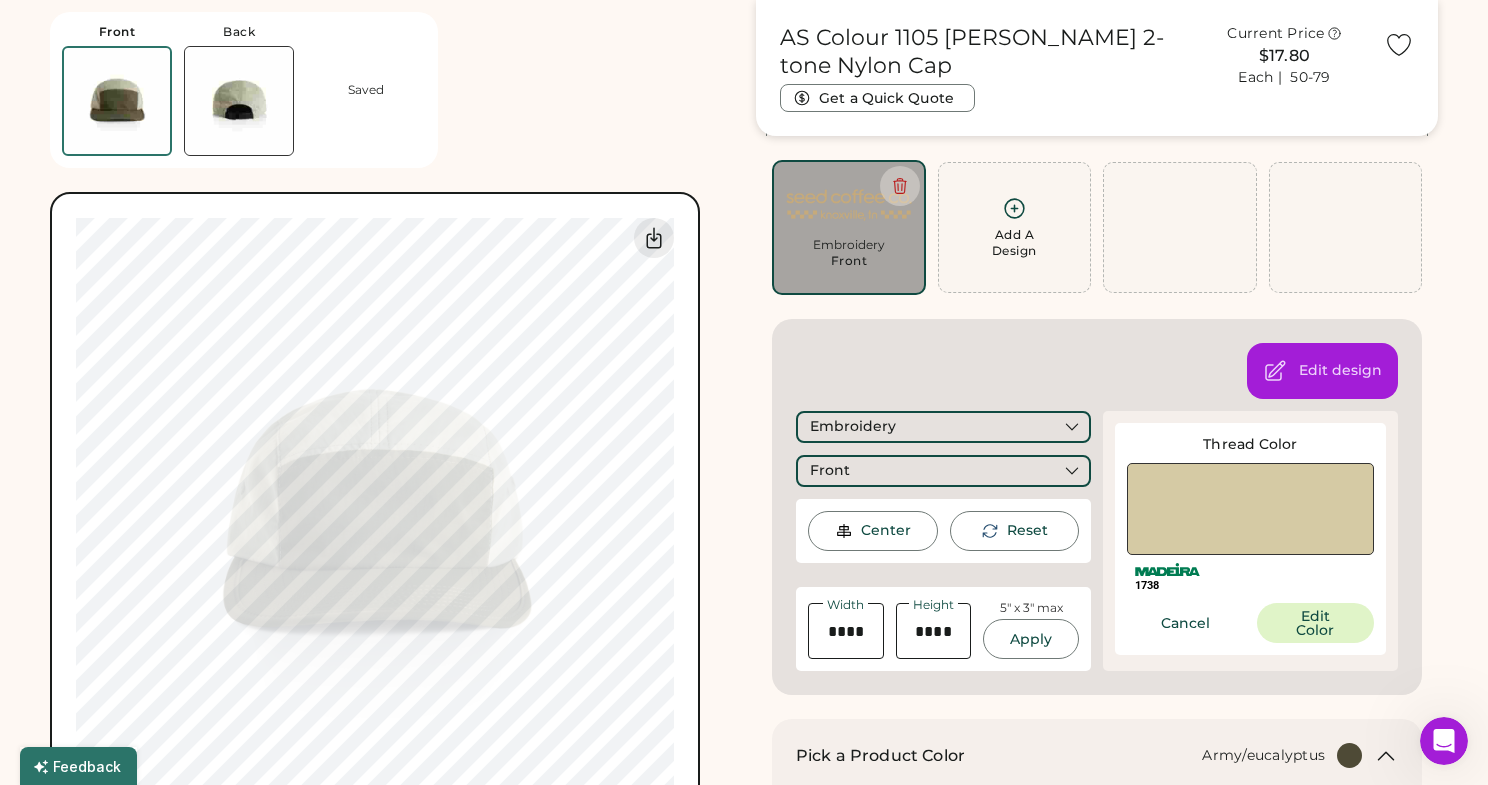 scroll, scrollTop: 152, scrollLeft: 0, axis: vertical 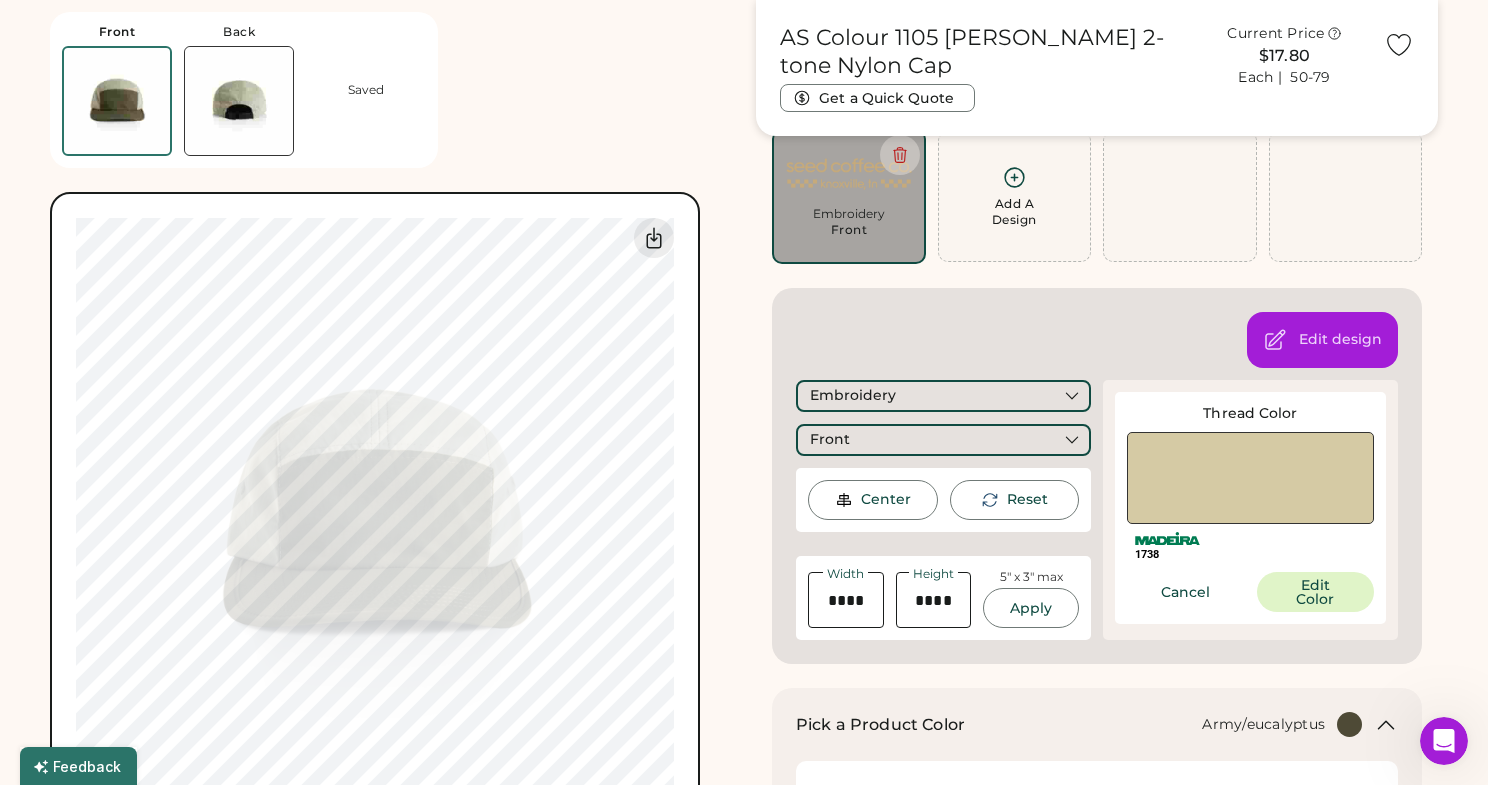 click on "Edit Color" at bounding box center (1316, 592) 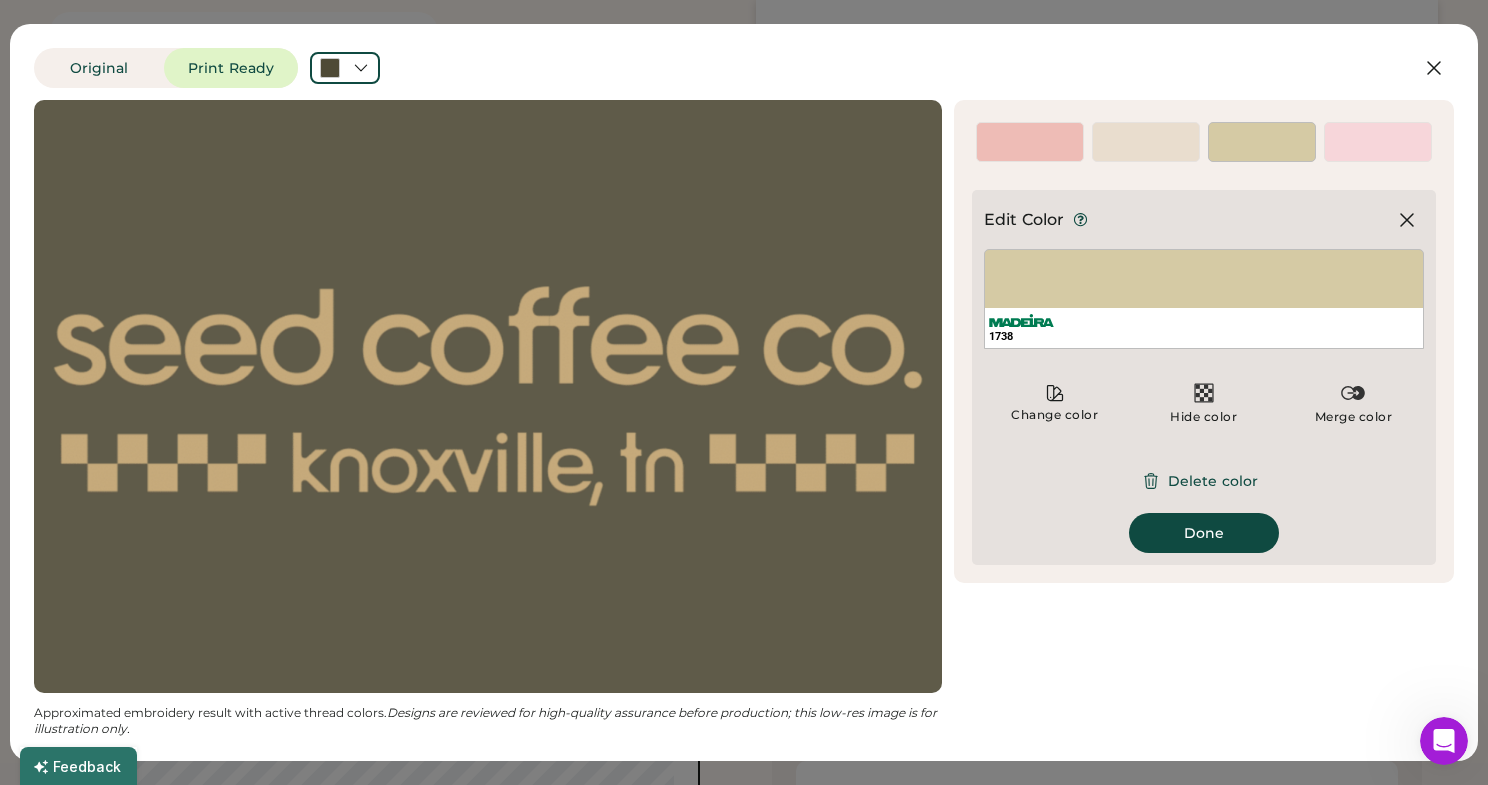 click on "Done" at bounding box center (1204, 533) 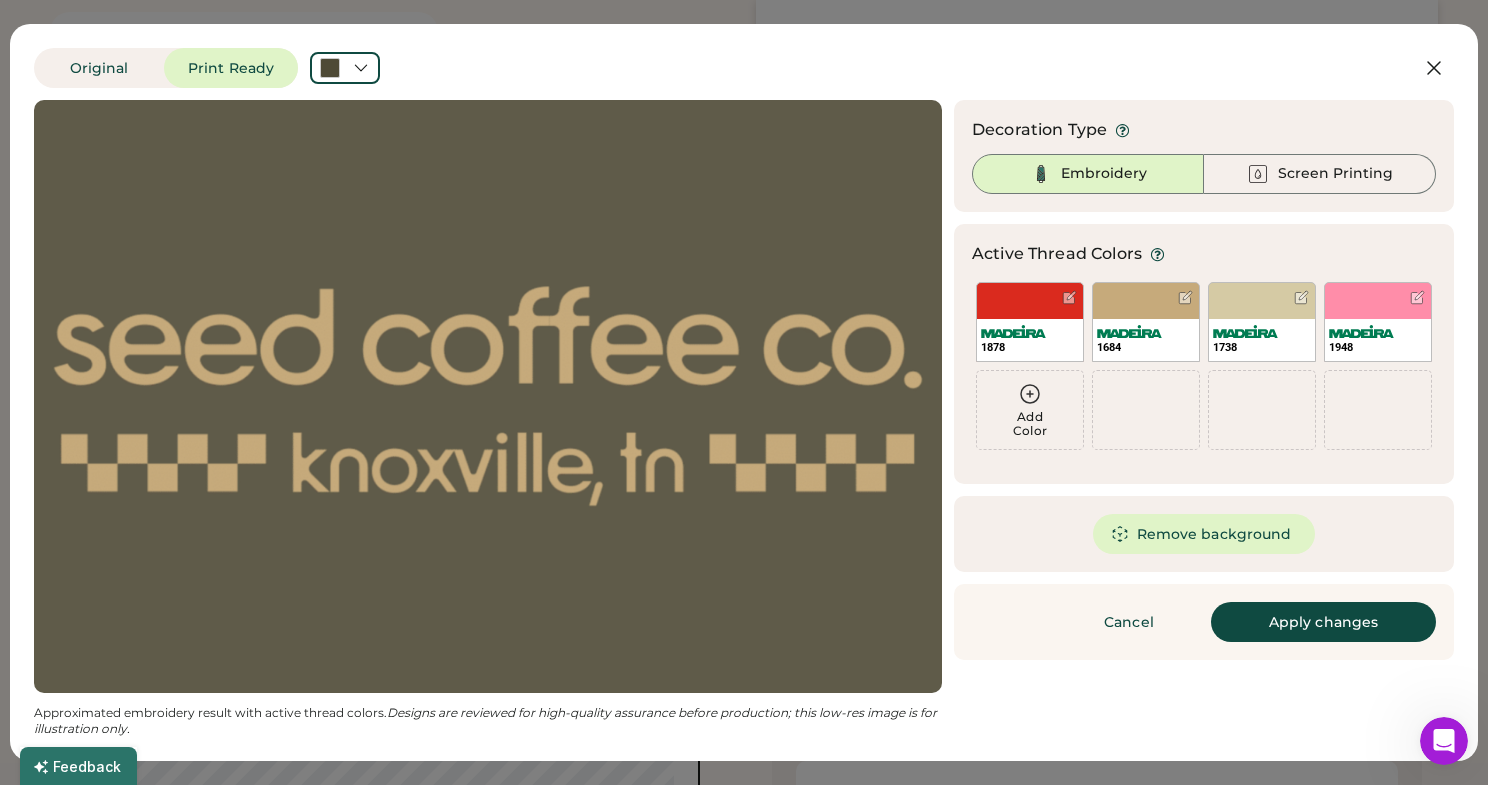 click on "Apply changes" at bounding box center [1323, 622] 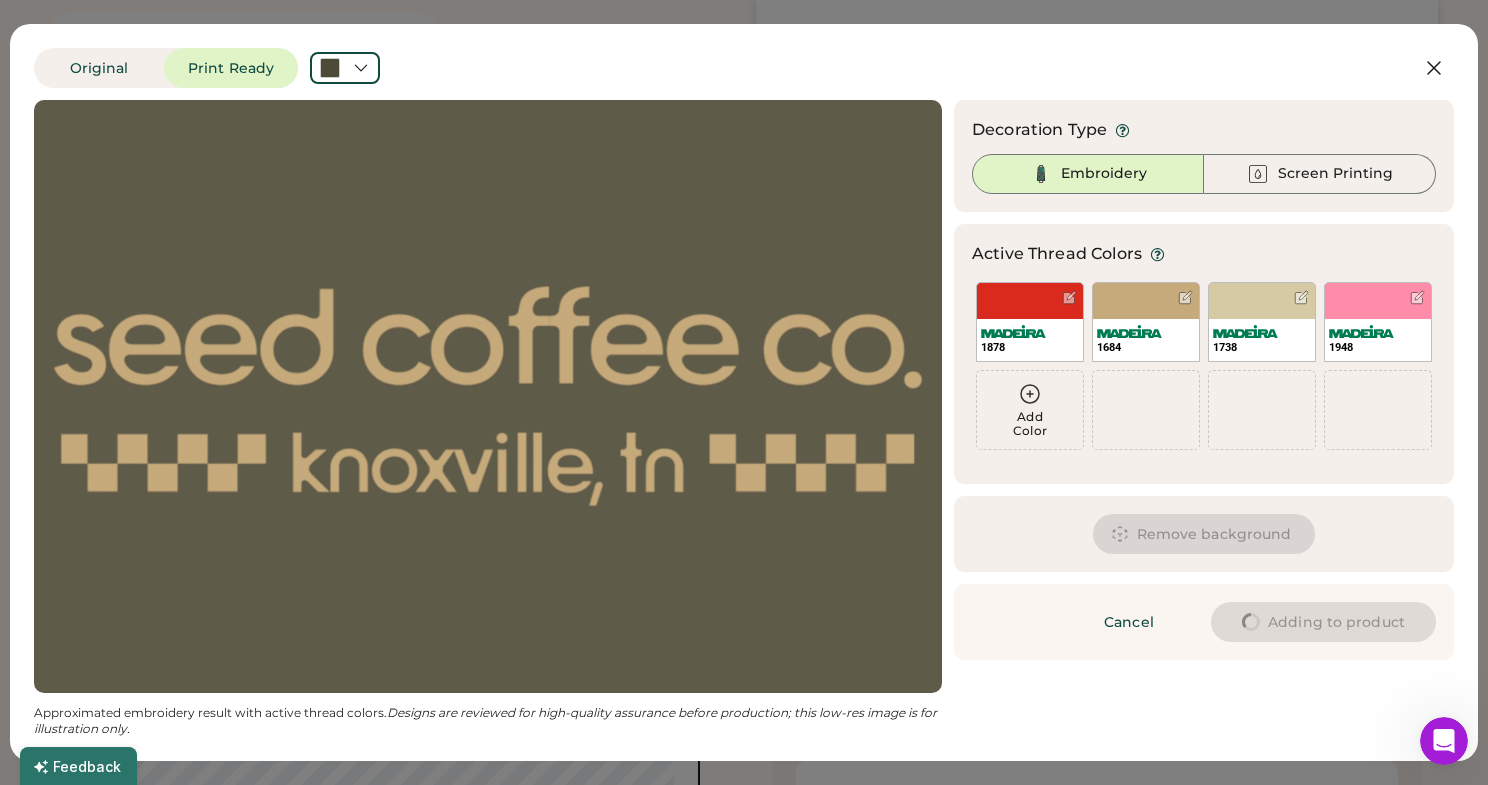 type on "****" 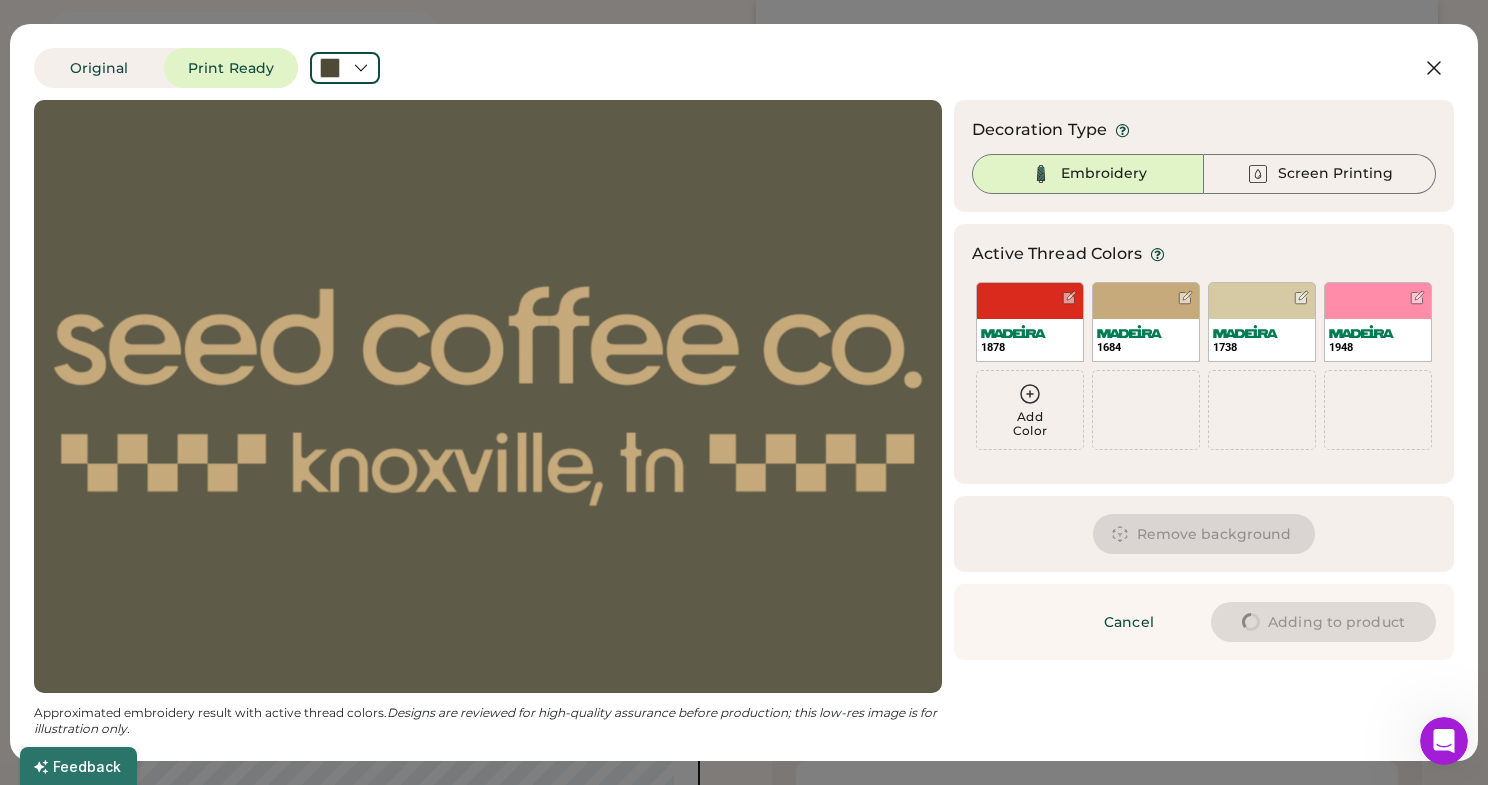 type on "****" 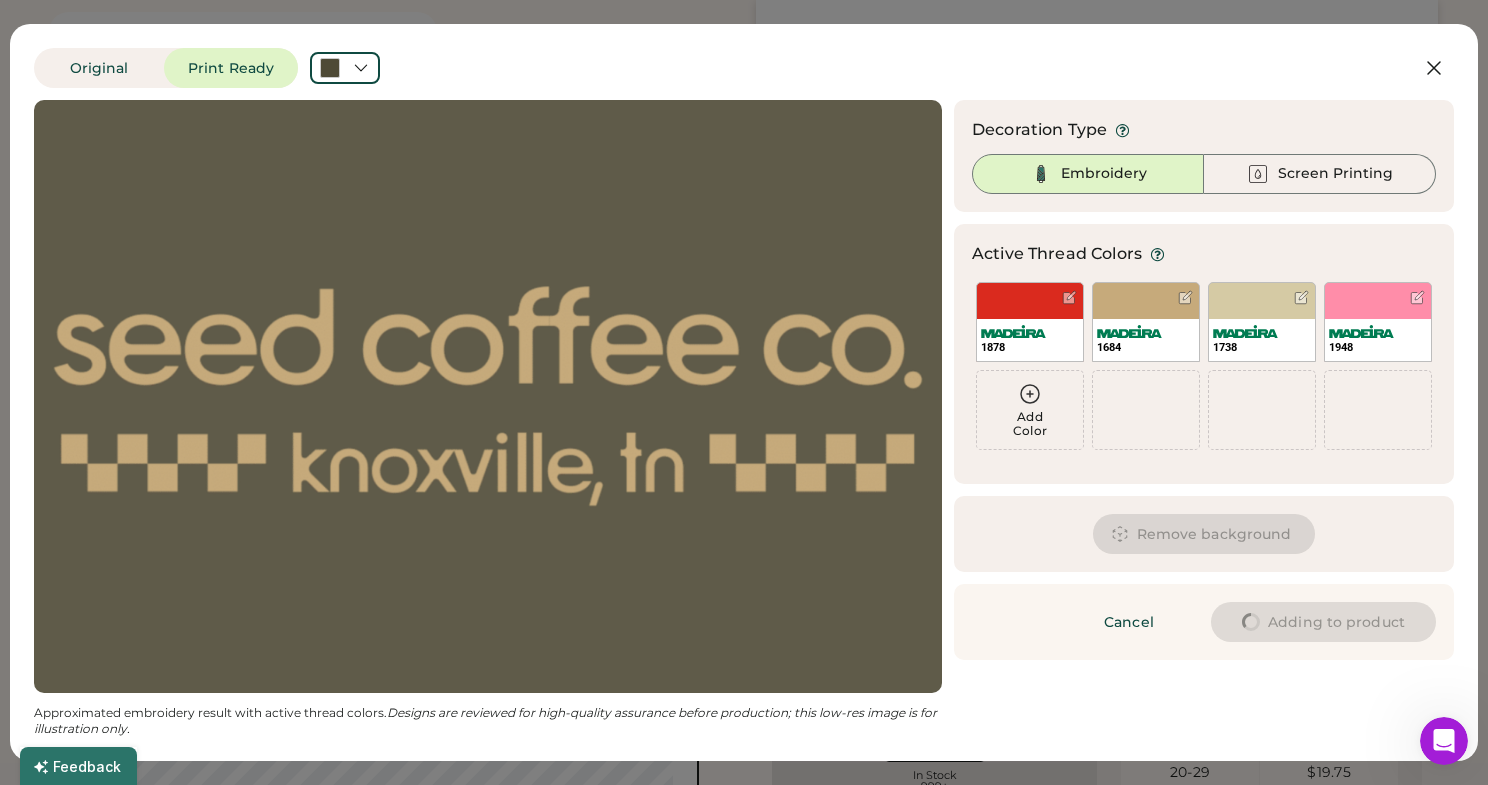 scroll, scrollTop: 185, scrollLeft: 1, axis: both 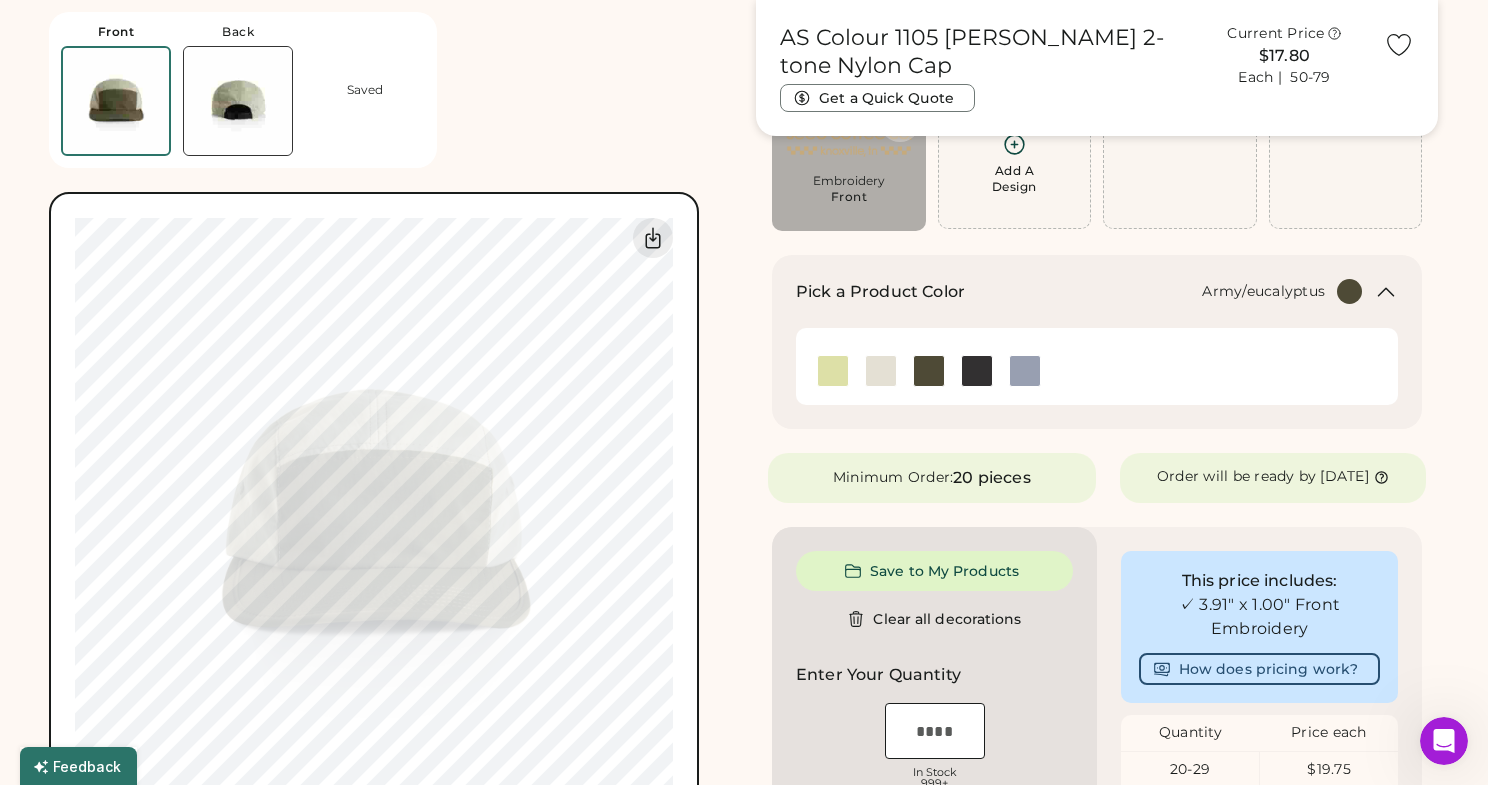 type on "****" 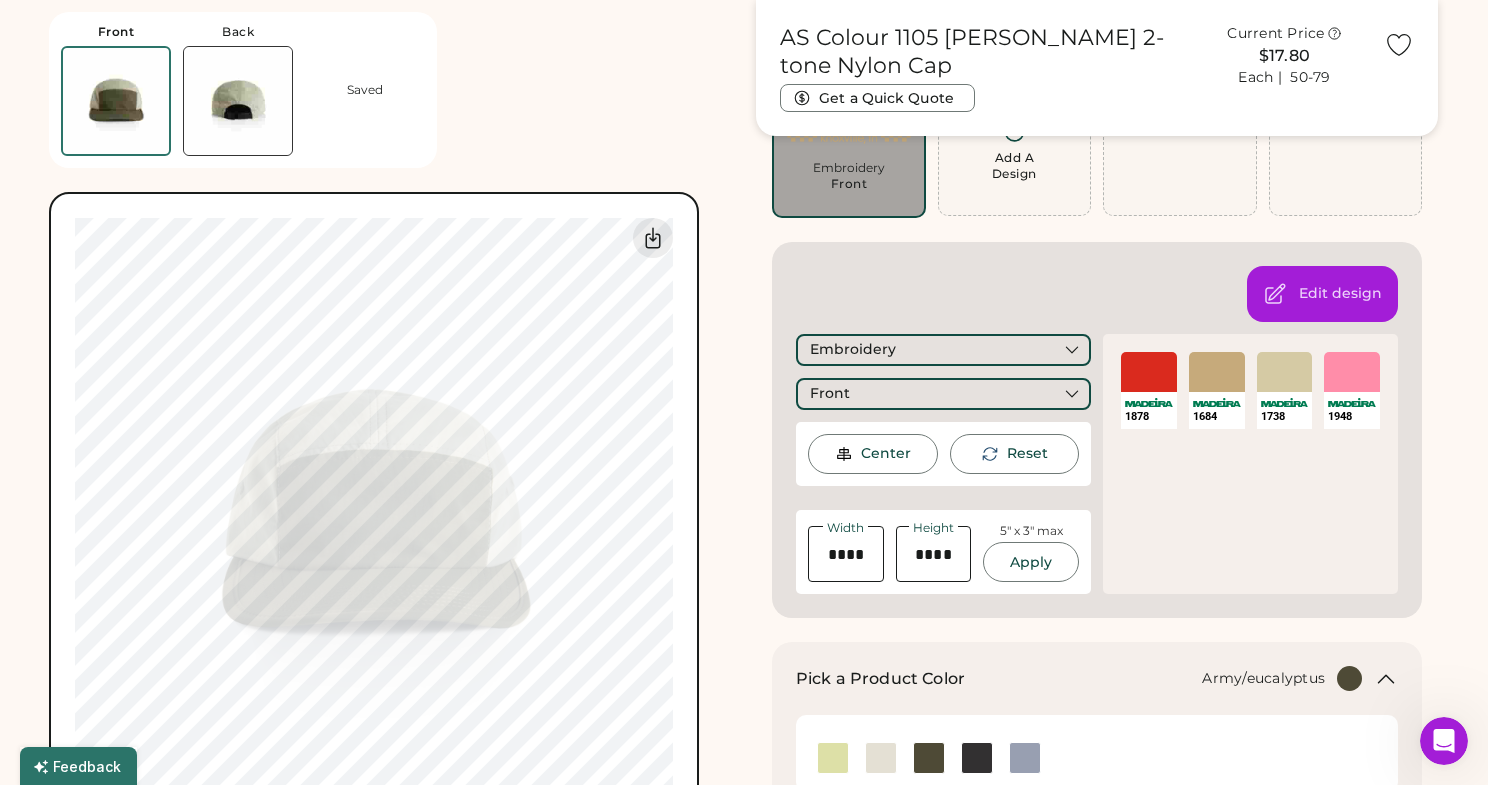 scroll, scrollTop: 198, scrollLeft: 0, axis: vertical 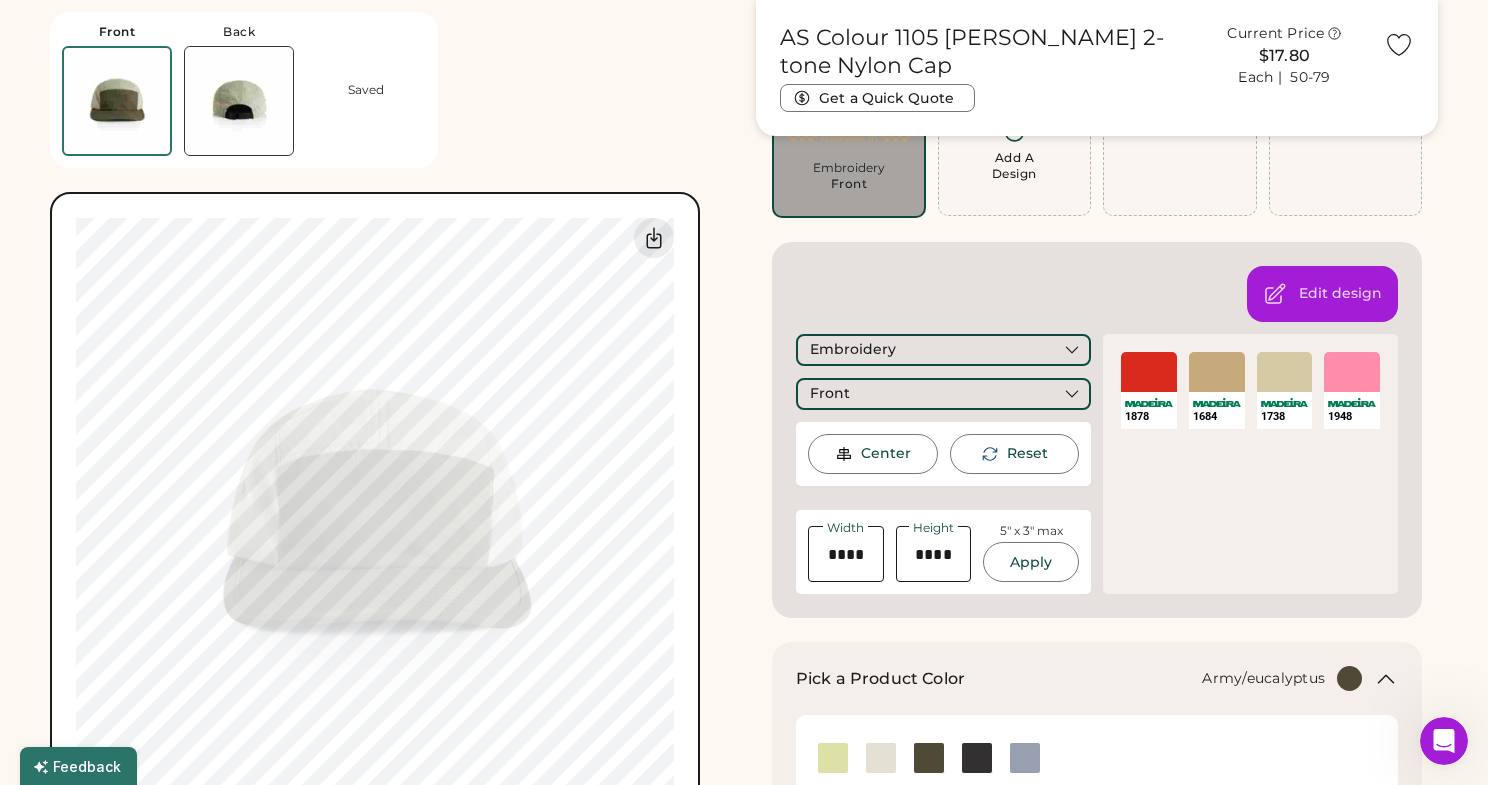 click on "Front Back Saved Switch to back Upload new design
SVG, Ai, PDF, EPS, PSD Non-preferred files:
PNG, JPG, TIFF Max File Size: 25MB    Guidelines are approximate; our team will confirm the correct placement.    My uploaded designs Upload Your Design
Ai, PDF, EPS, SVG, PSD Non-preferred files:
PNG, JPG, TIFF Max File Size: 25MB 0% 0%" at bounding box center [391, 421] 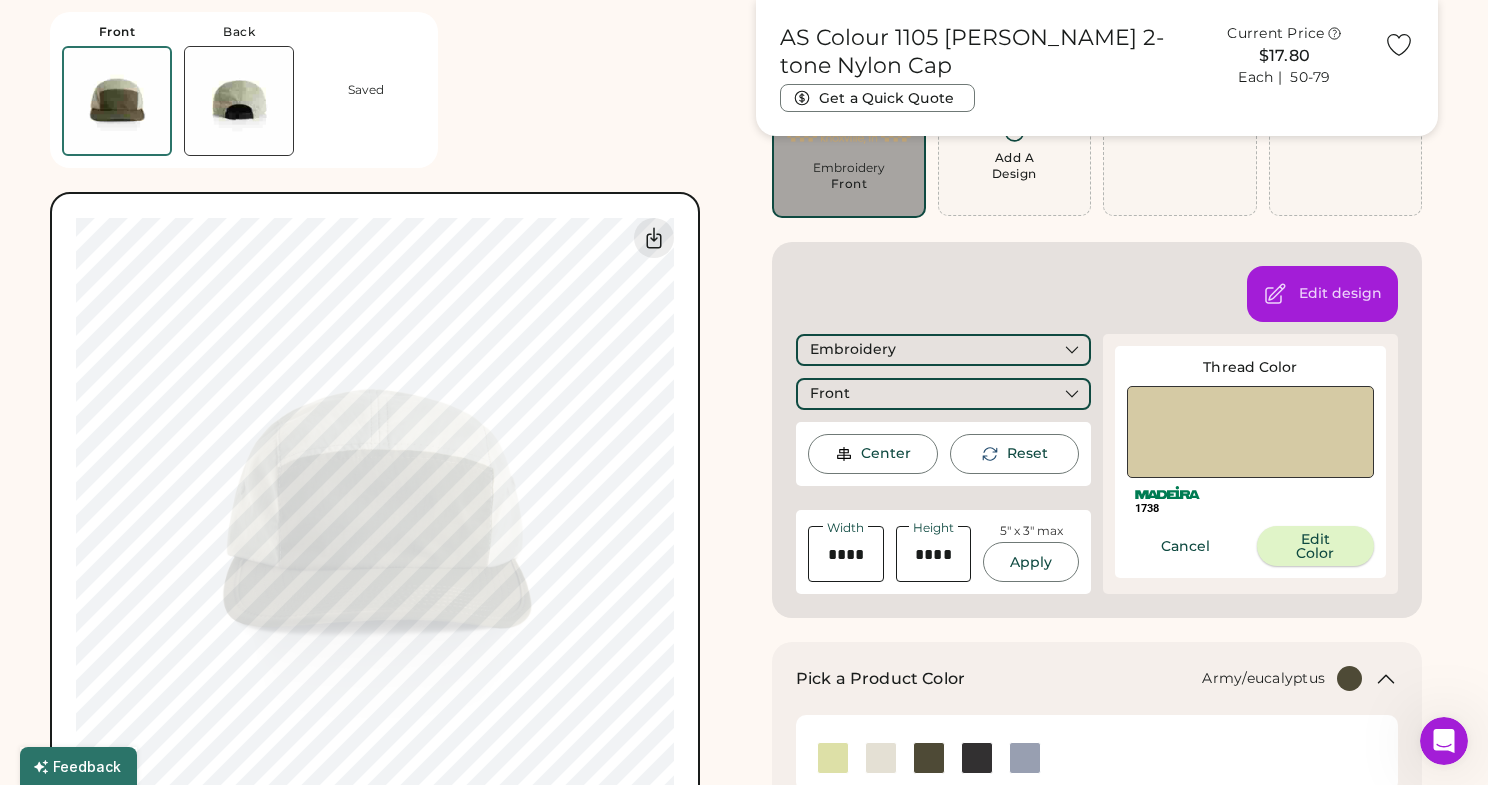 click on "Edit Color" at bounding box center (1316, 546) 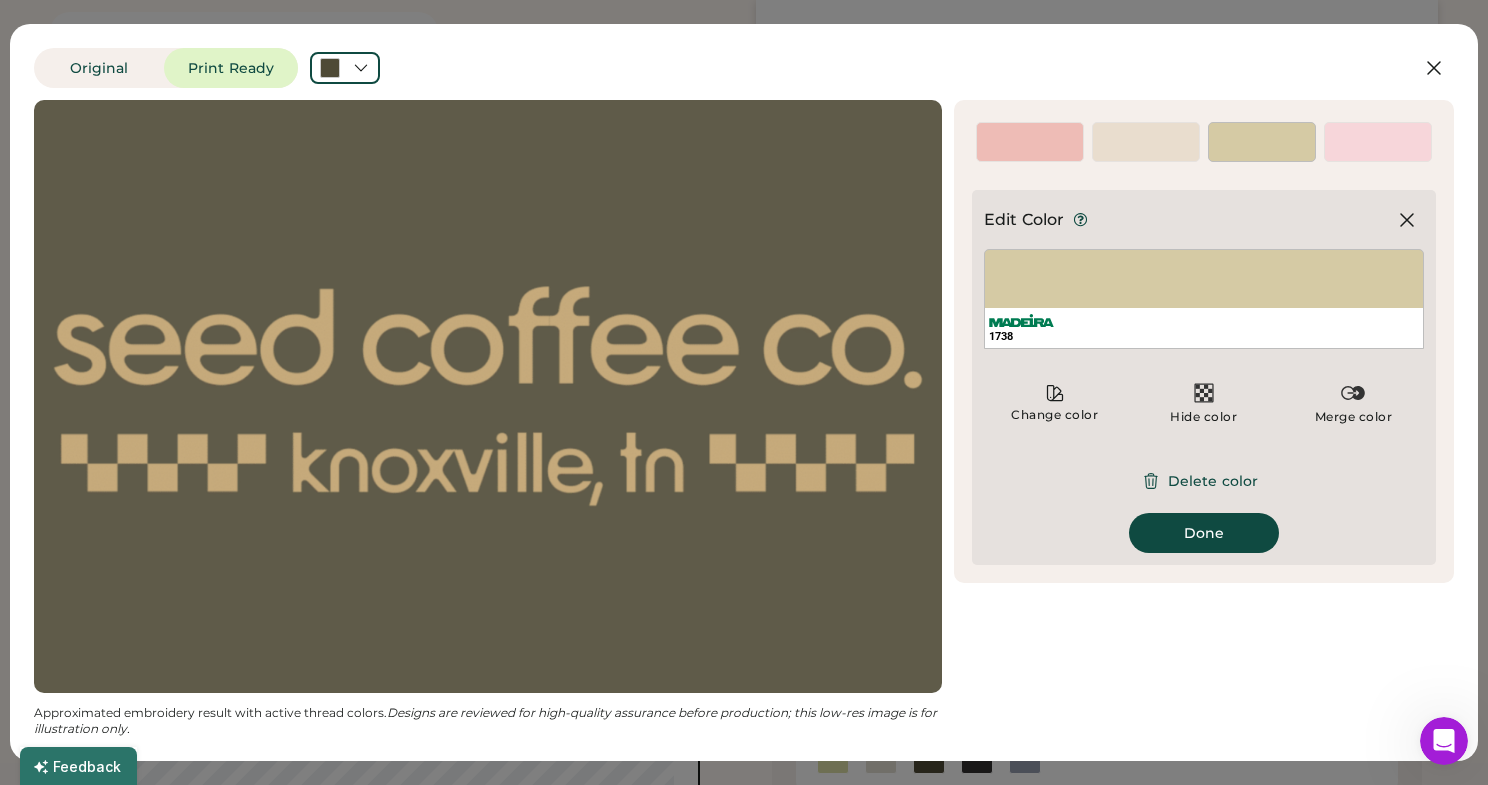 click on "1684" at bounding box center [1146, 142] 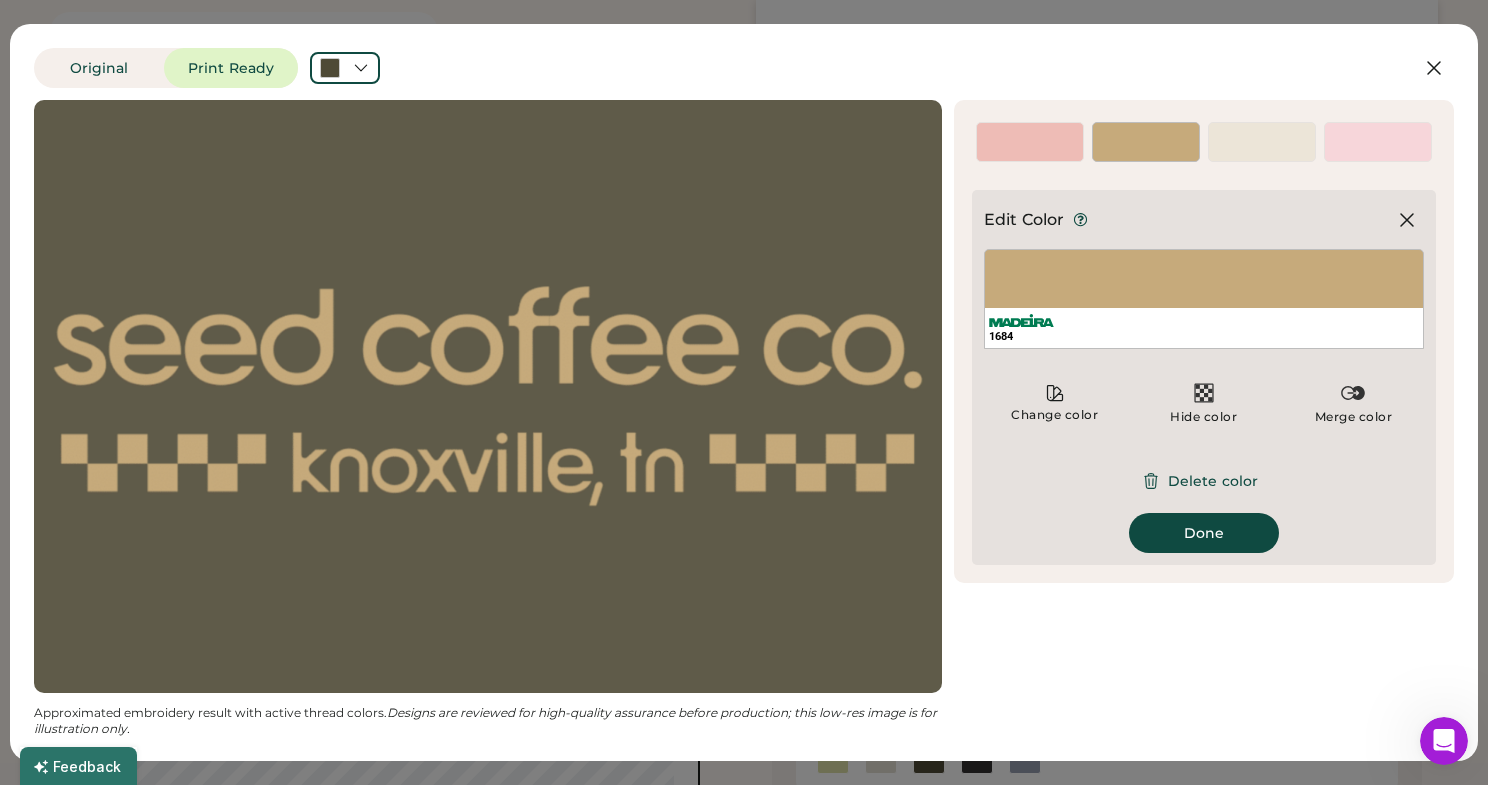 click on "1738" at bounding box center [1262, 152] 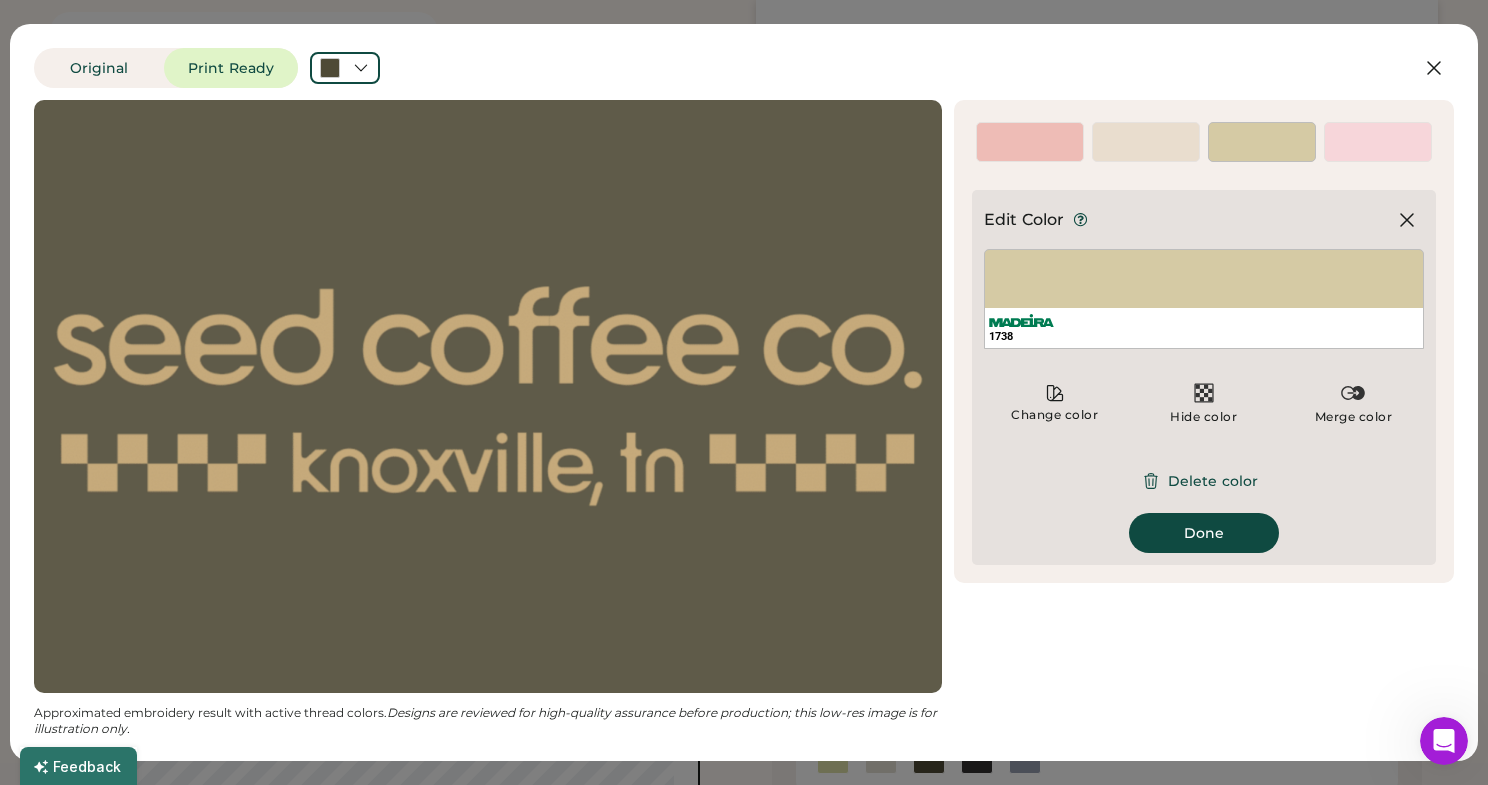 click on "1684" at bounding box center [1146, 152] 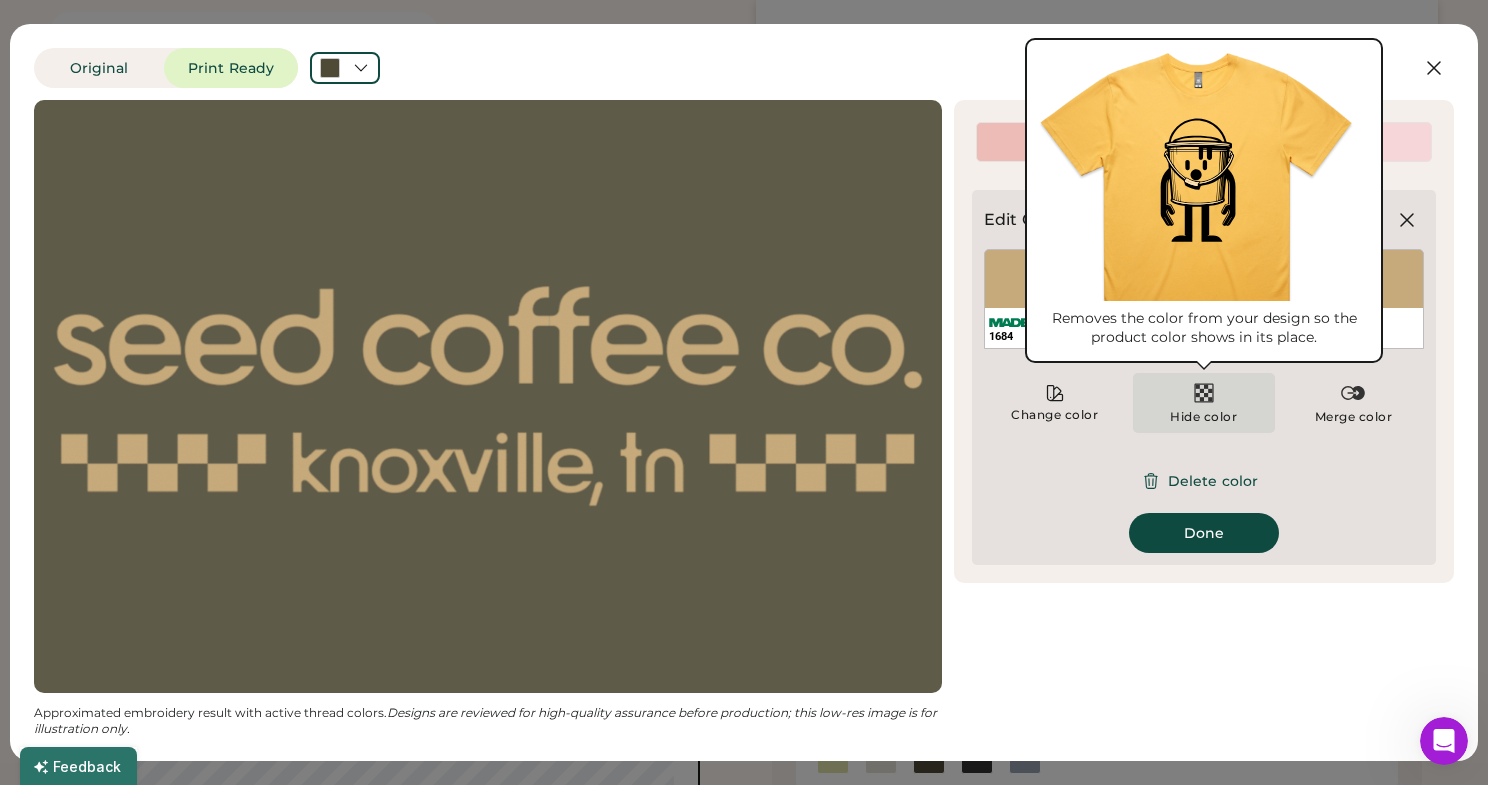 click 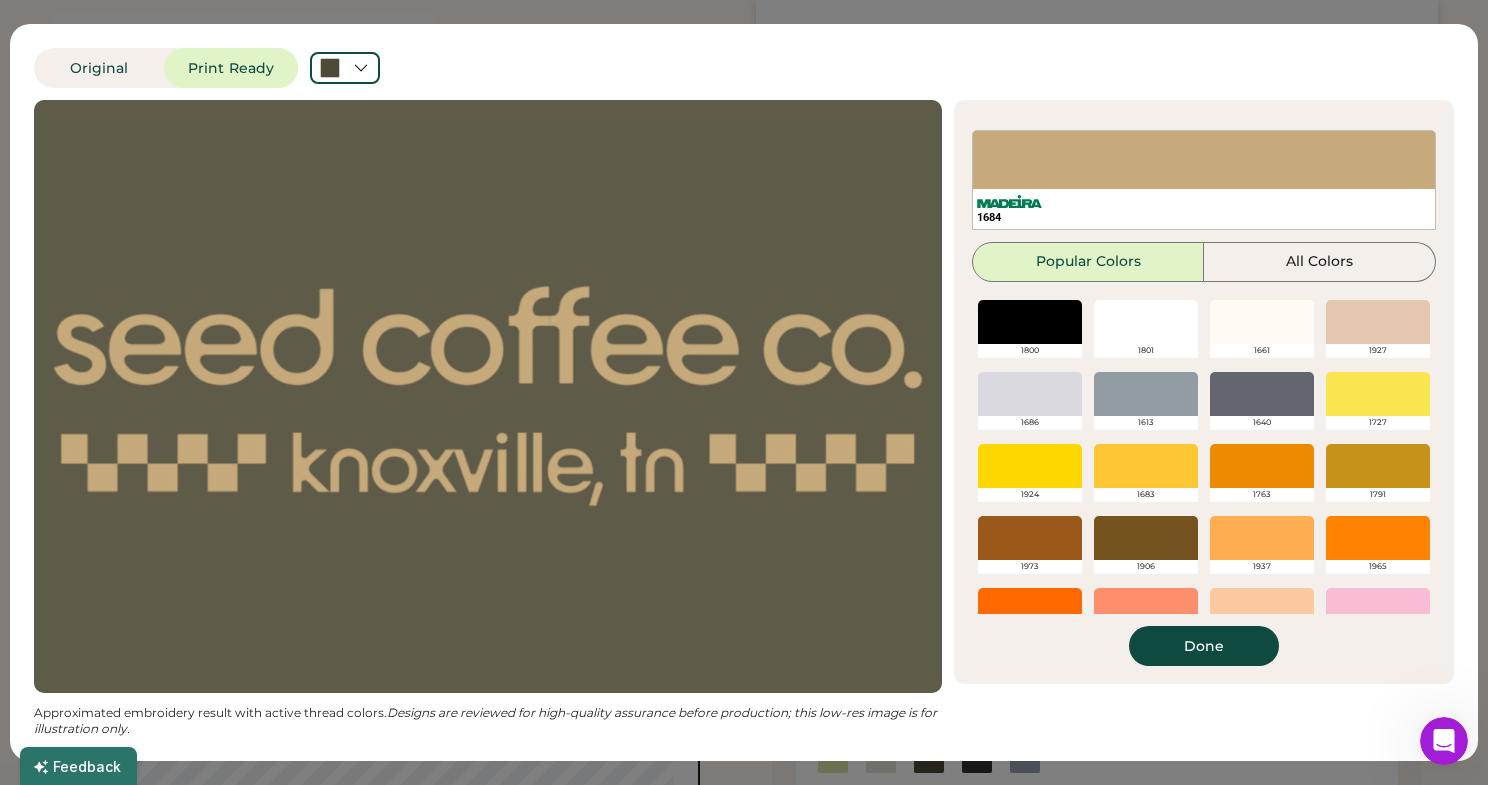 scroll, scrollTop: 0, scrollLeft: 0, axis: both 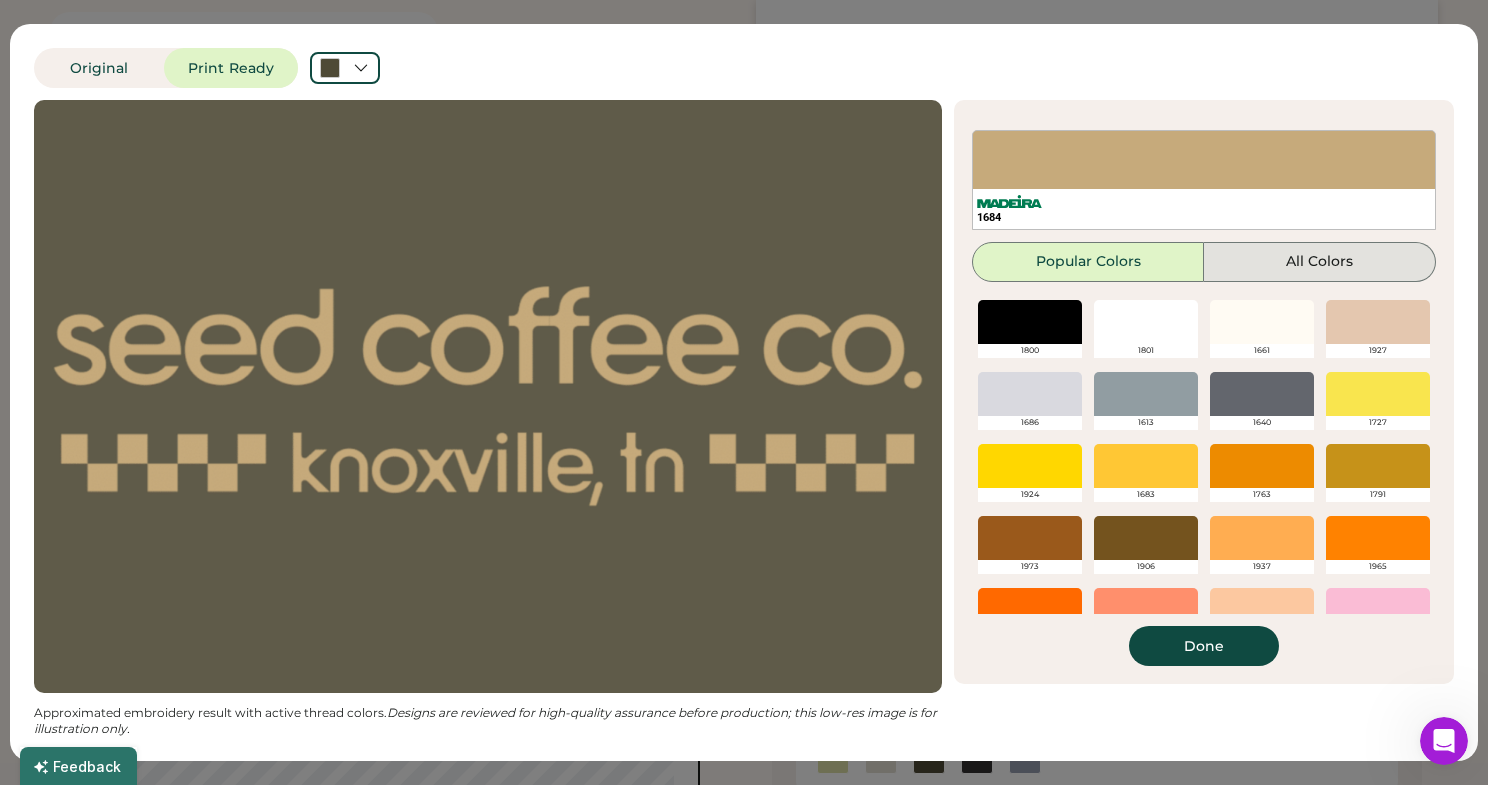 click on "All Colors" at bounding box center [1320, 262] 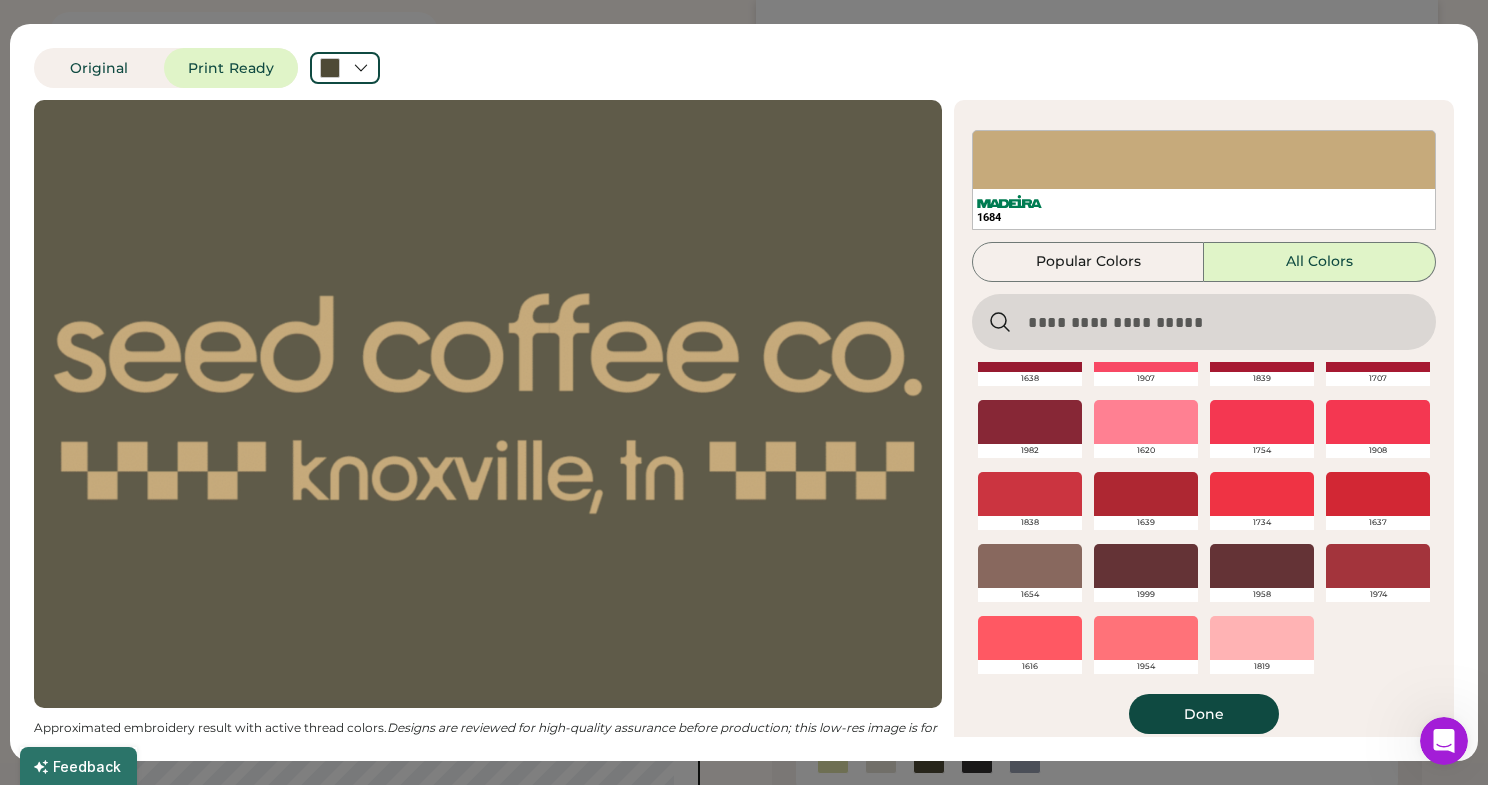 scroll, scrollTop: 5368, scrollLeft: 0, axis: vertical 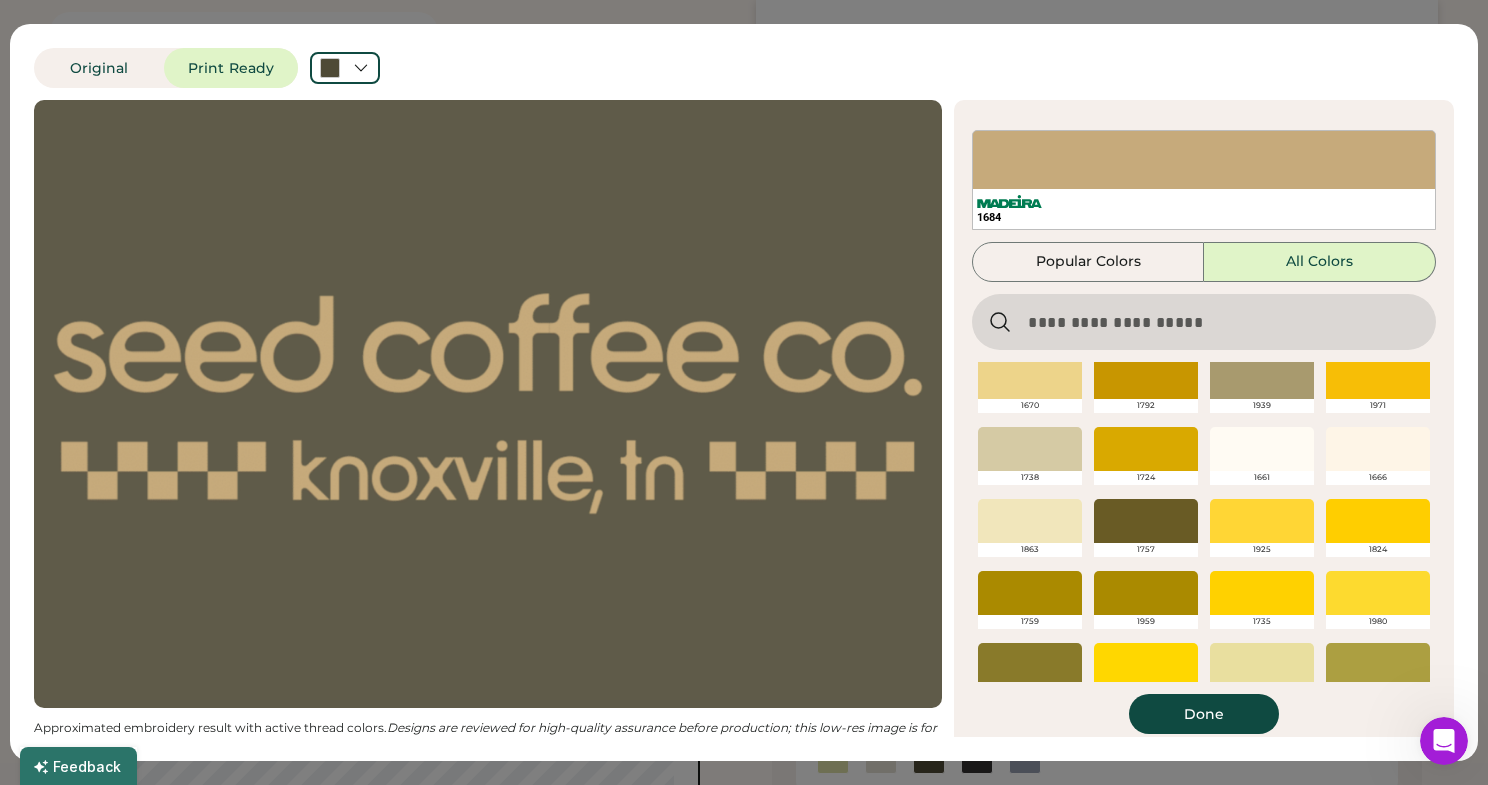 click at bounding box center [1030, 521] 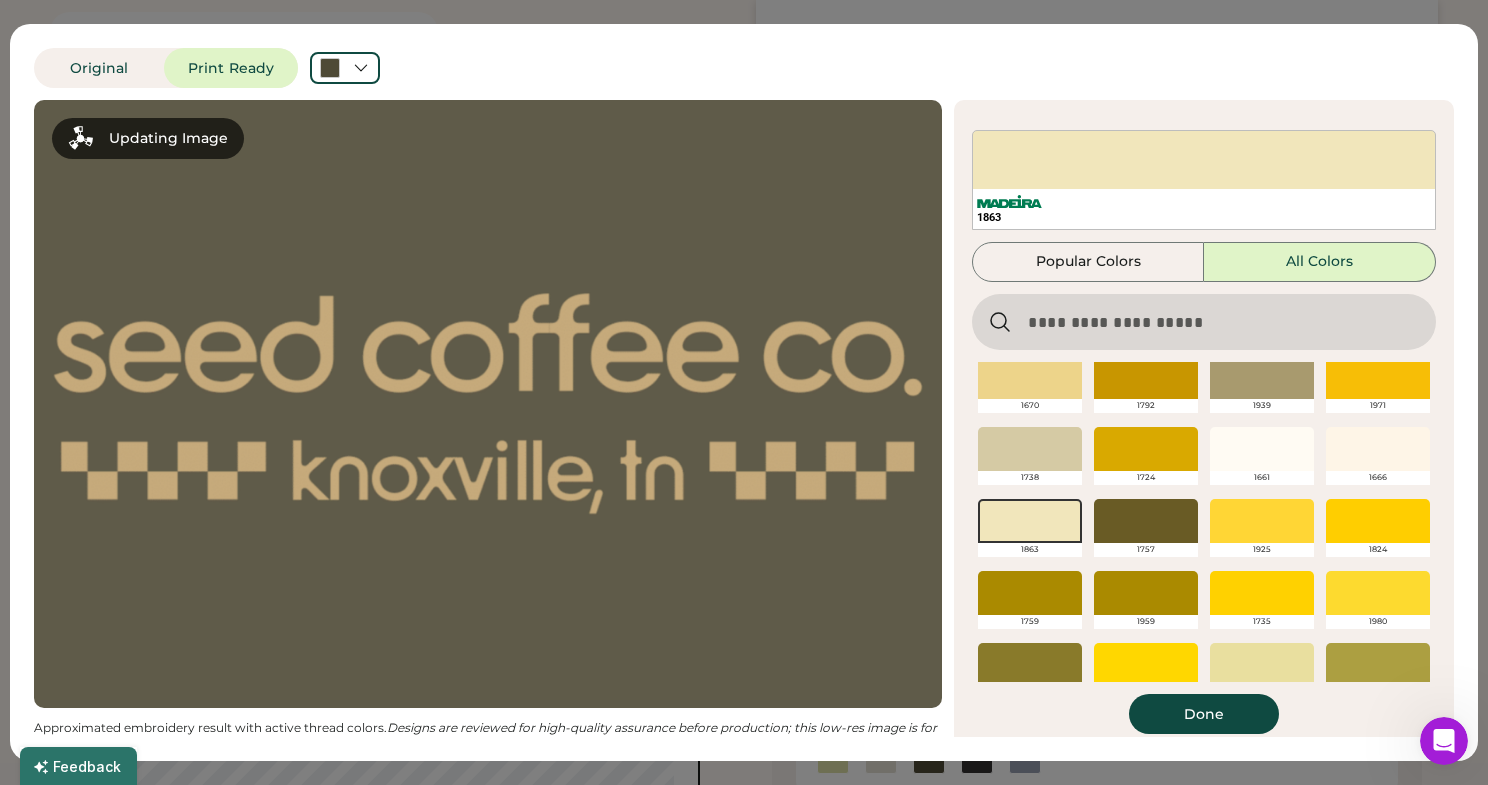 click at bounding box center (1378, 449) 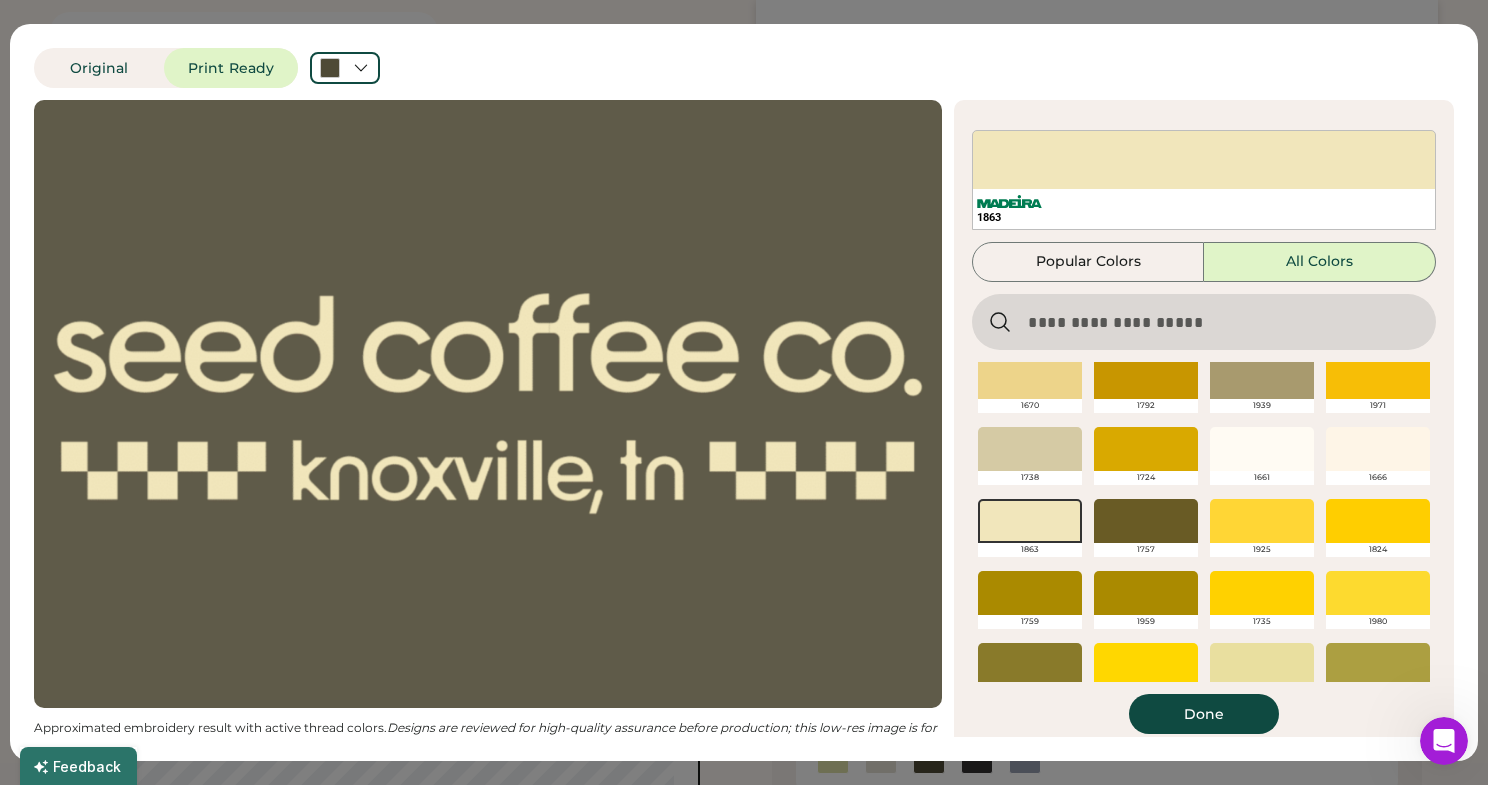 click at bounding box center (1378, 449) 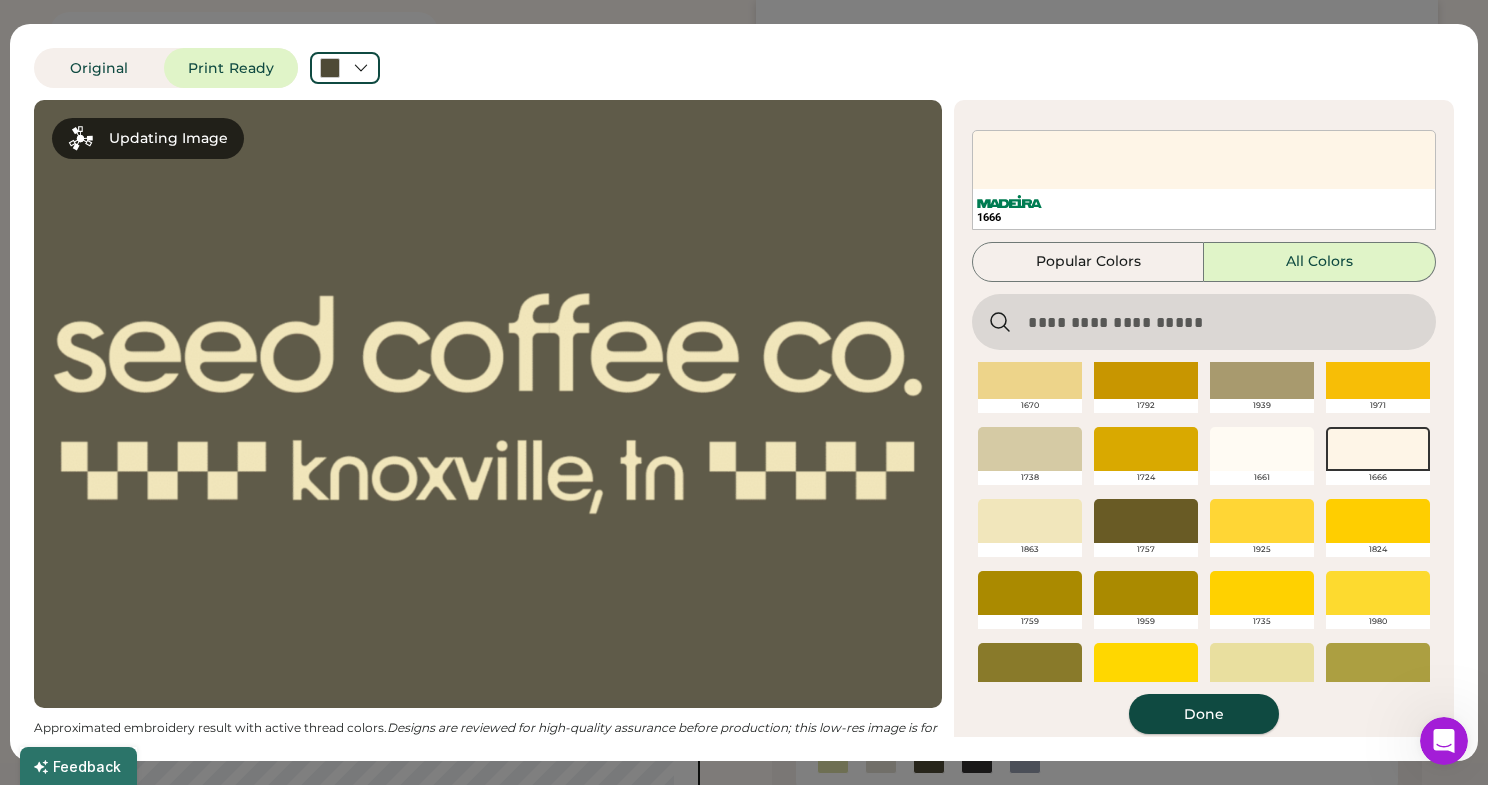 click on "Done" at bounding box center (1204, 714) 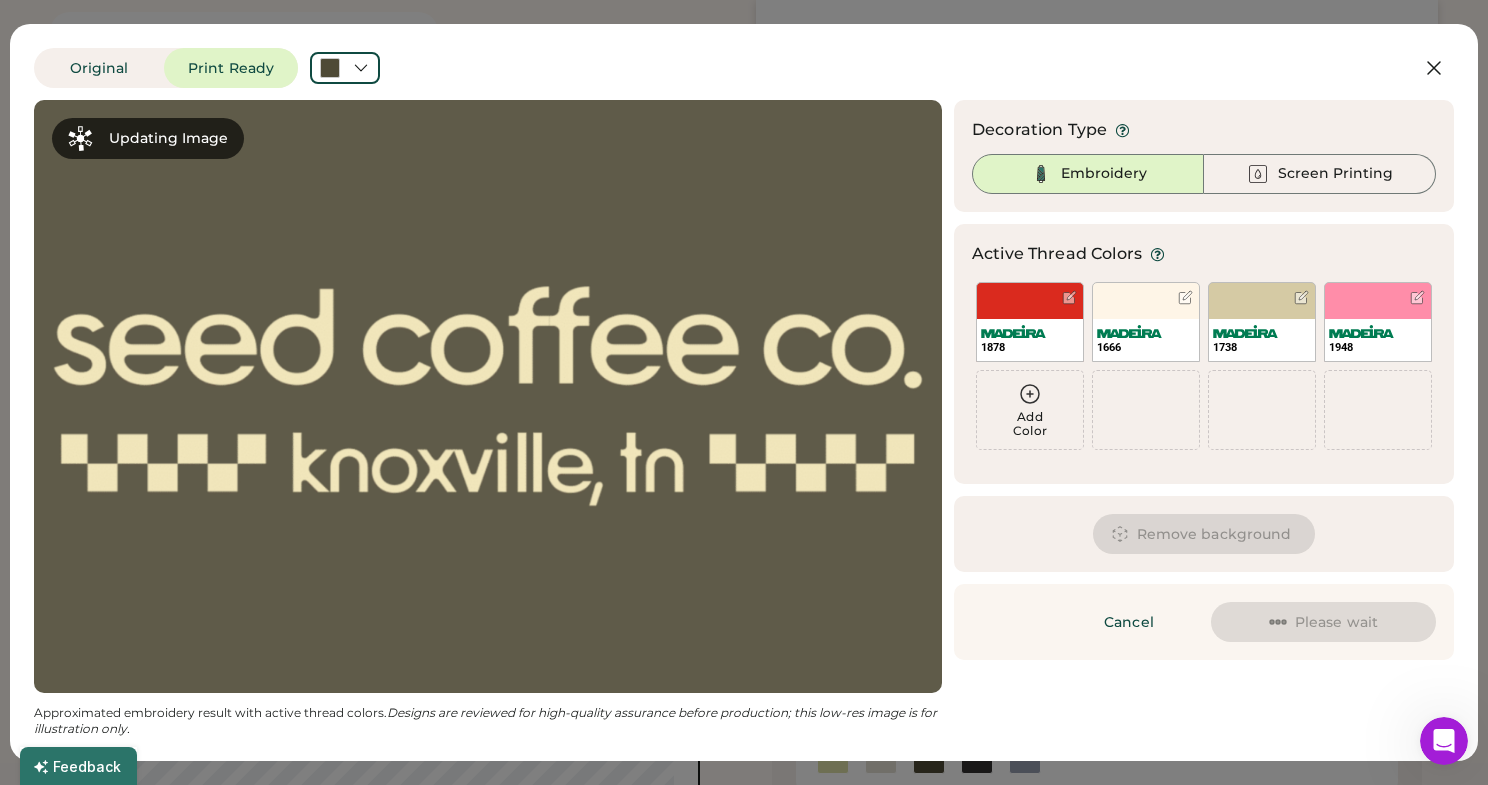 scroll, scrollTop: 0, scrollLeft: 0, axis: both 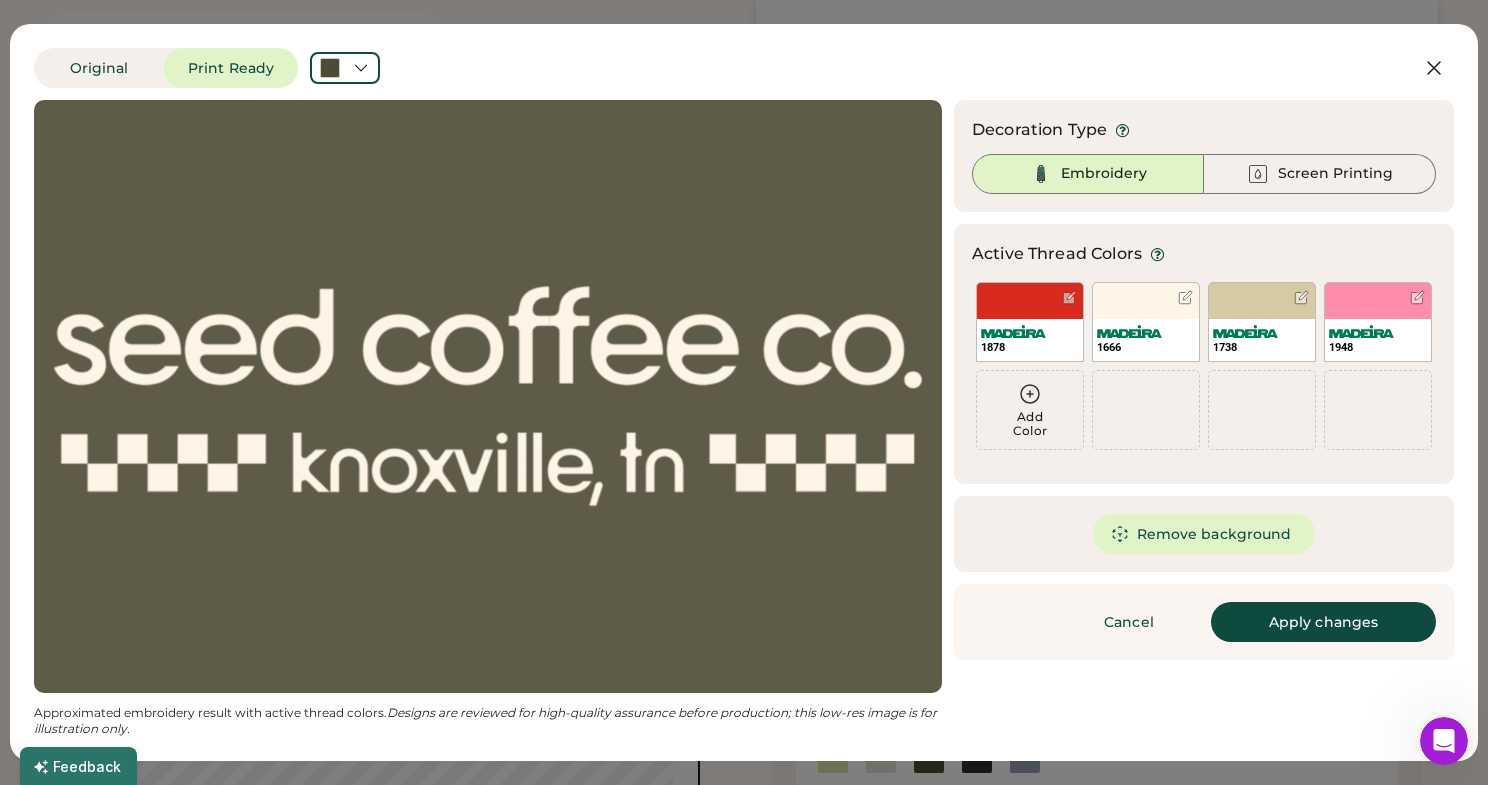 click on "Apply changes" at bounding box center [1323, 622] 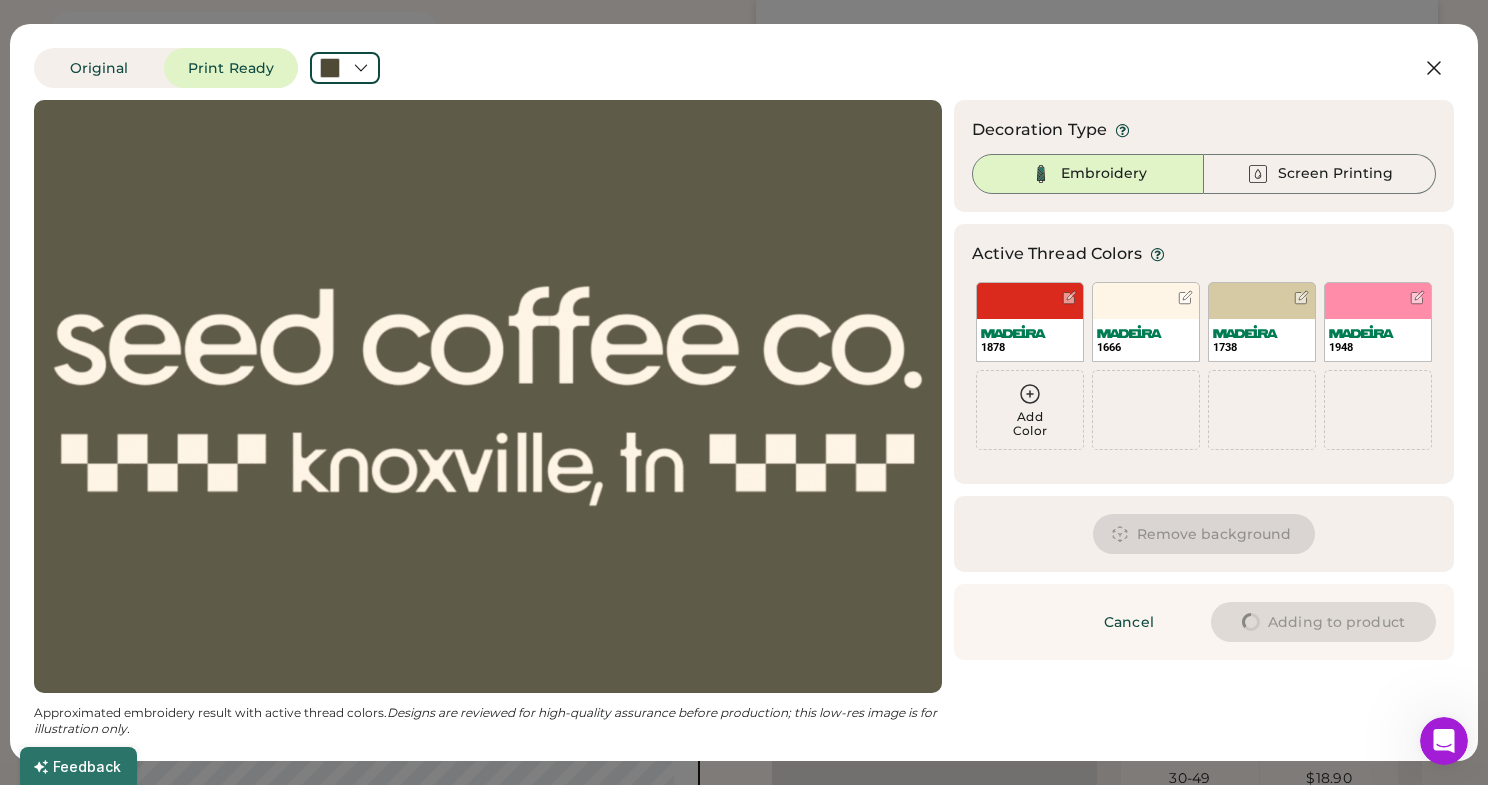 scroll, scrollTop: 214, scrollLeft: 1, axis: both 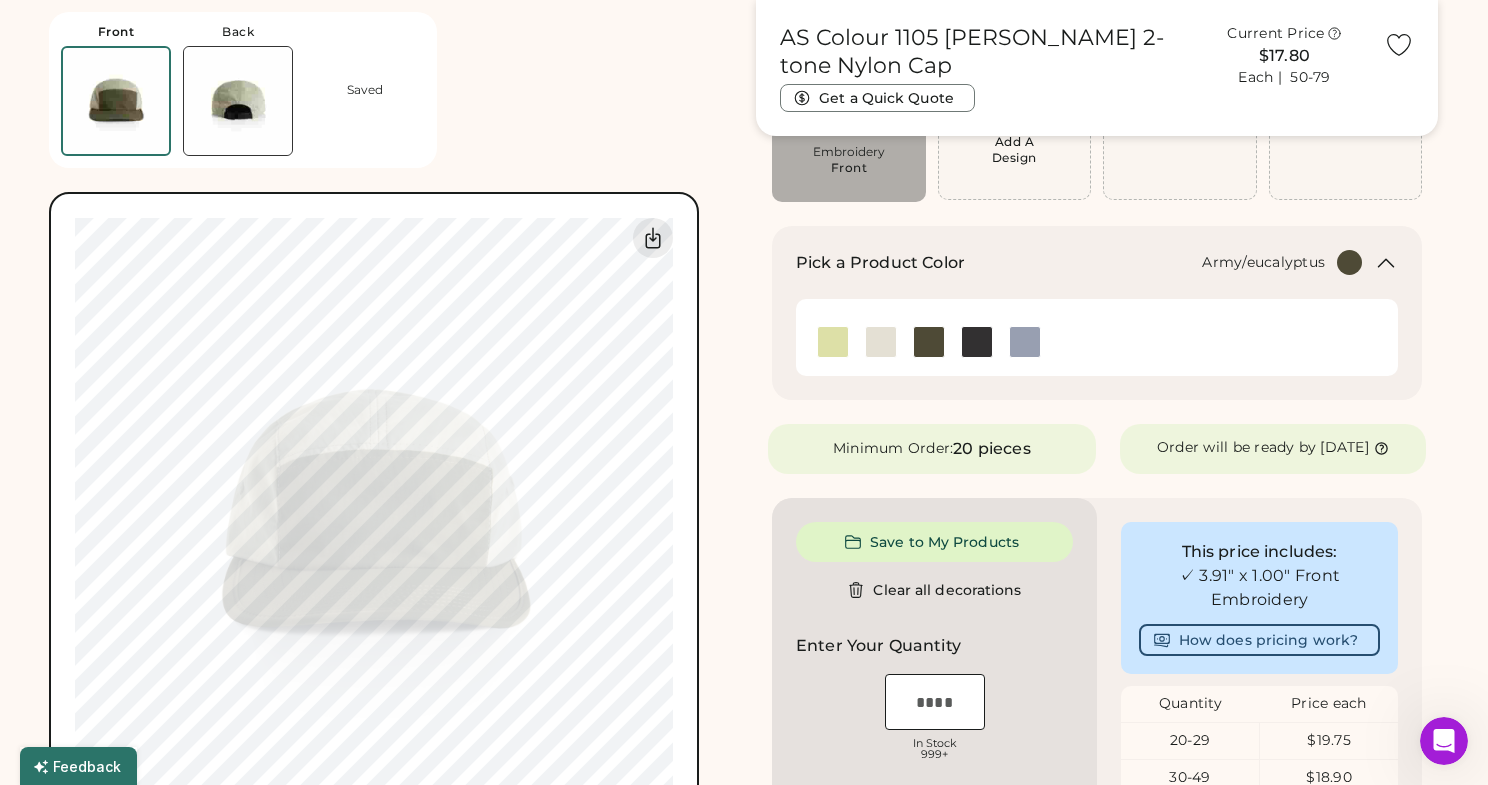 type on "****" 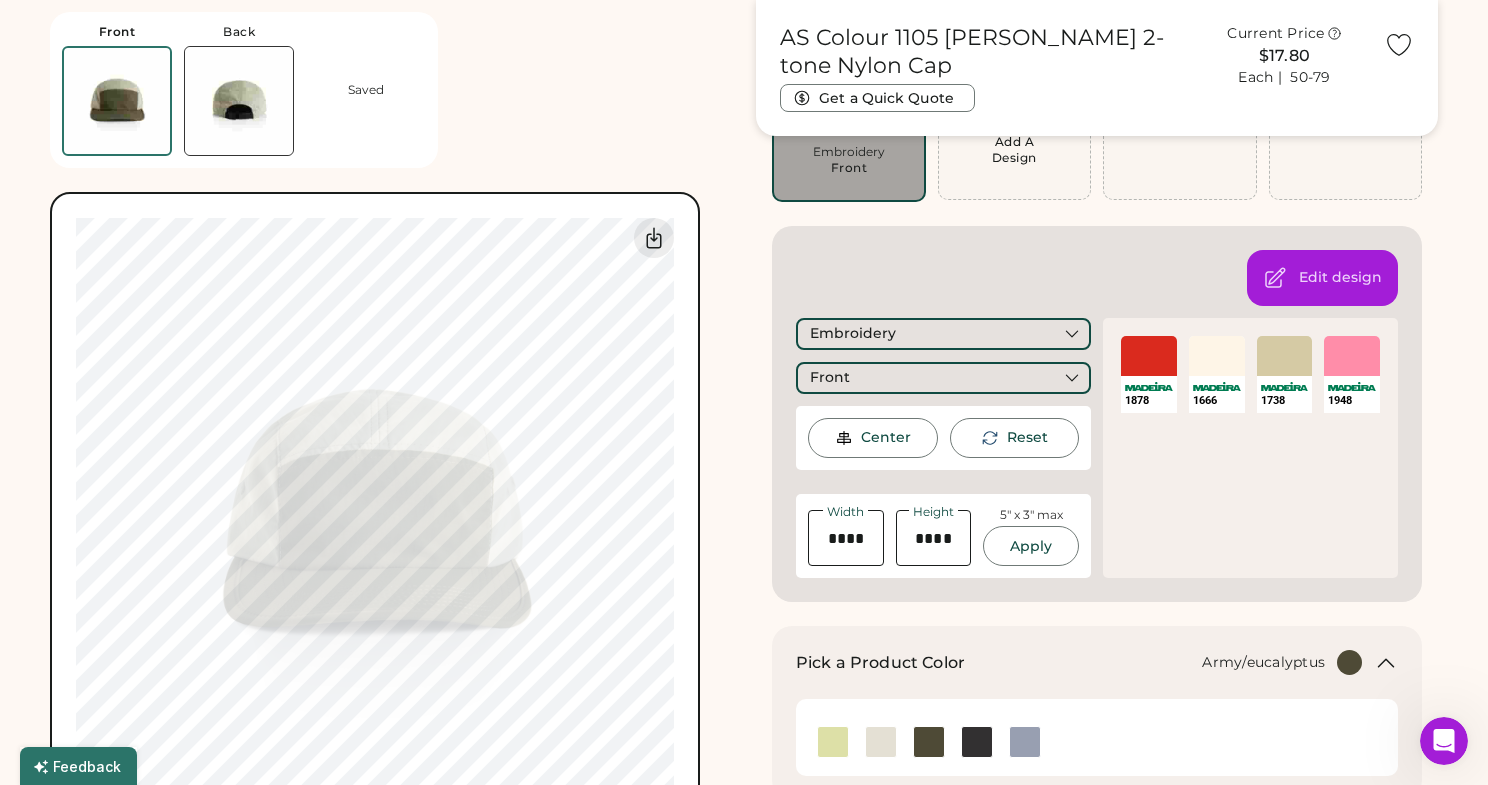 scroll, scrollTop: 214, scrollLeft: 0, axis: vertical 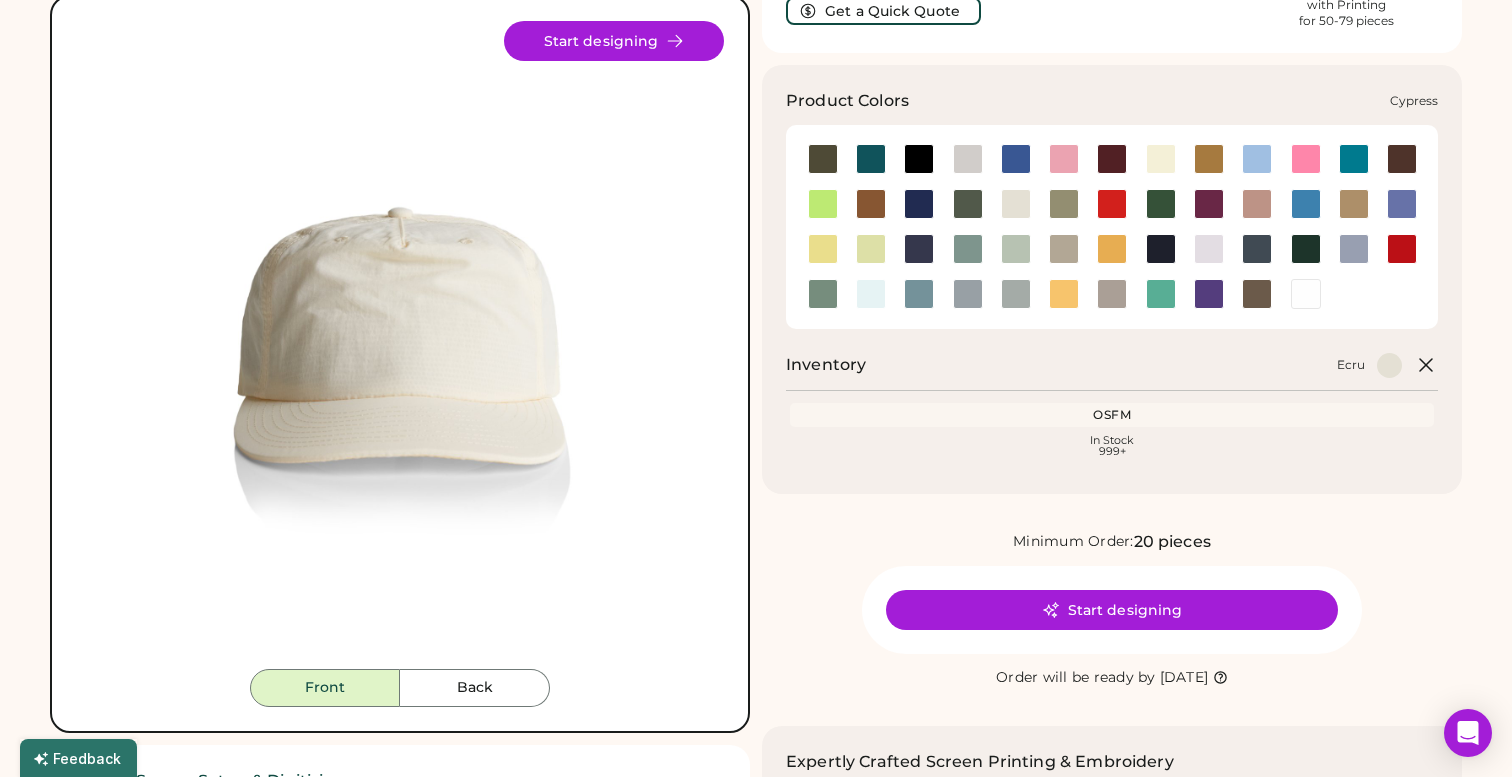 click at bounding box center [968, 204] 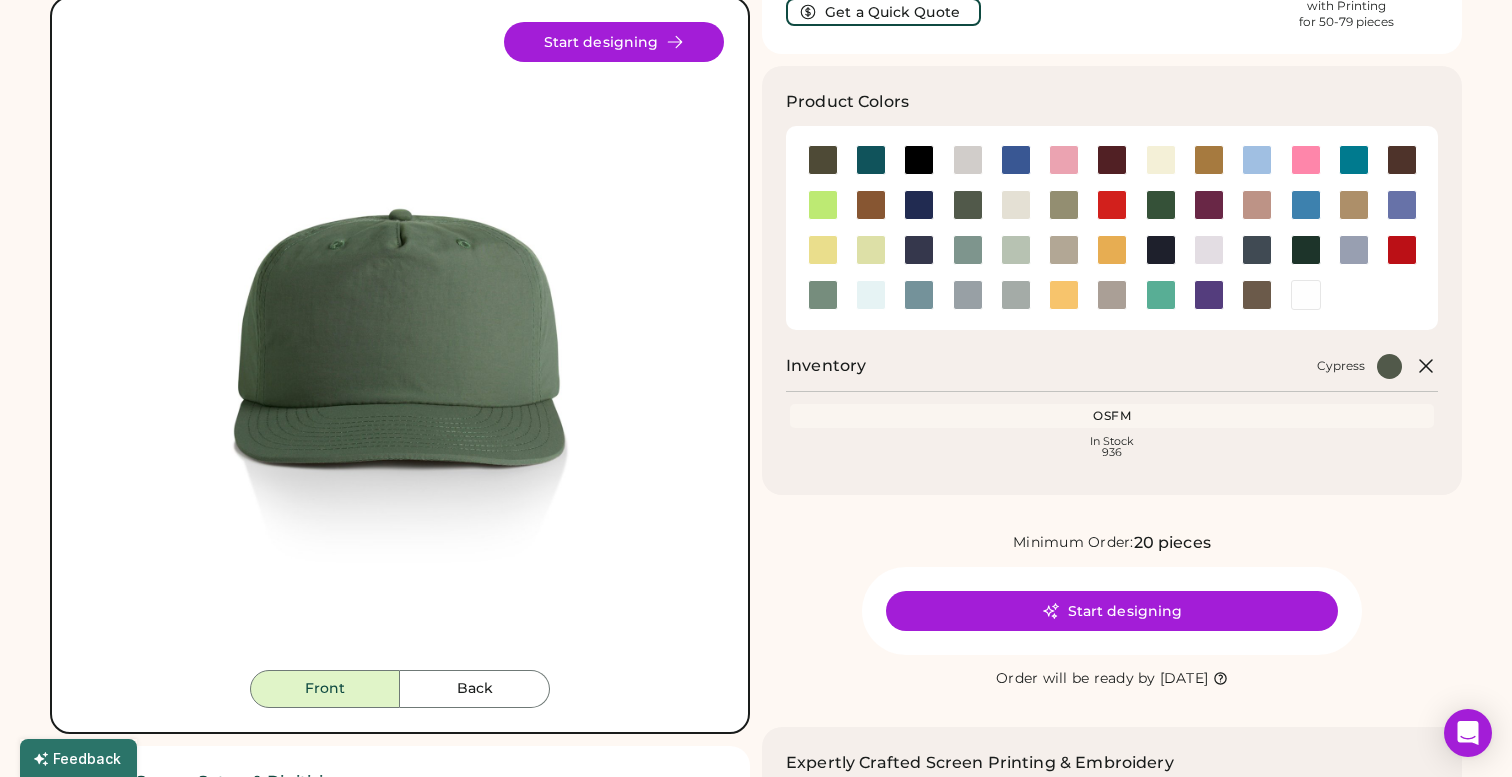 scroll, scrollTop: 101, scrollLeft: 0, axis: vertical 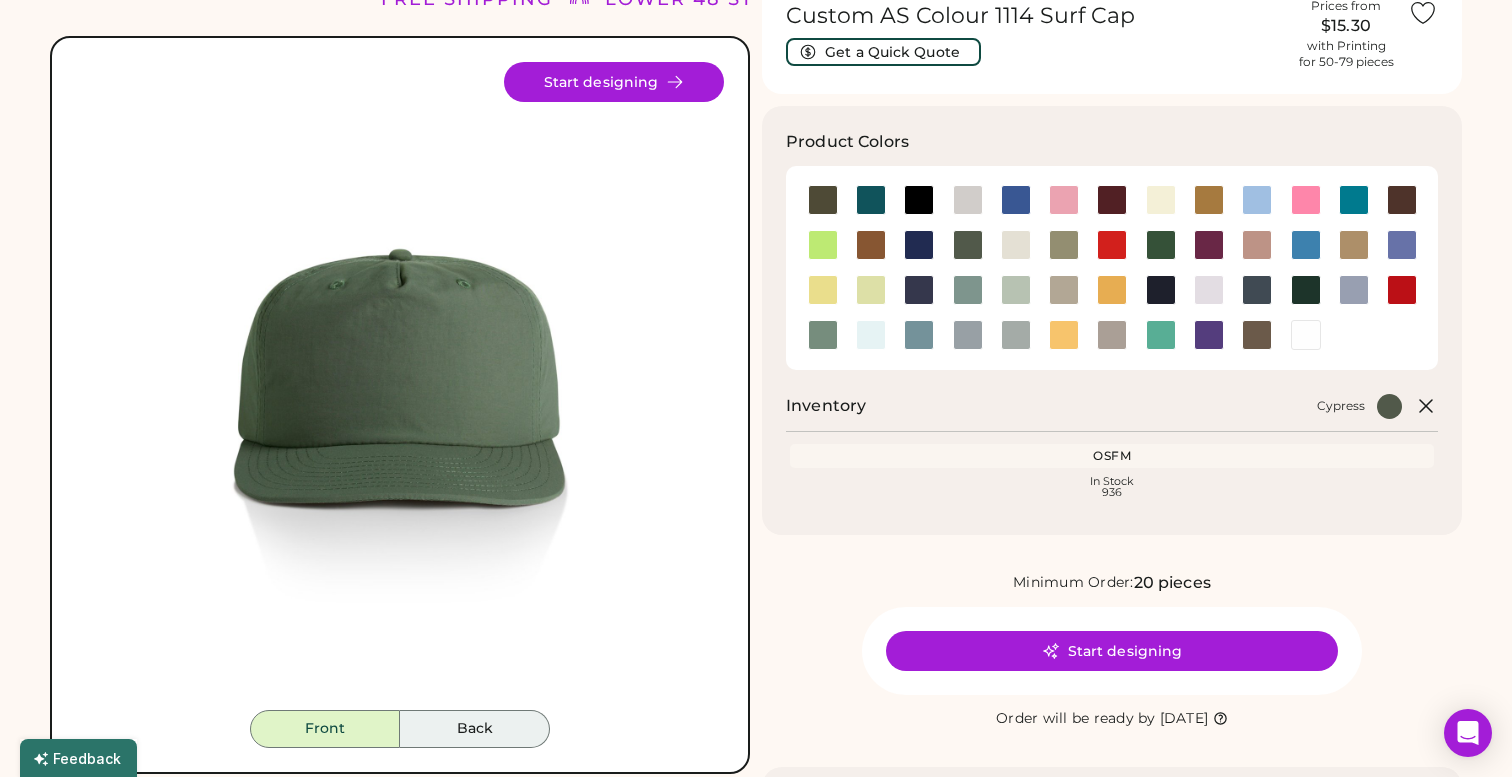 click on "Back" at bounding box center (475, 729) 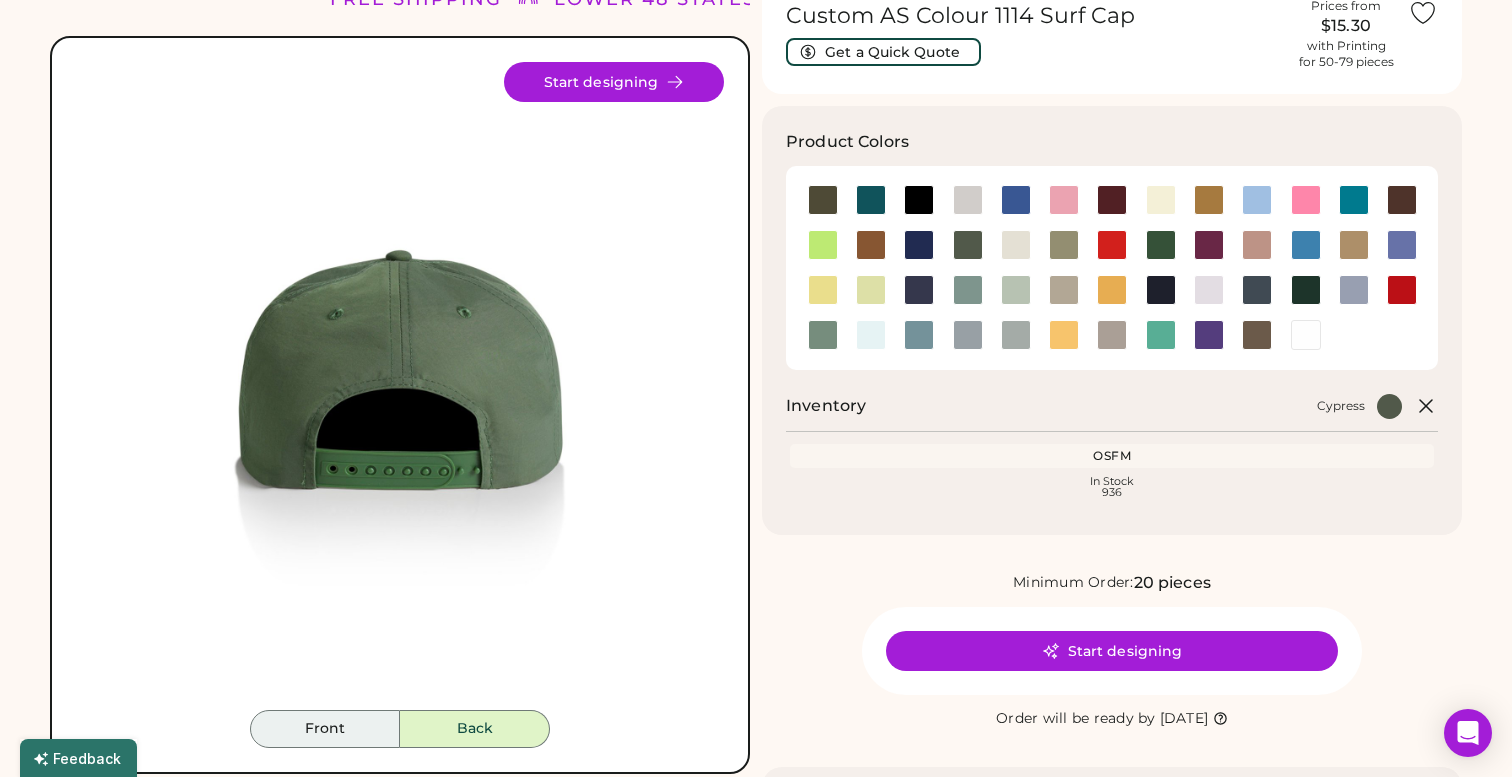 click on "Front" at bounding box center [325, 729] 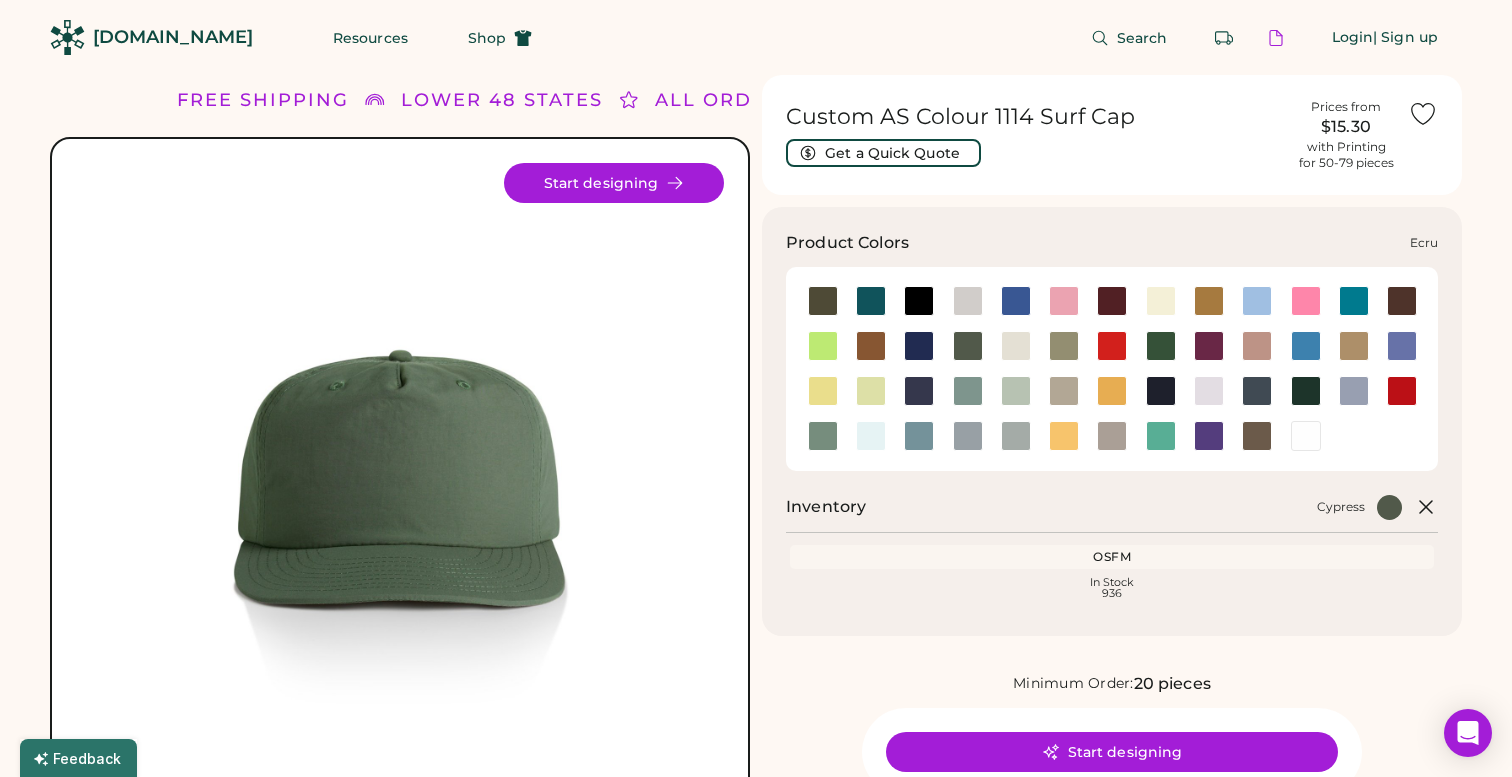 scroll, scrollTop: 0, scrollLeft: 0, axis: both 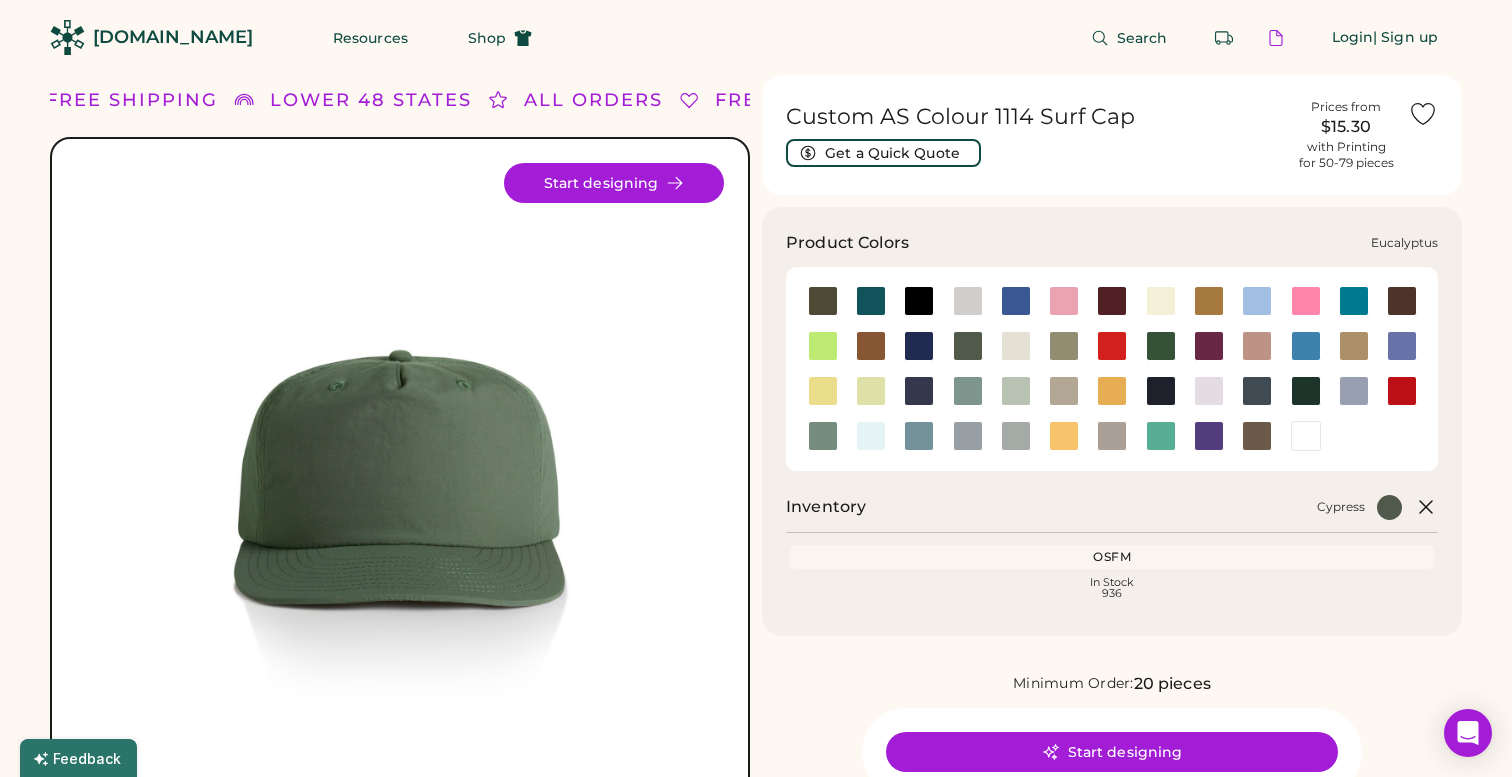click at bounding box center (1064, 346) 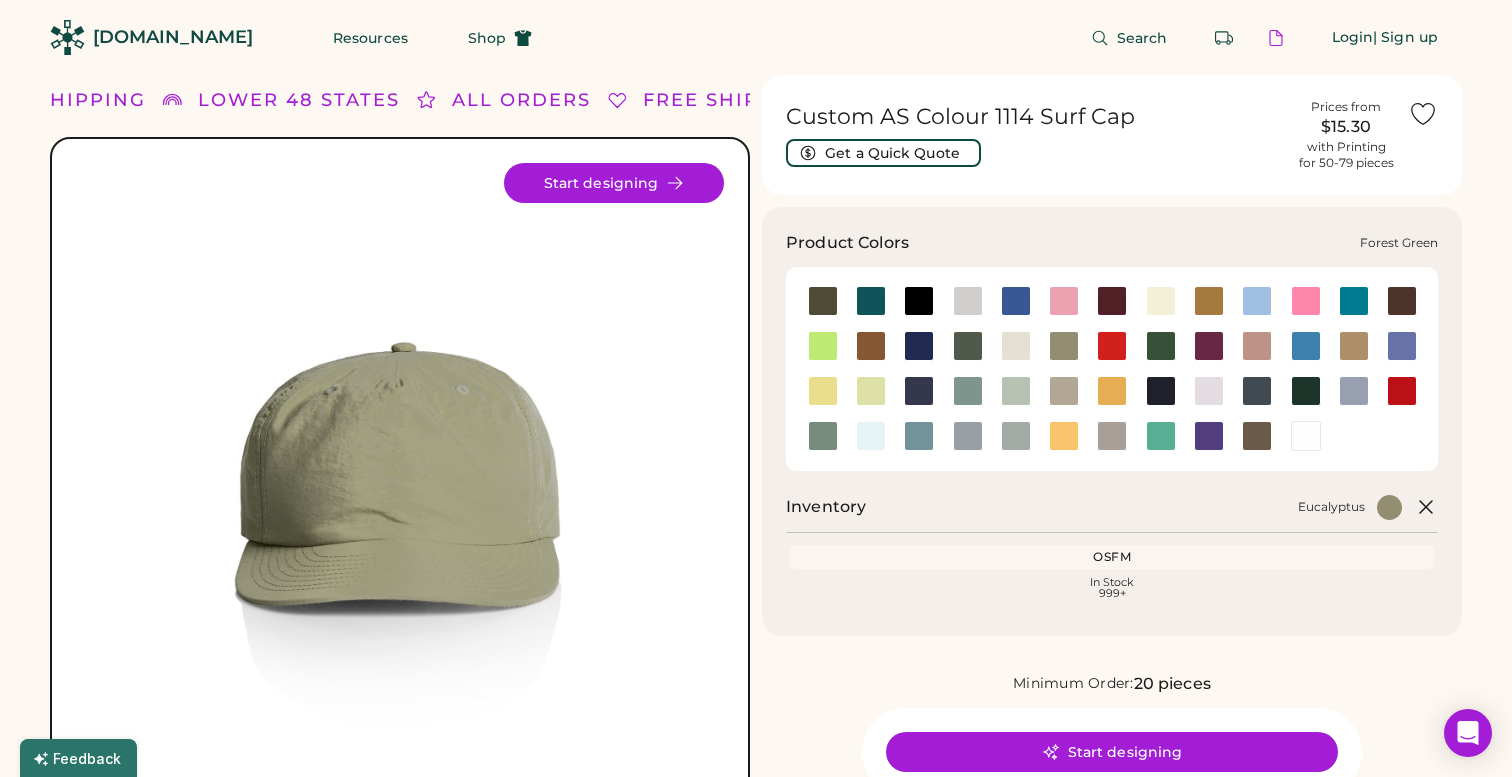 click at bounding box center [1161, 346] 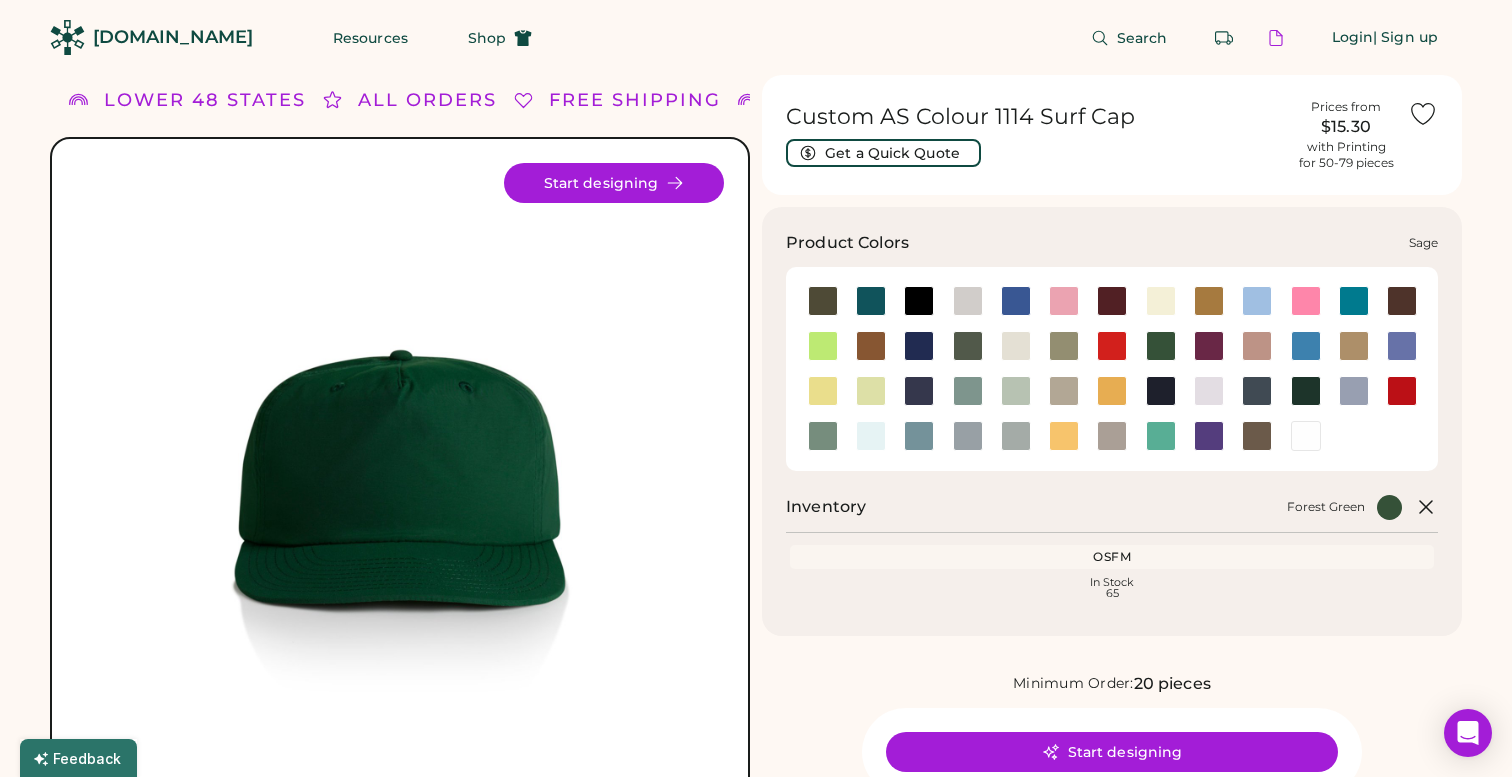 click at bounding box center [823, 436] 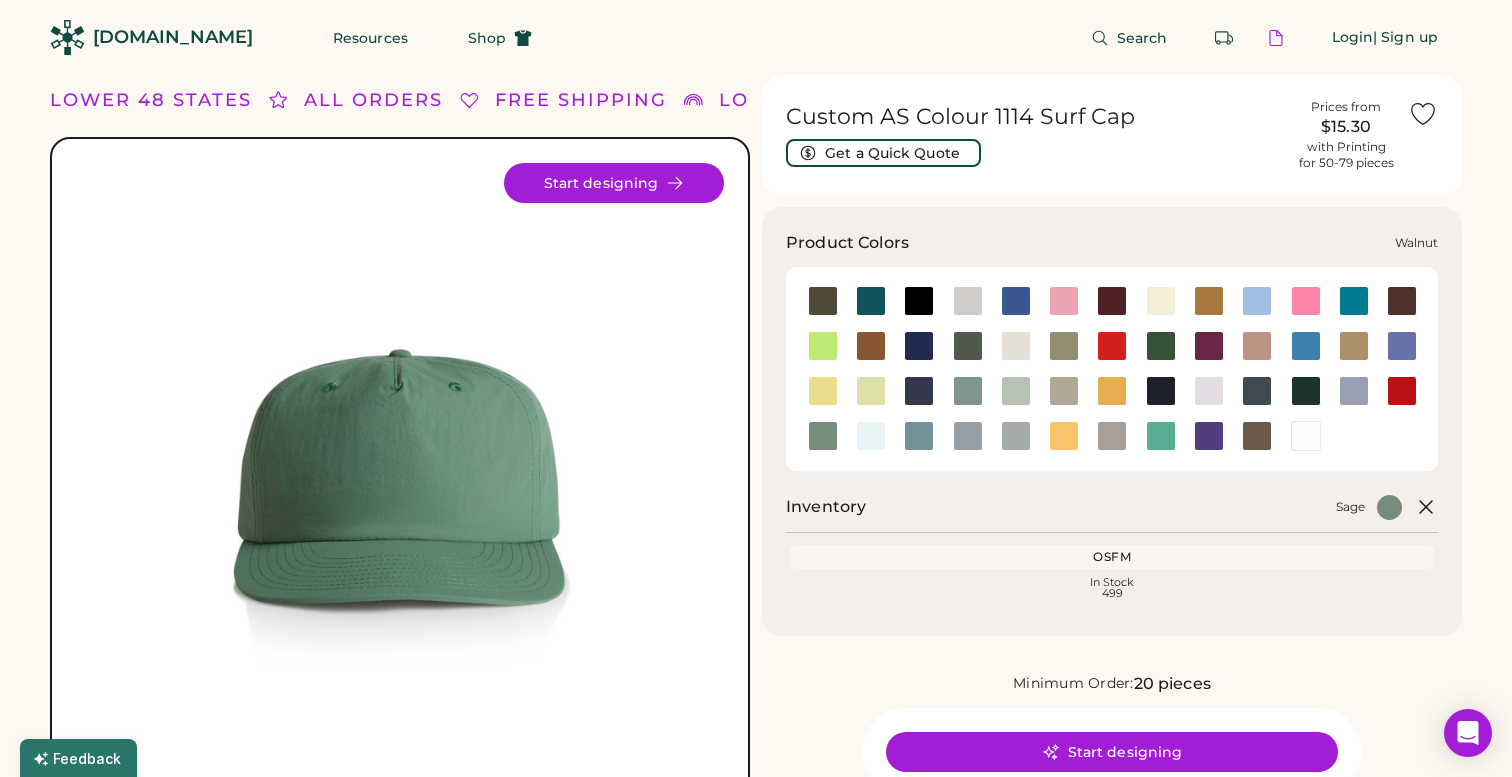 click at bounding box center (1257, 436) 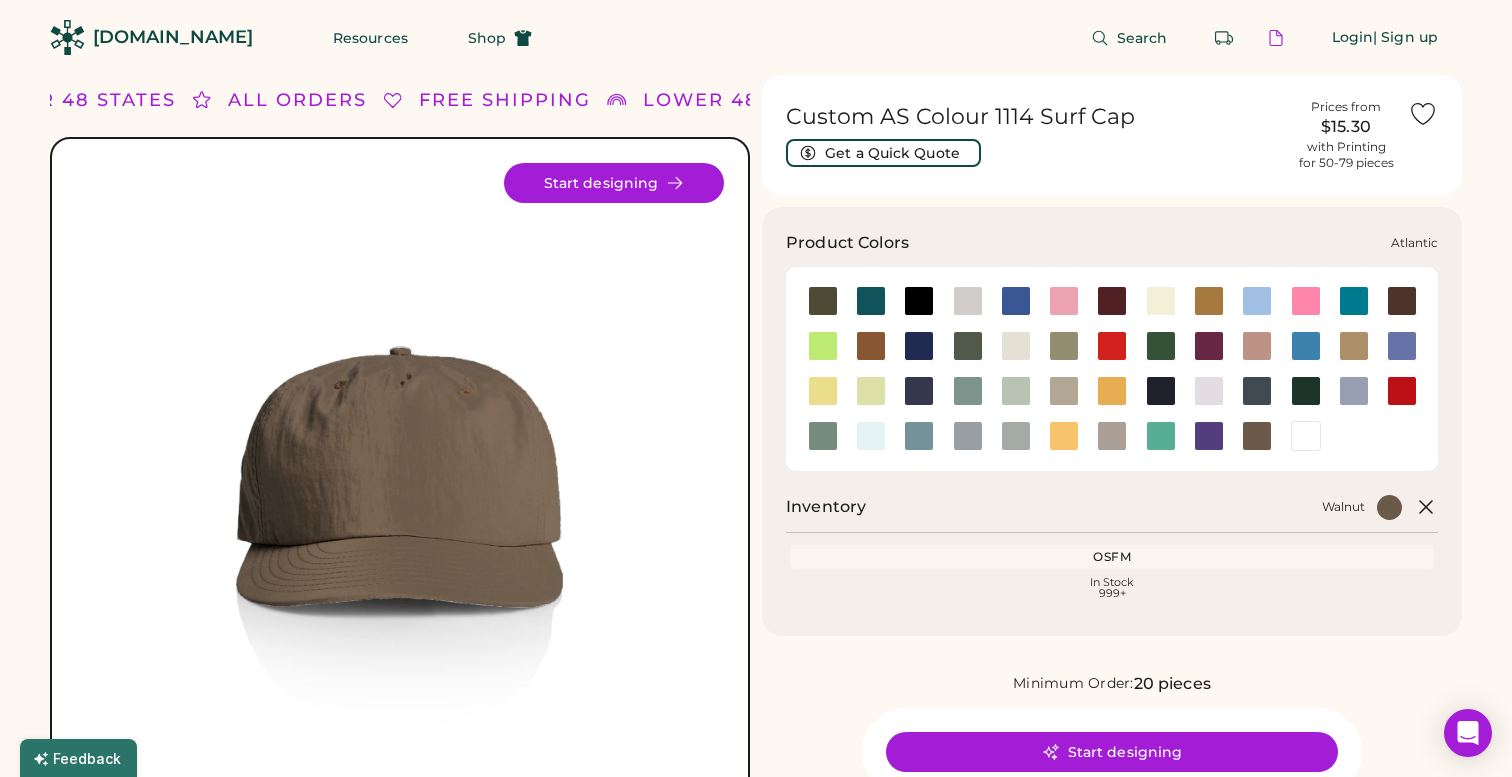 click at bounding box center (871, 301) 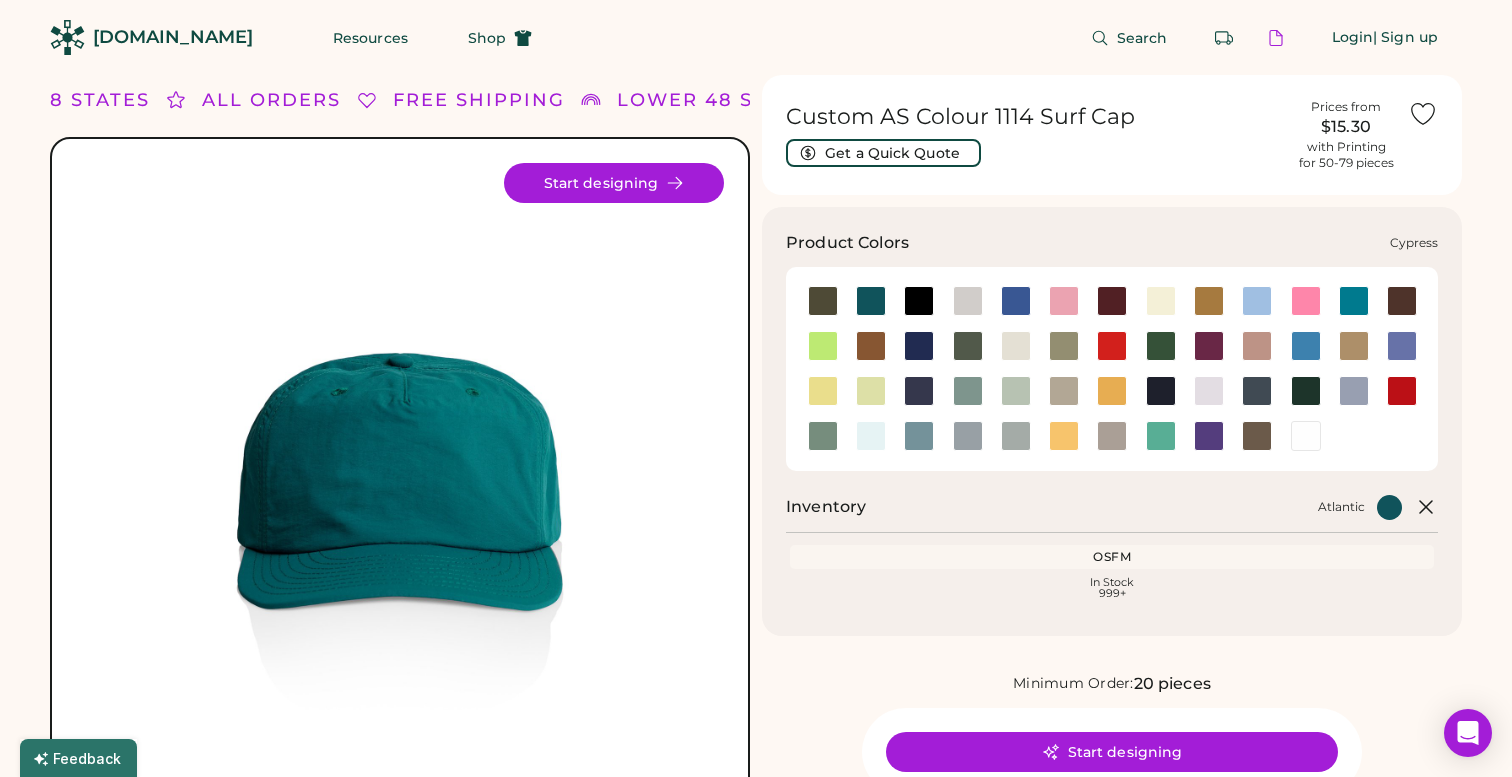 click at bounding box center (968, 346) 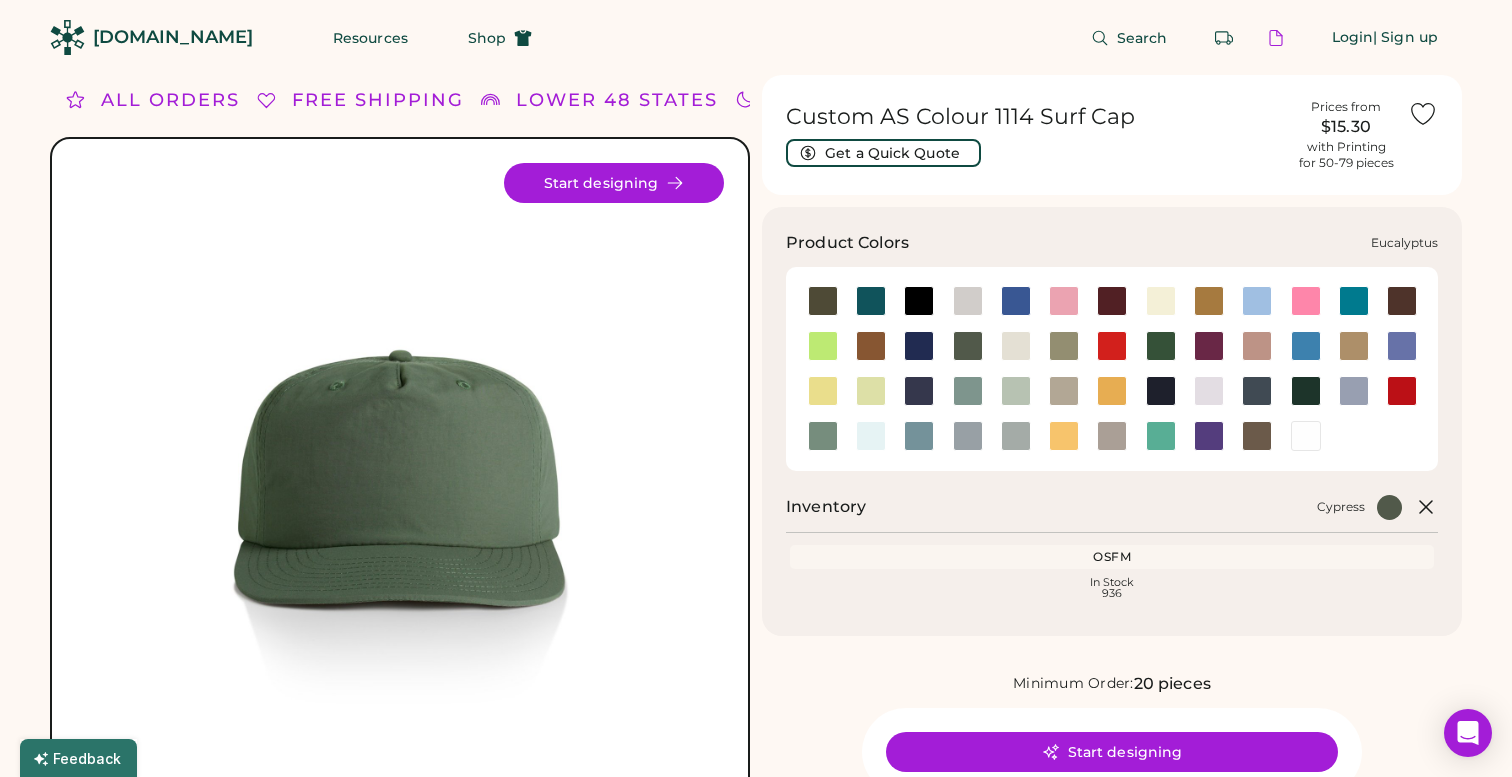 click at bounding box center [1064, 346] 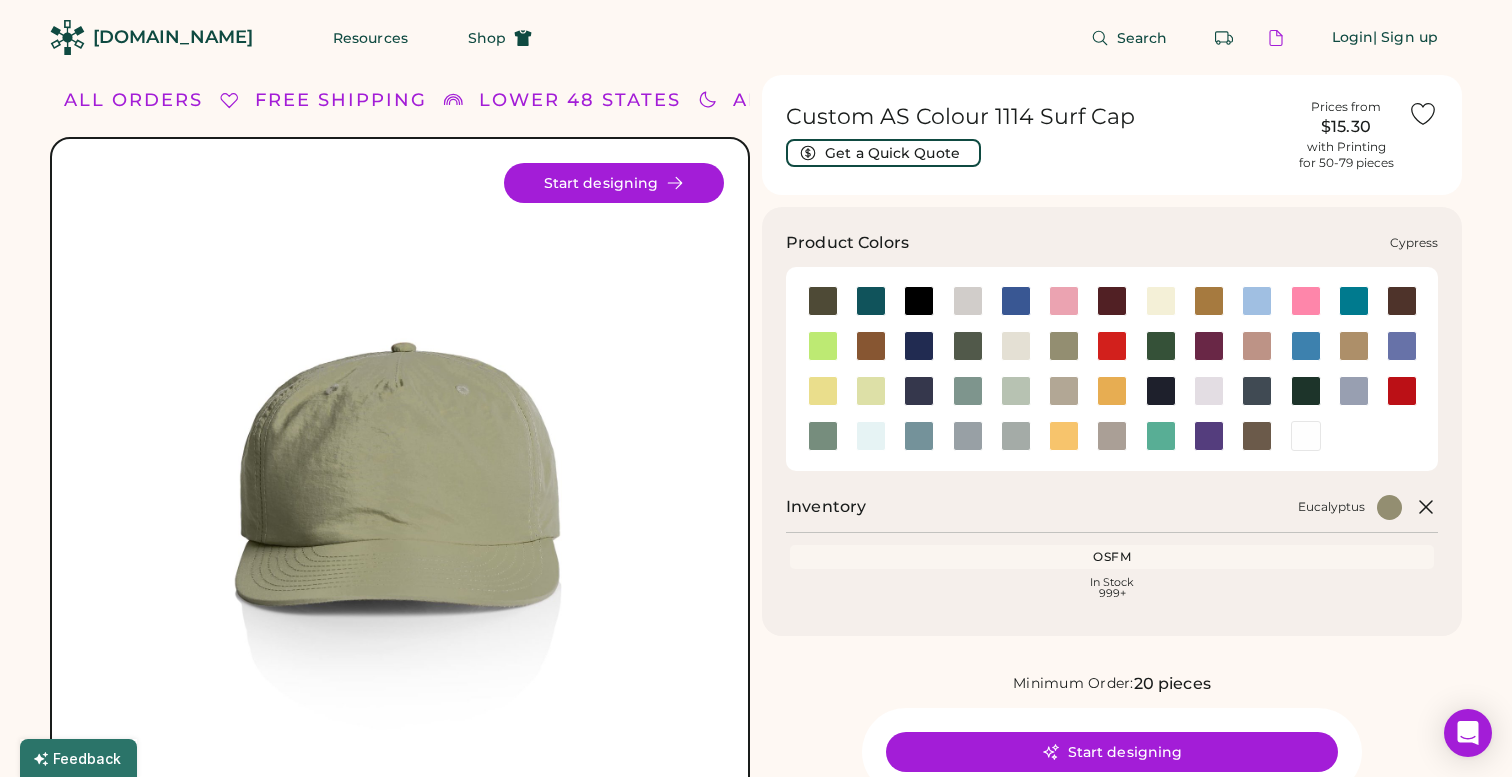 click at bounding box center (968, 346) 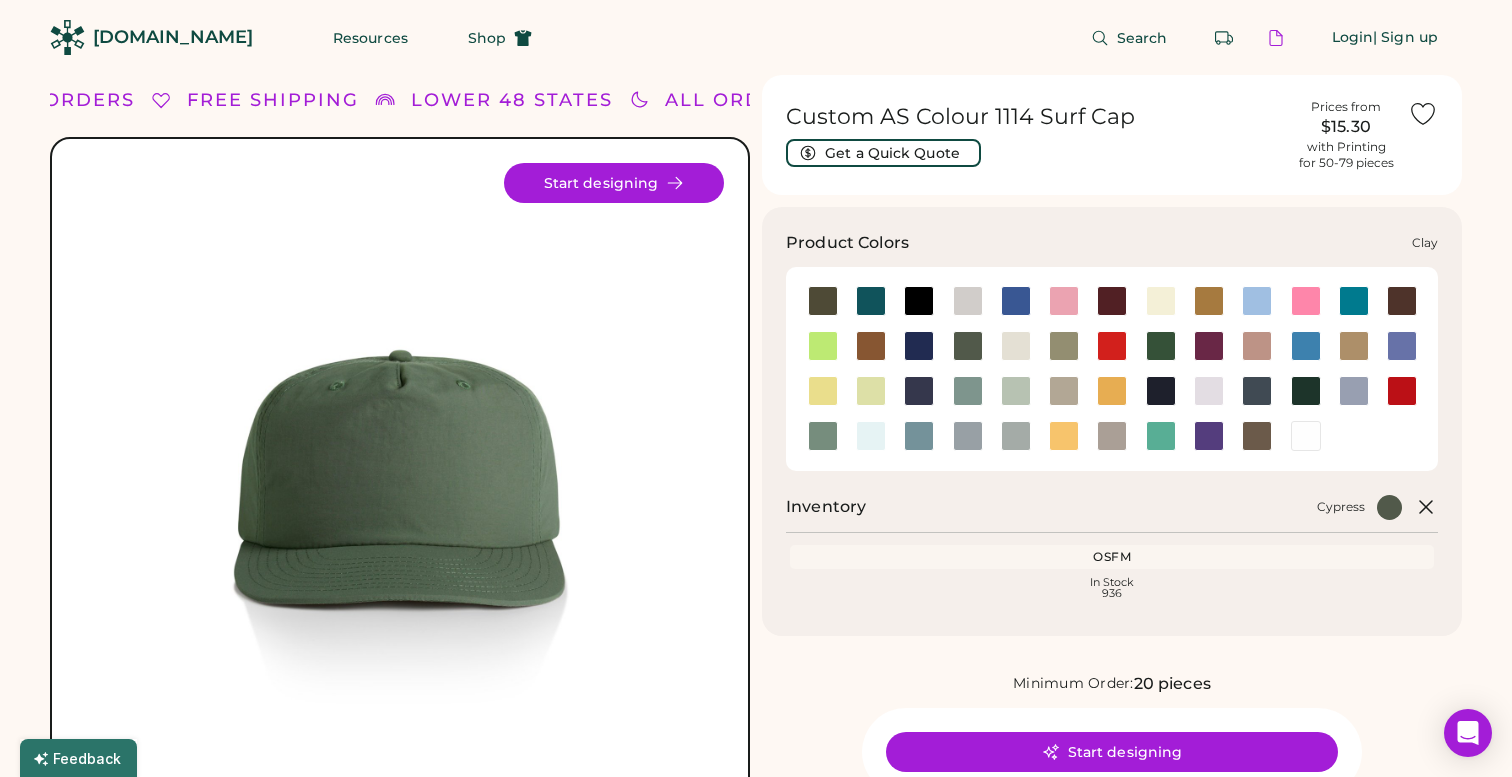 click at bounding box center (871, 346) 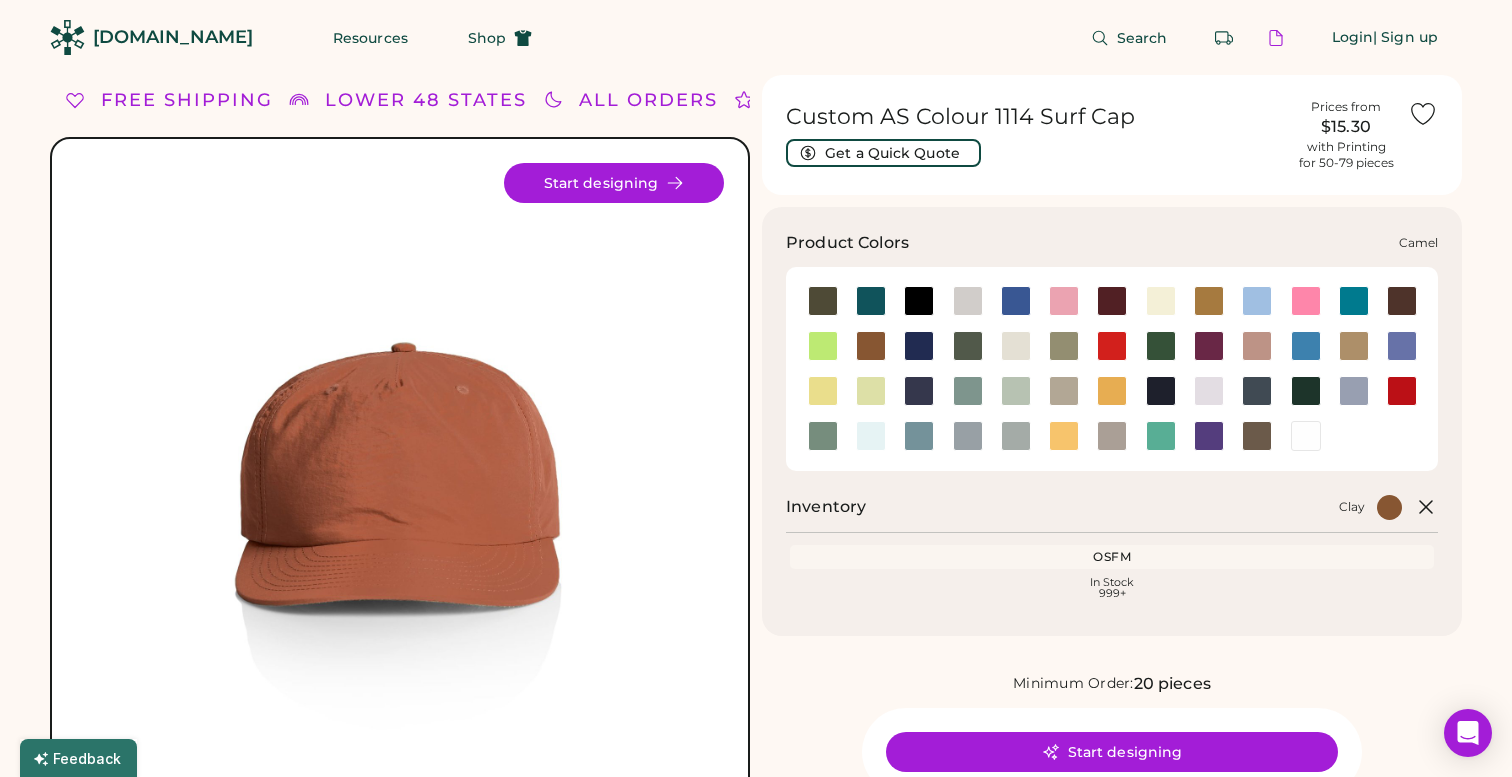 click at bounding box center (1209, 301) 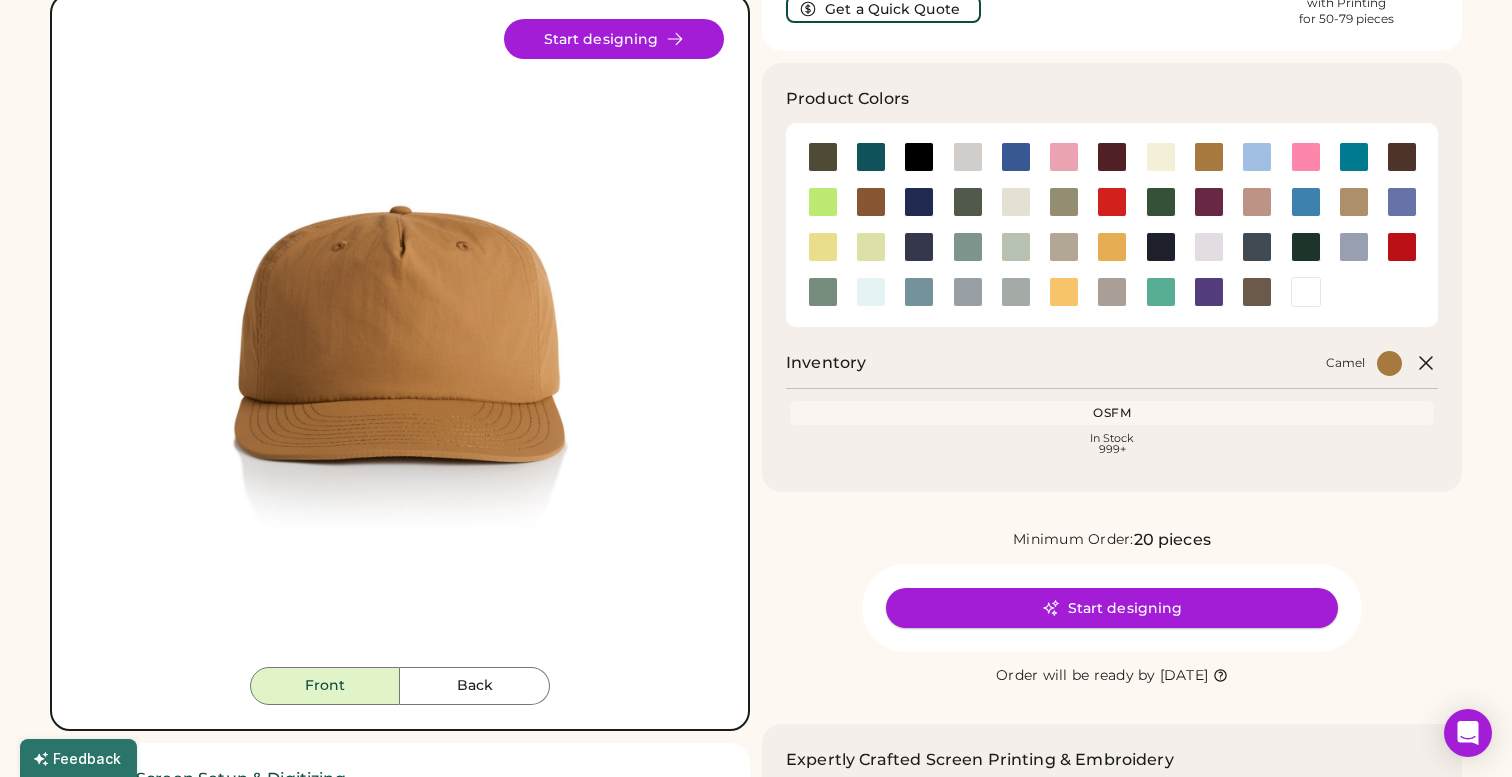scroll, scrollTop: 145, scrollLeft: 0, axis: vertical 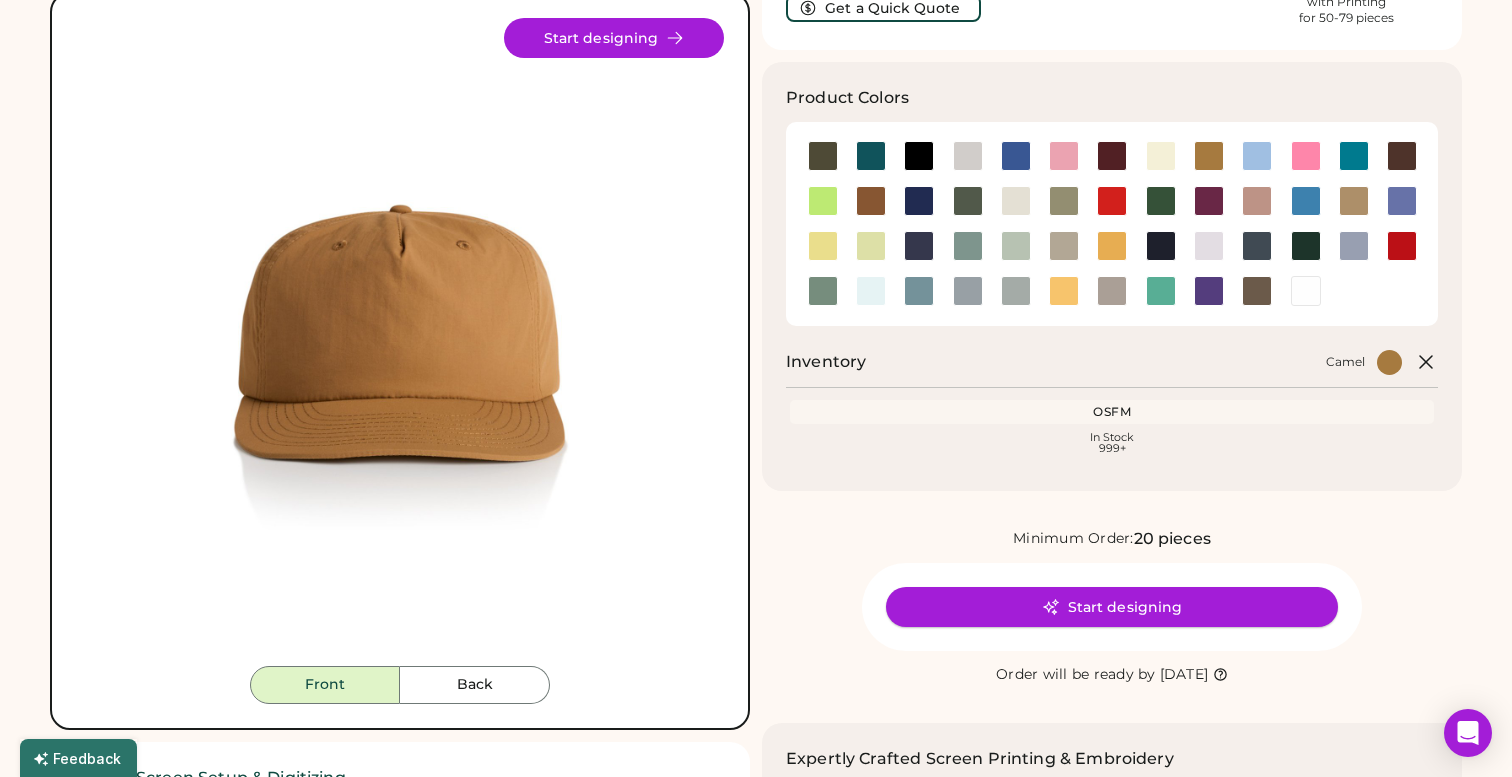 click on "Start designing" at bounding box center [1112, 607] 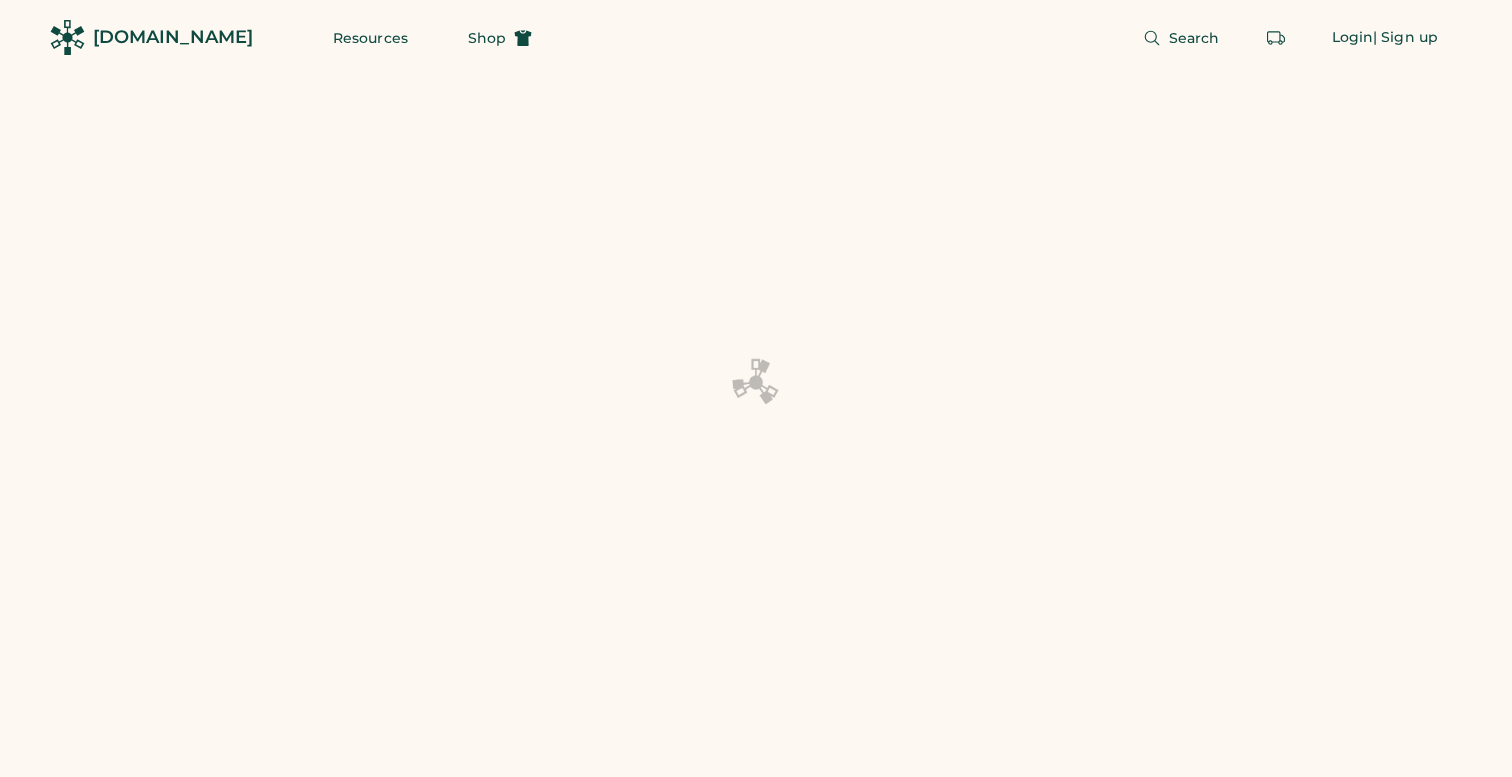 scroll, scrollTop: 0, scrollLeft: 0, axis: both 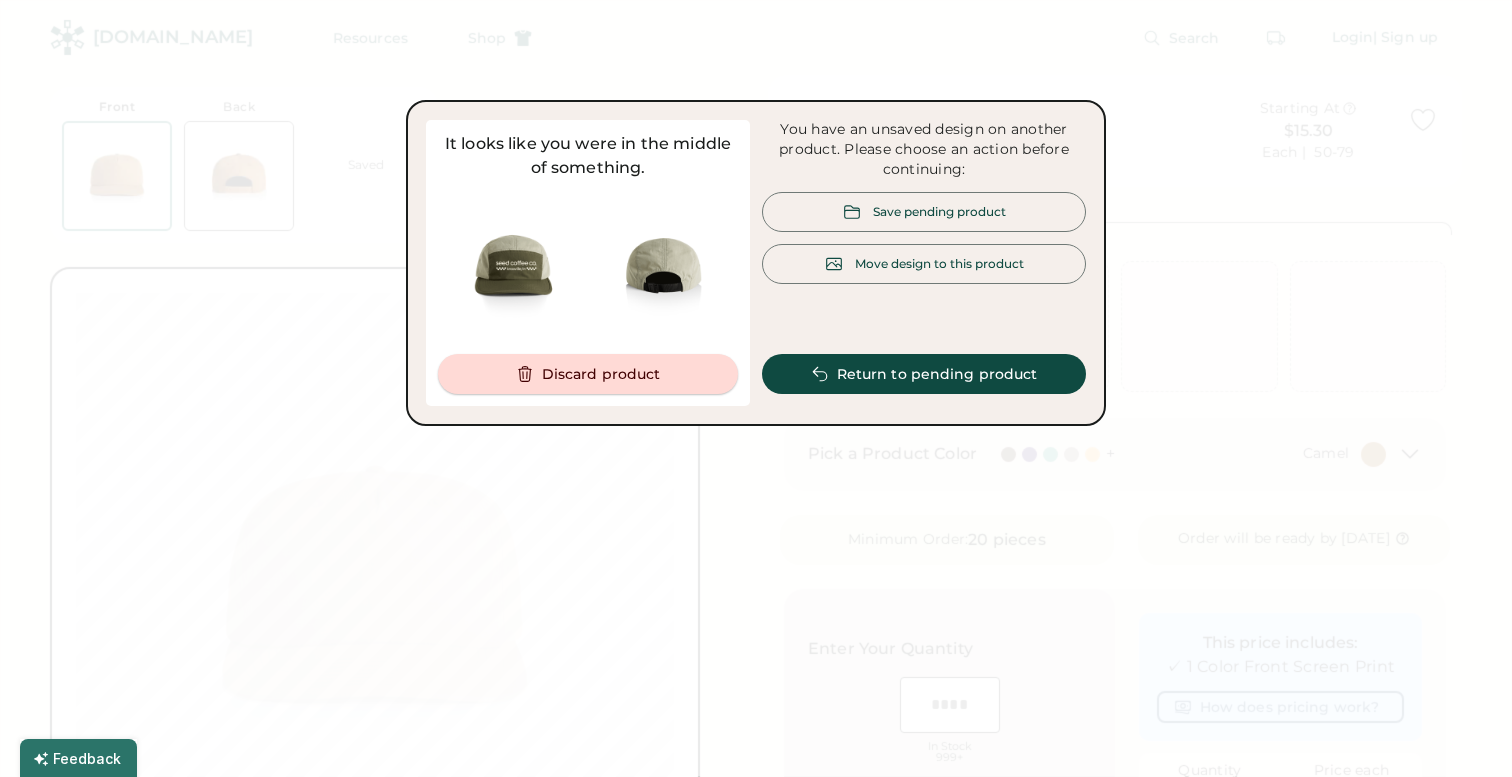click on "Discard product" at bounding box center [588, 374] 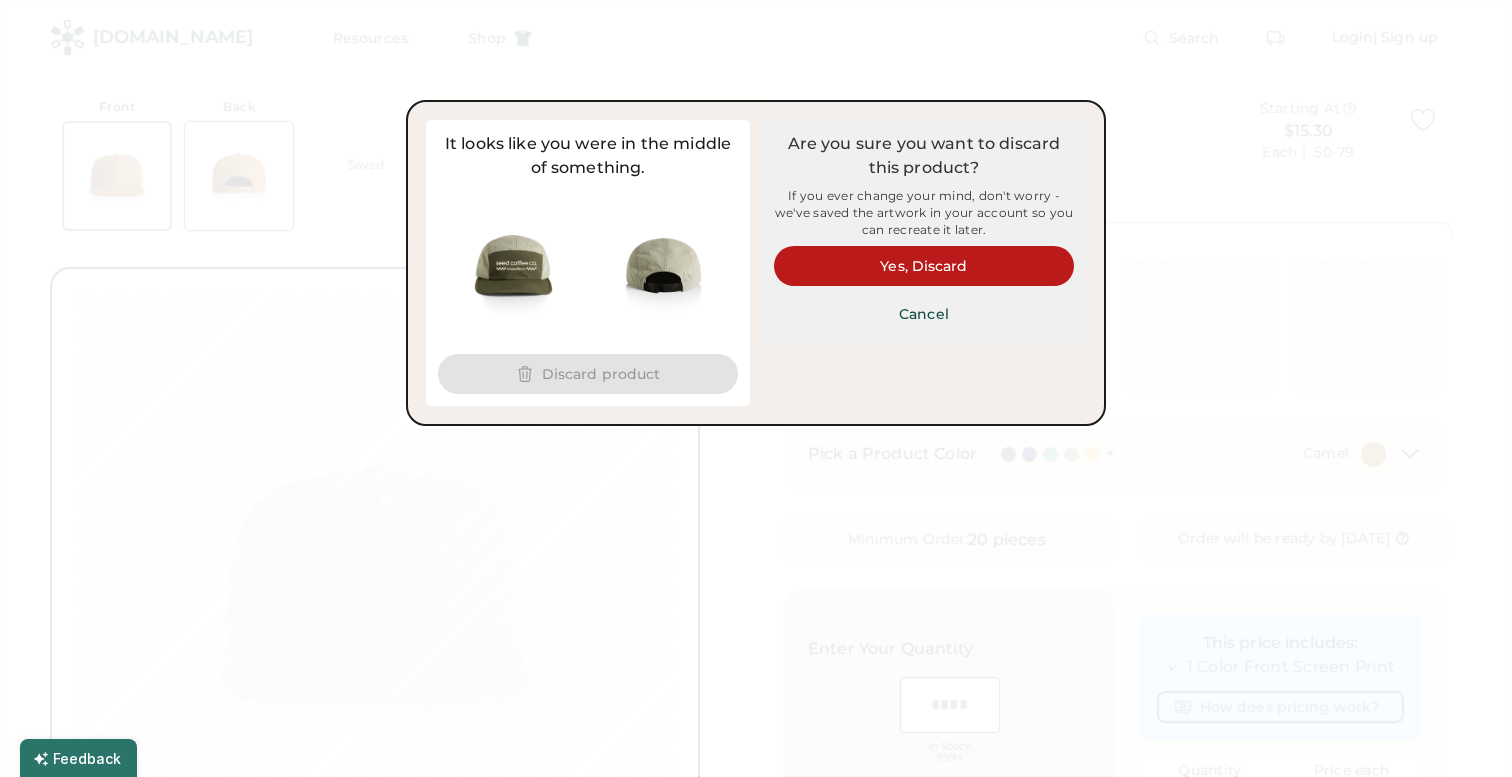 click on "Yes, Discard" at bounding box center (924, 266) 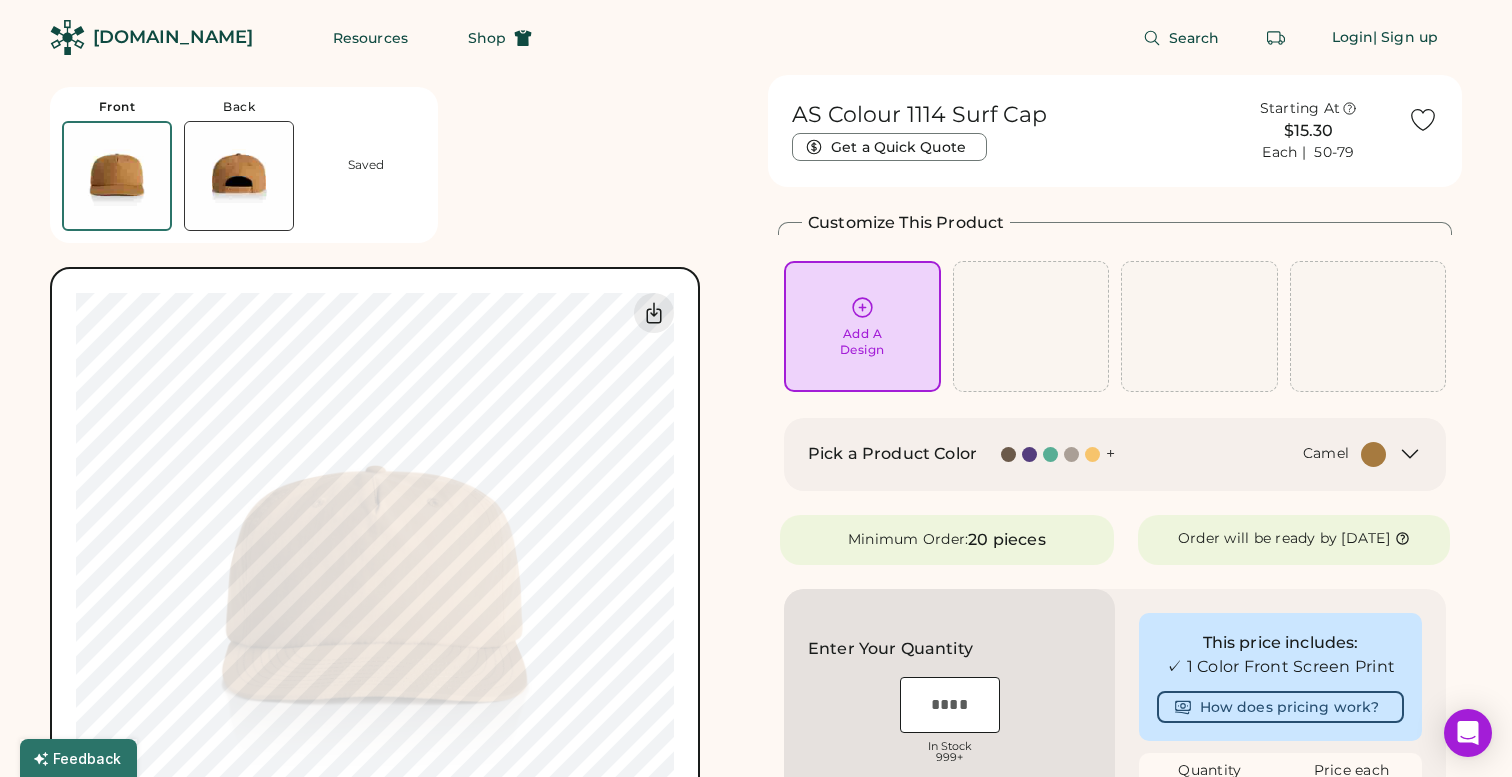 scroll, scrollTop: 0, scrollLeft: 0, axis: both 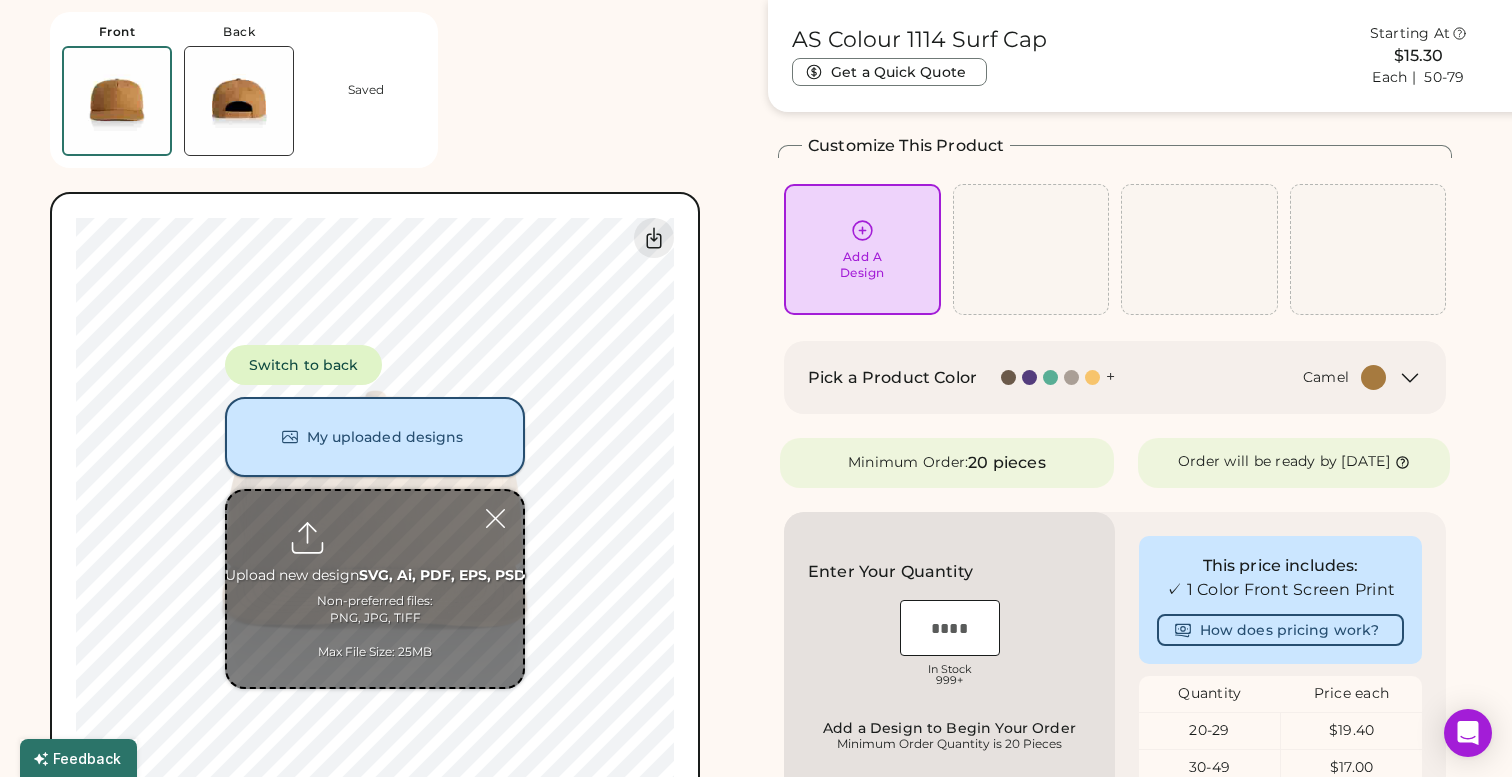 click on "My uploaded designs" at bounding box center [375, 437] 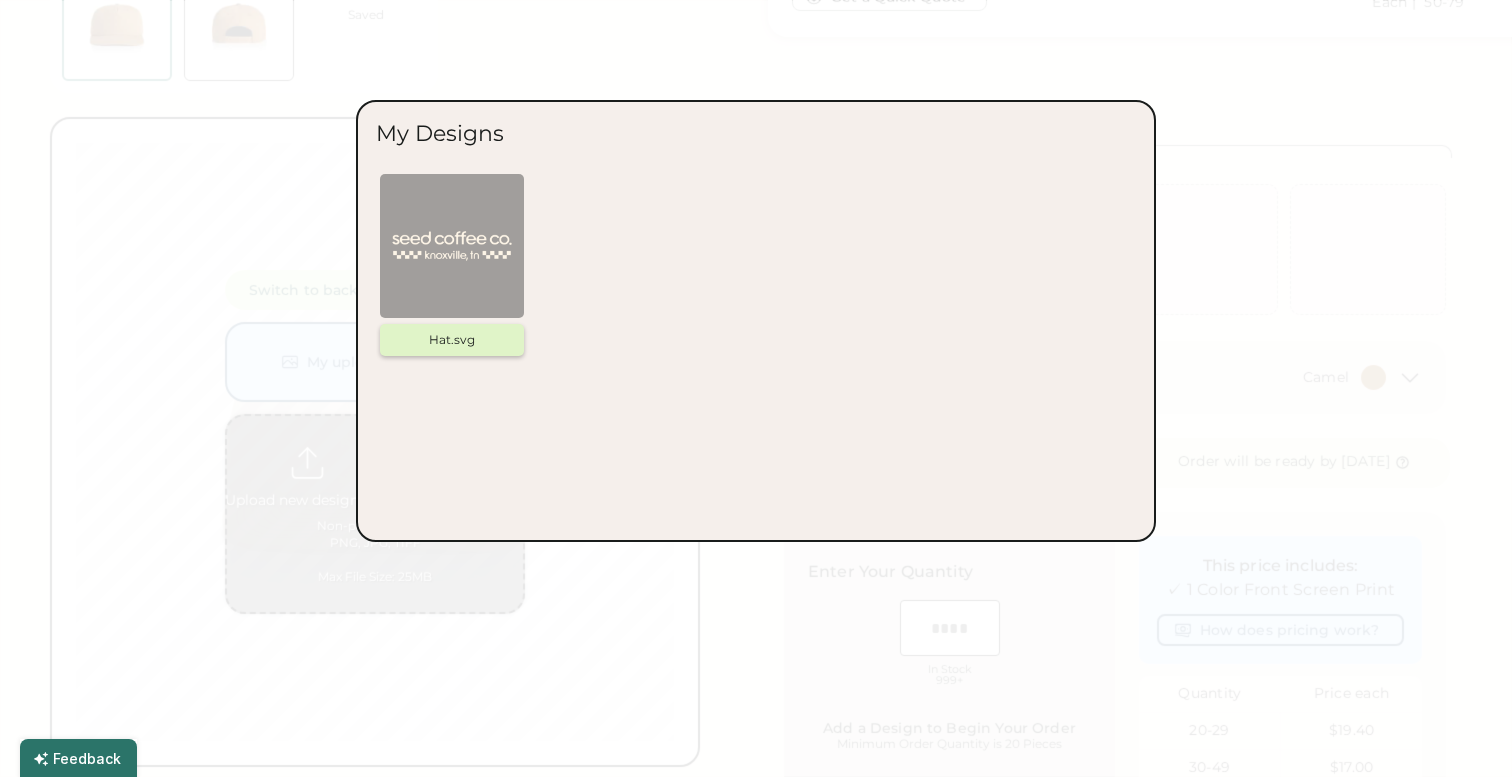 click at bounding box center (452, 246) 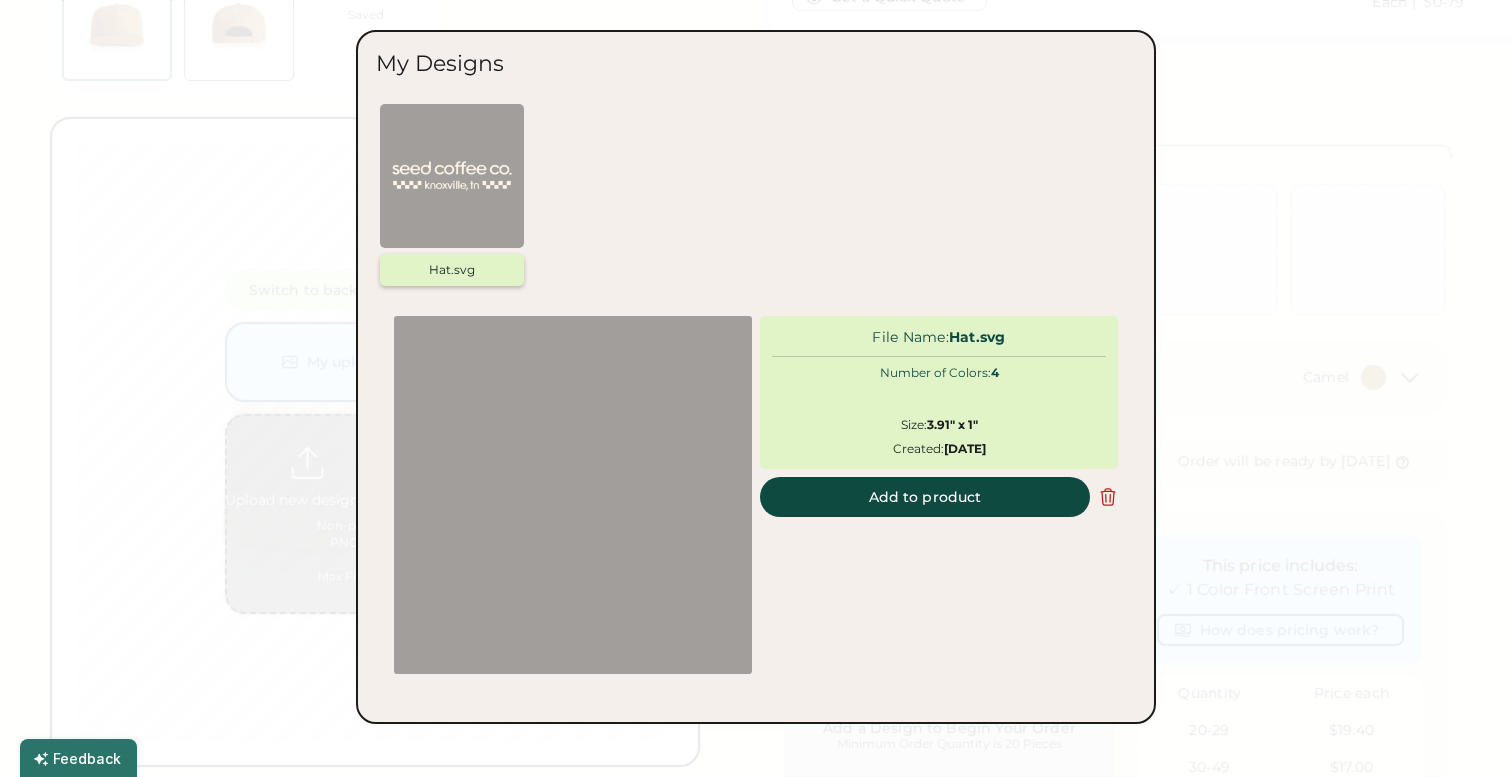 scroll, scrollTop: 89, scrollLeft: 0, axis: vertical 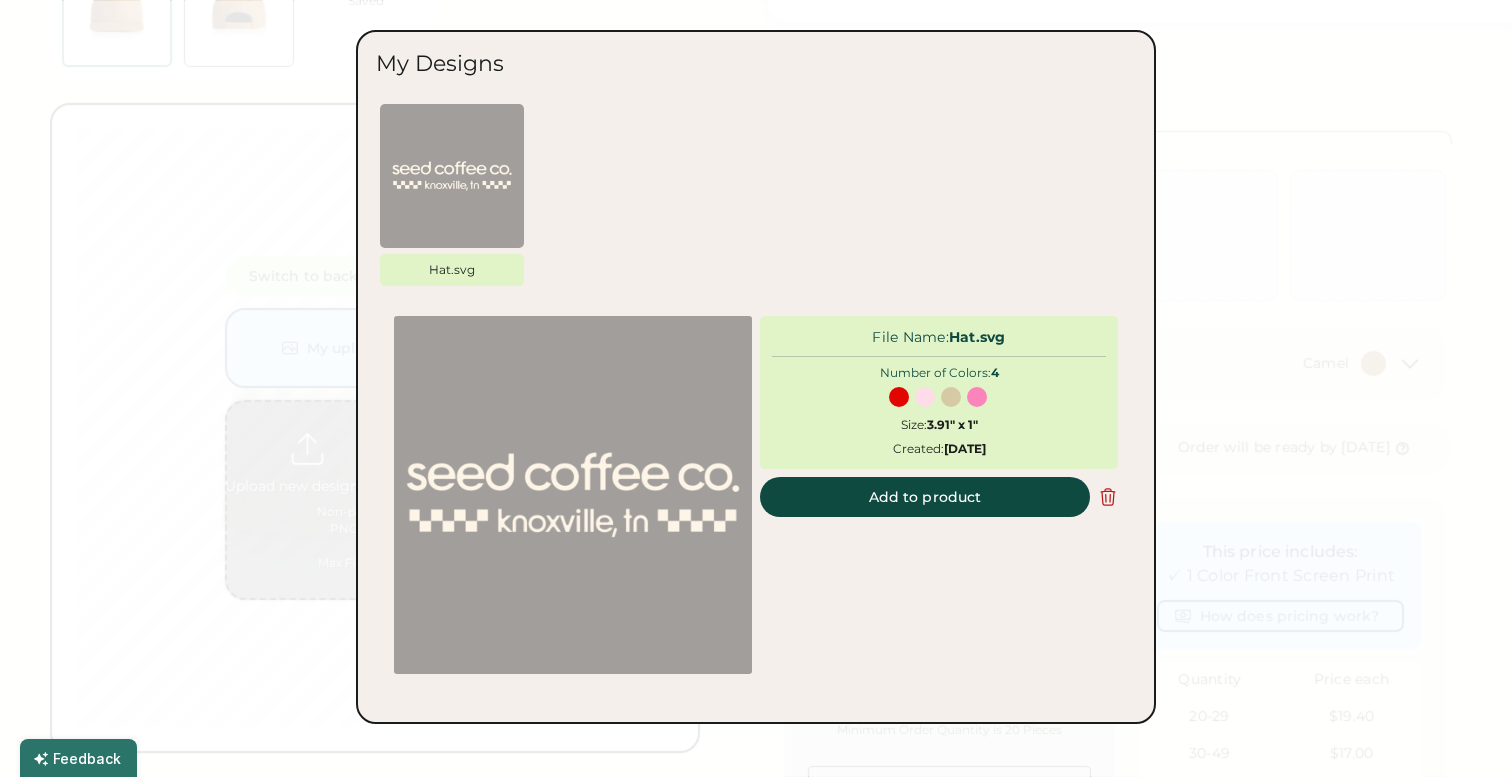 click on "Add to product" at bounding box center [925, 497] 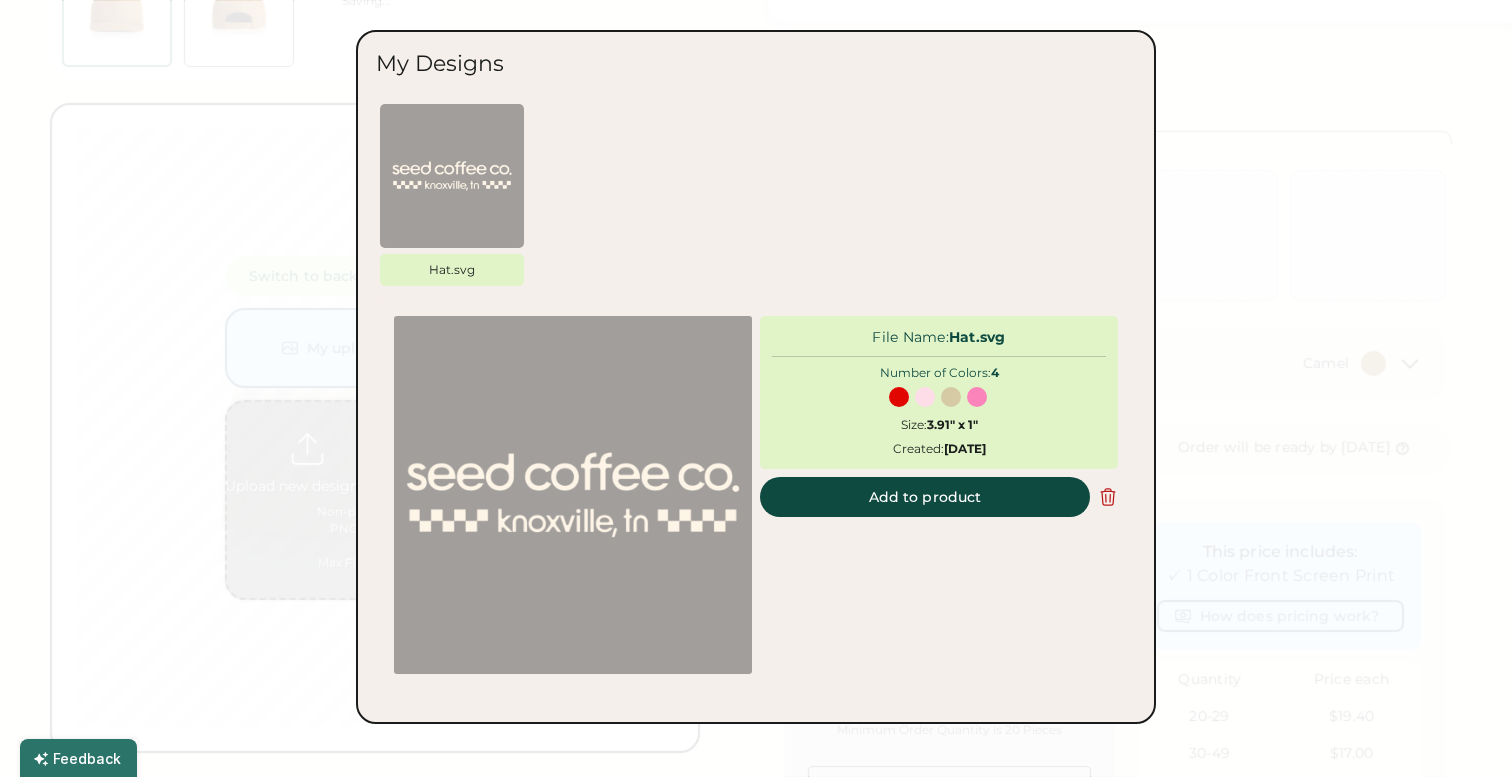 click on "Add to product" at bounding box center (925, 497) 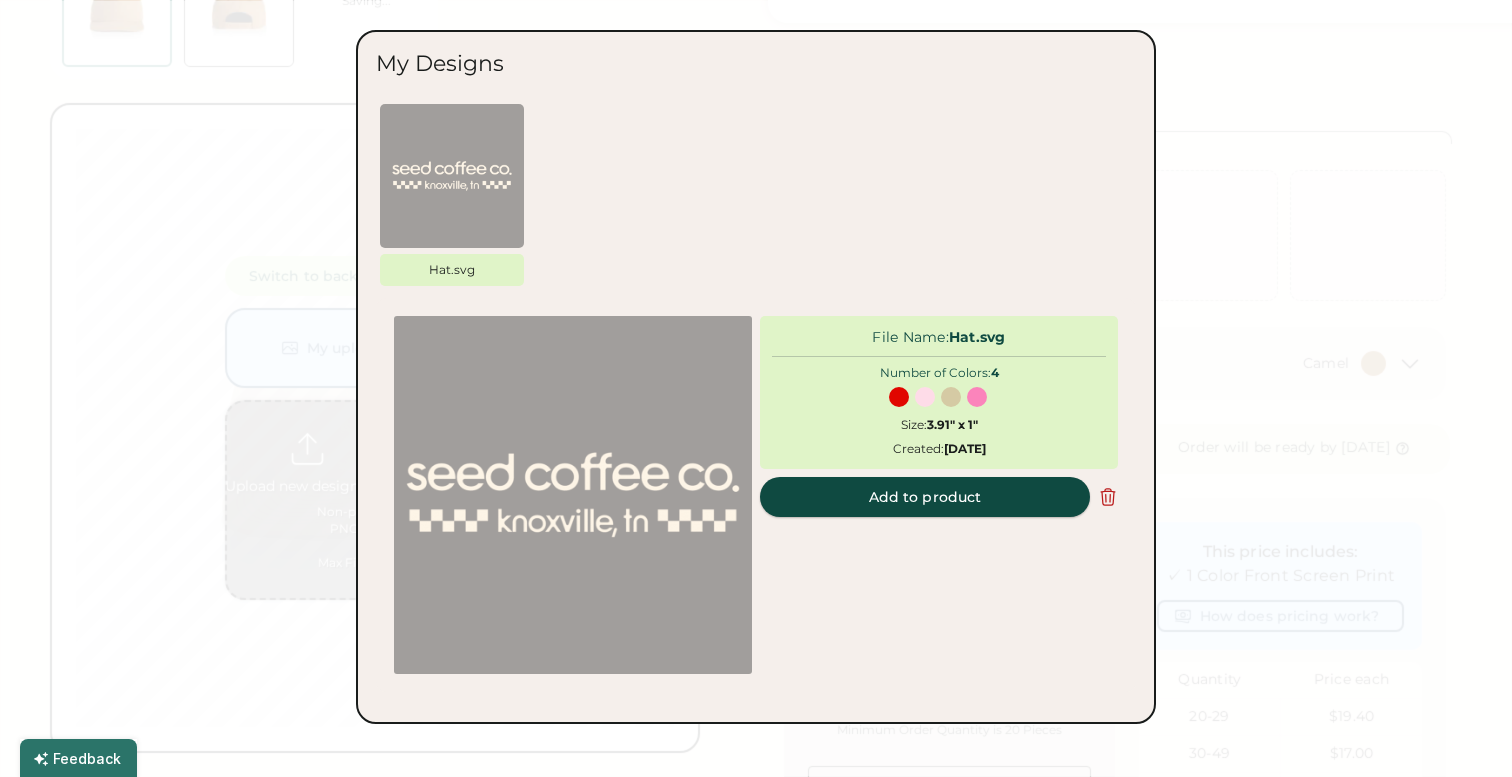 click on "Add to product" at bounding box center (925, 497) 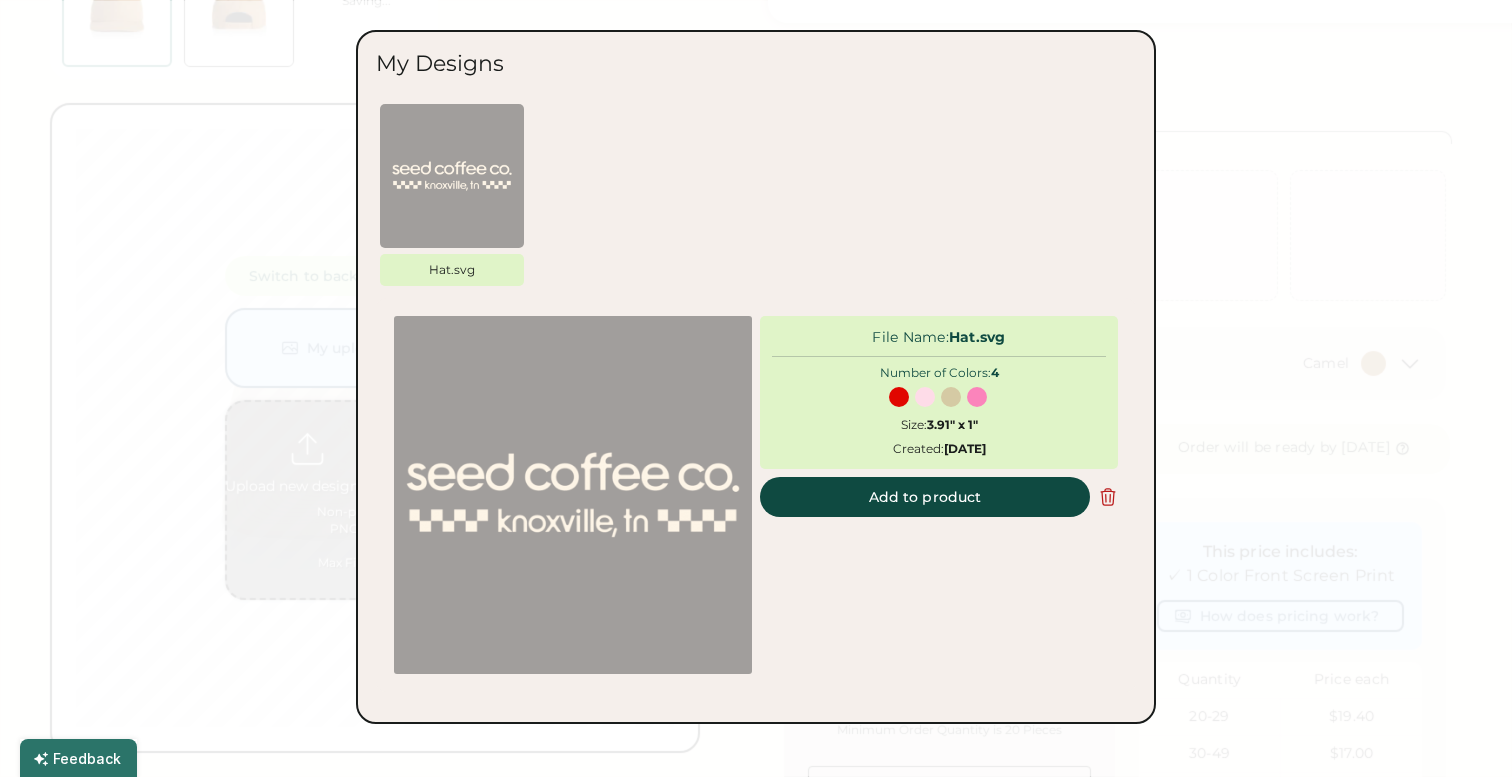 click on "Hat.svg" at bounding box center (756, 200) 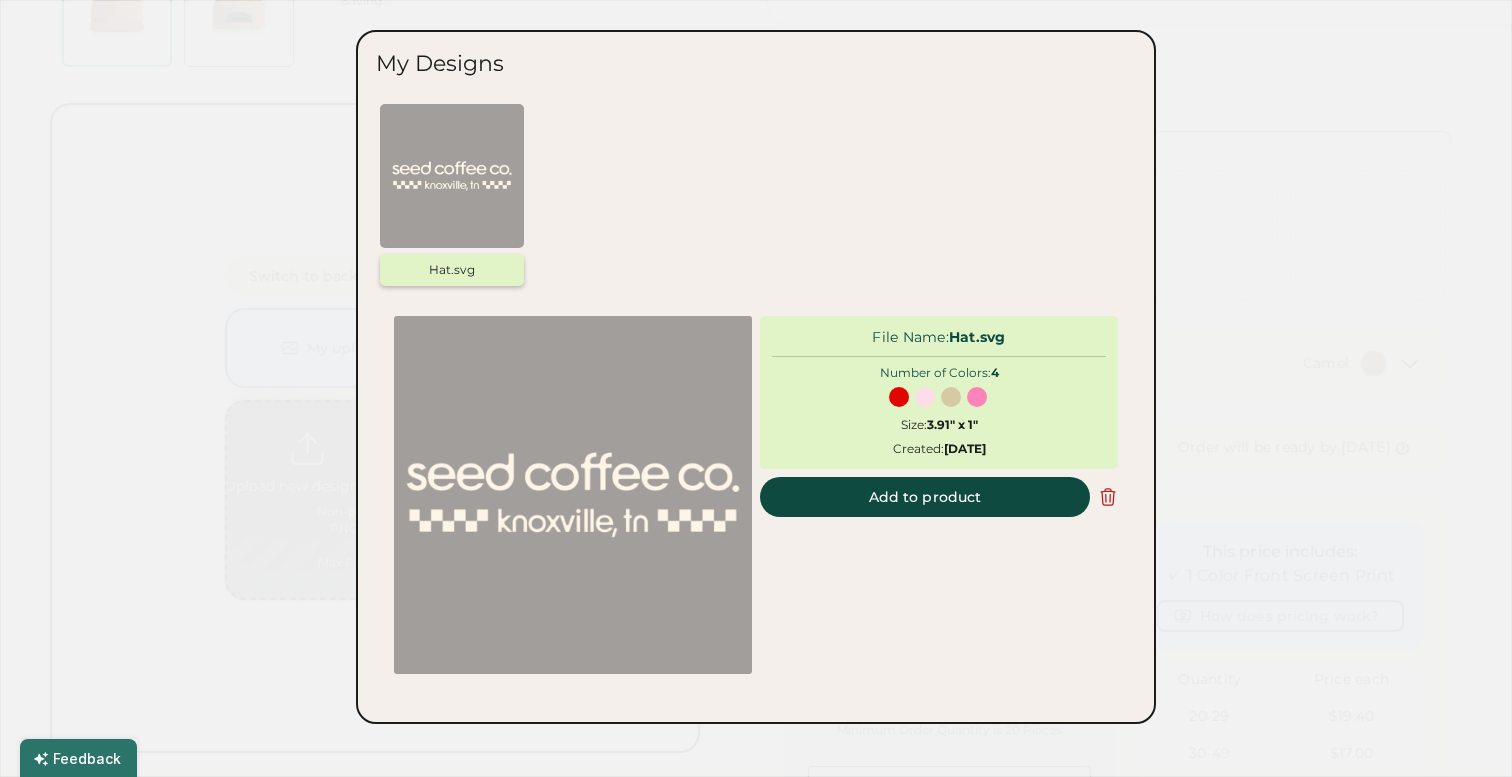 click at bounding box center [452, 176] 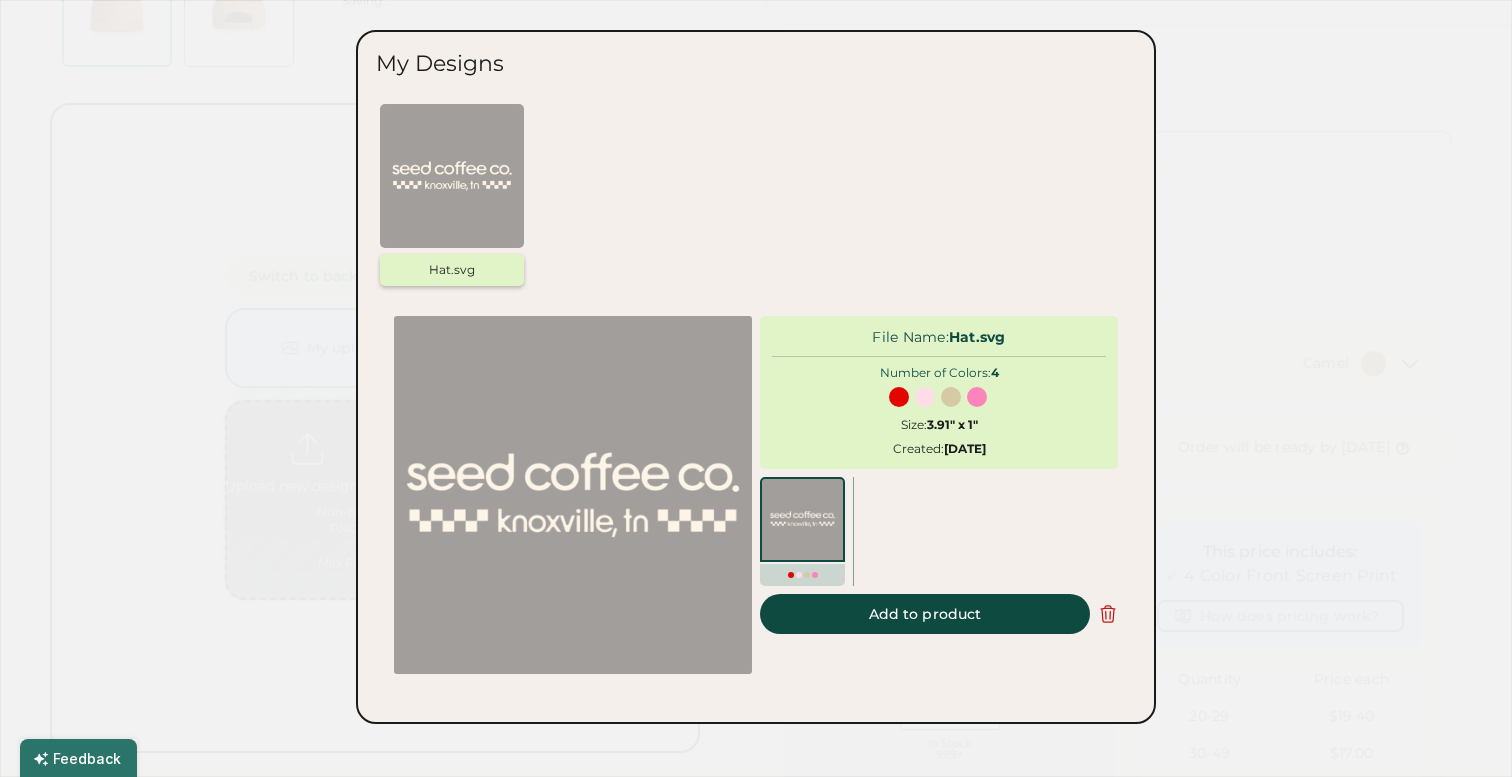 scroll, scrollTop: 103, scrollLeft: 0, axis: vertical 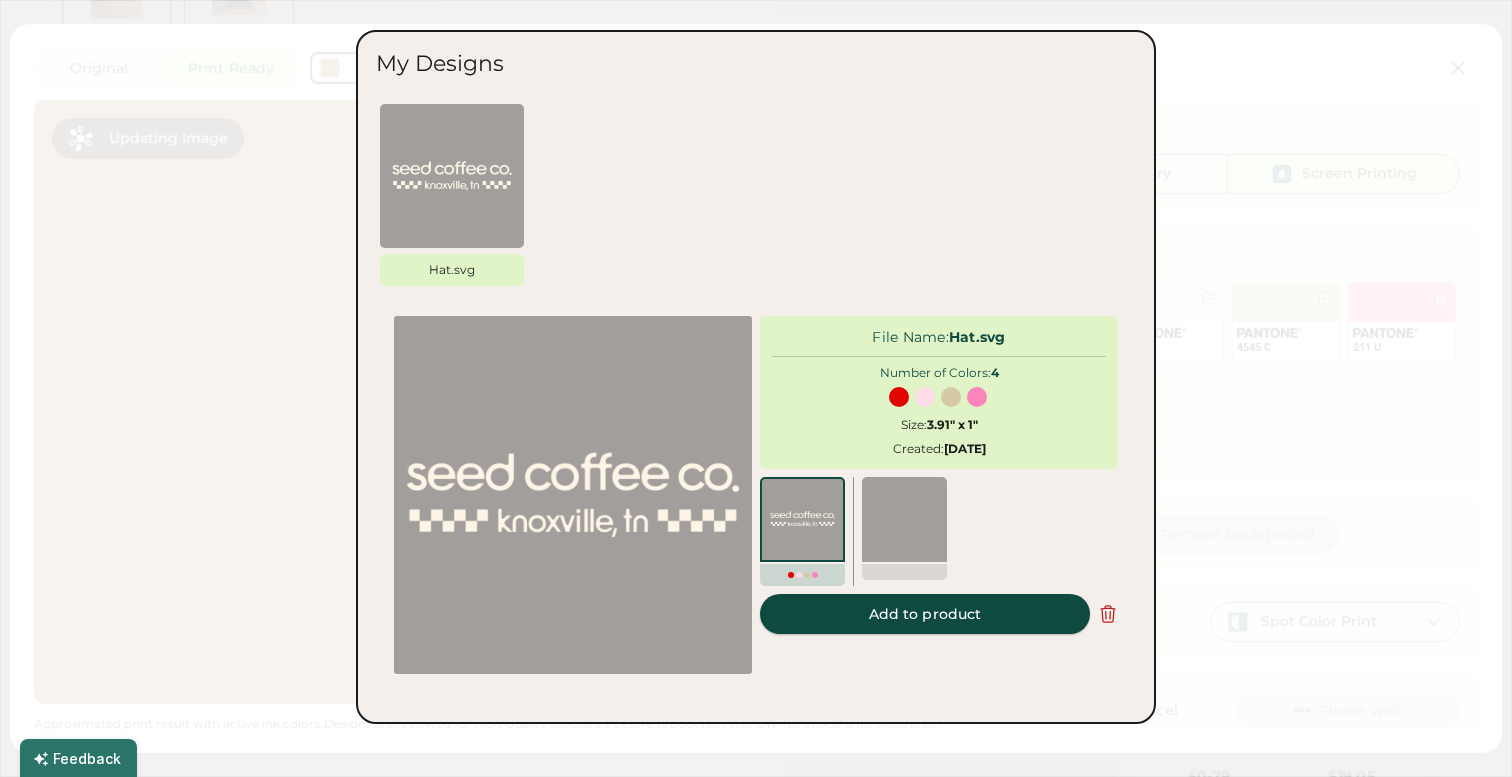 click on "Add to product" at bounding box center [925, 614] 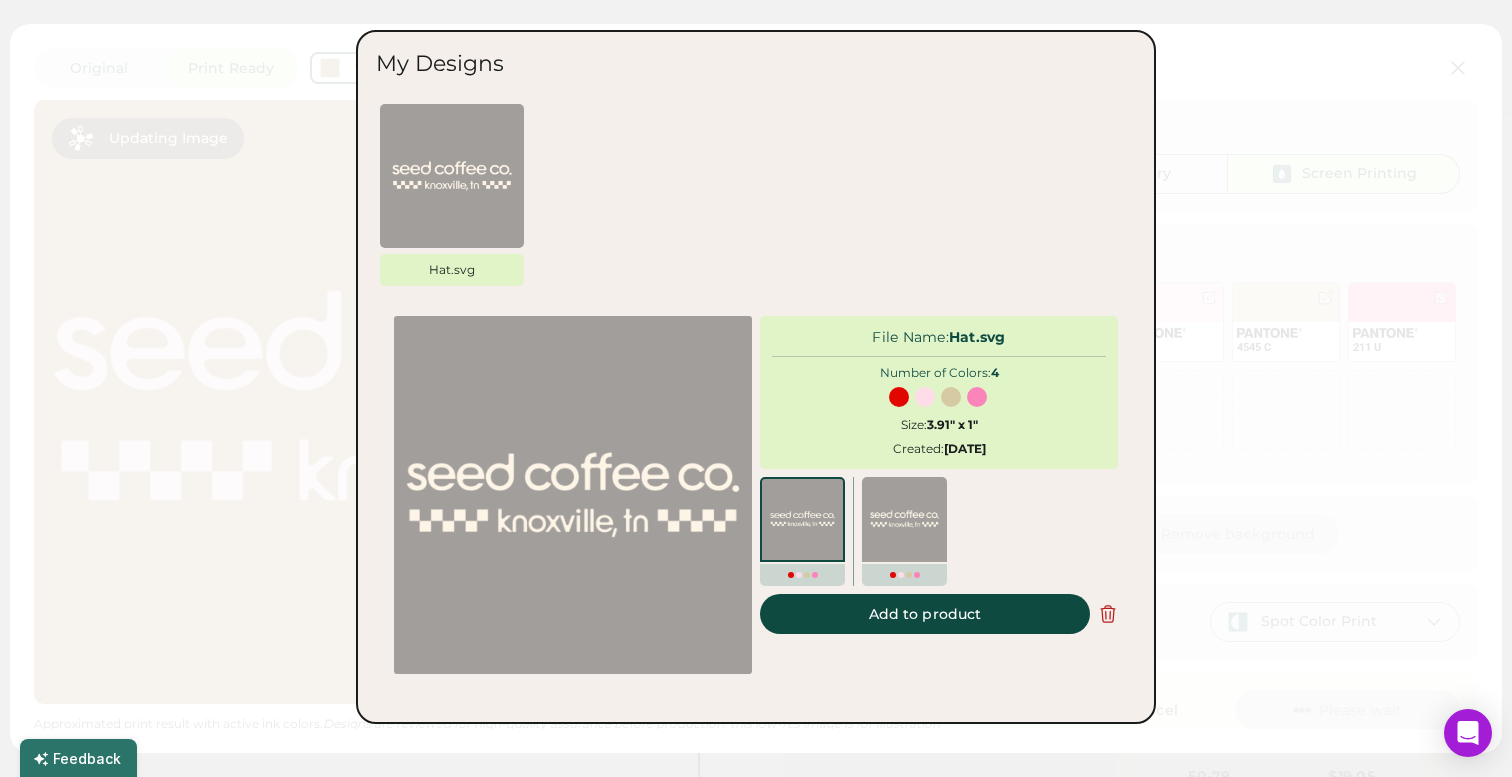 click at bounding box center [756, 388] 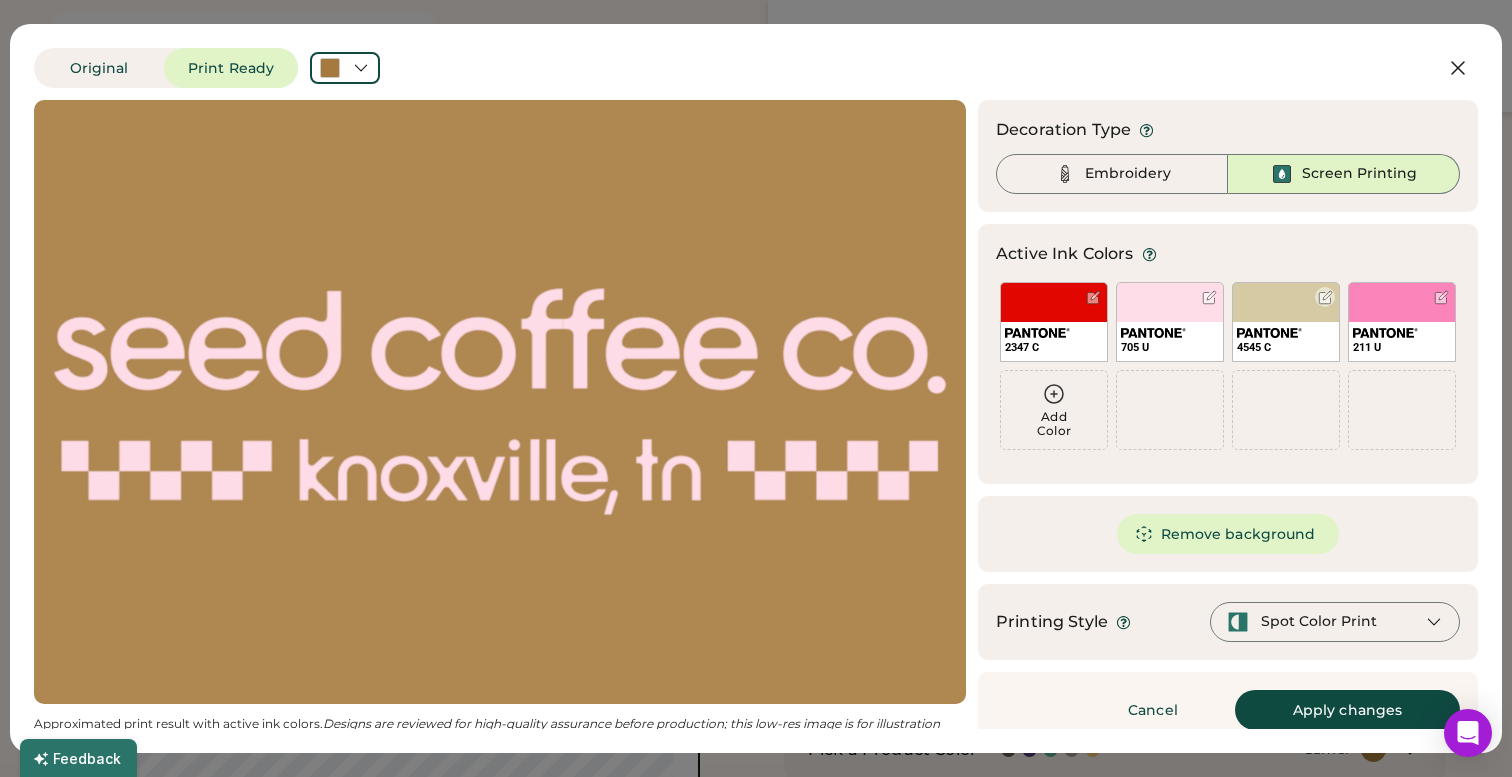 click on "4545 C" at bounding box center [1286, 322] 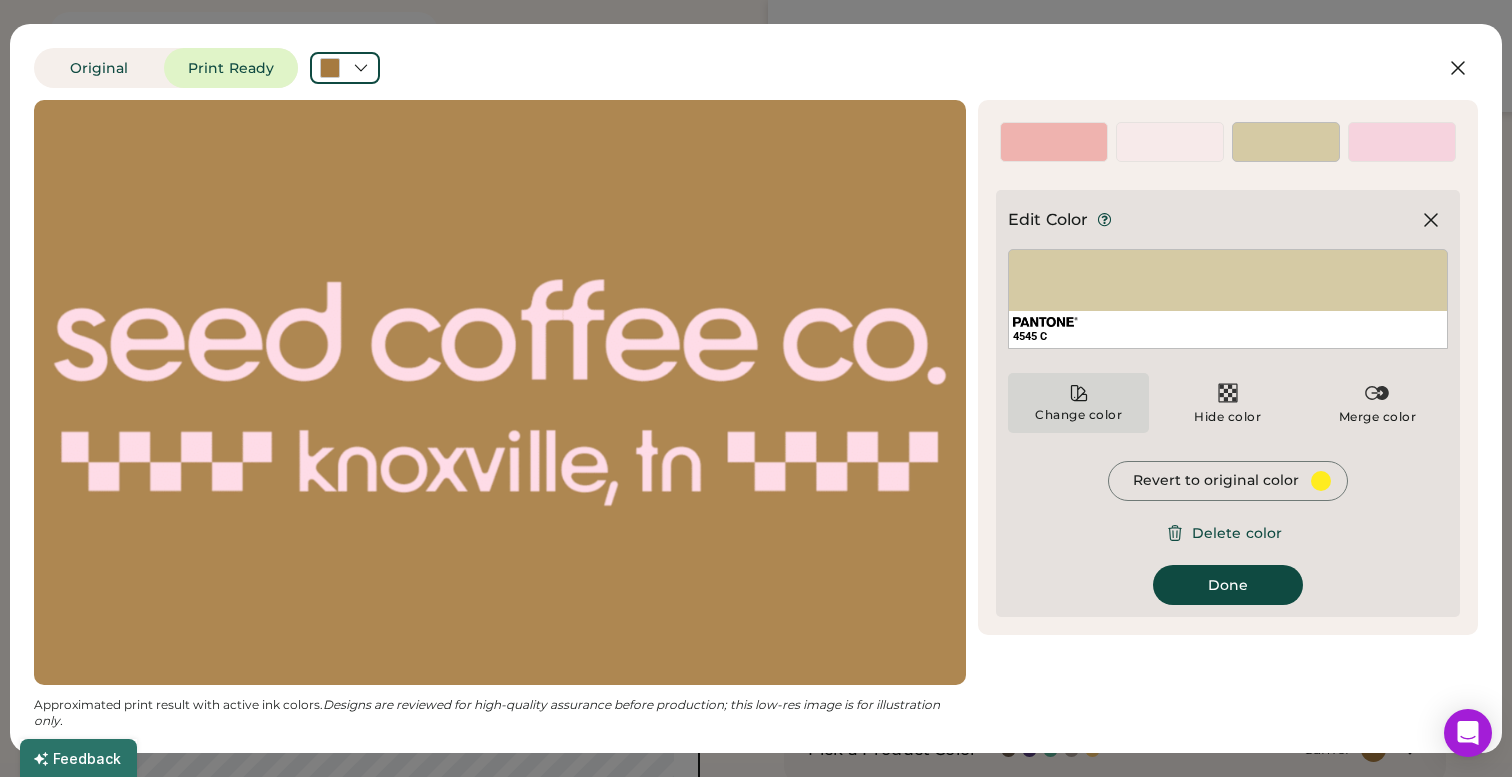 click on "Change color" at bounding box center (1078, 403) 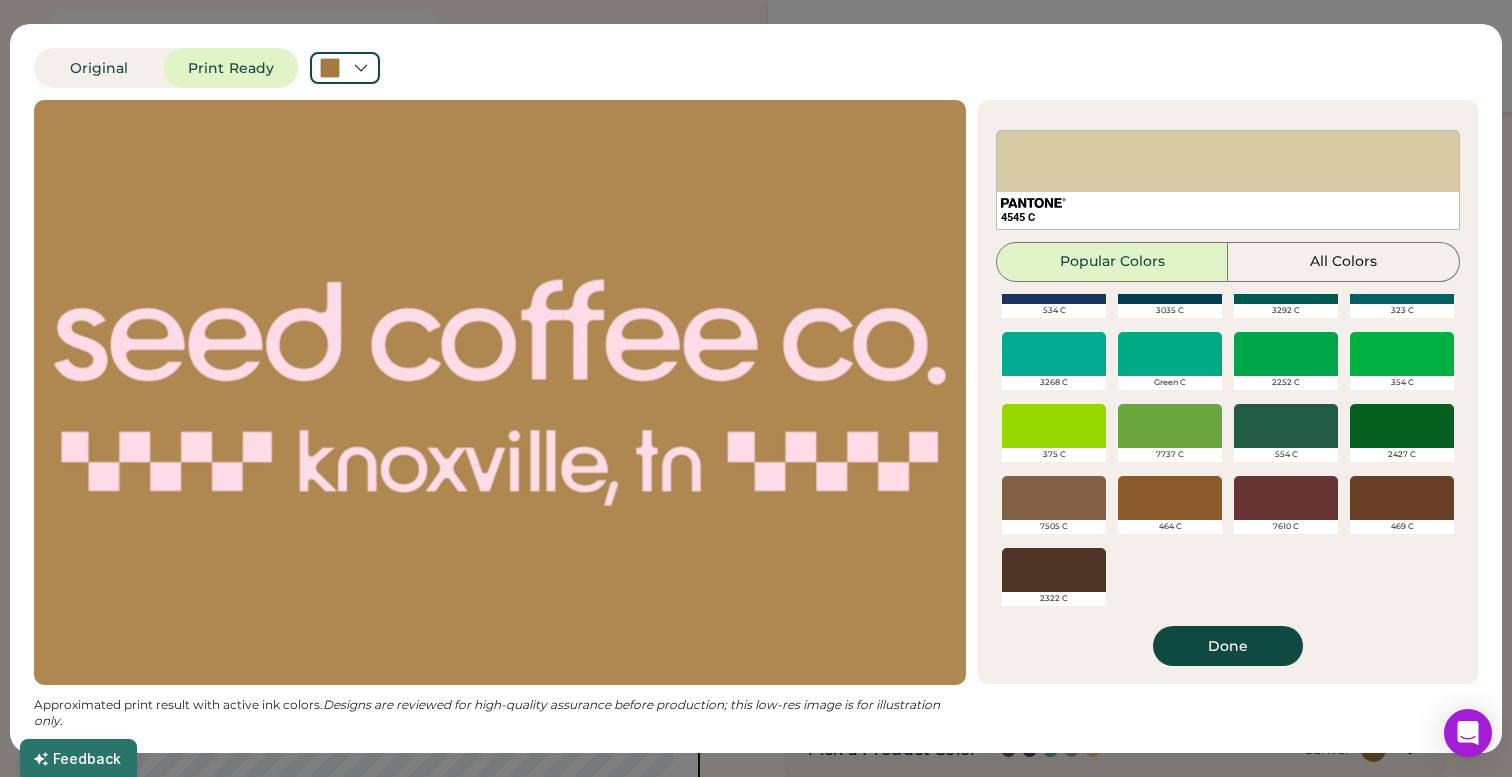 scroll, scrollTop: 760, scrollLeft: 0, axis: vertical 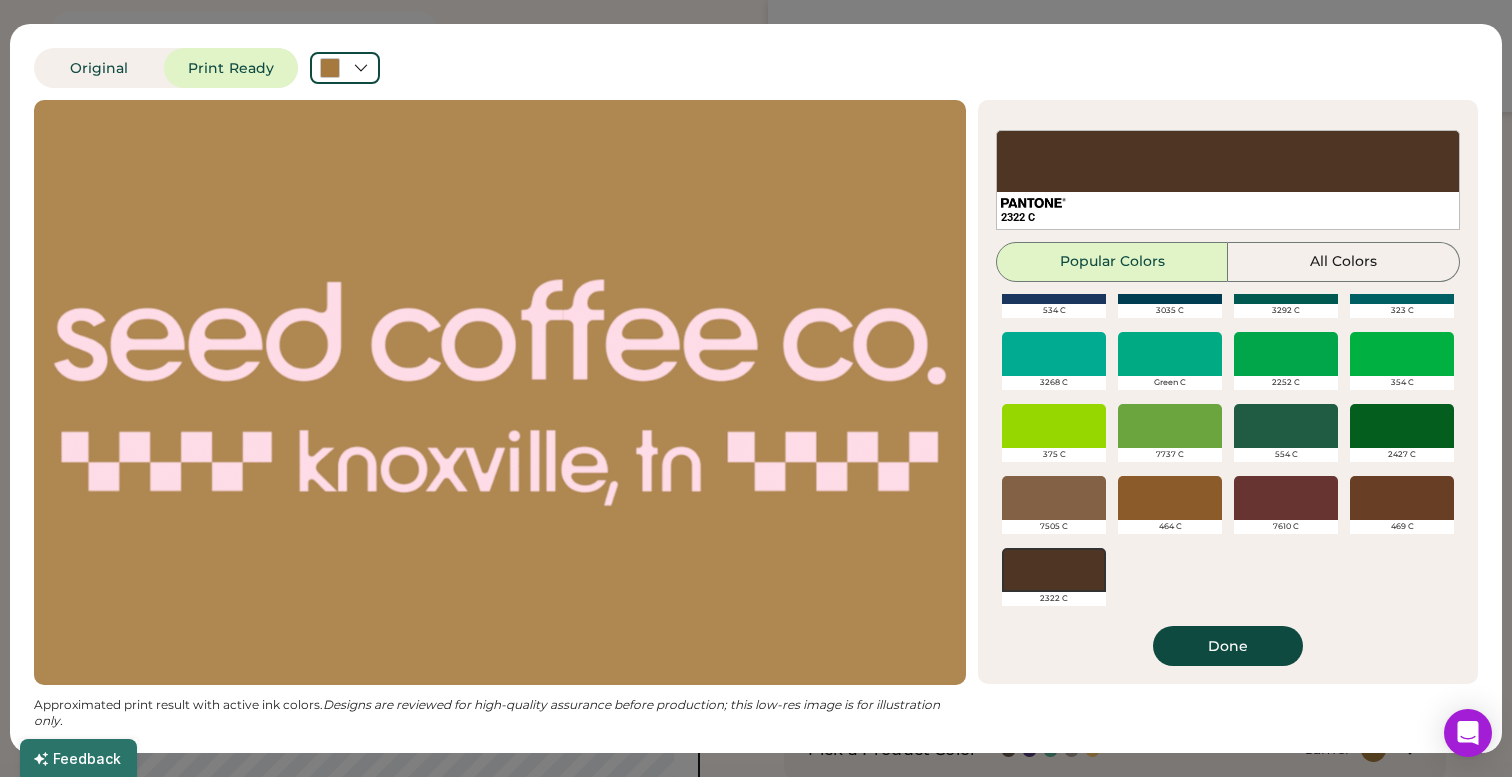 click at bounding box center [1054, 570] 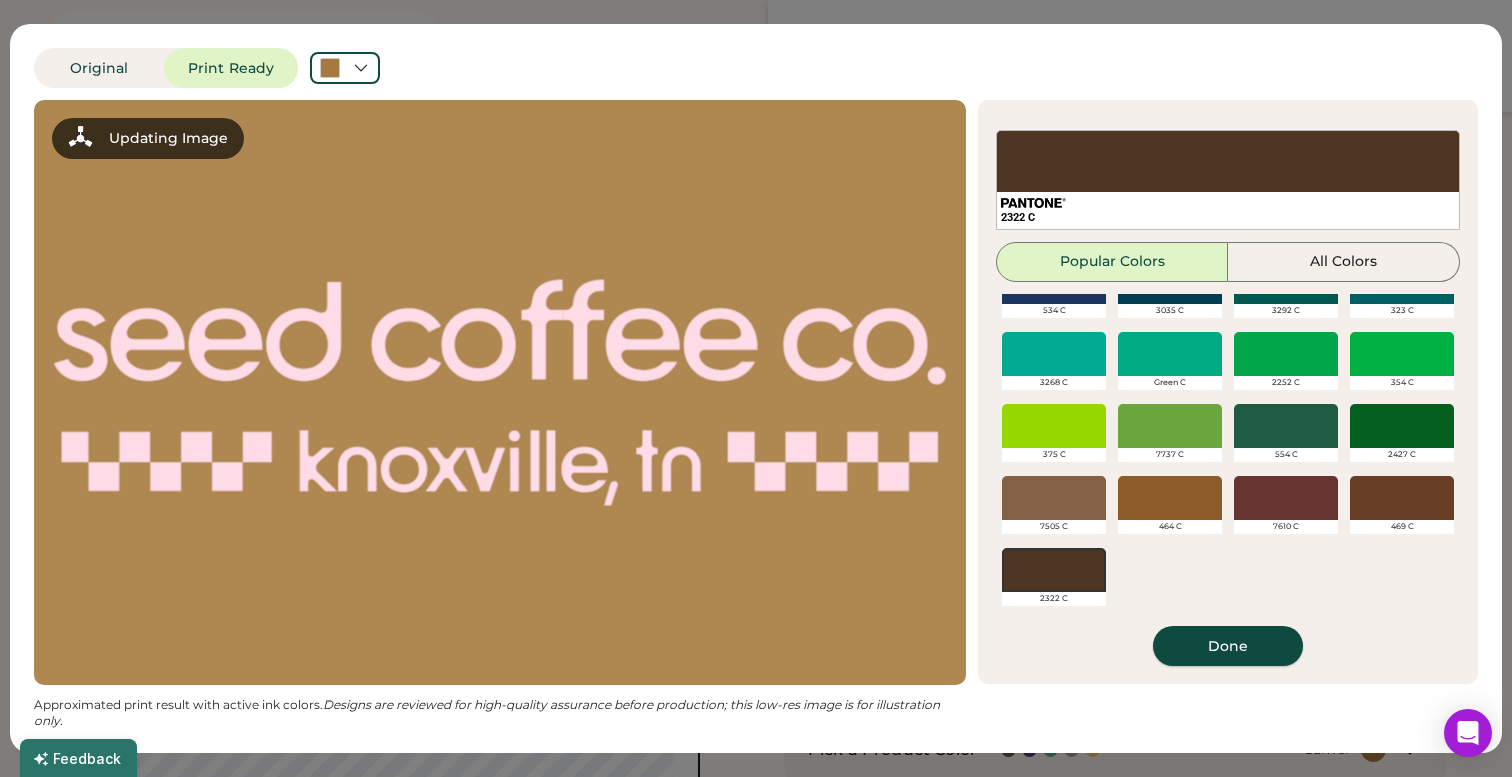 click on "Done" at bounding box center (1228, 646) 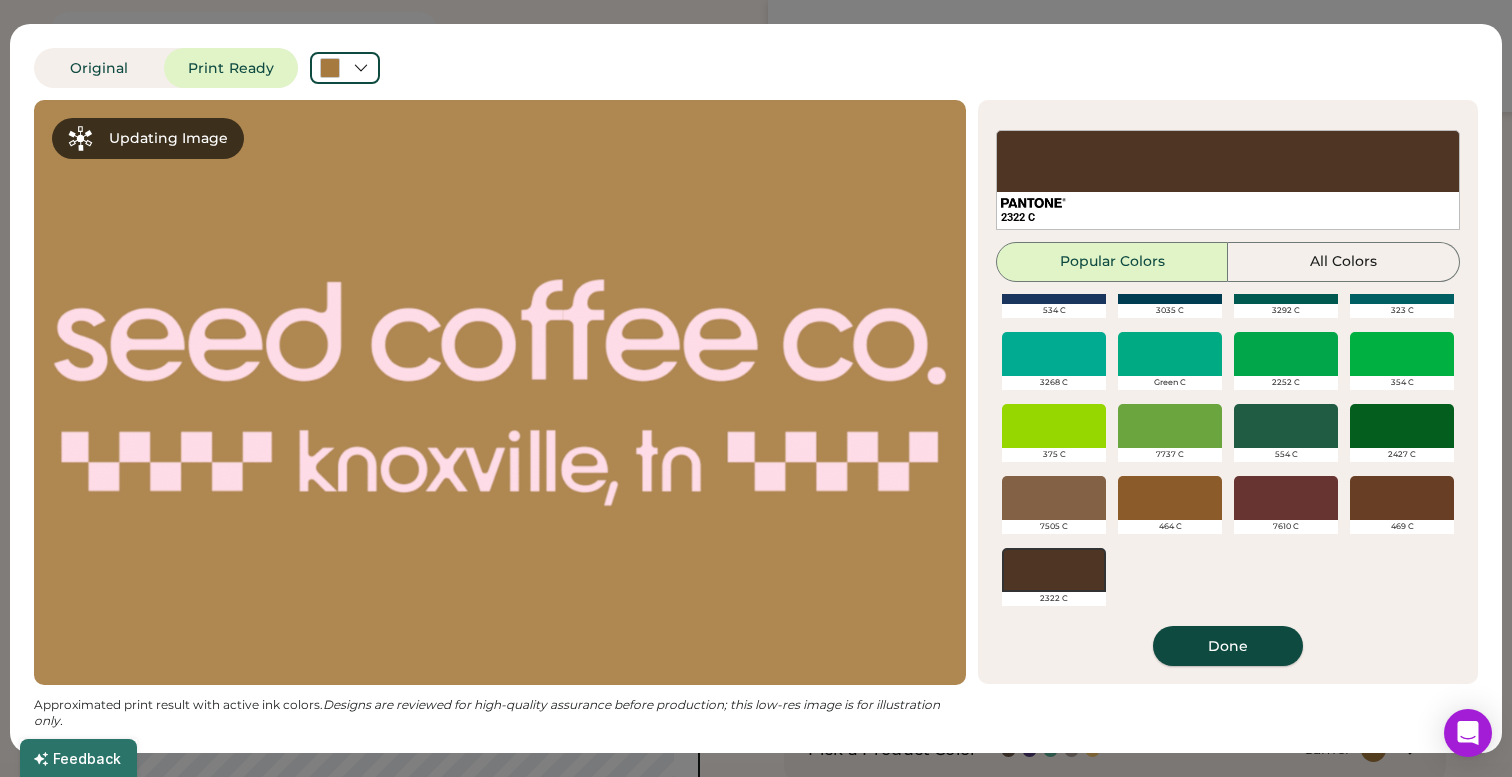 scroll, scrollTop: 0, scrollLeft: 0, axis: both 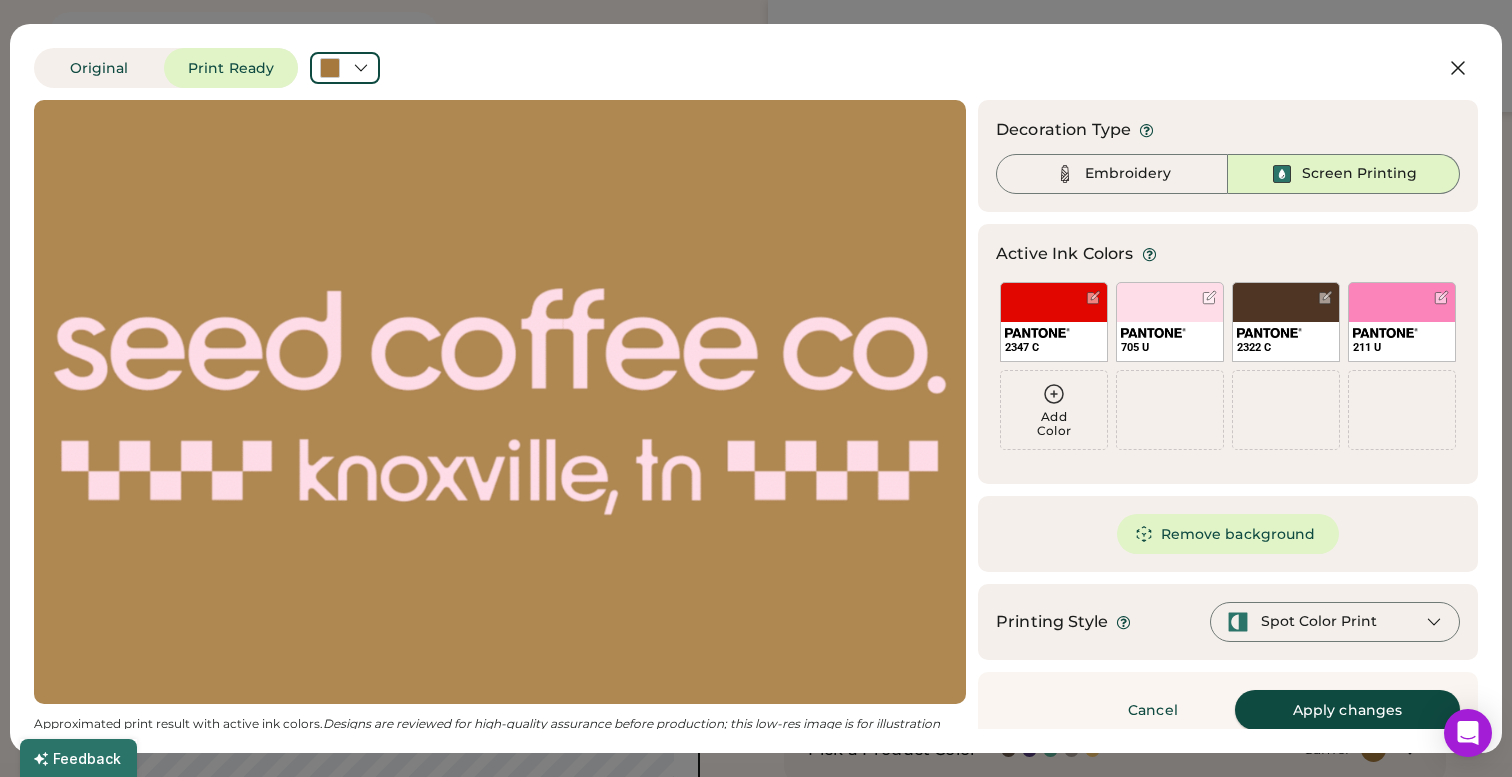 click on "Apply changes" at bounding box center (1347, 710) 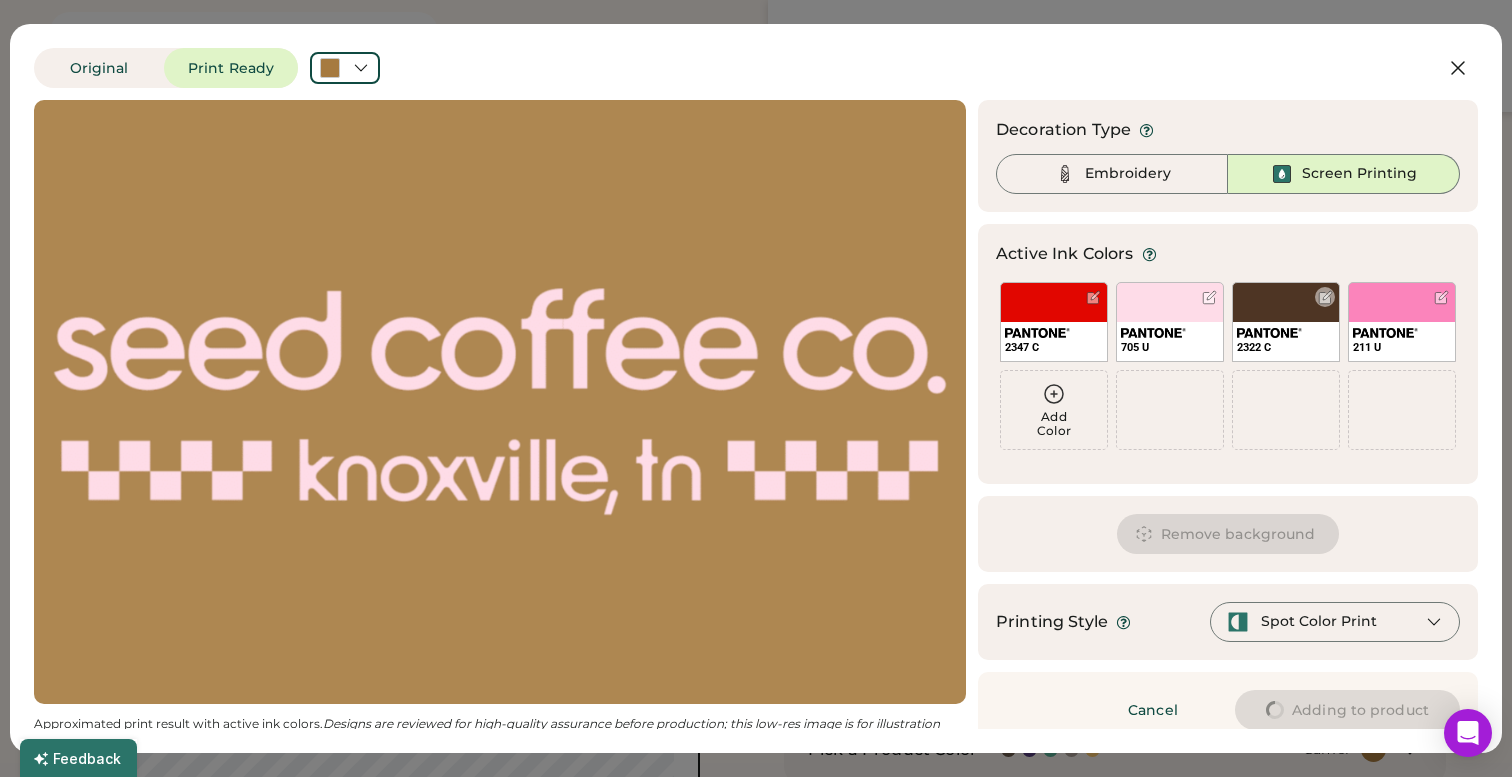 click at bounding box center (1269, 333) 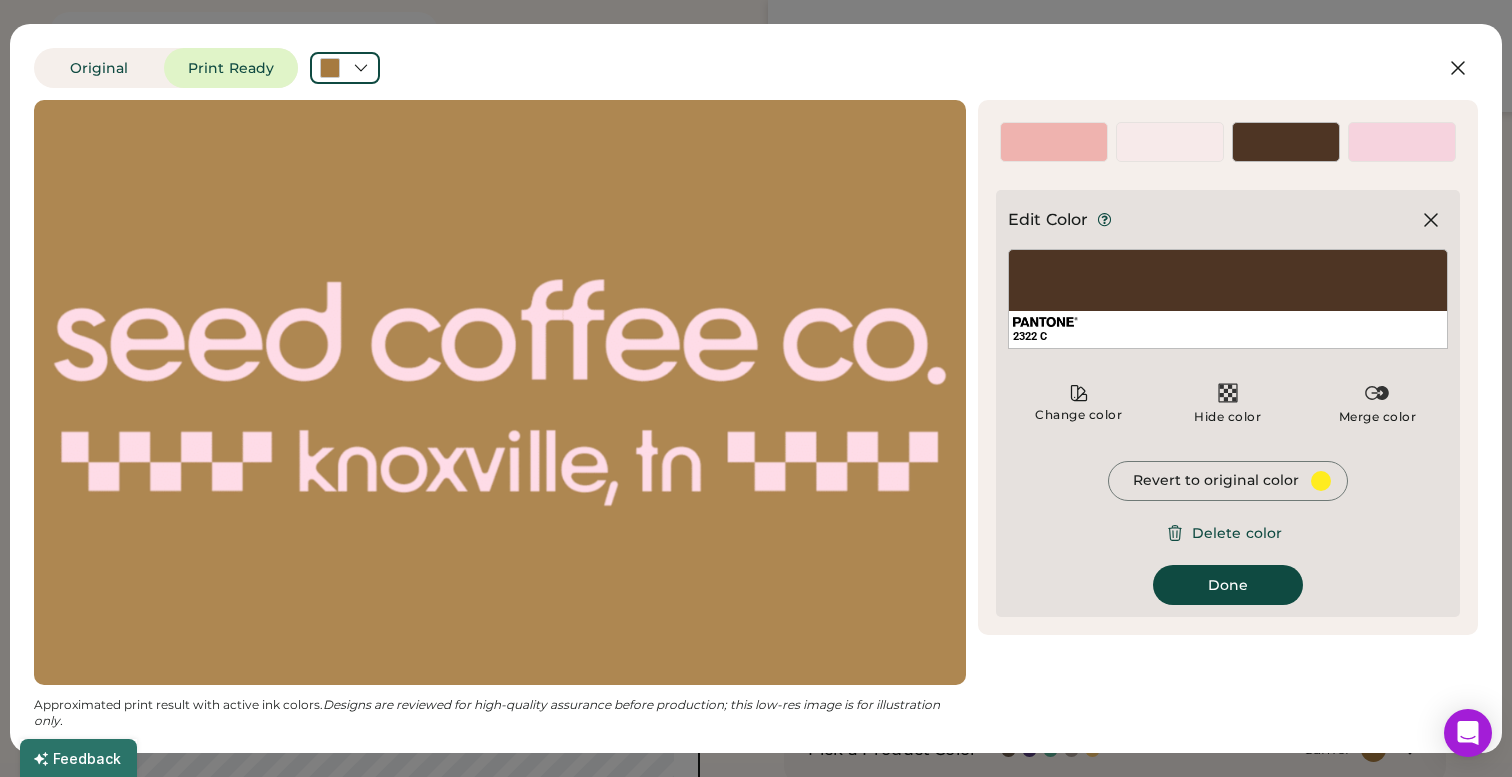 type on "****" 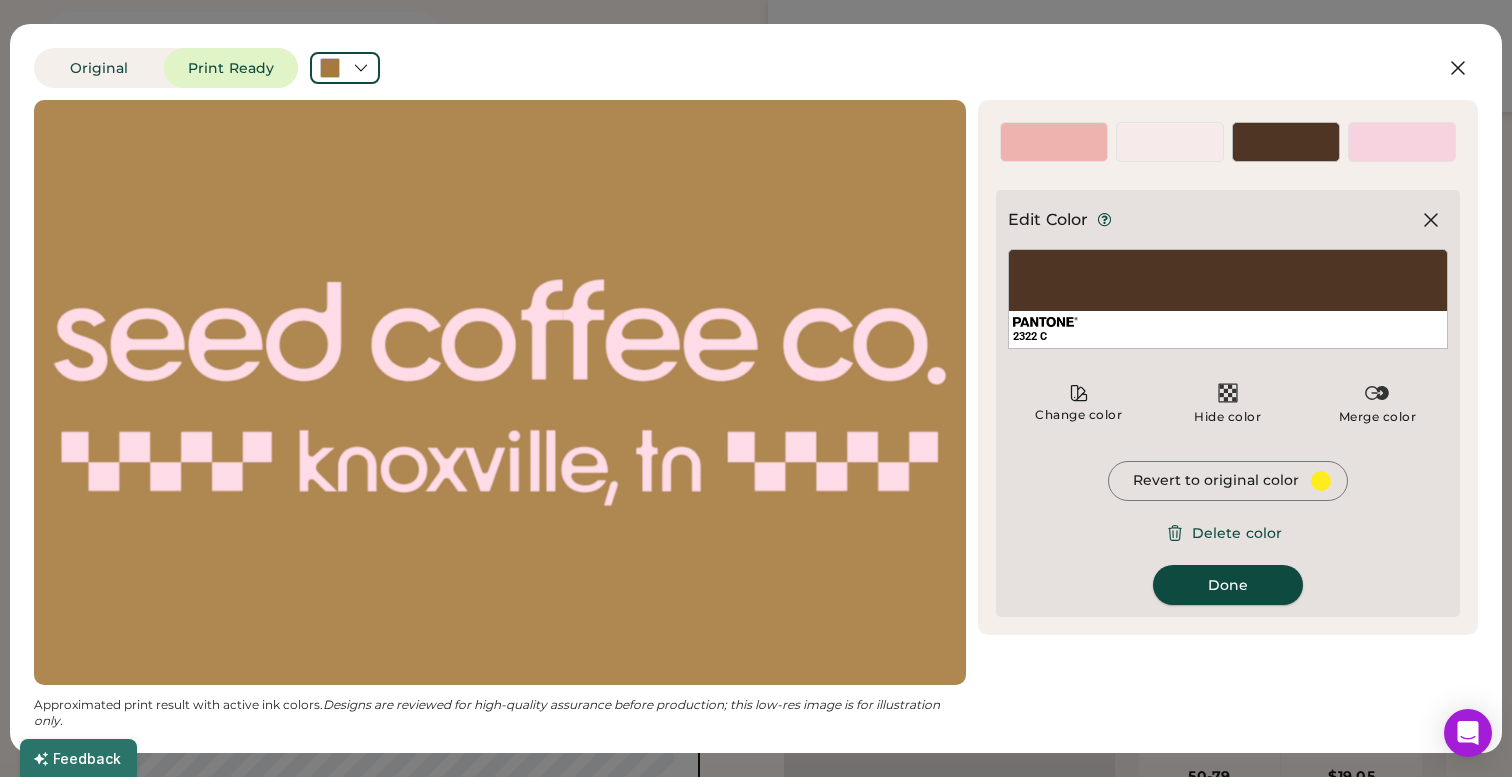 click on "Done" at bounding box center [1228, 585] 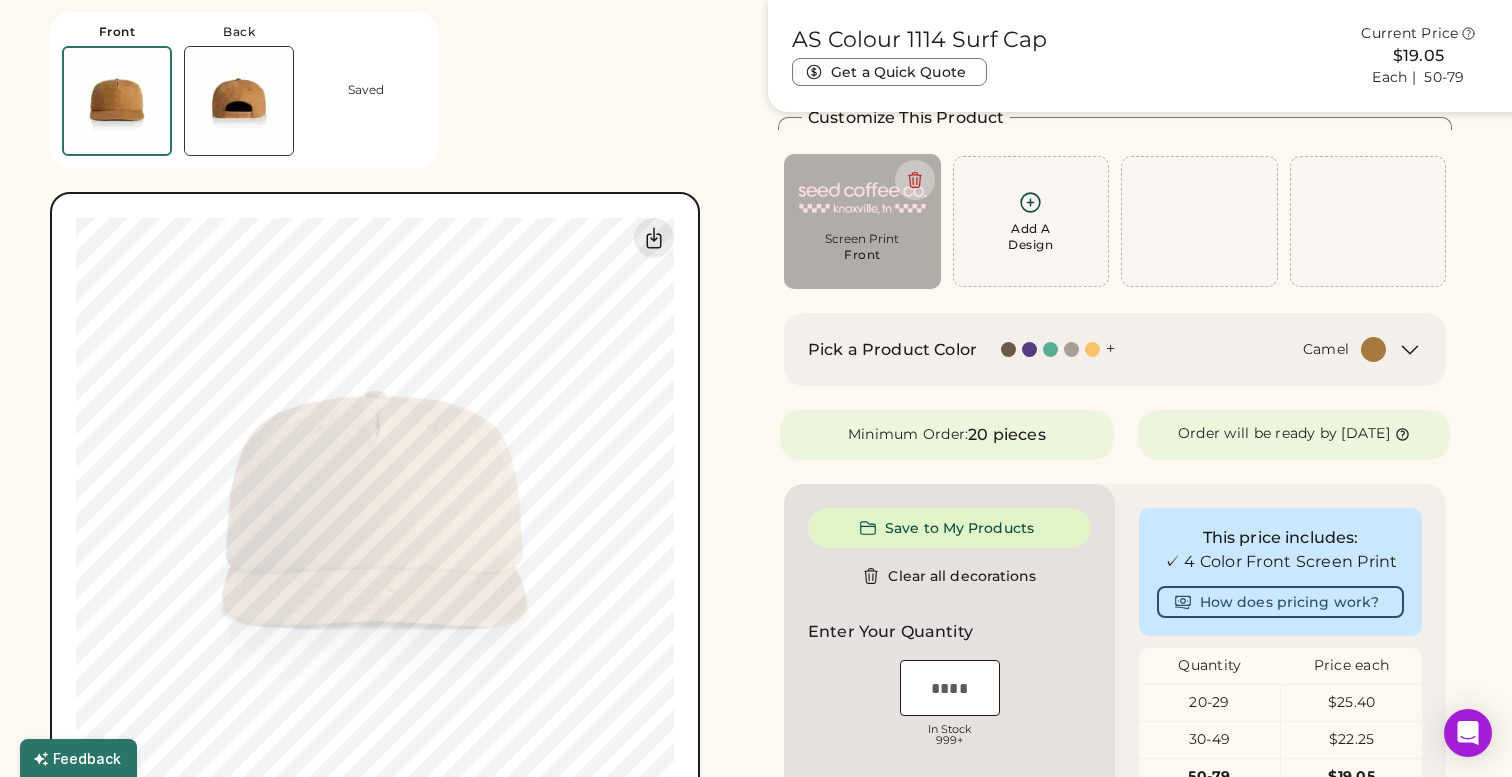 type on "****" 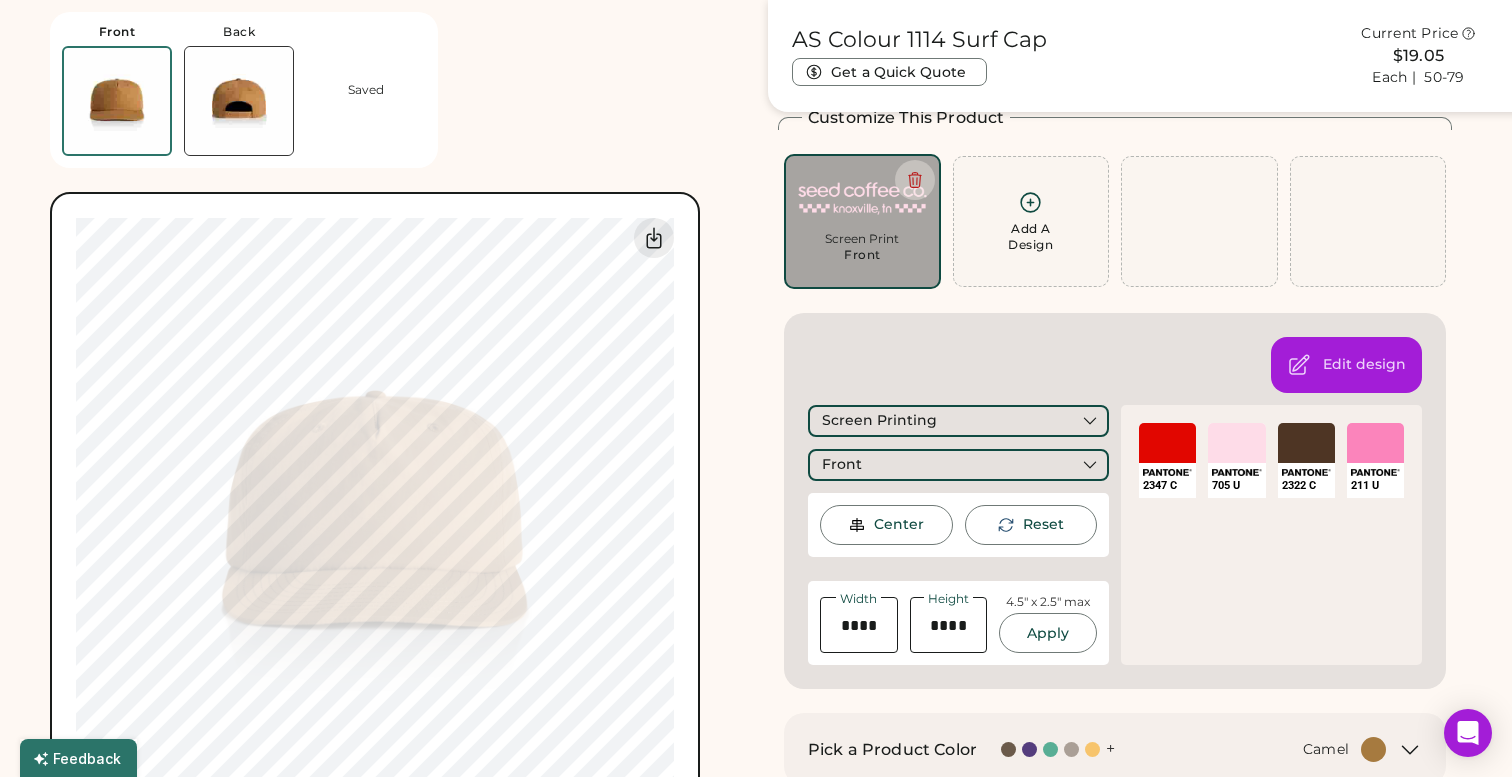 click on "SELECT
A COLOR" at bounding box center [1306, 443] 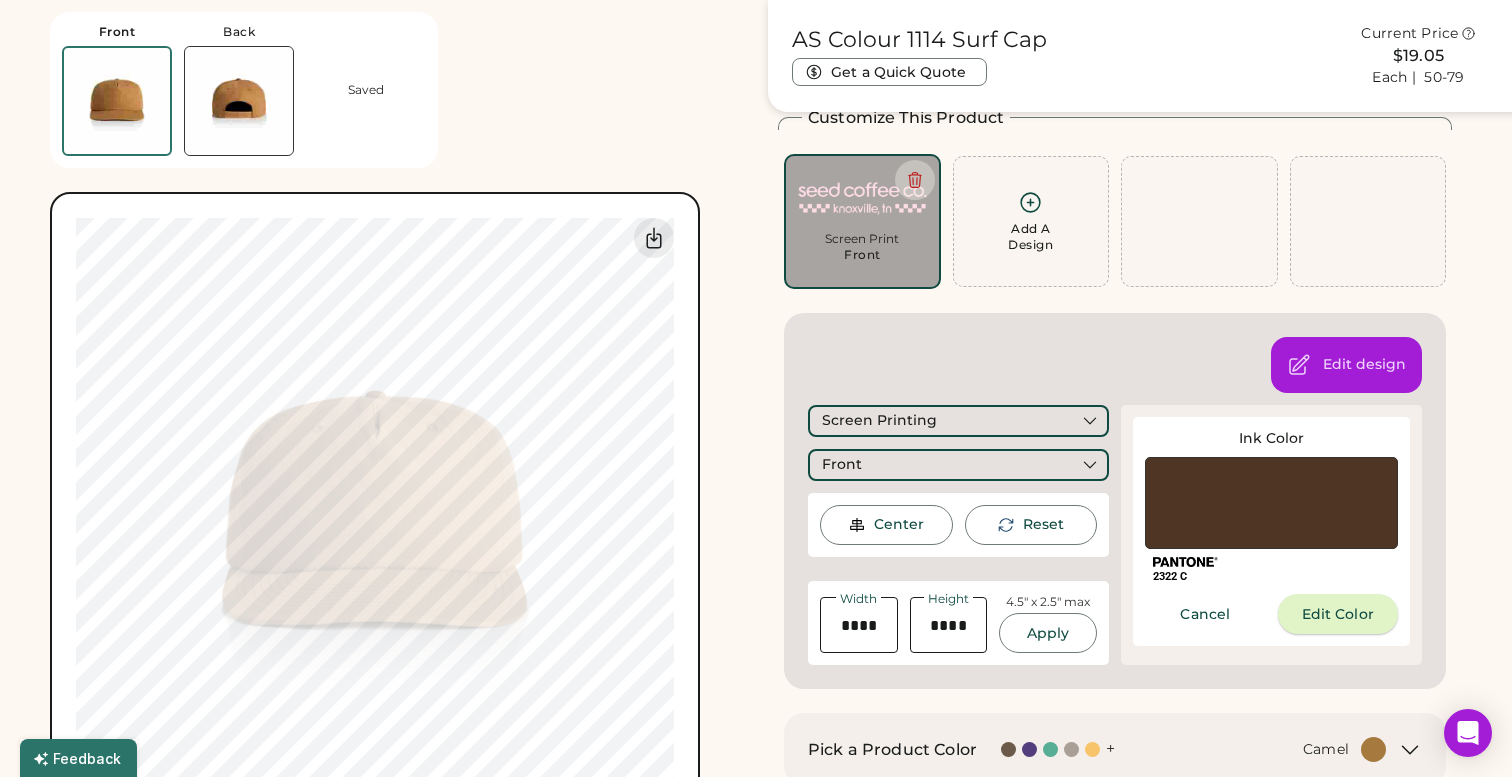 click on "Edit Color" at bounding box center [1338, 614] 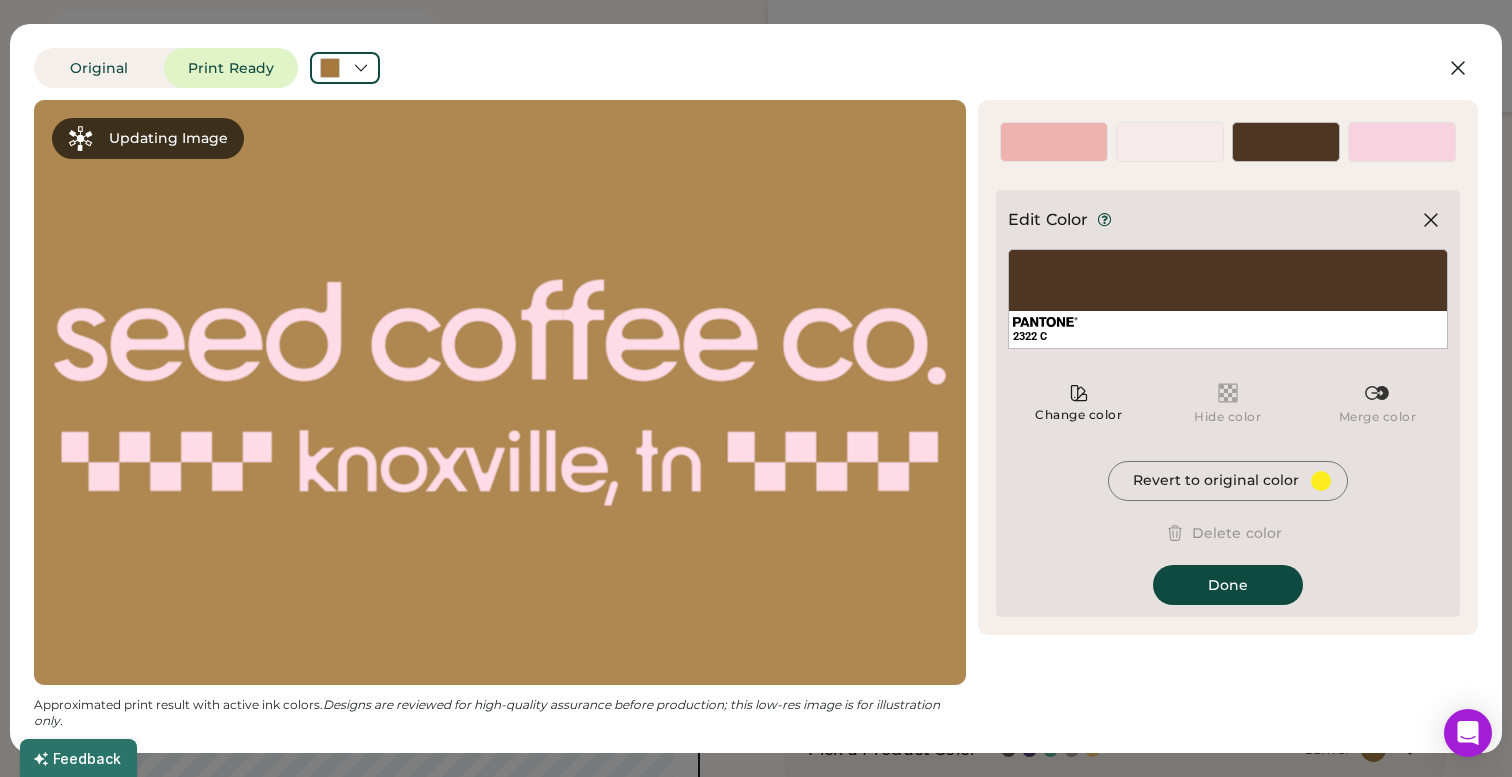 click on "2322 C" at bounding box center [1286, 142] 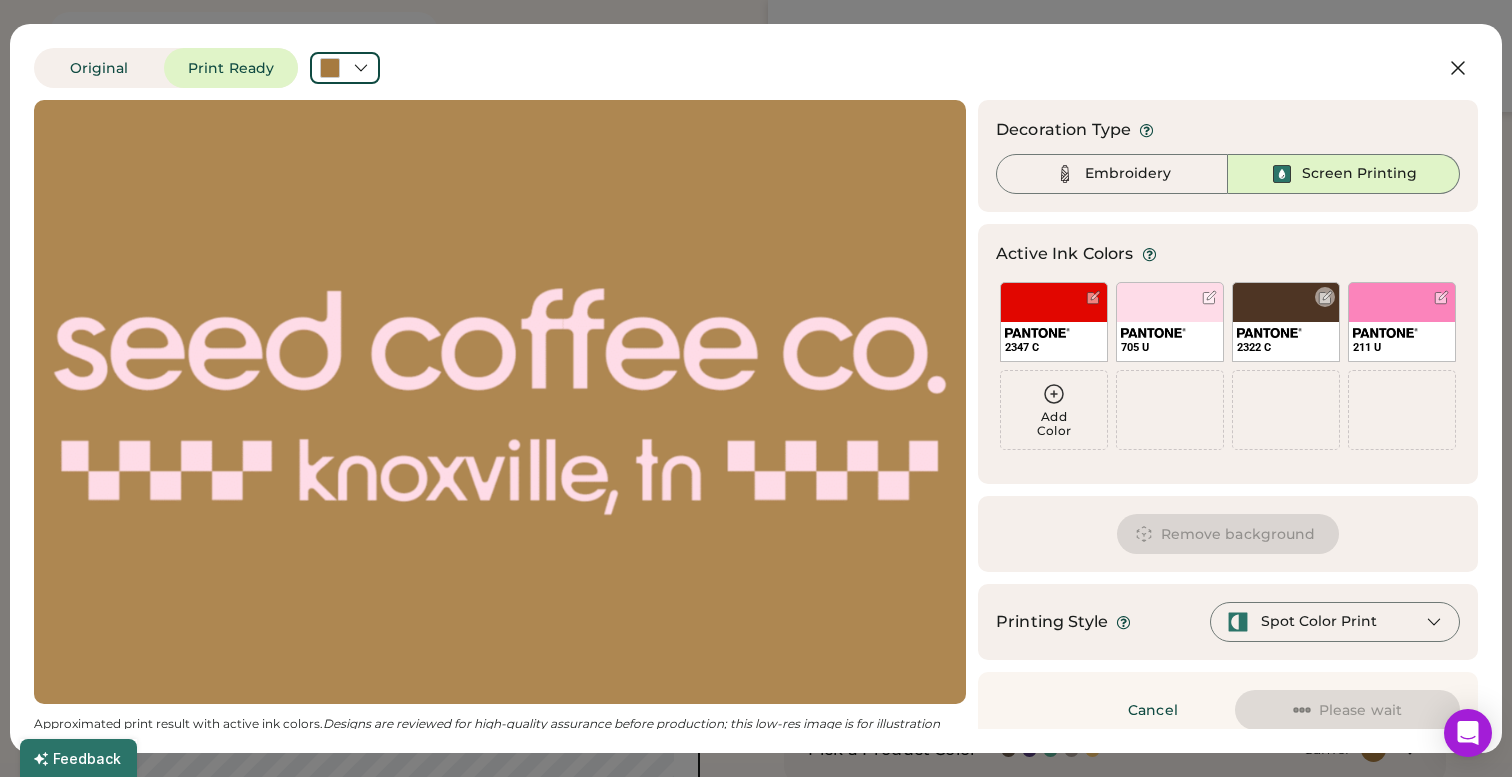 click on "2322 C" at bounding box center [1286, 322] 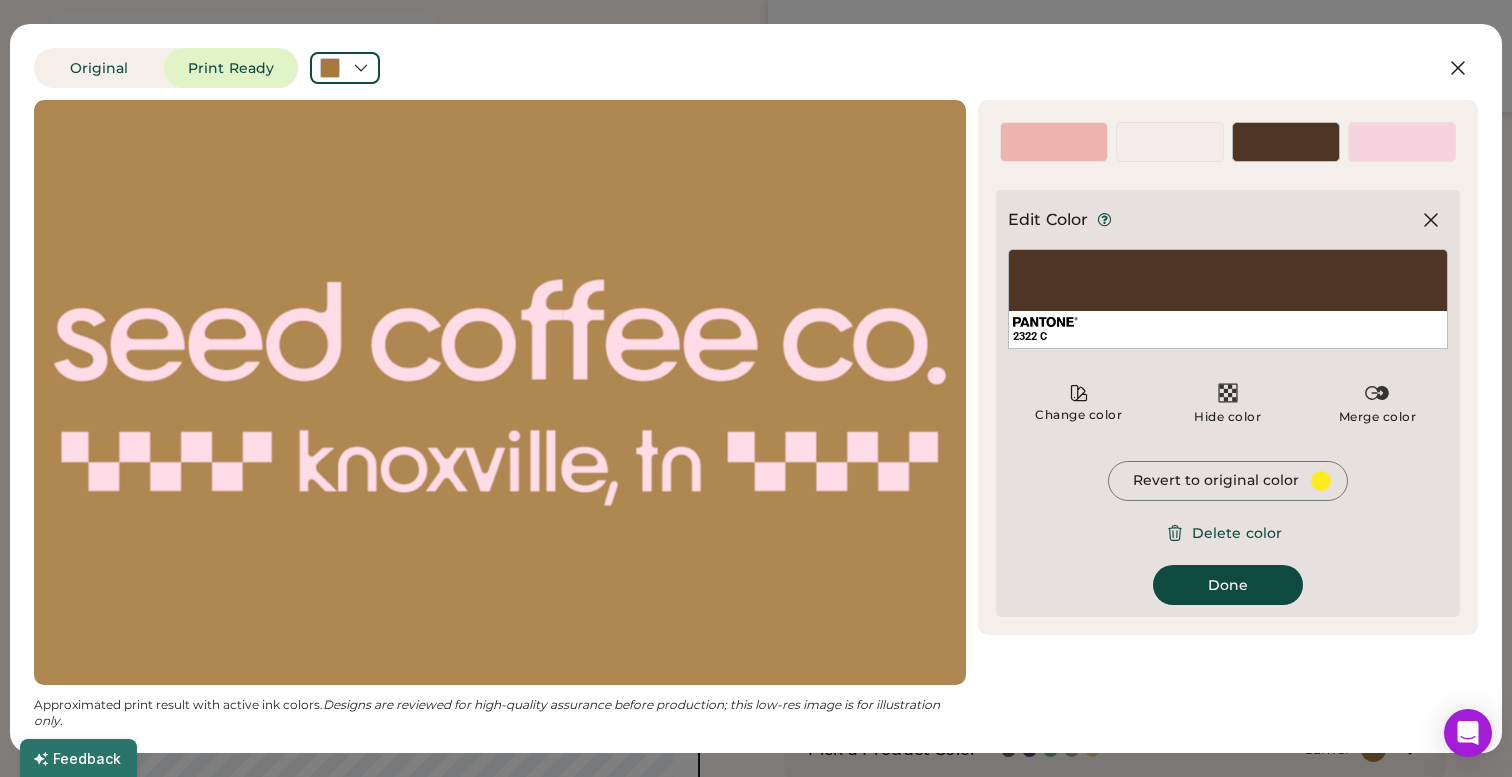 click on "Done" at bounding box center [1228, 585] 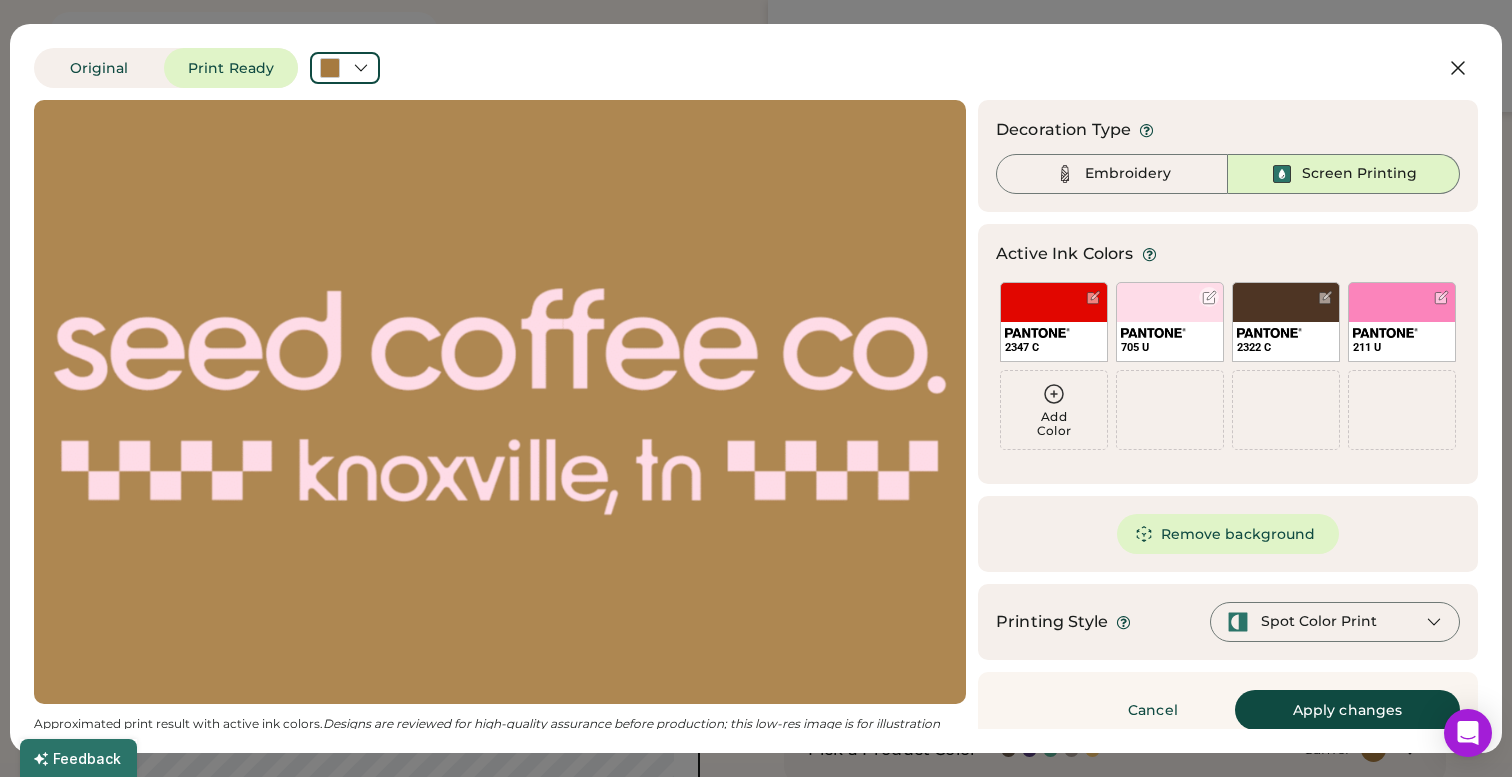 click at bounding box center (1209, 297) 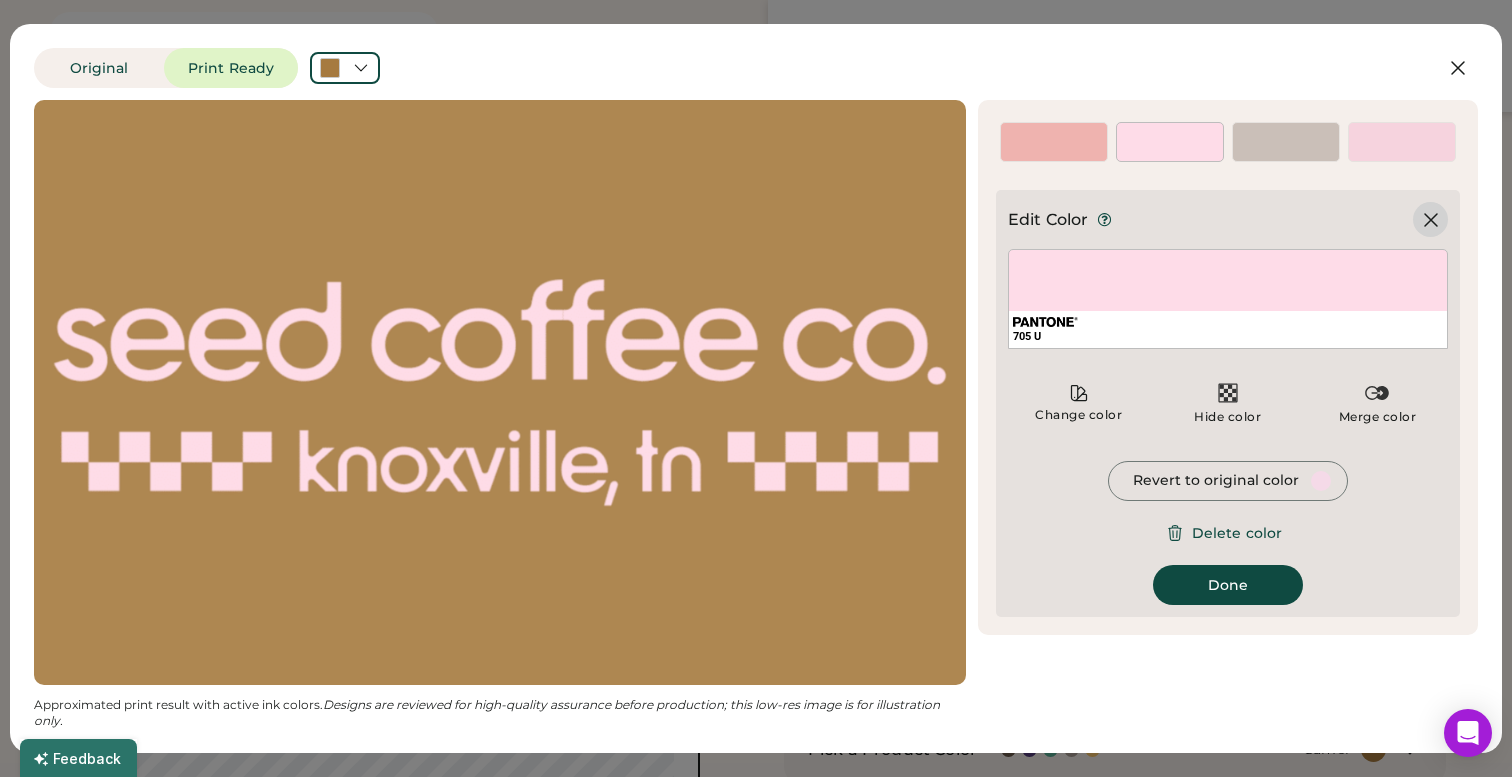 click 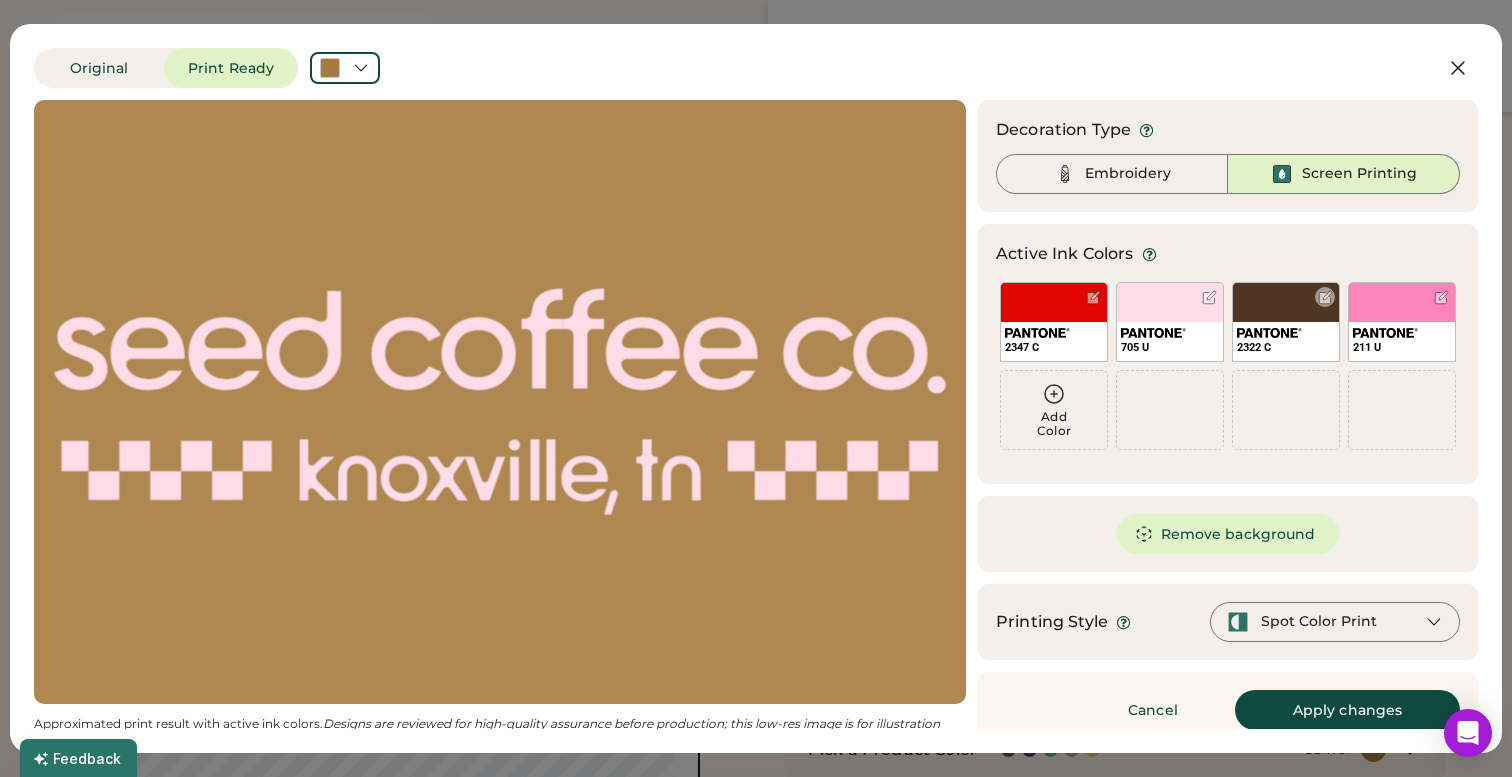 click on "2322 C" at bounding box center (1286, 322) 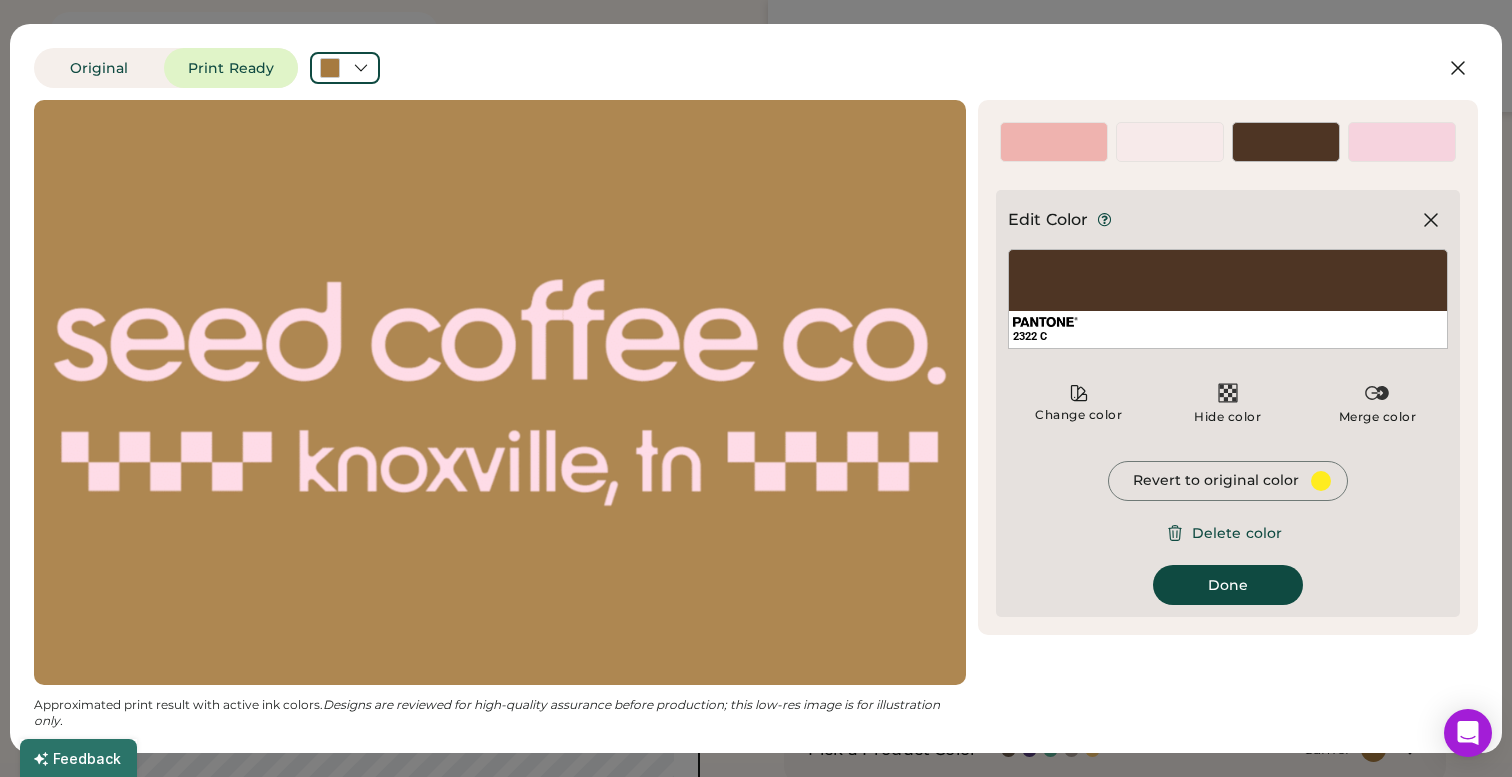 click on "2322 C" at bounding box center [1228, 299] 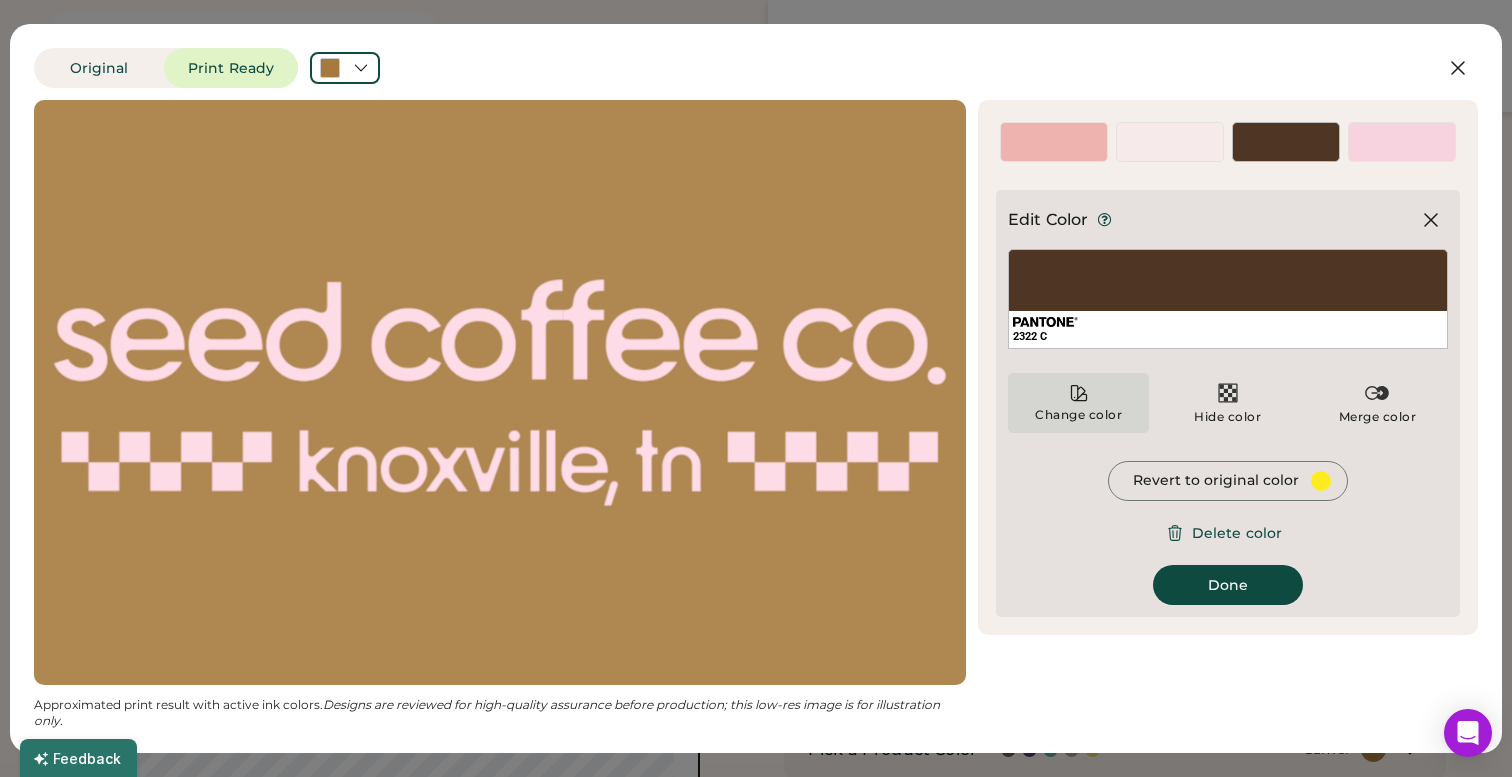 click on "Change color" at bounding box center (1078, 415) 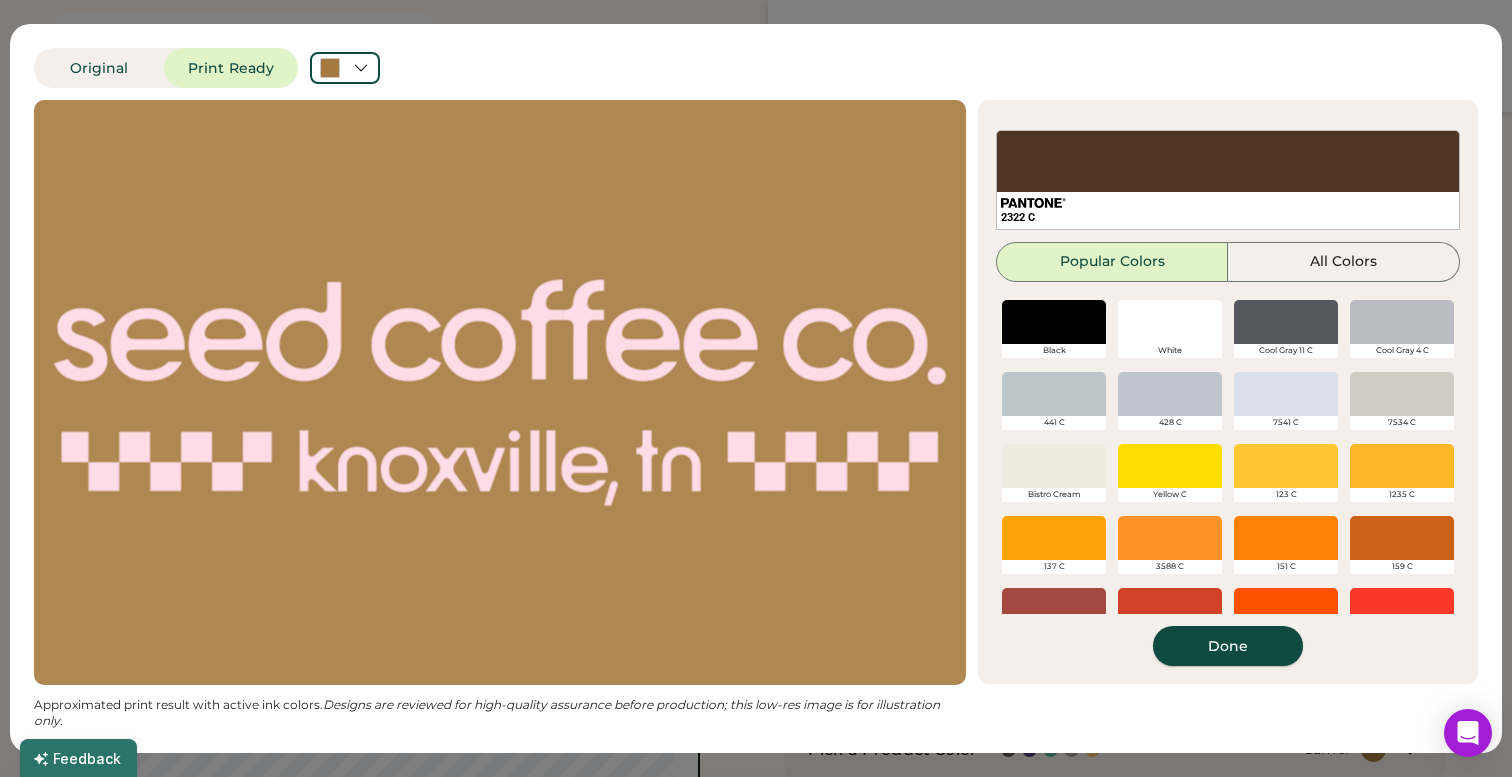 click on "Done" at bounding box center [1228, 646] 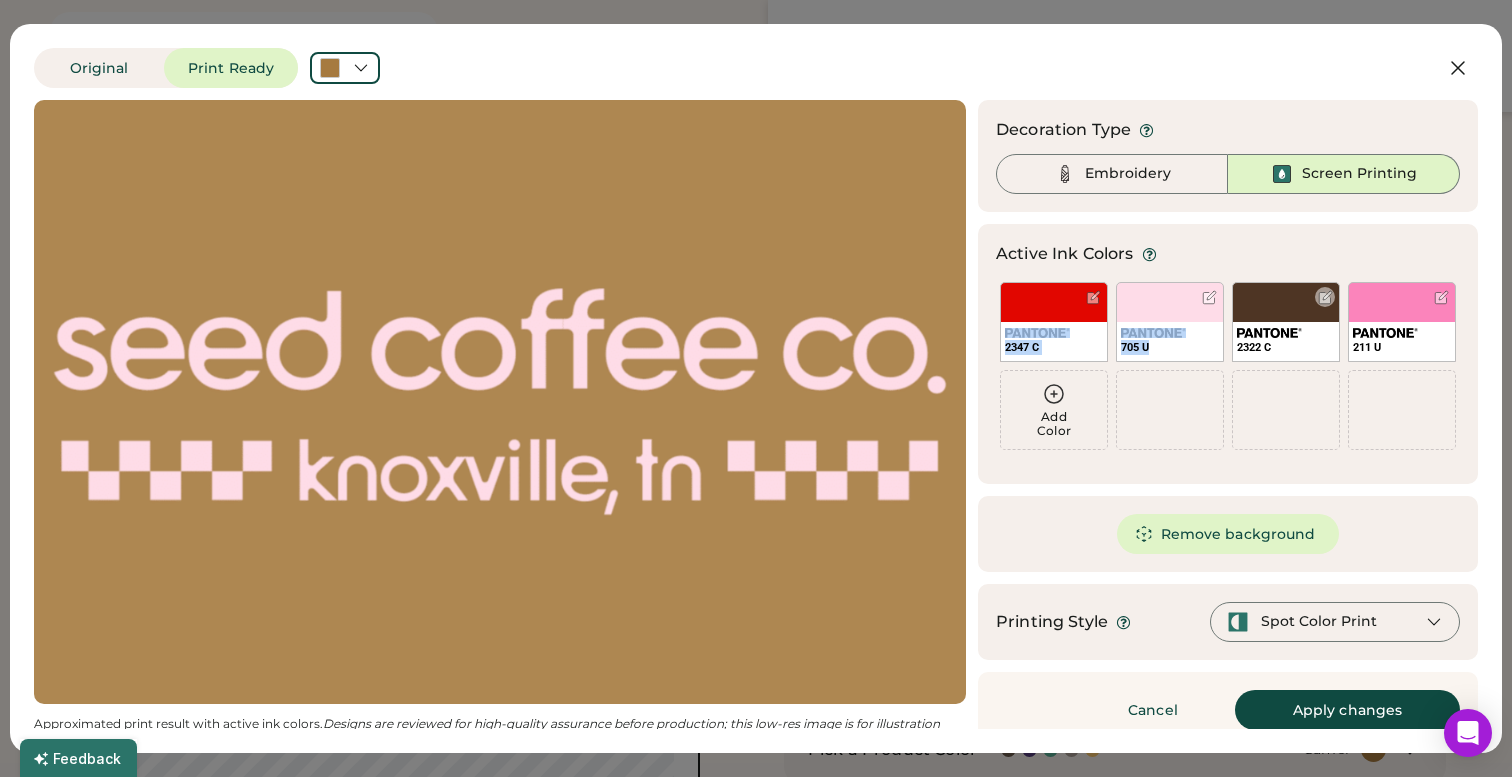 drag, startPoint x: 1274, startPoint y: 313, endPoint x: 1010, endPoint y: 309, distance: 264.0303 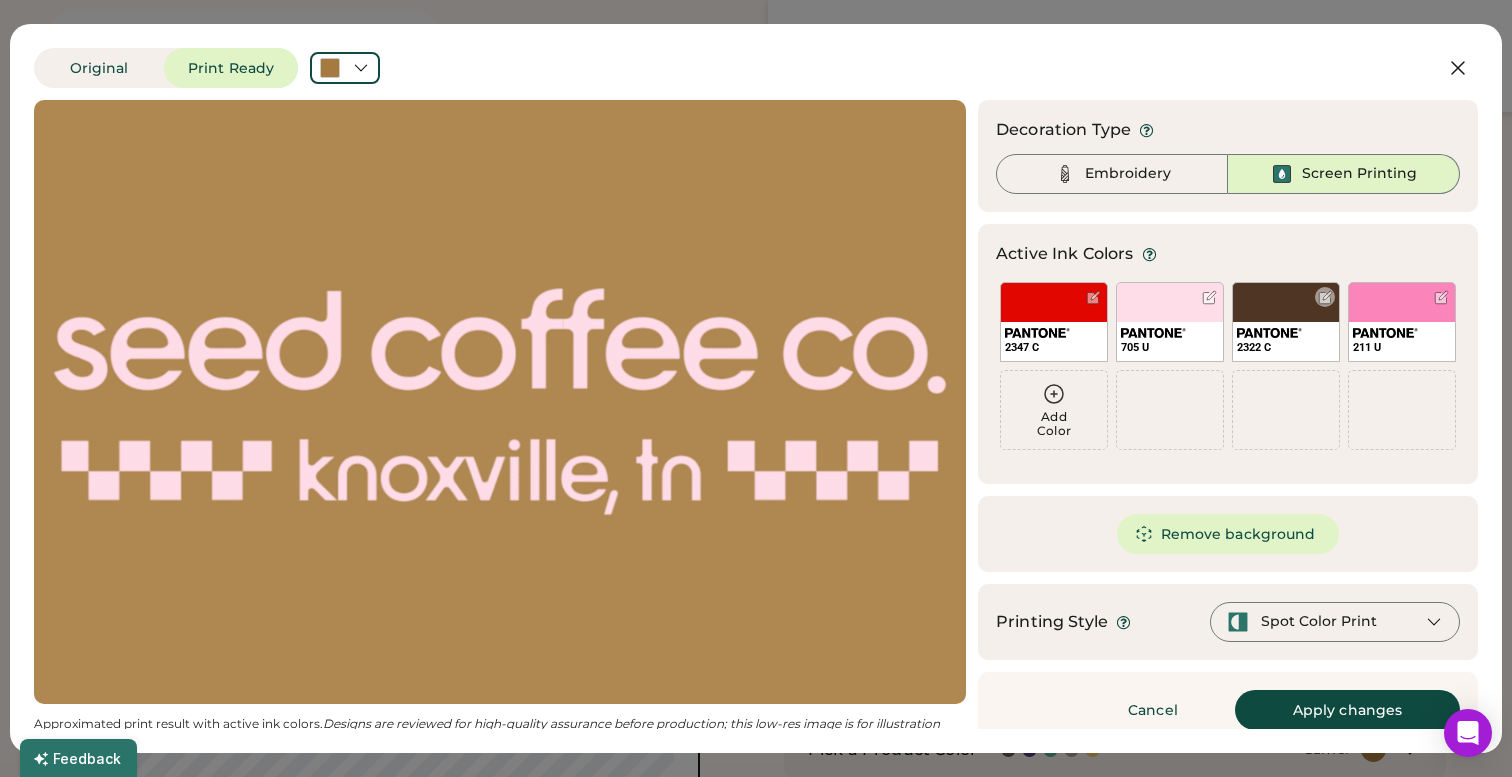 click on "2322 C" at bounding box center [1286, 347] 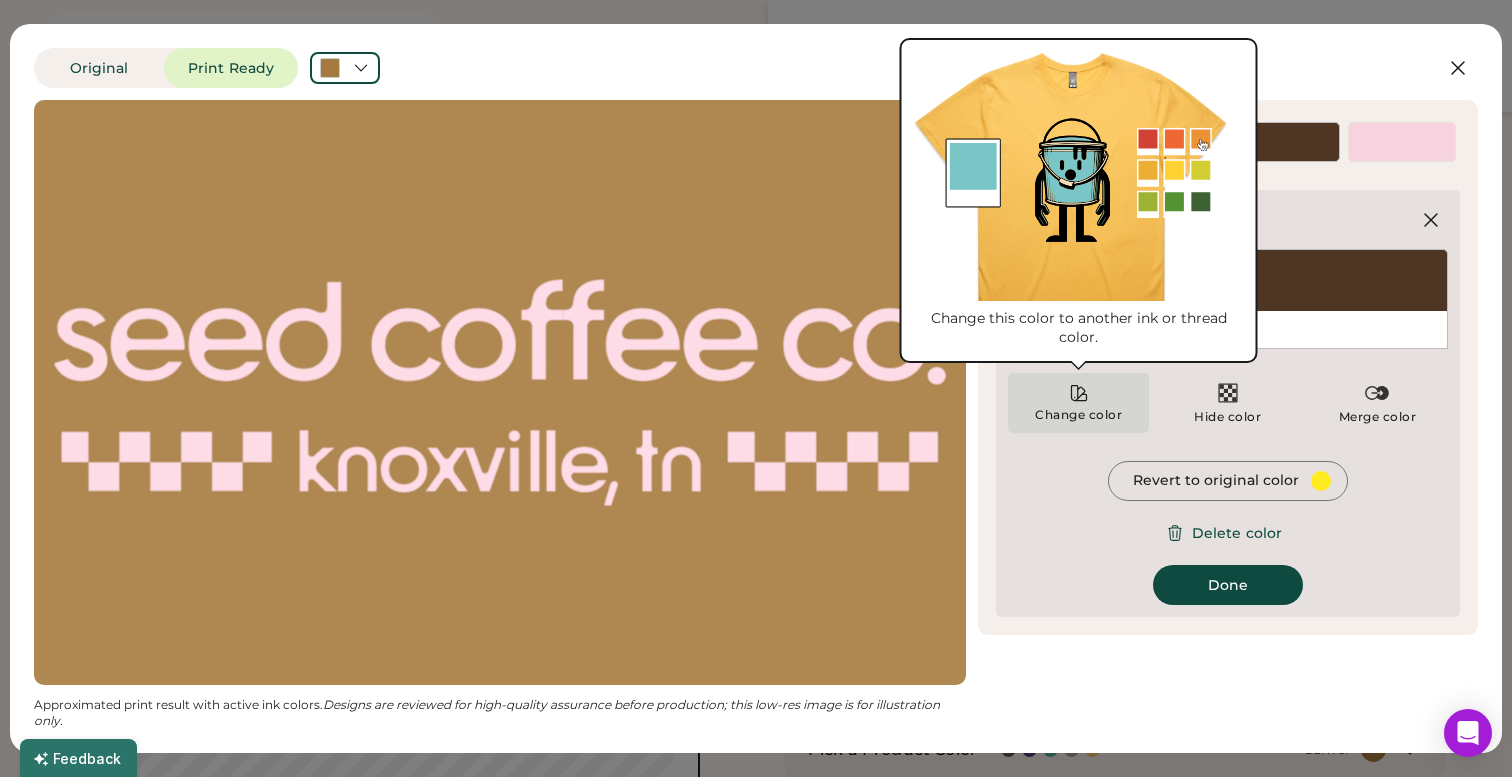 click on "Change color" at bounding box center (1078, 403) 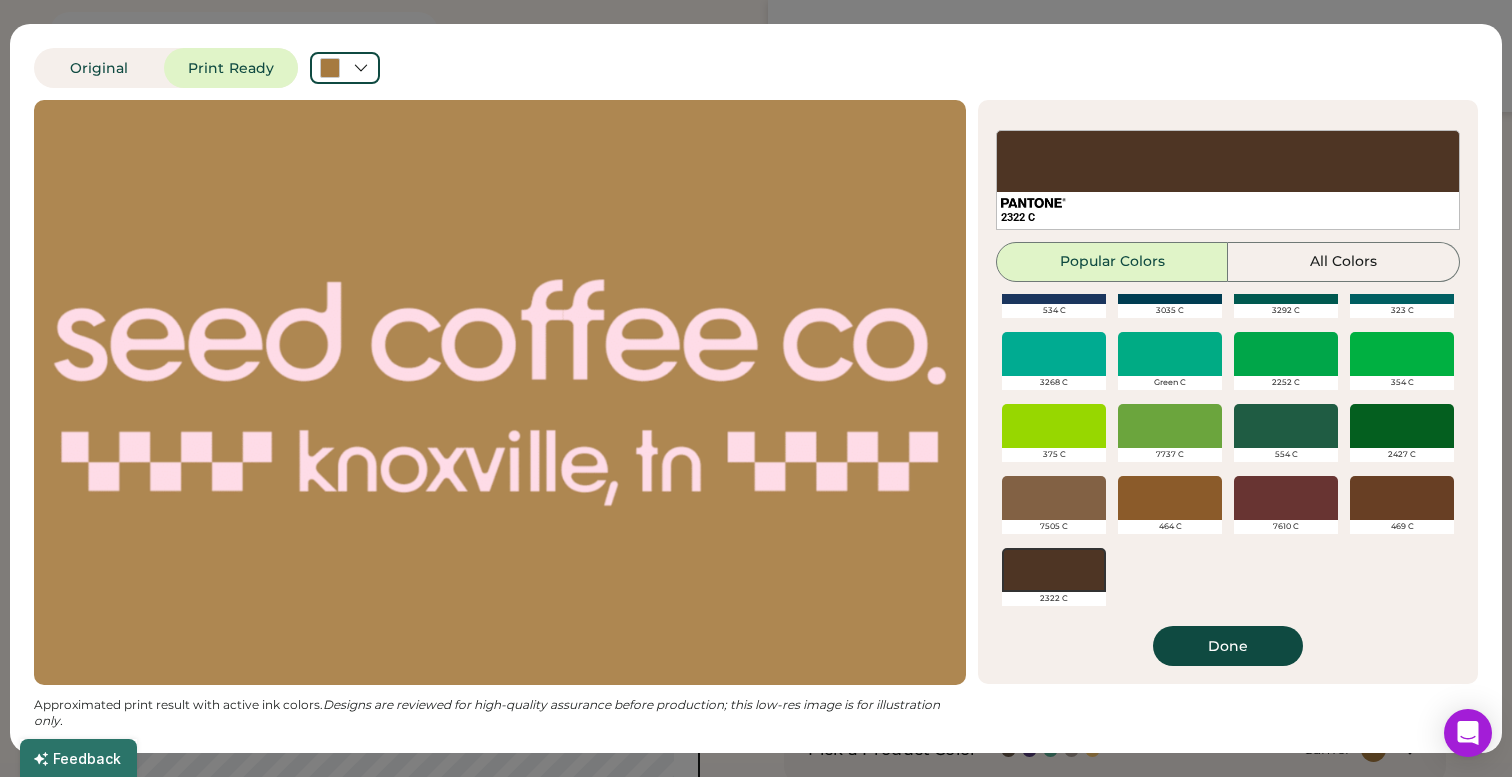 scroll, scrollTop: 760, scrollLeft: 0, axis: vertical 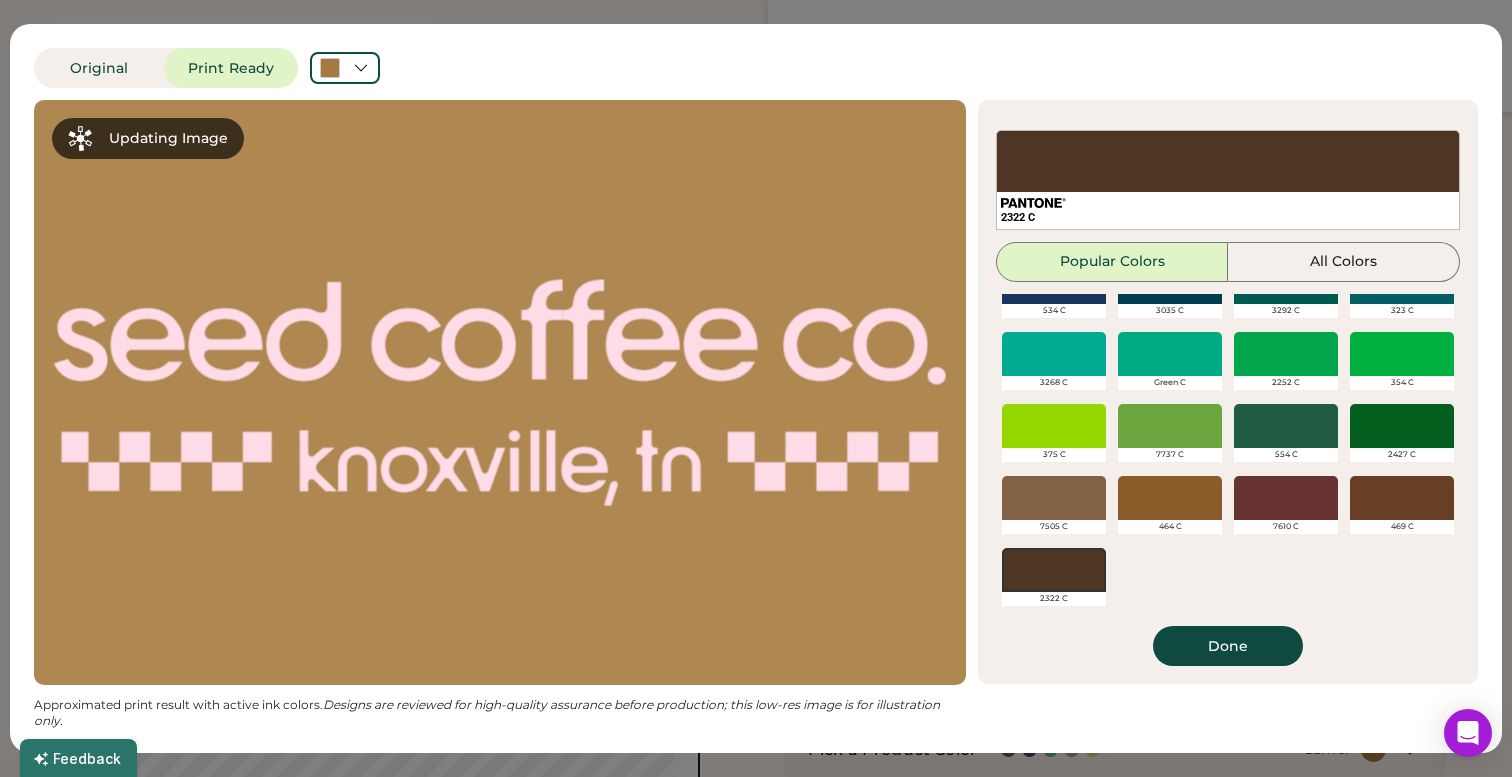 click on "Done" at bounding box center [1228, 646] 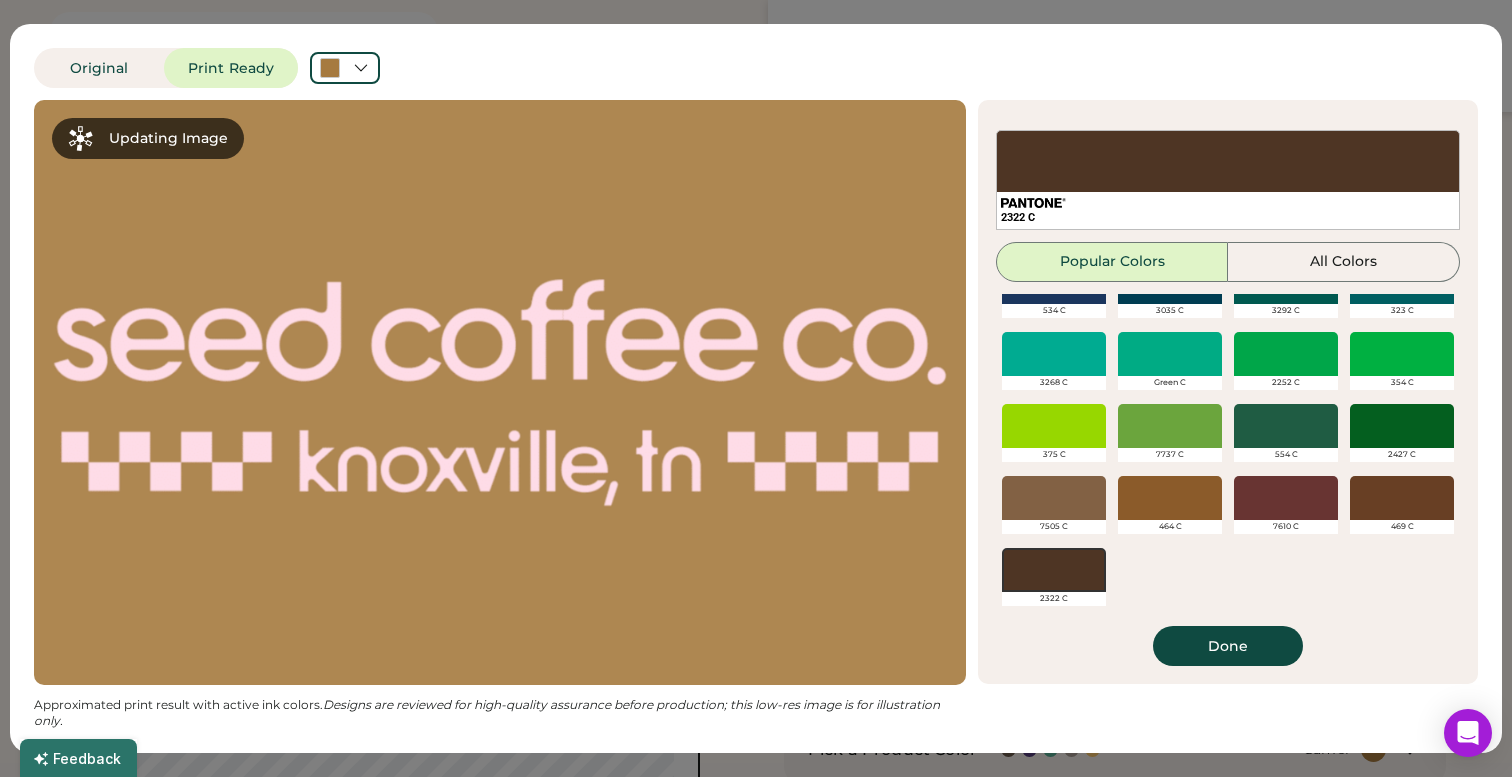 scroll, scrollTop: 0, scrollLeft: 0, axis: both 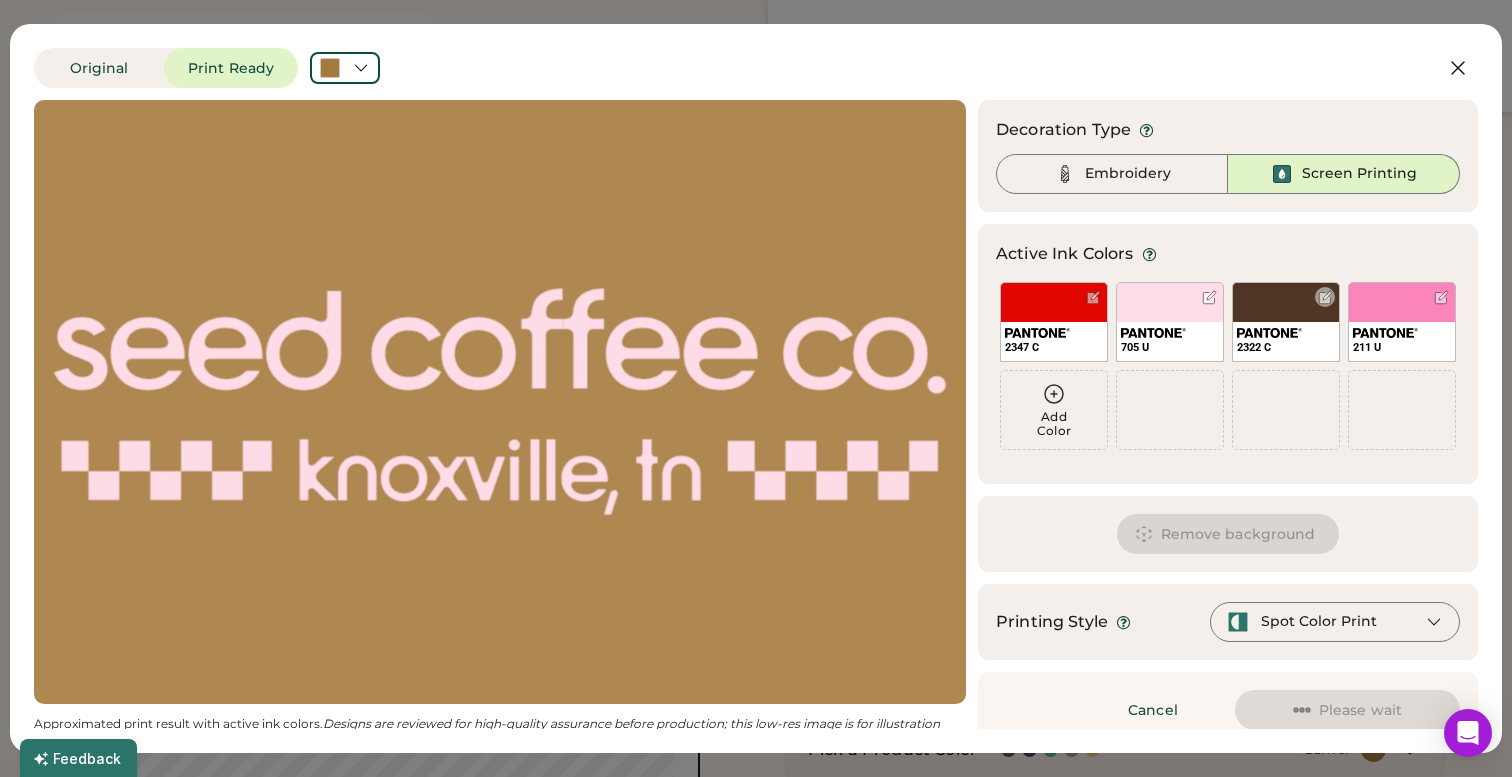 click on "2322 C" at bounding box center (1286, 322) 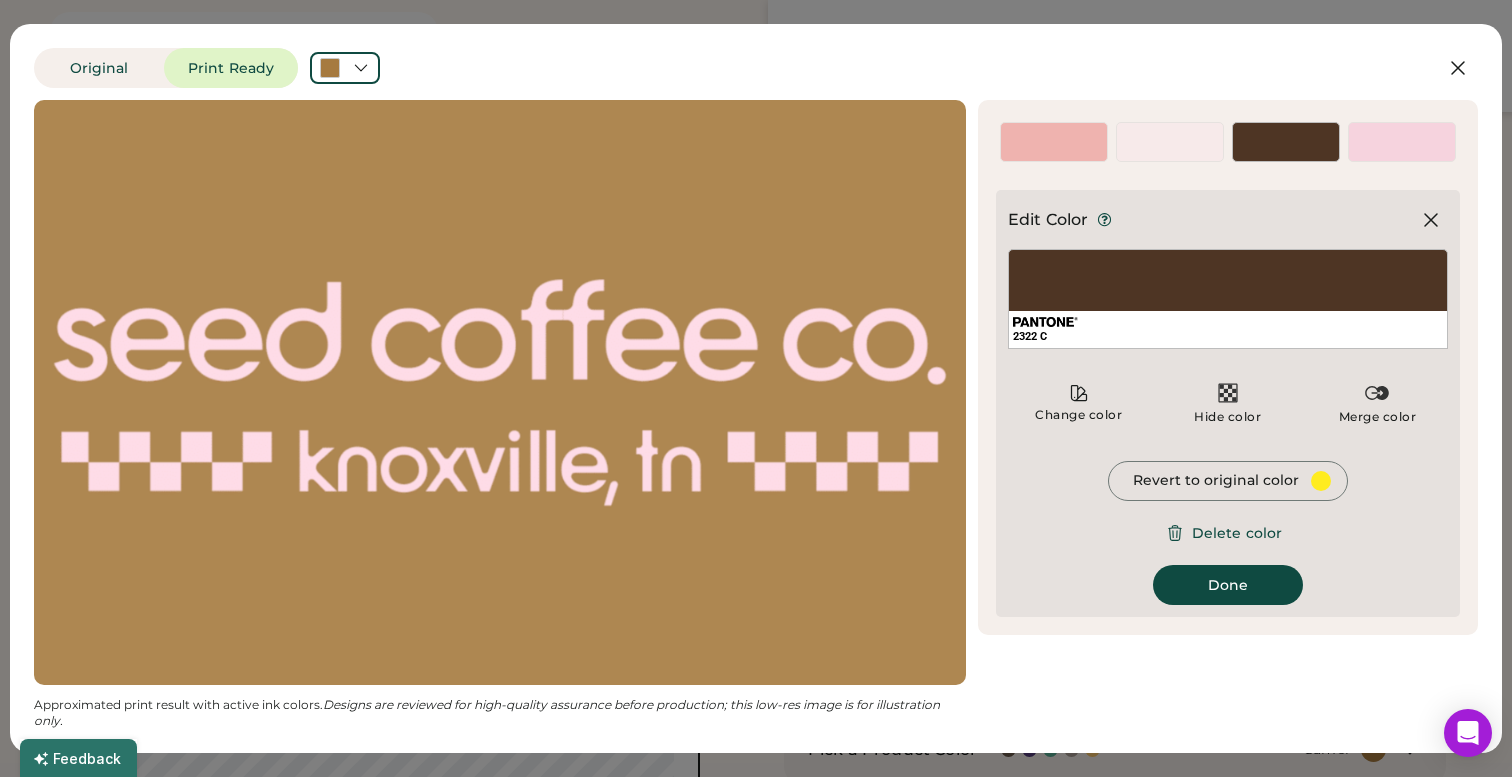 click on "2322 C" at bounding box center [1228, 299] 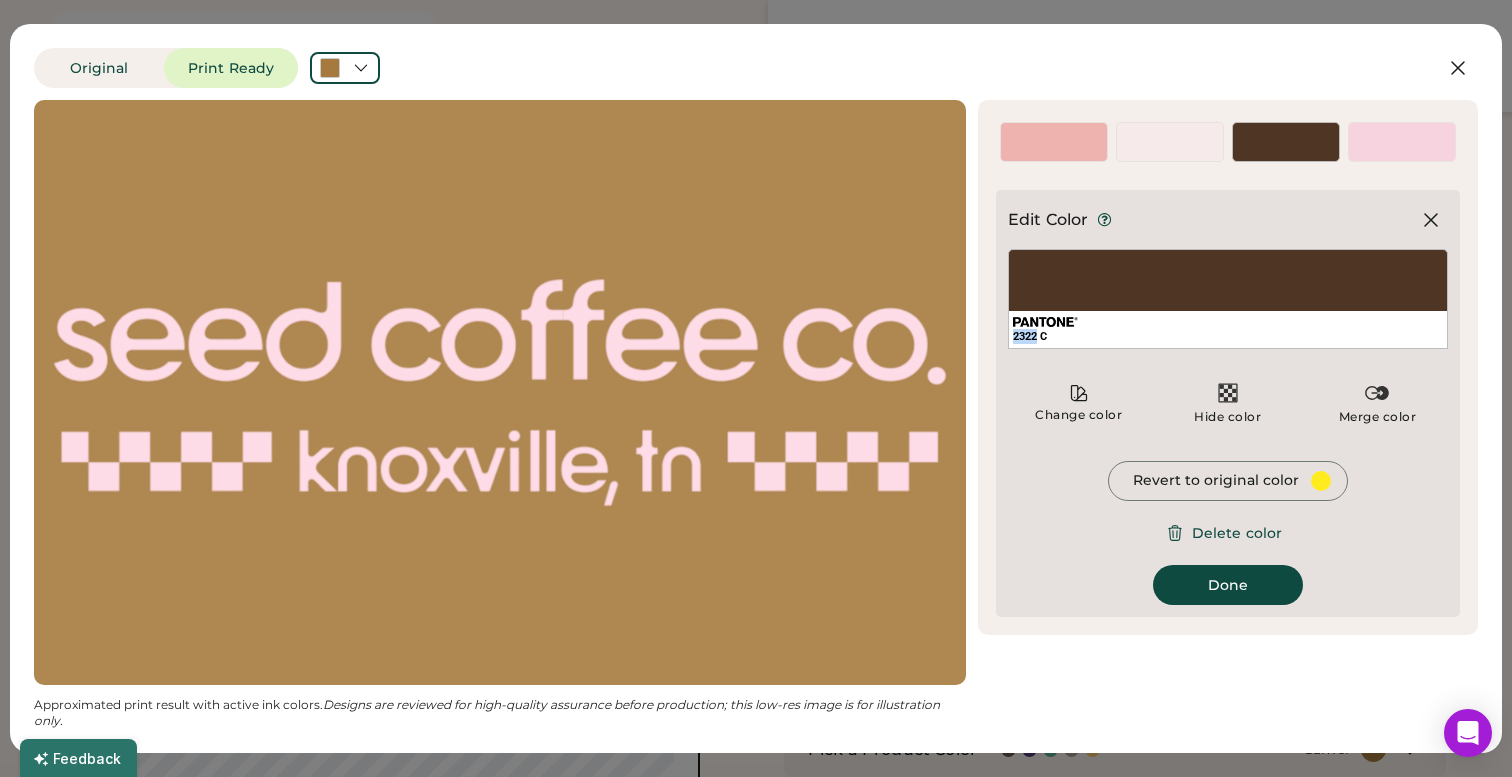 click on "2322 C" at bounding box center (1228, 299) 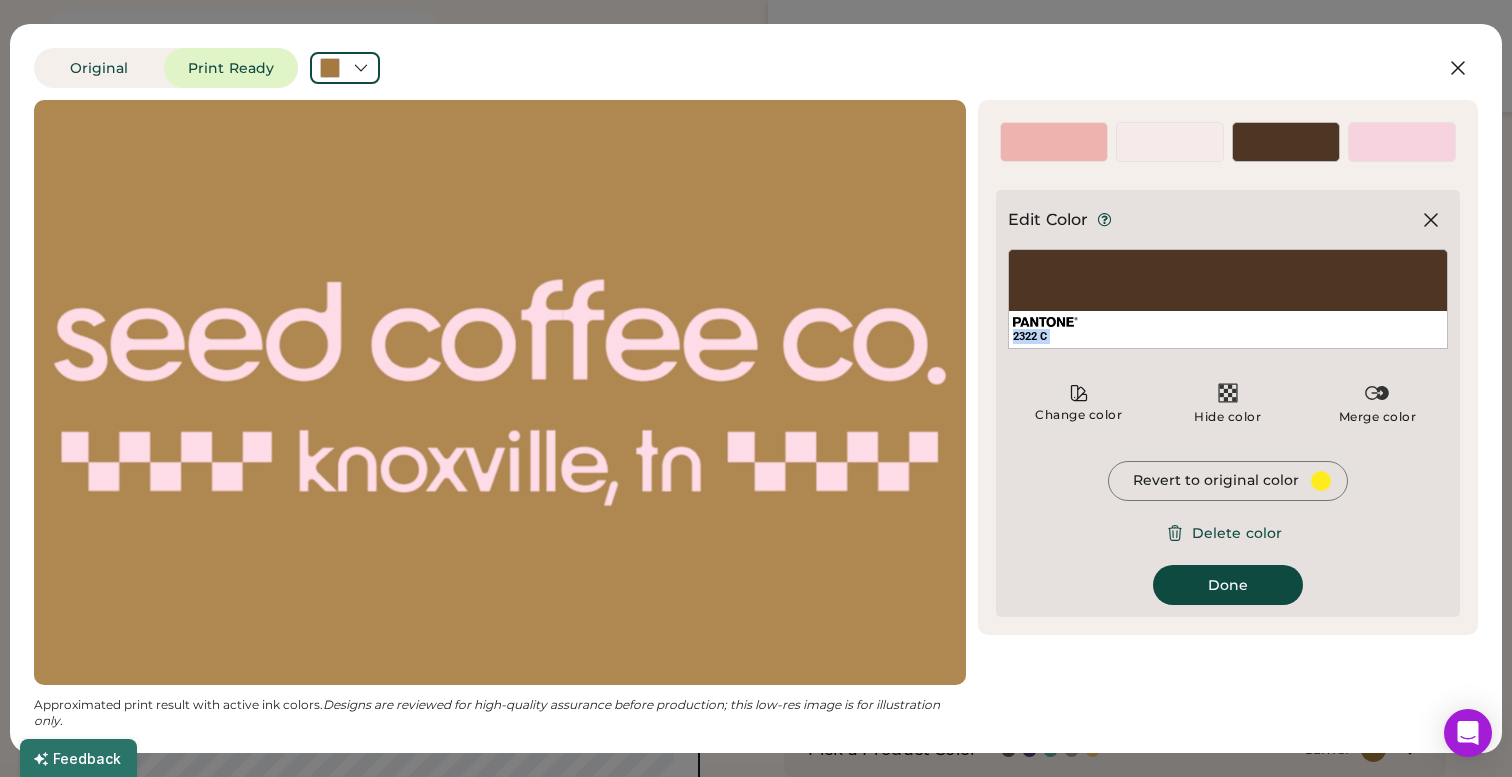 click on "2322 C" at bounding box center [1228, 299] 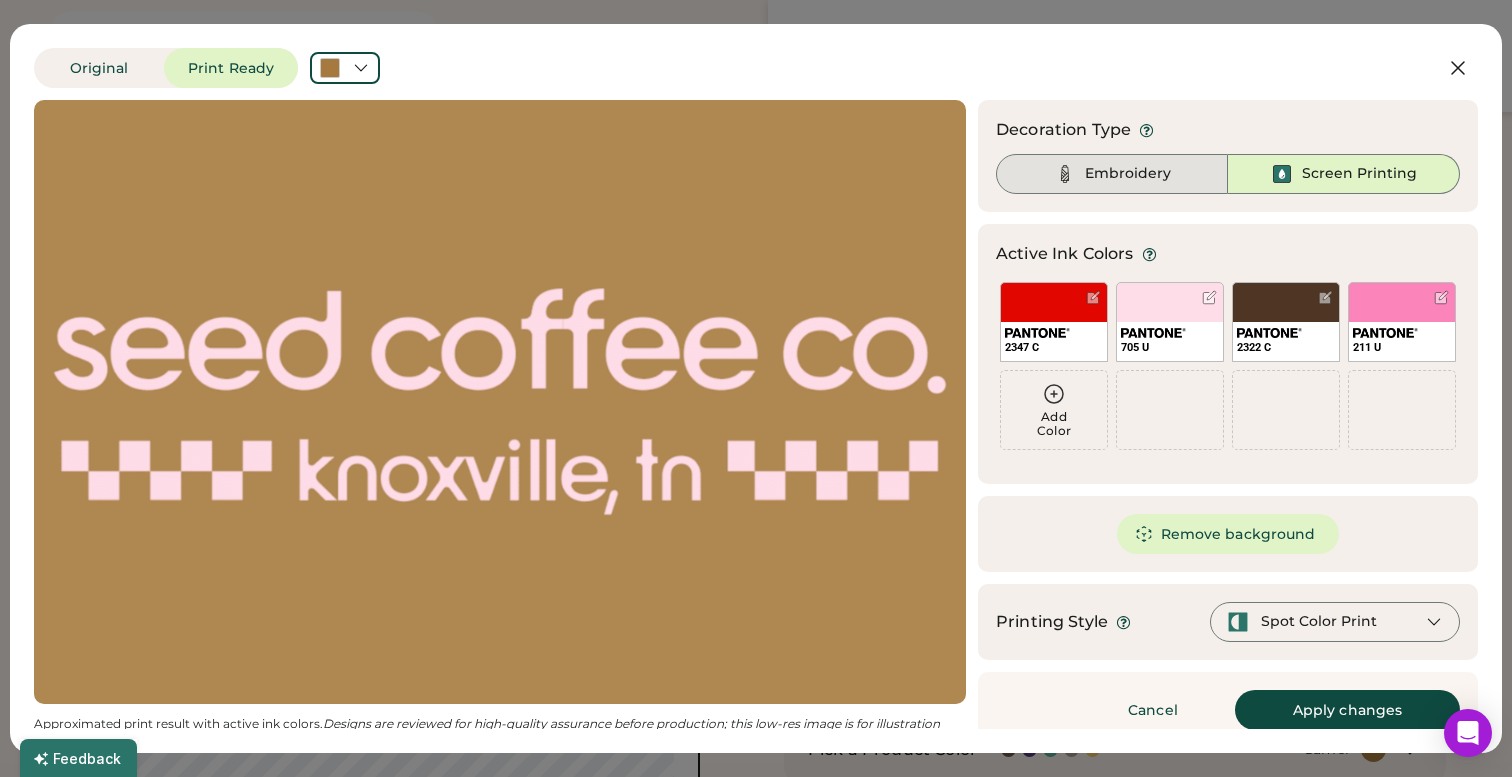 click on "Embroidery" at bounding box center [1128, 174] 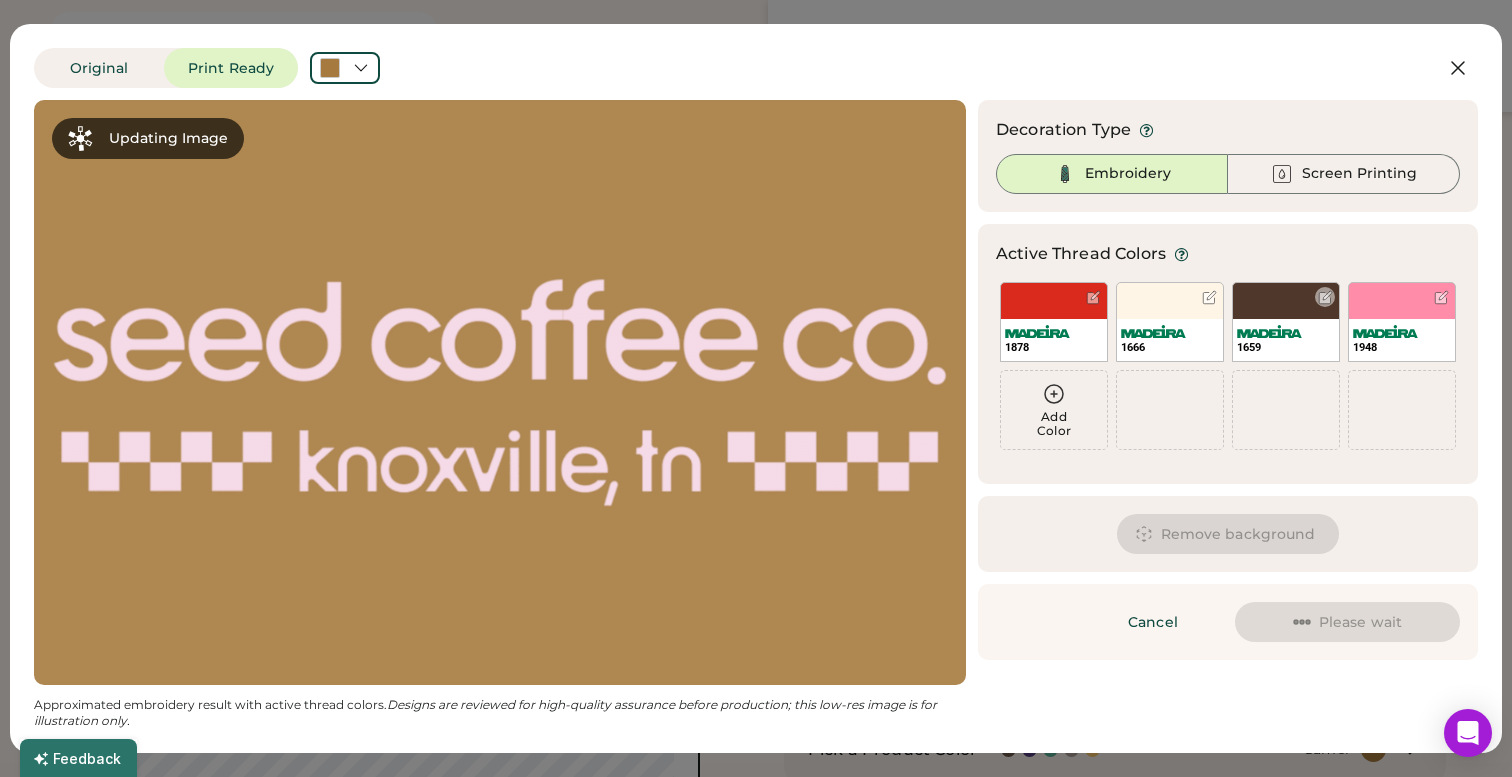 click on "1659" at bounding box center (1286, 322) 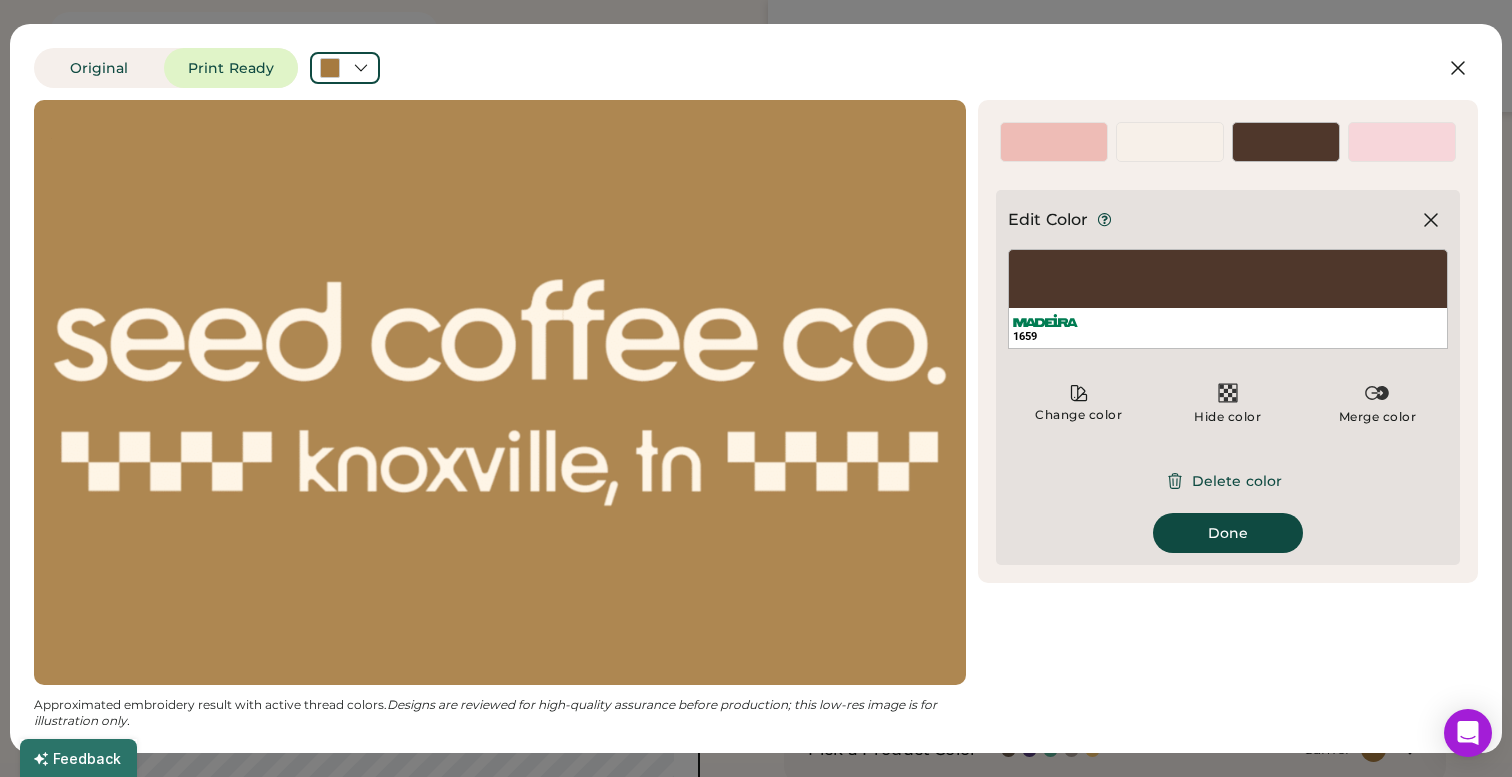 click on "1659" at bounding box center (1228, 299) 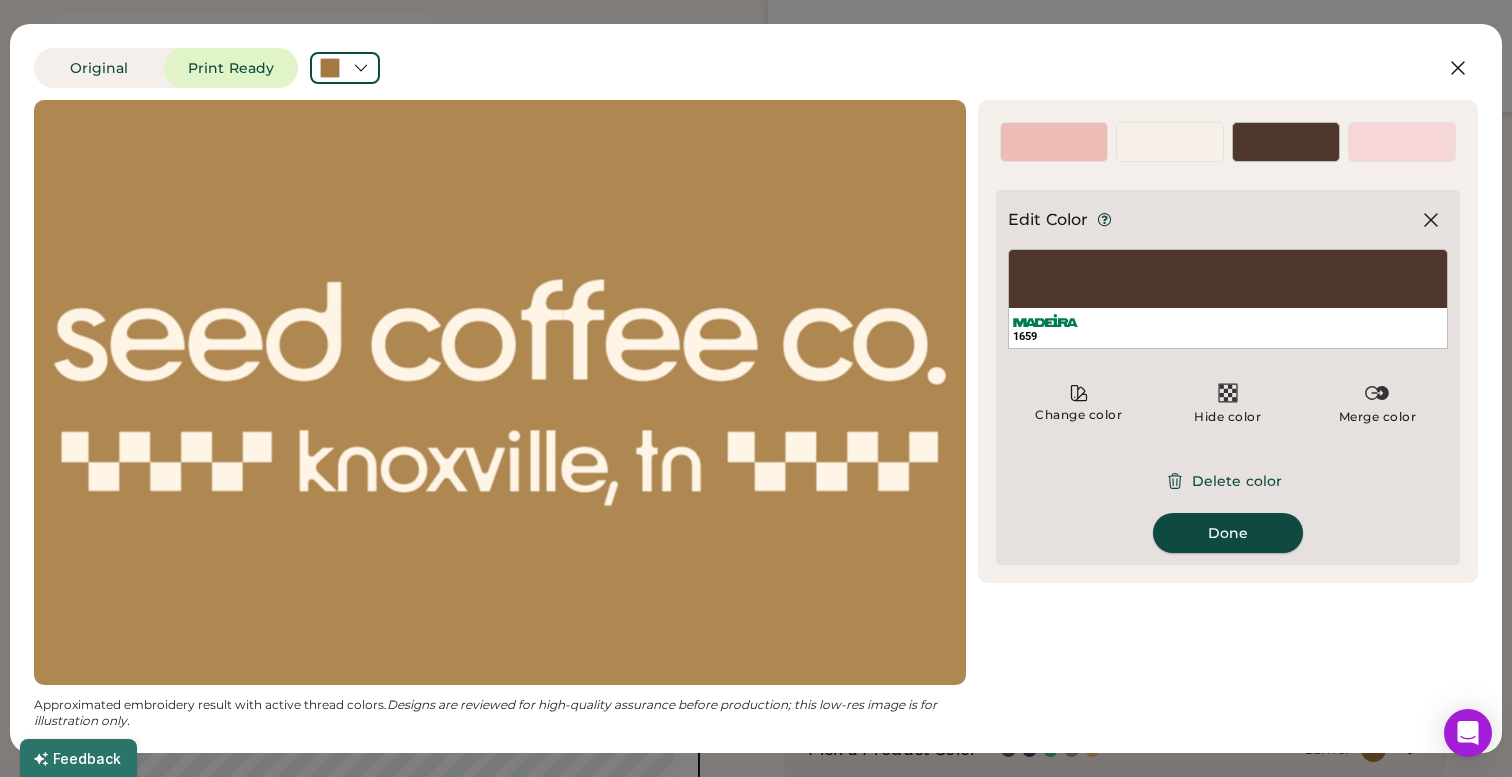 click on "Done" at bounding box center (1228, 533) 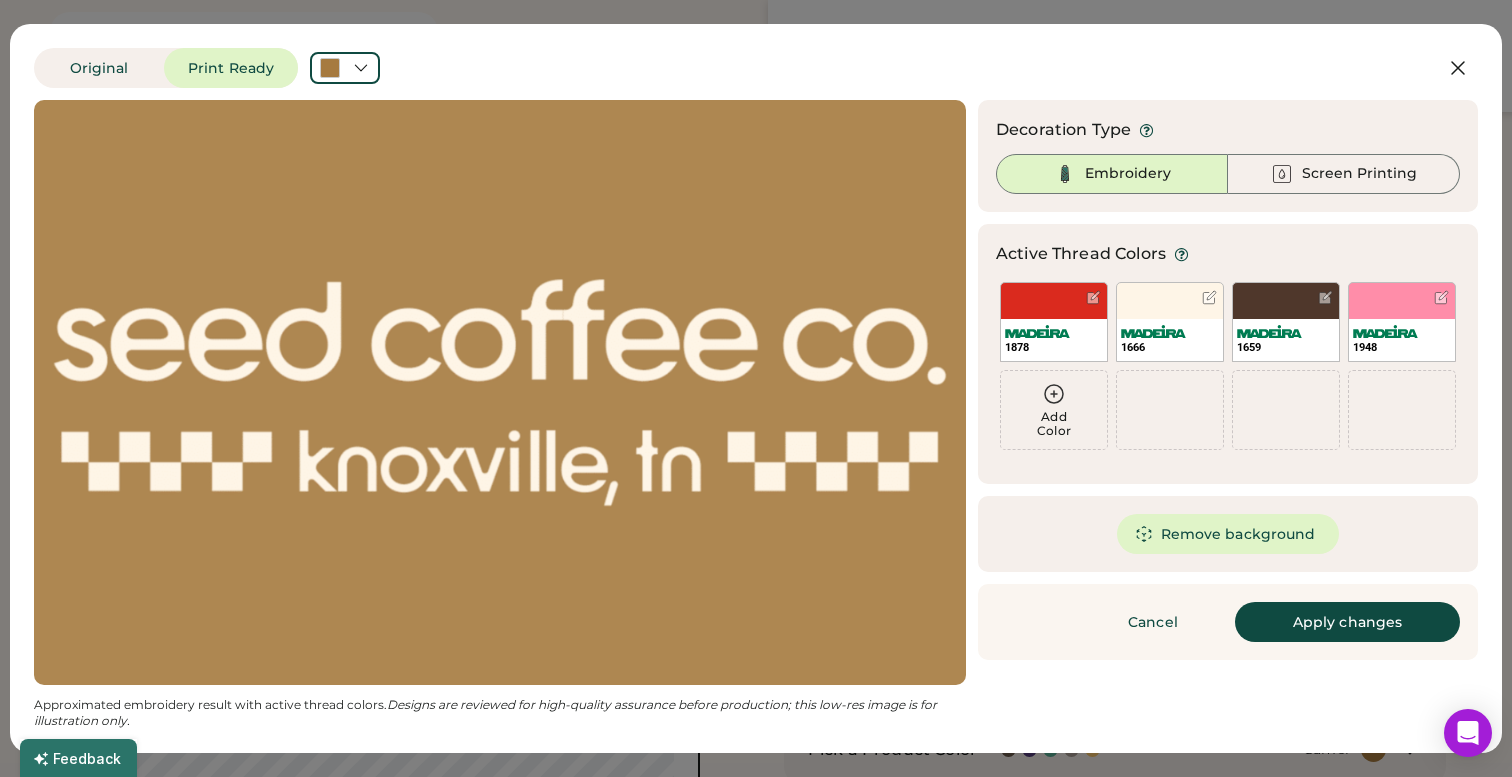 click on "Apply changes" at bounding box center [1347, 622] 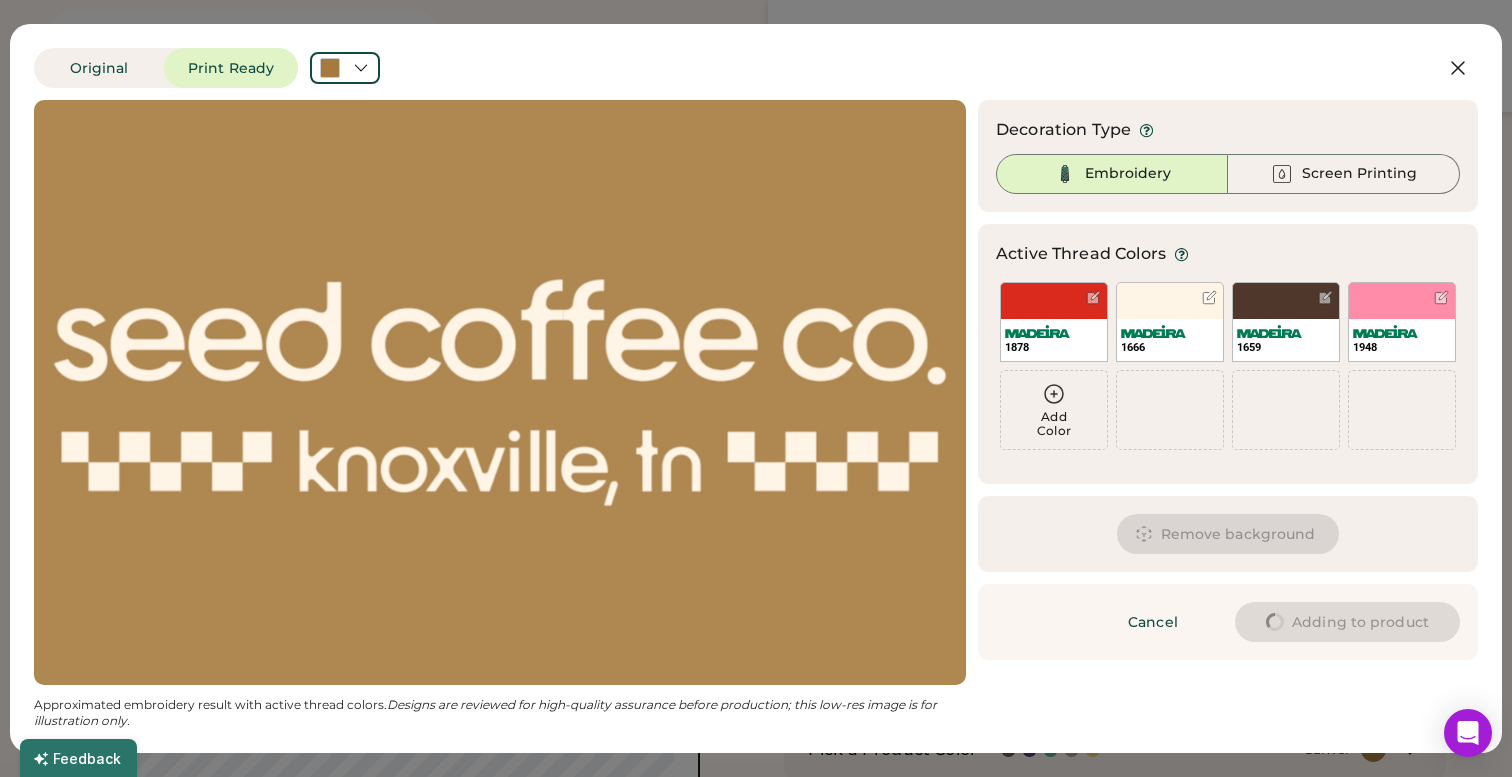 type on "****" 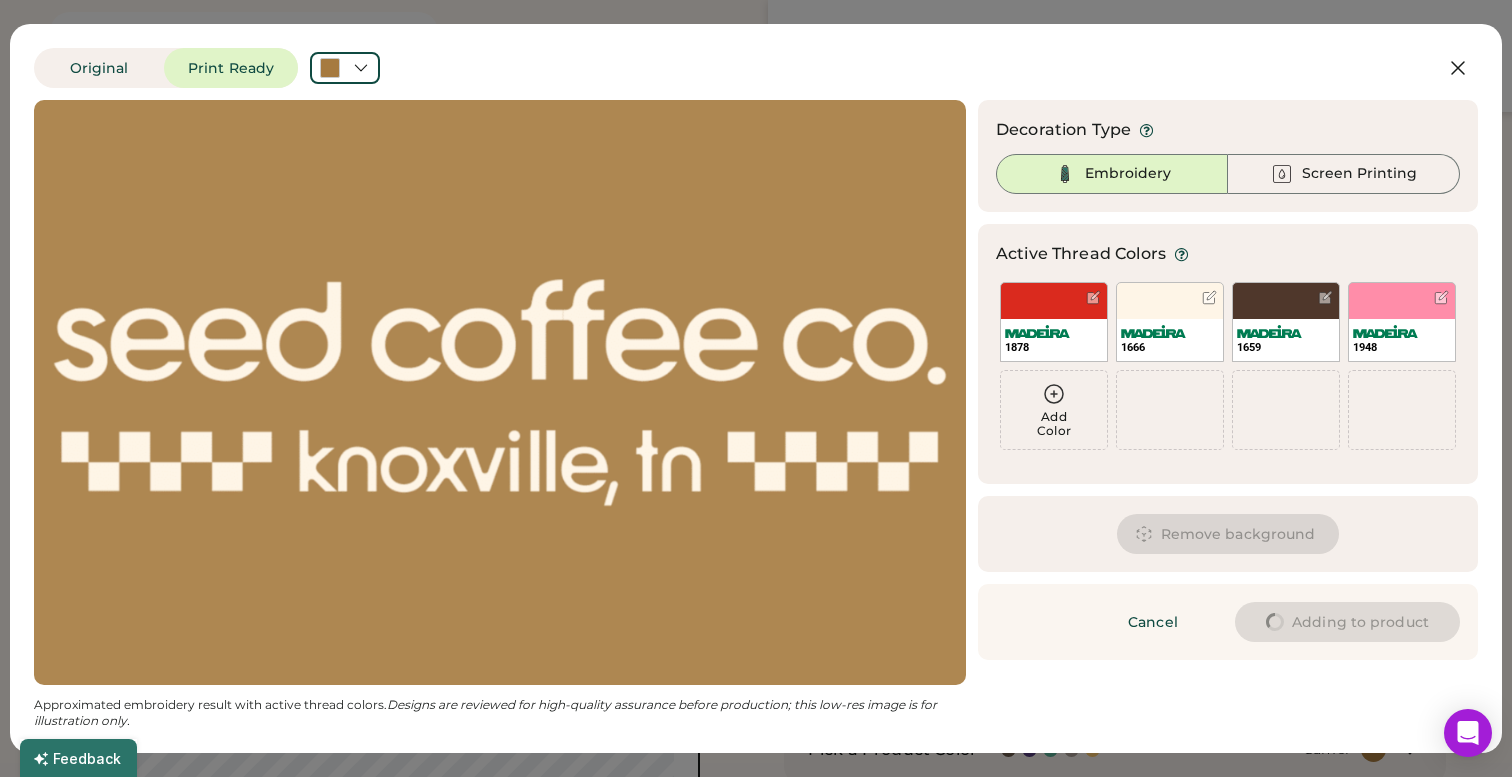 type on "****" 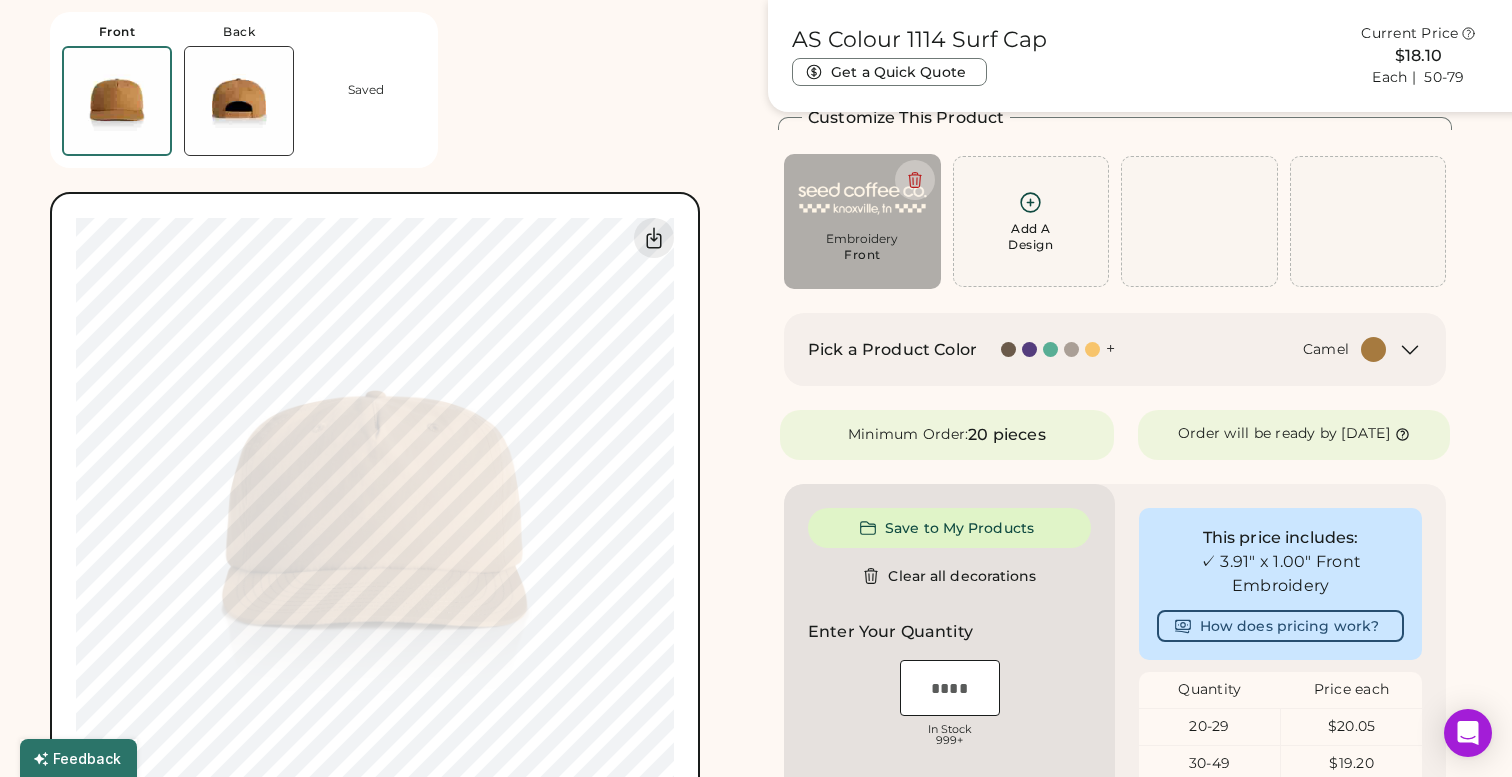 type on "****" 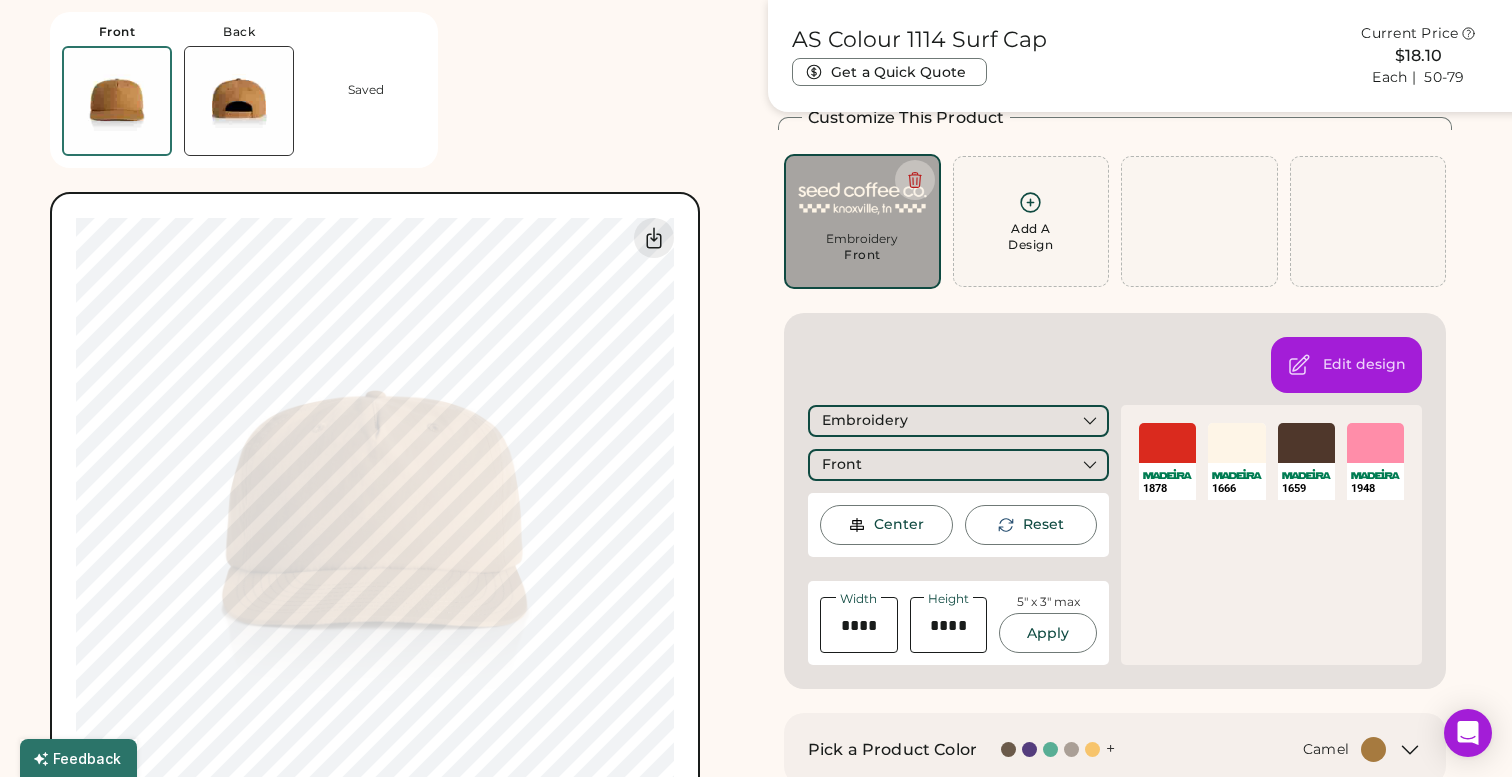 type on "****" 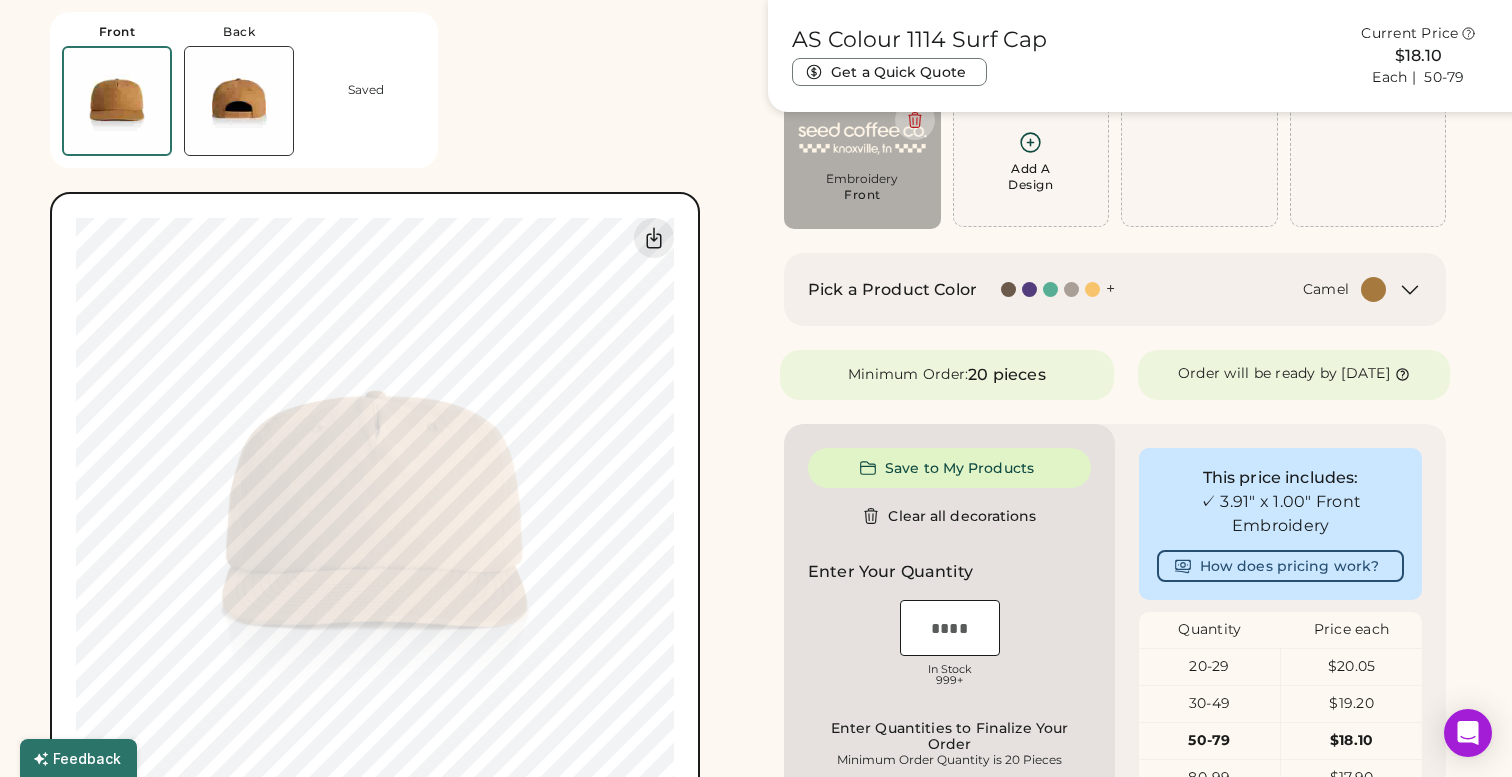scroll, scrollTop: 188, scrollLeft: 0, axis: vertical 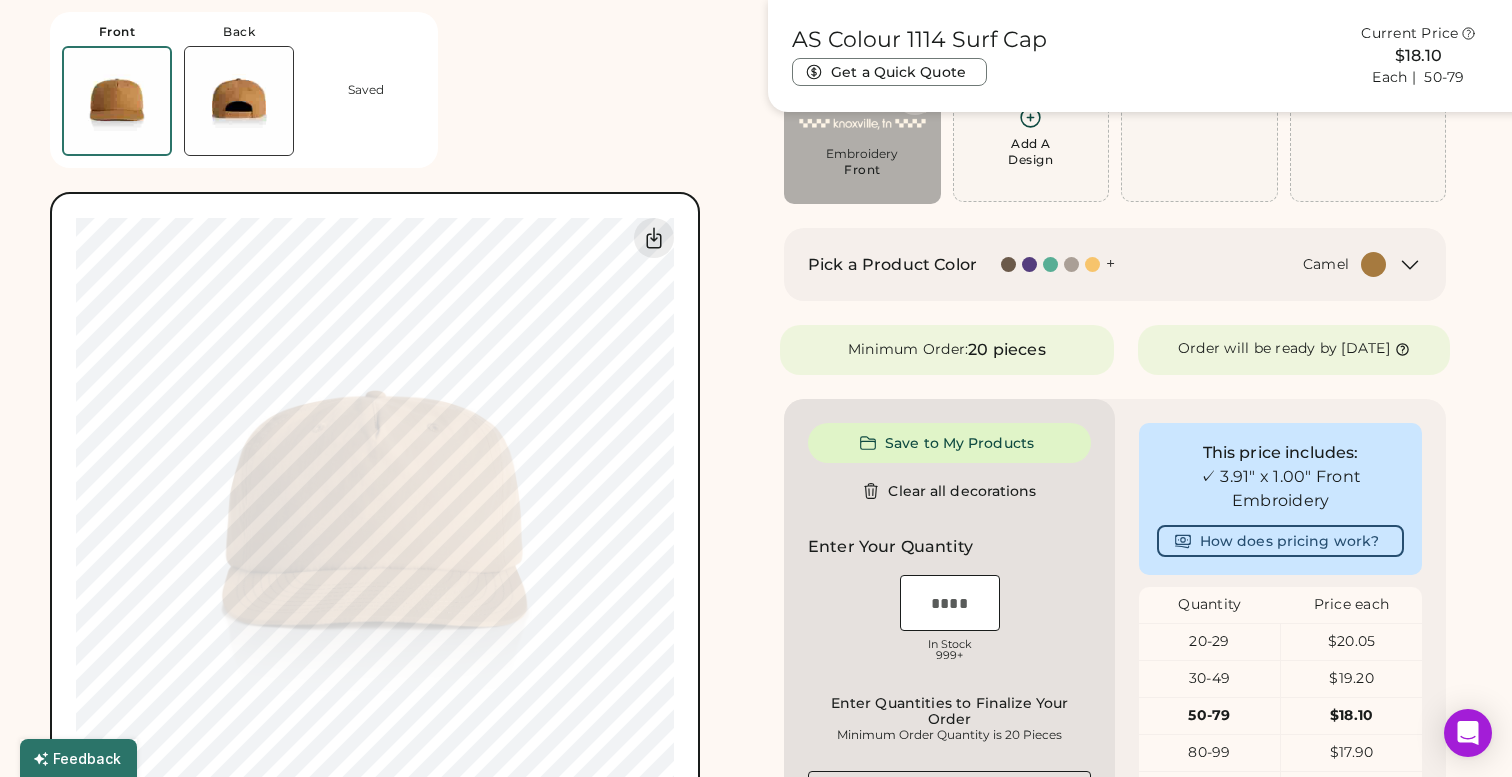 type on "****" 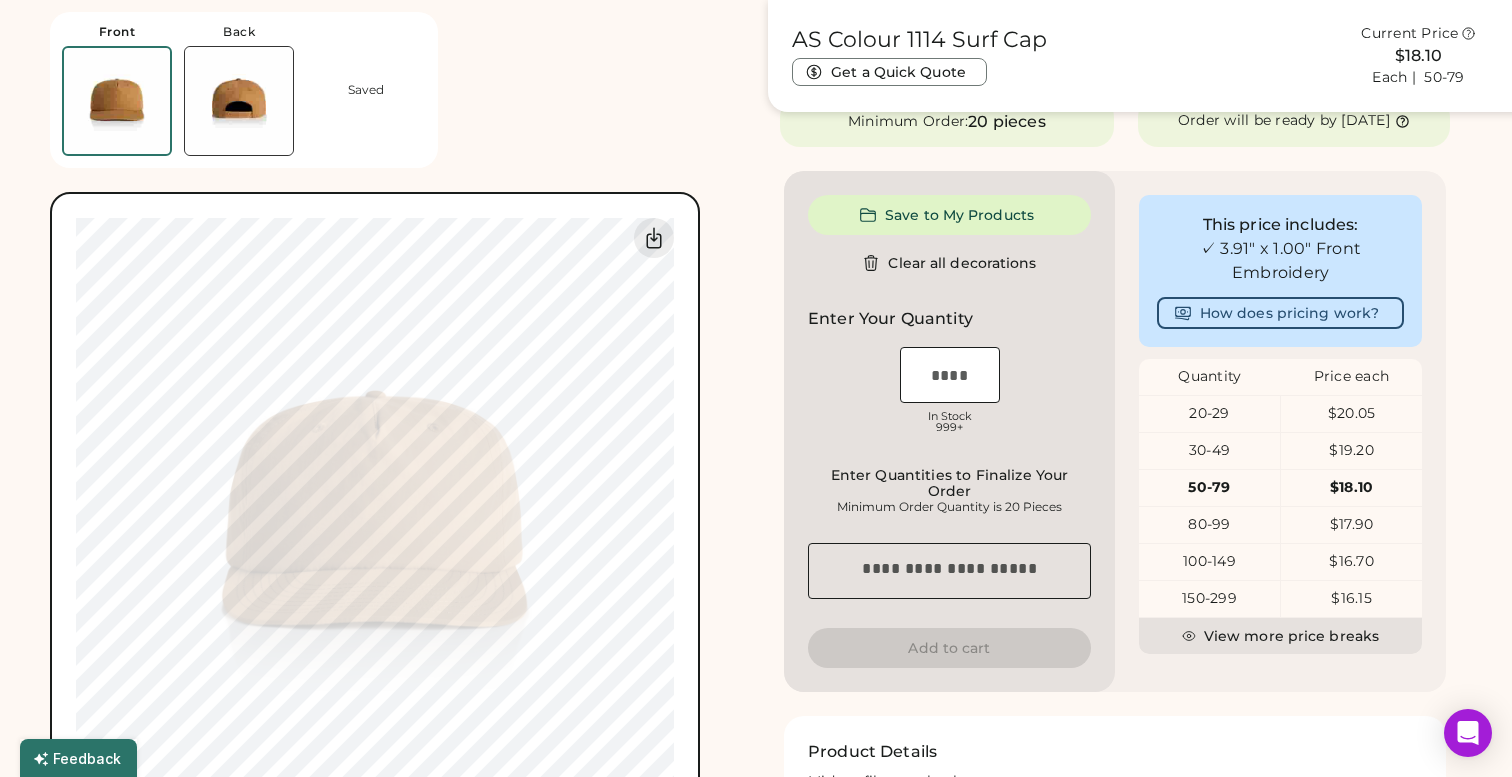 scroll, scrollTop: 421, scrollLeft: 0, axis: vertical 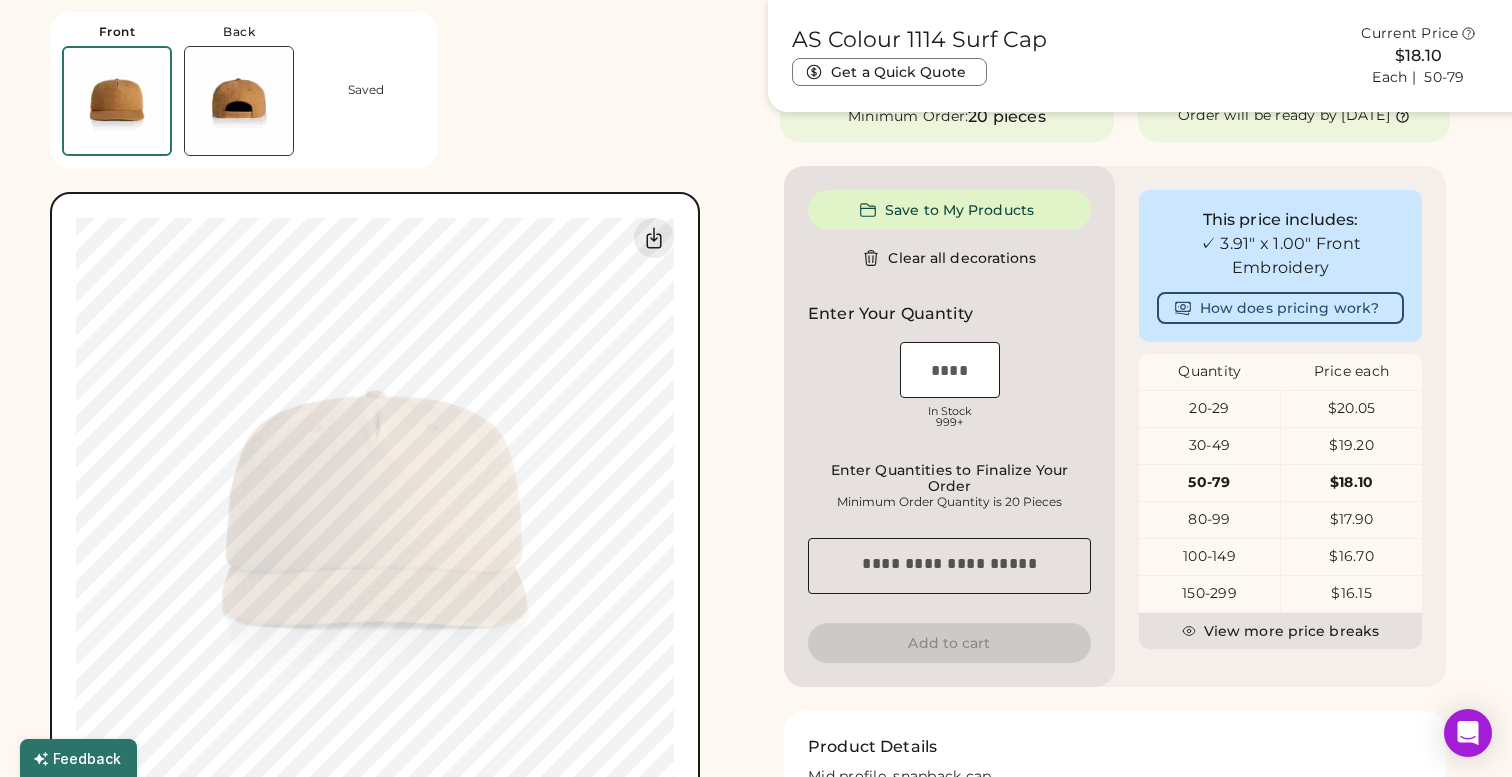 click at bounding box center (239, 101) 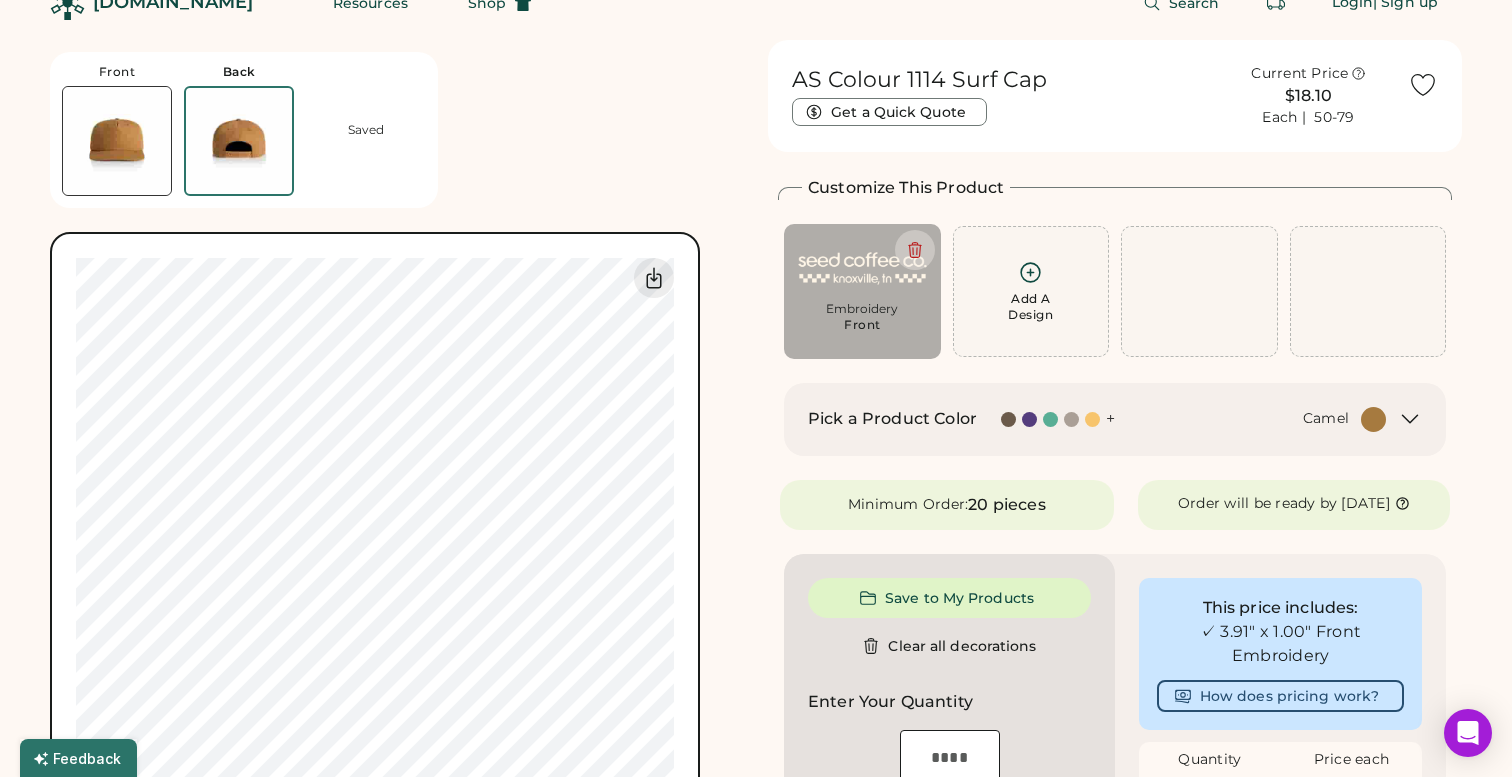 click at bounding box center (117, 141) 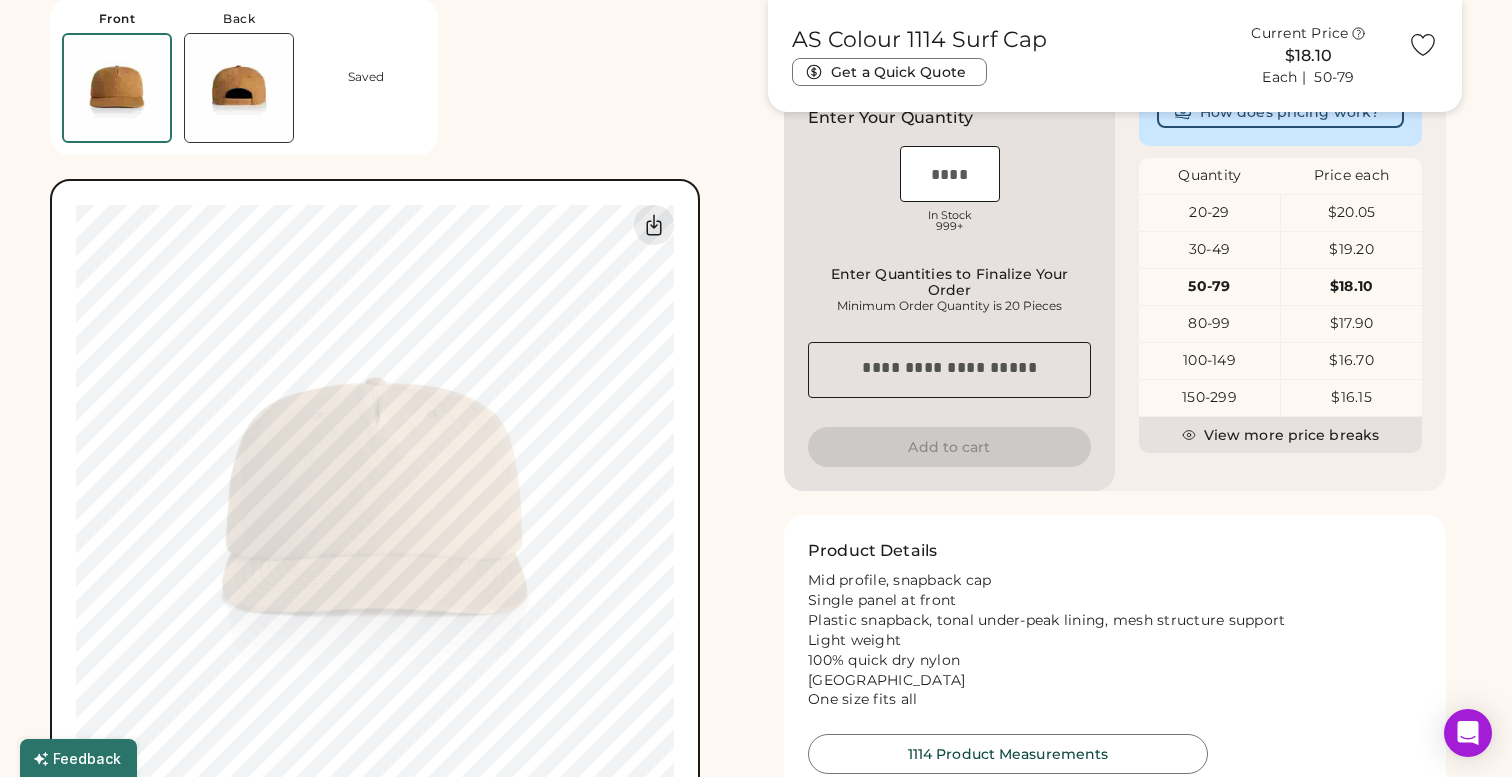 scroll, scrollTop: 601, scrollLeft: 0, axis: vertical 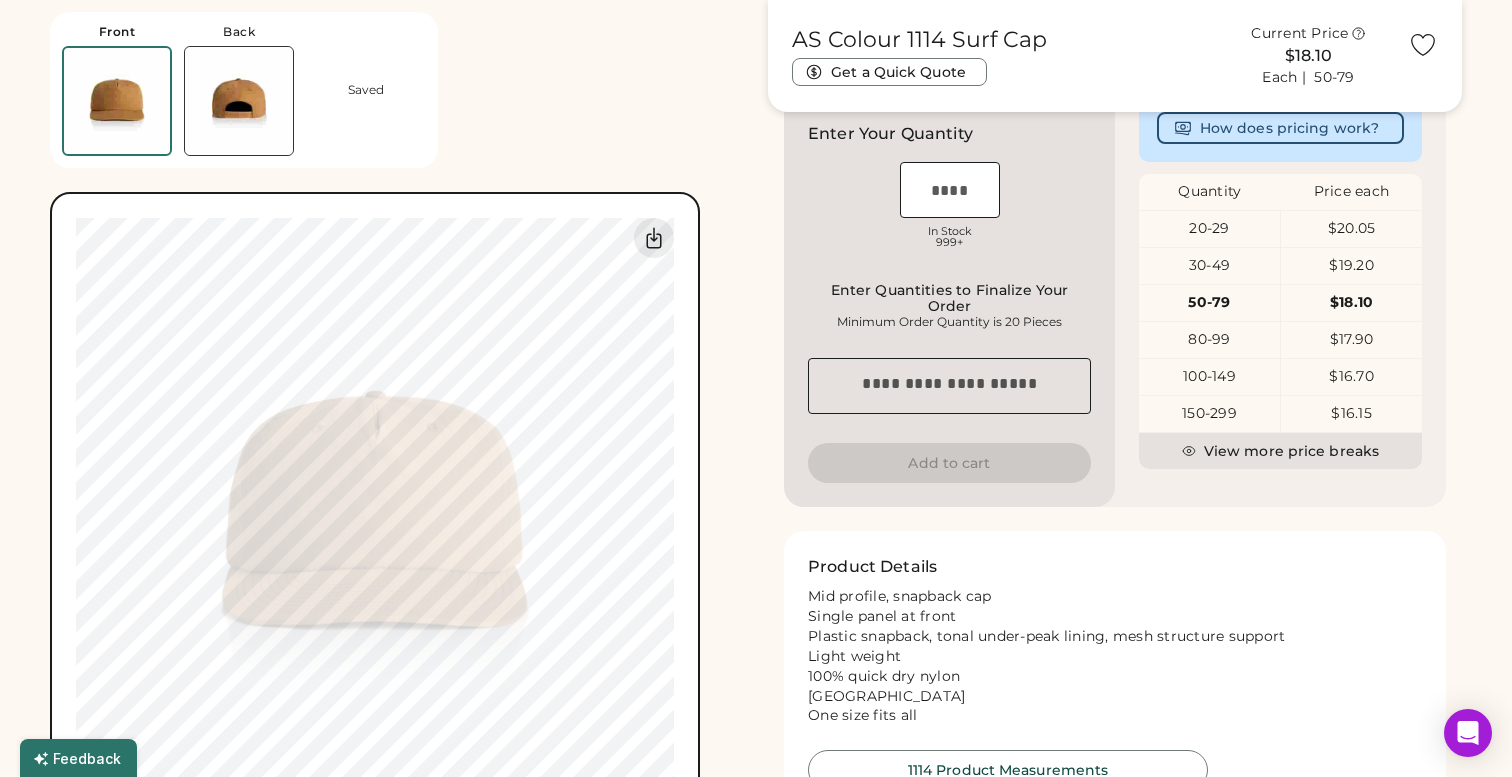 click at bounding box center [239, 101] 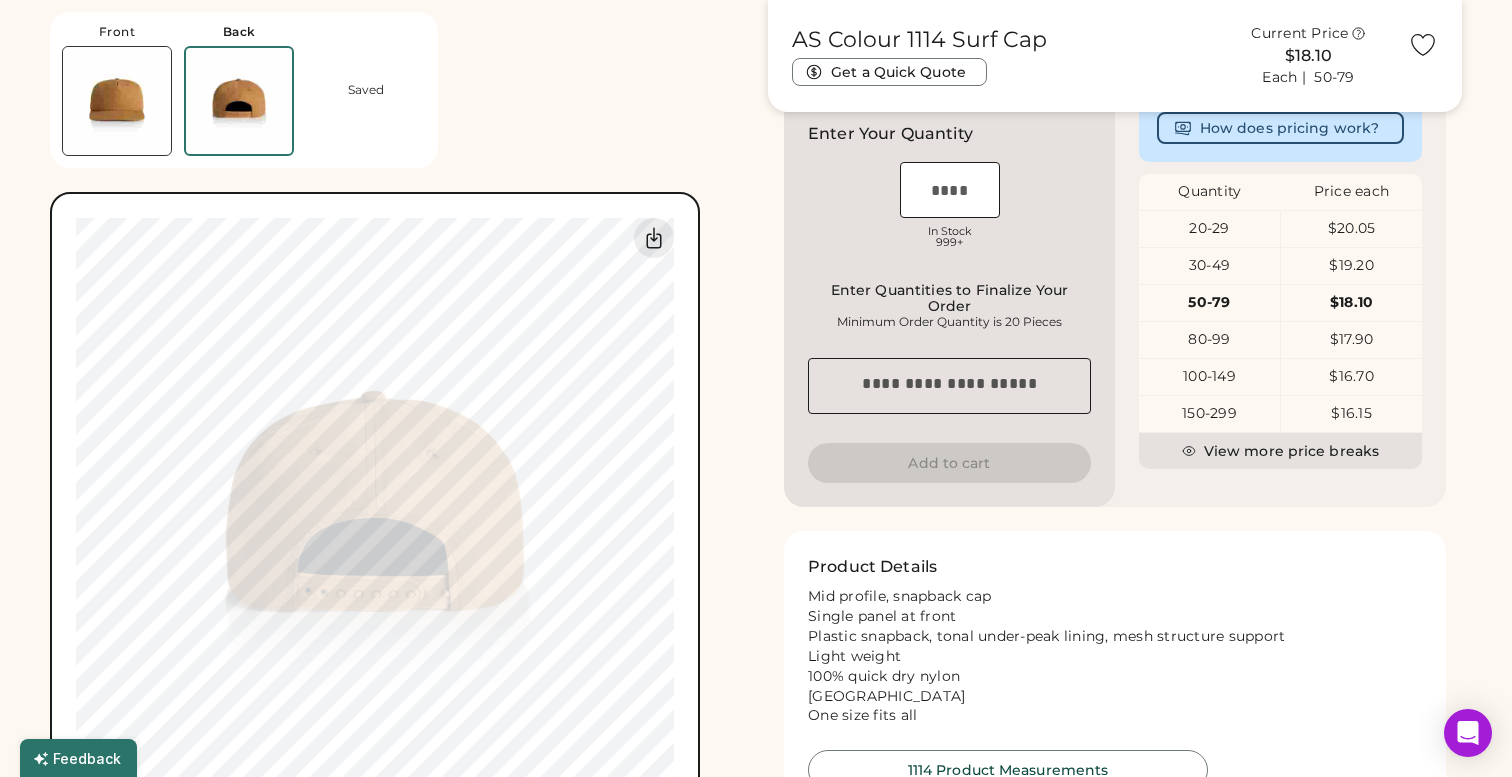 click at bounding box center (117, 101) 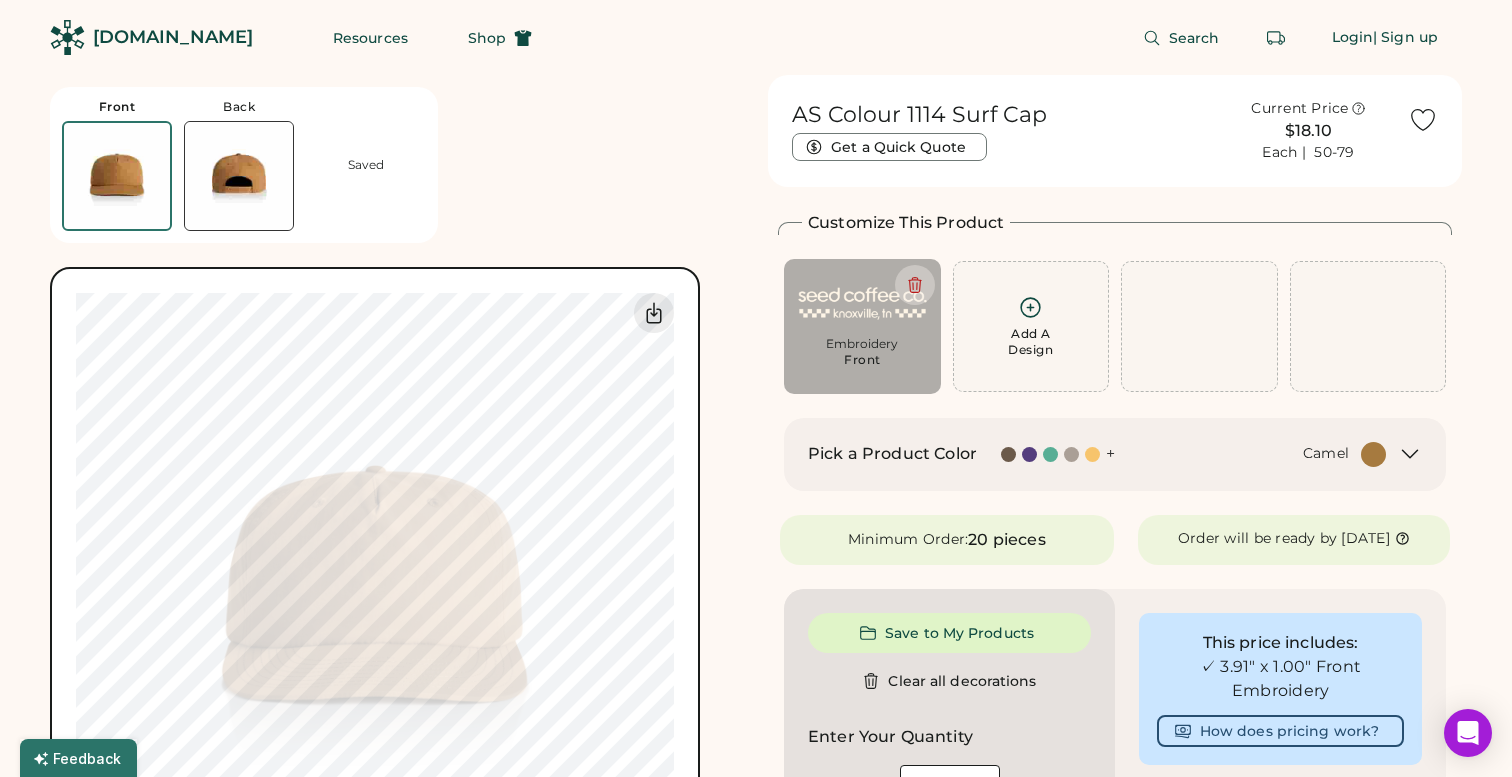 scroll, scrollTop: 0, scrollLeft: 0, axis: both 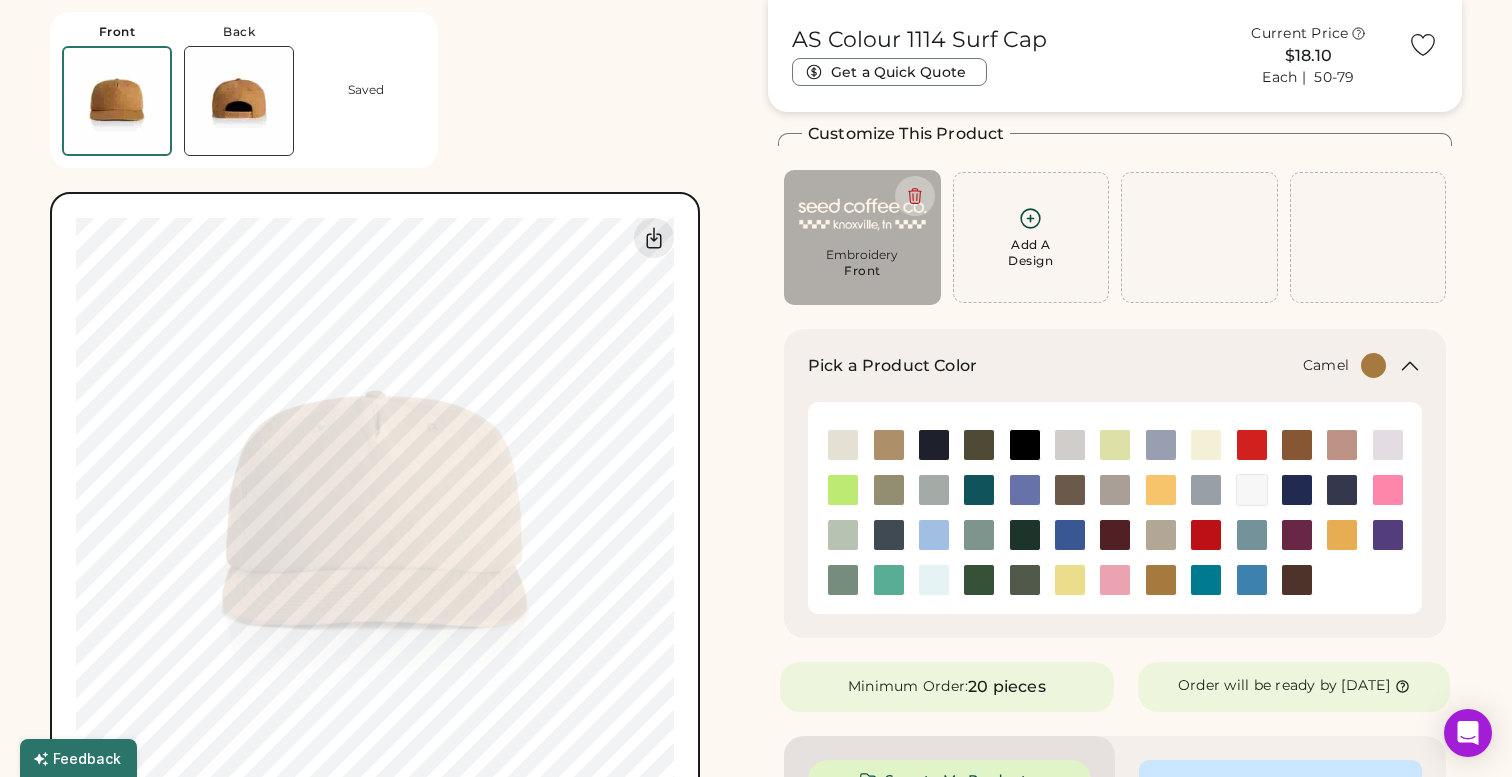 click 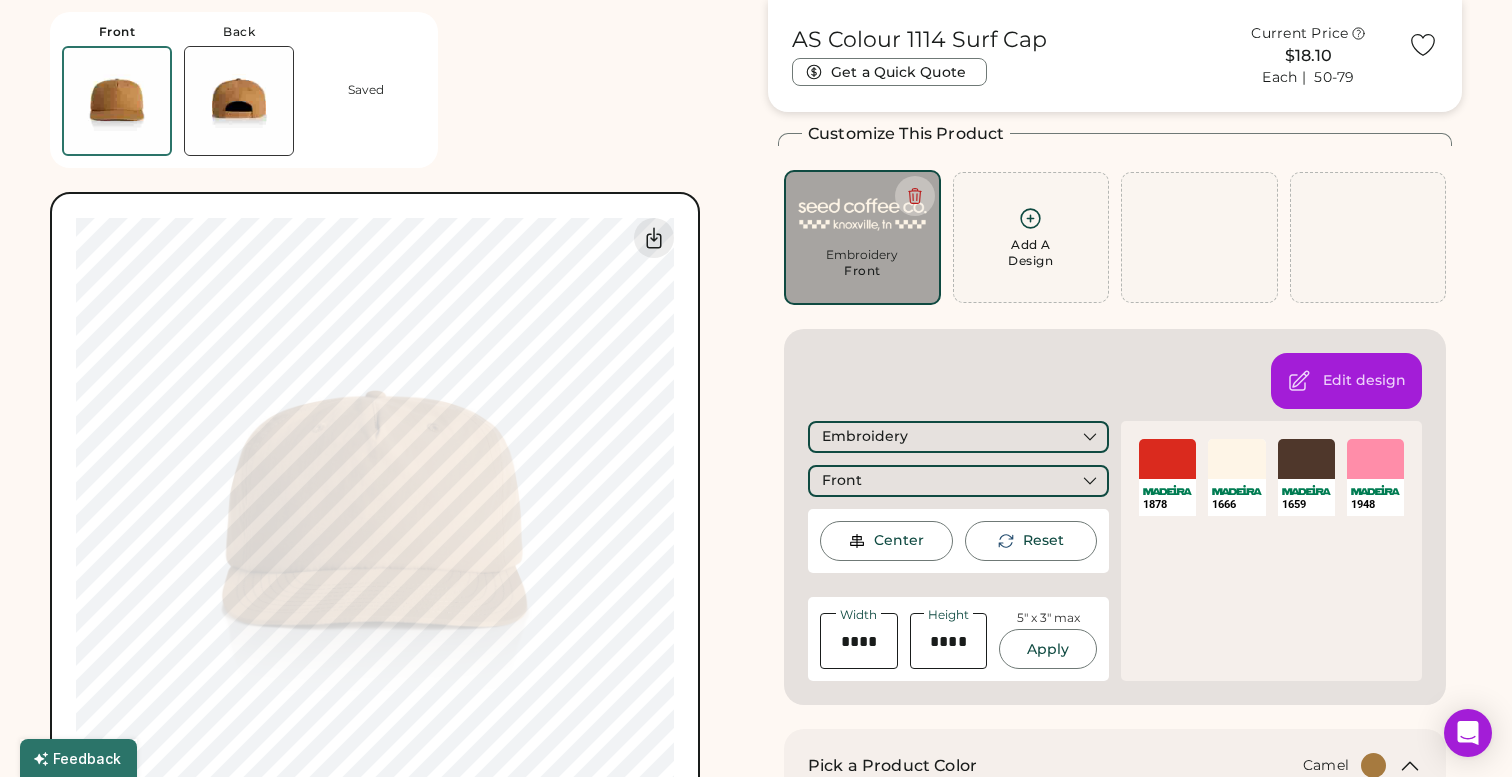 click on "SELECT
A COLOR" at bounding box center (1306, 459) 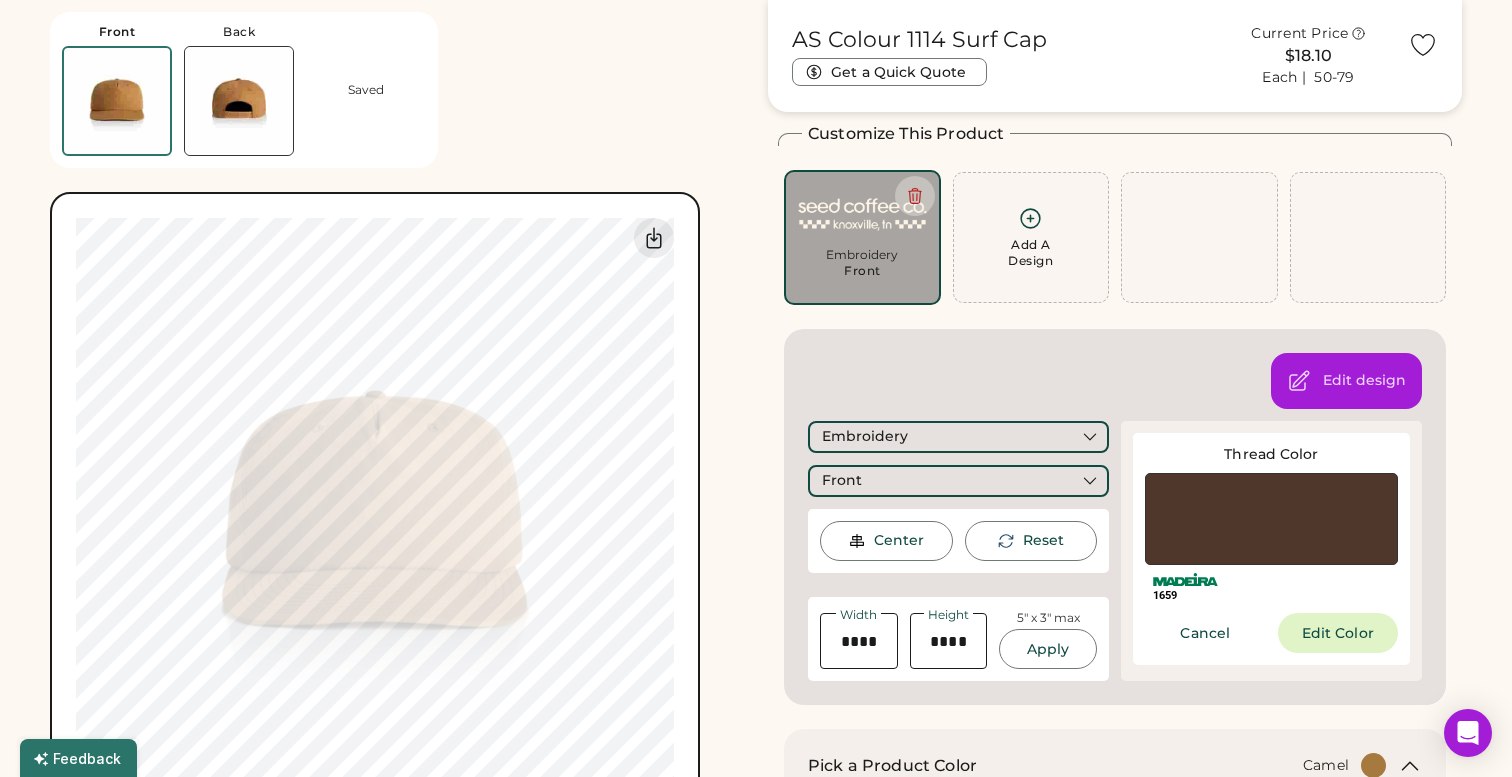 click at bounding box center [1271, 519] 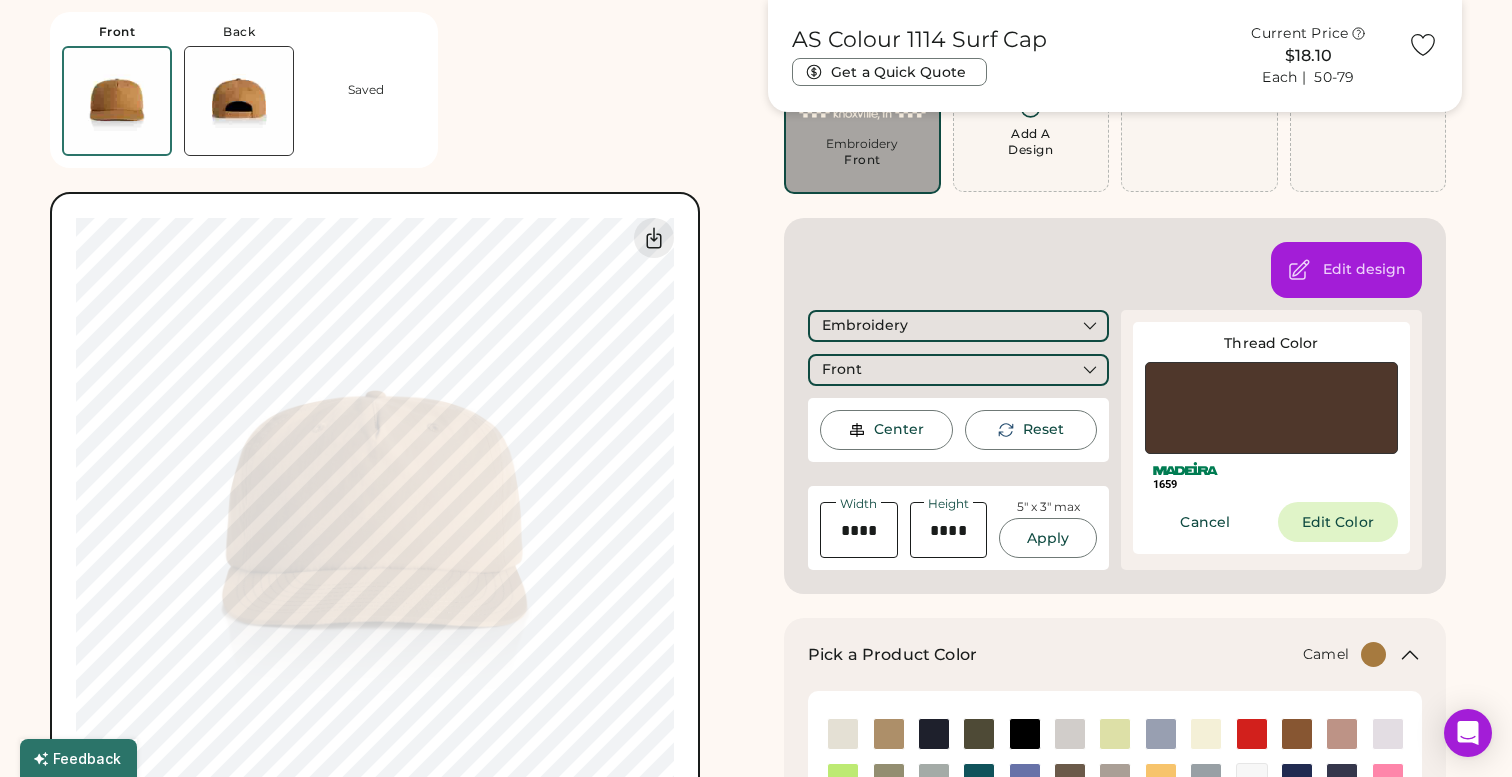 scroll, scrollTop: 211, scrollLeft: 0, axis: vertical 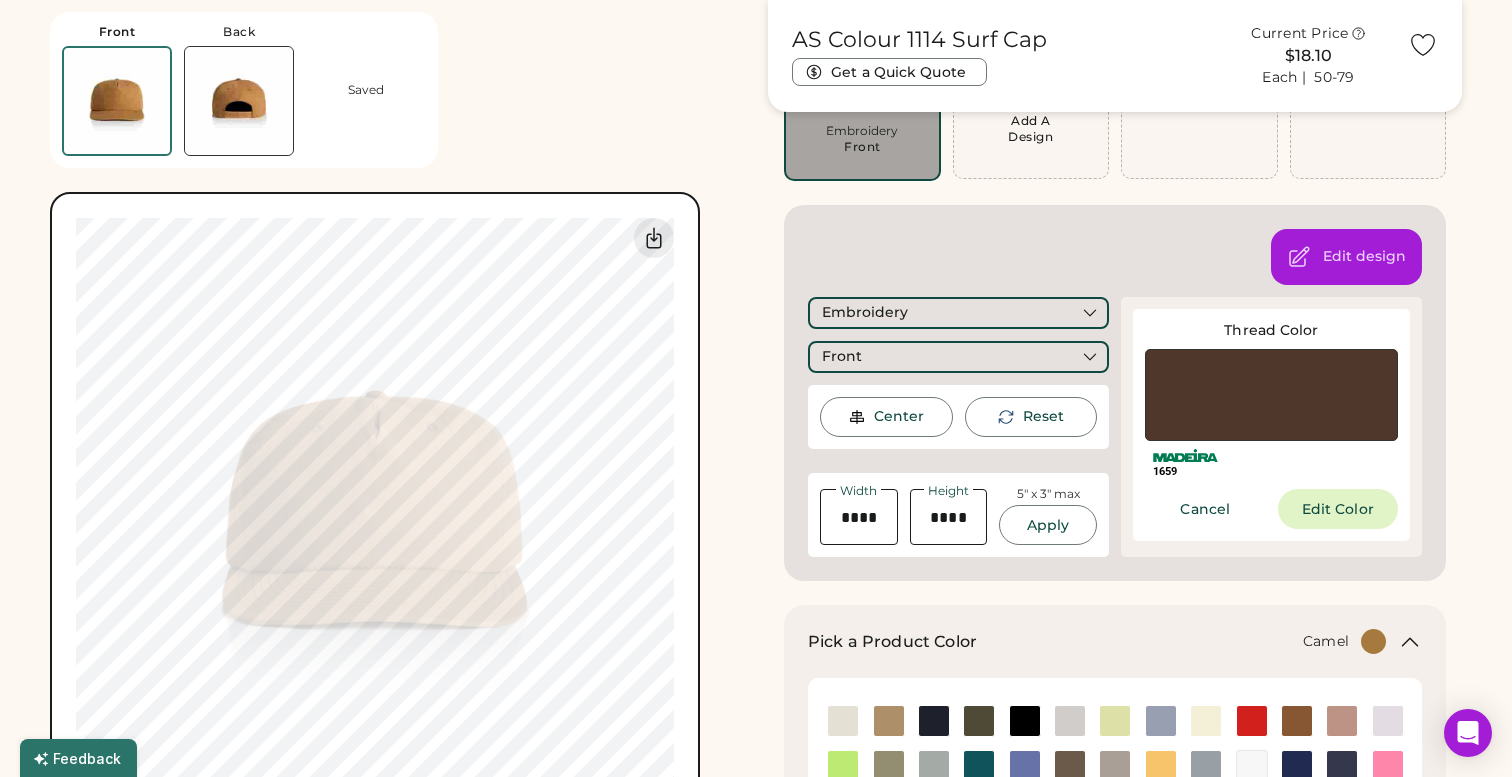 click at bounding box center [1271, 395] 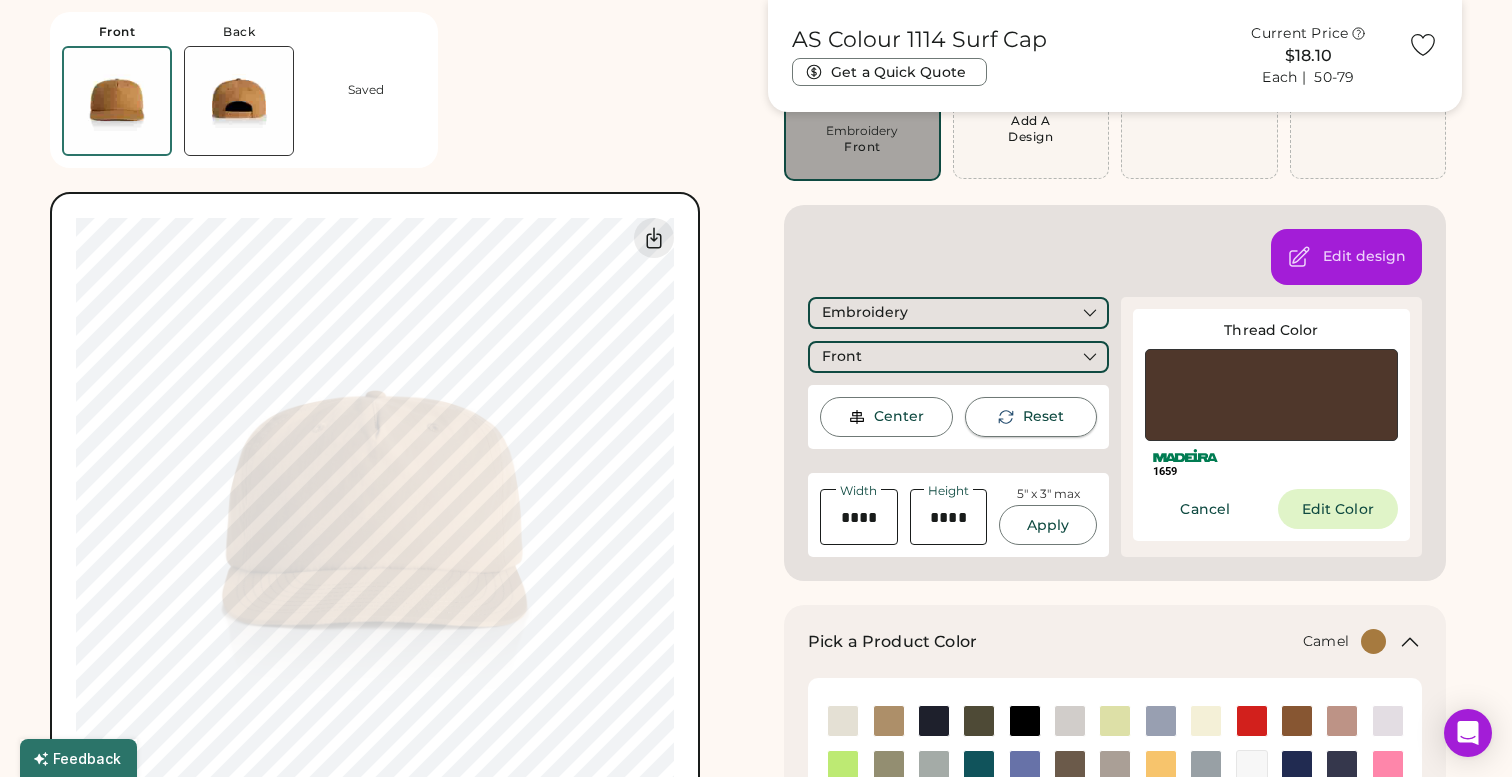 click on "Reset" at bounding box center (1043, 417) 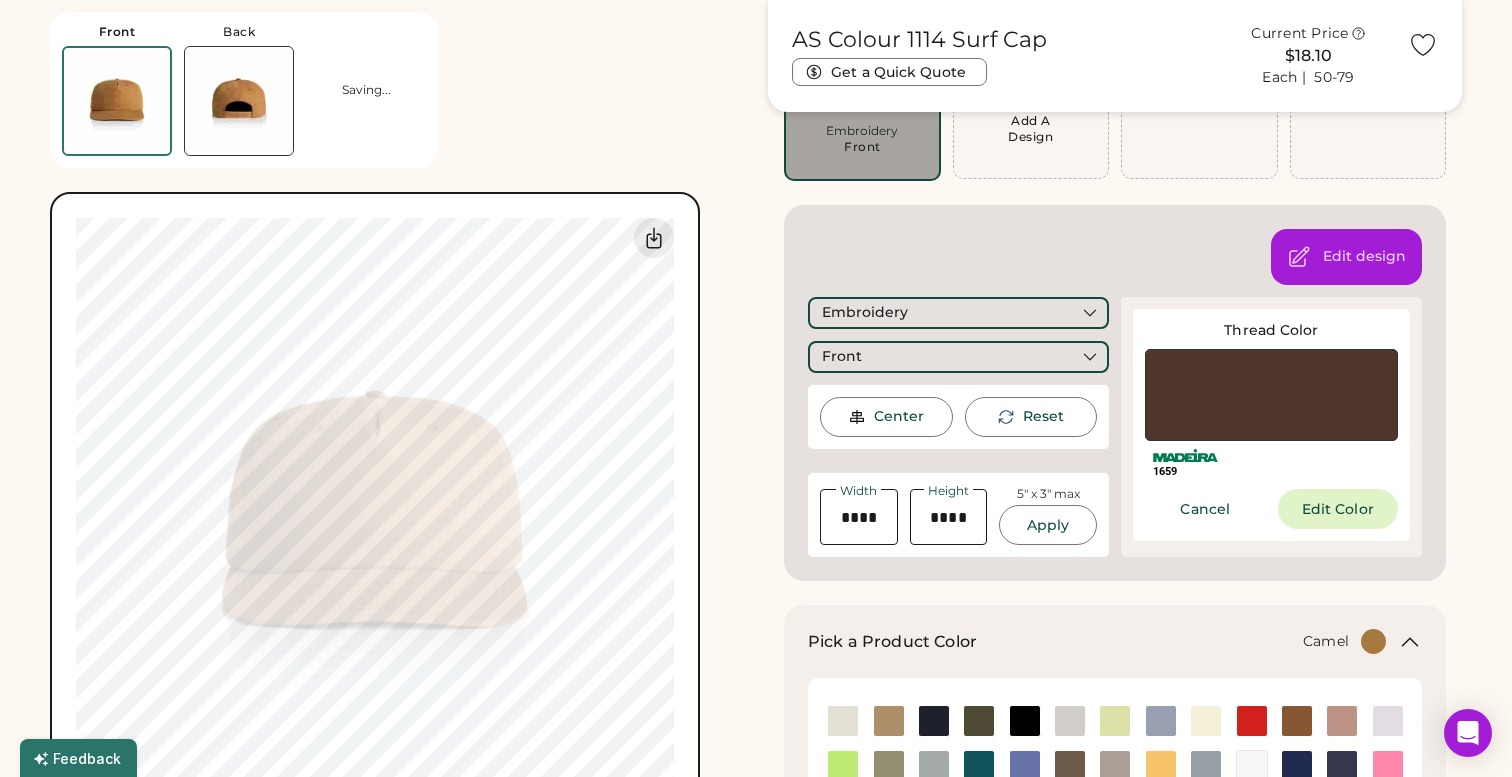 click at bounding box center (1271, 395) 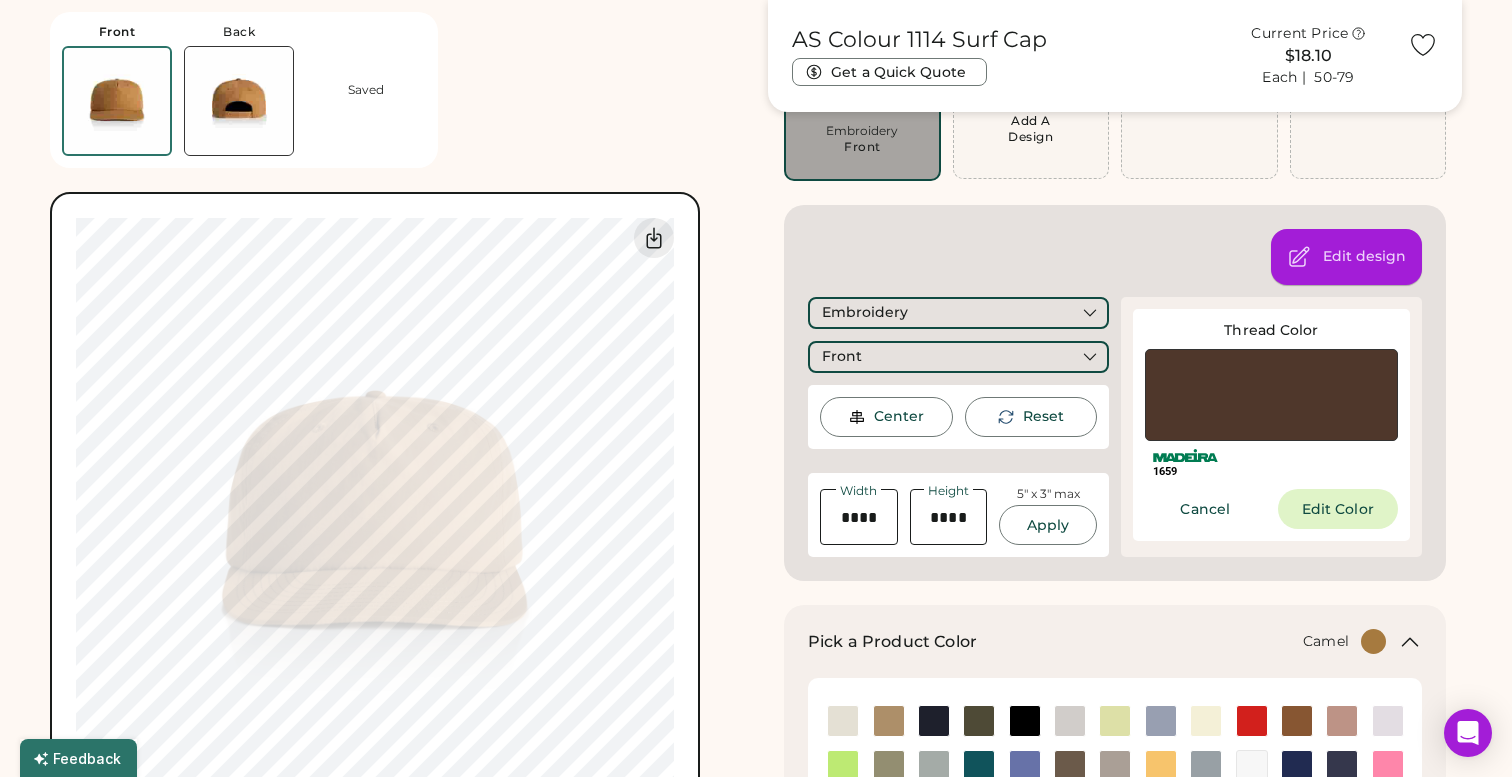 click on "Edit design" at bounding box center (1364, 257) 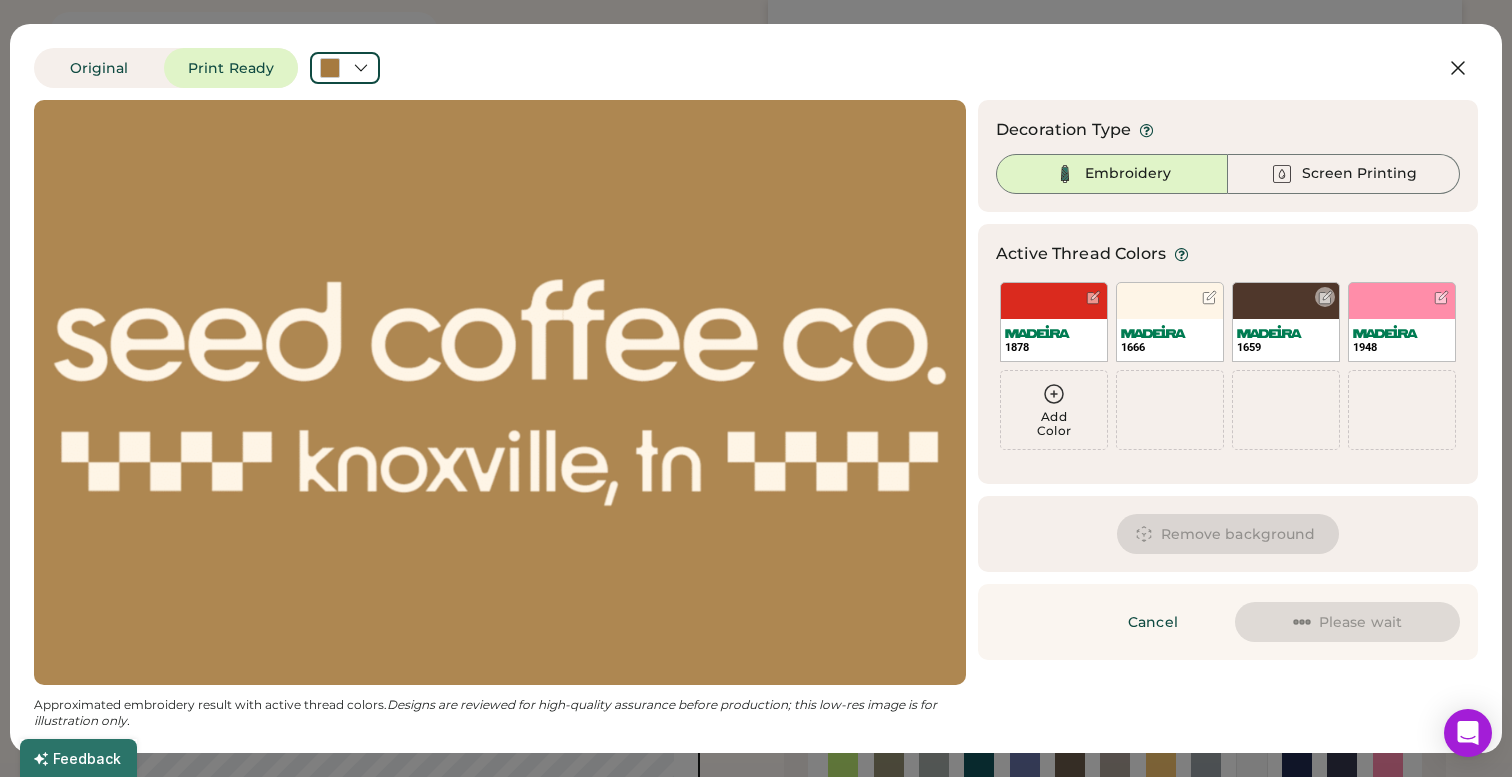 click on "1659" at bounding box center (1286, 322) 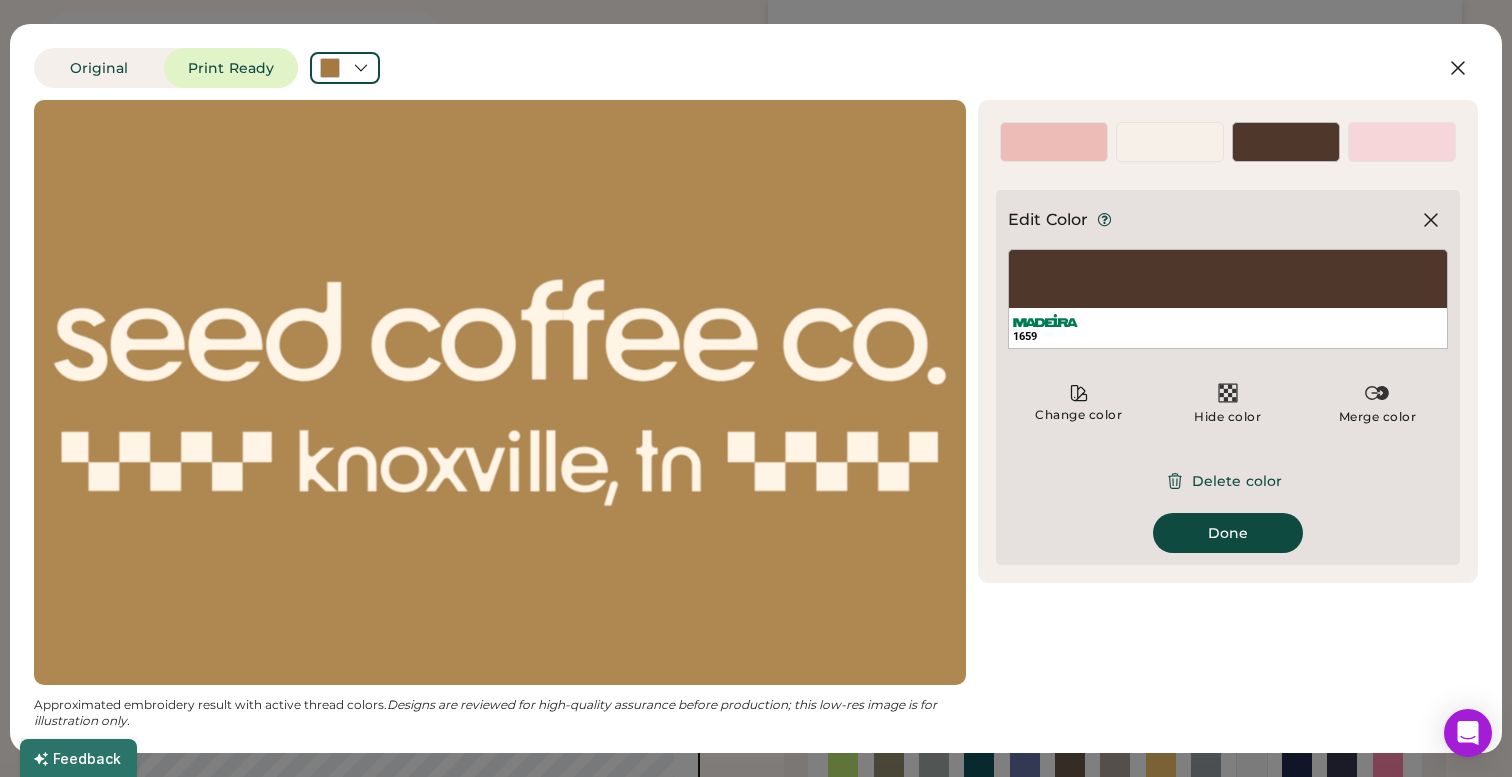 click on "1659" at bounding box center [1228, 299] 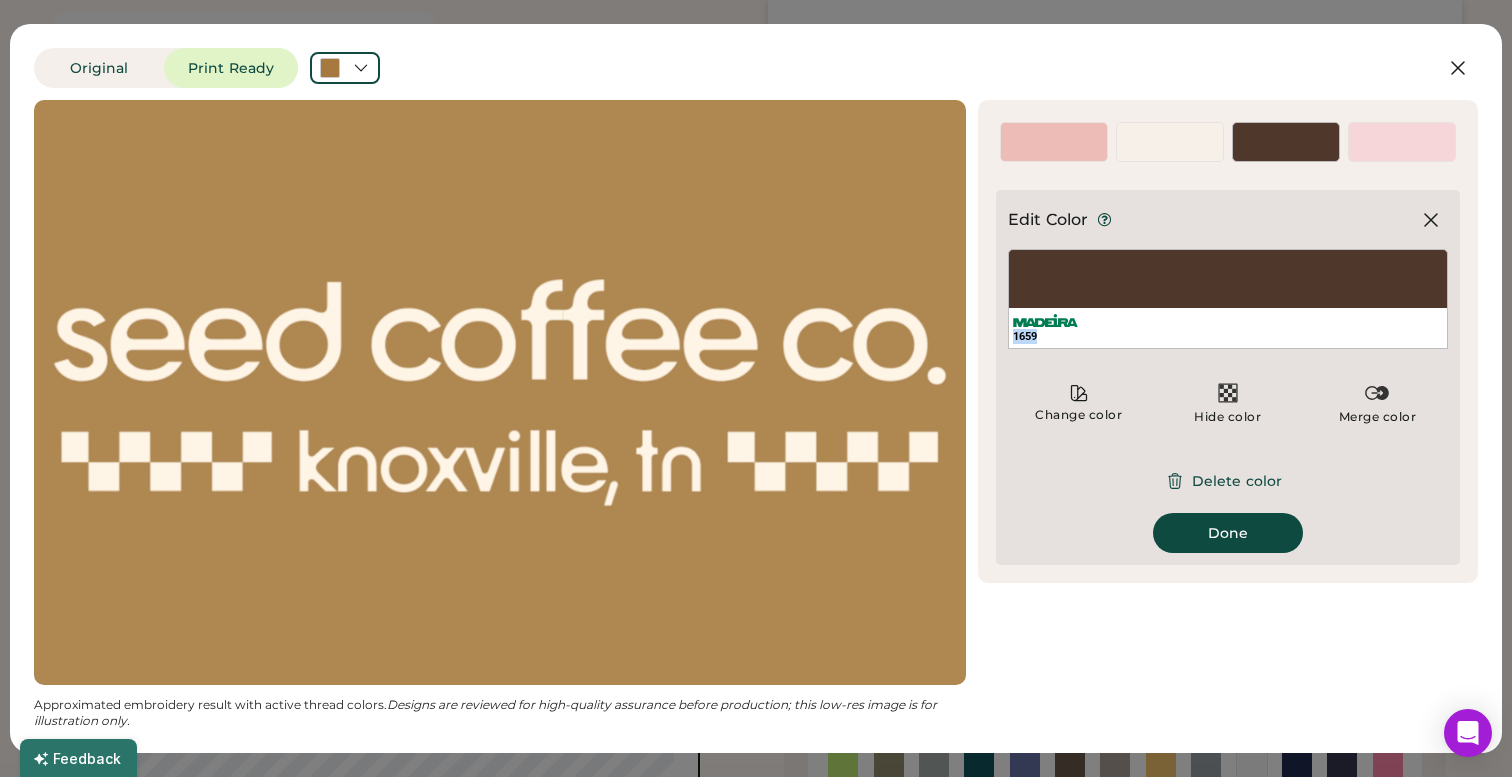 click on "1659" at bounding box center (1228, 299) 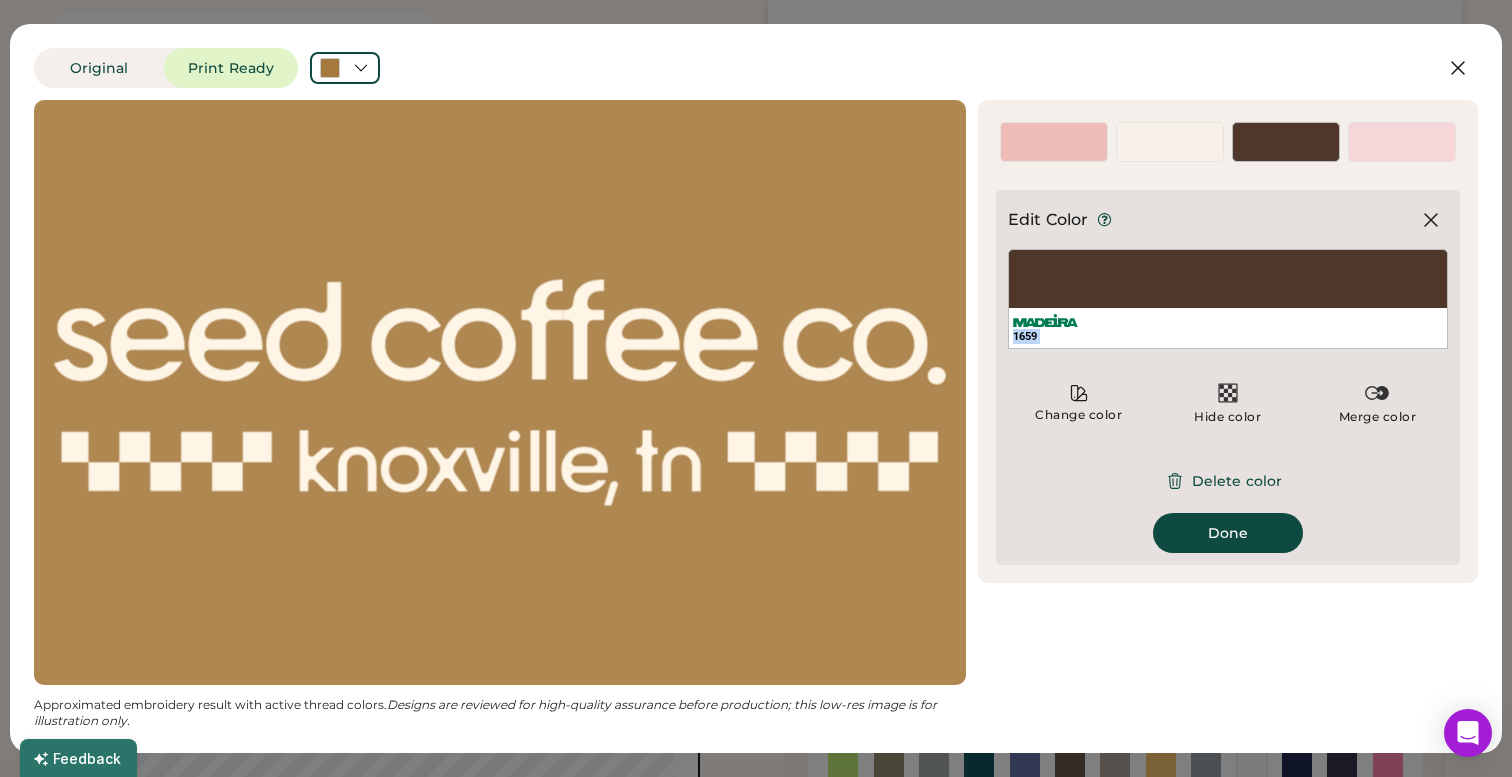 click on "1659" at bounding box center [1228, 299] 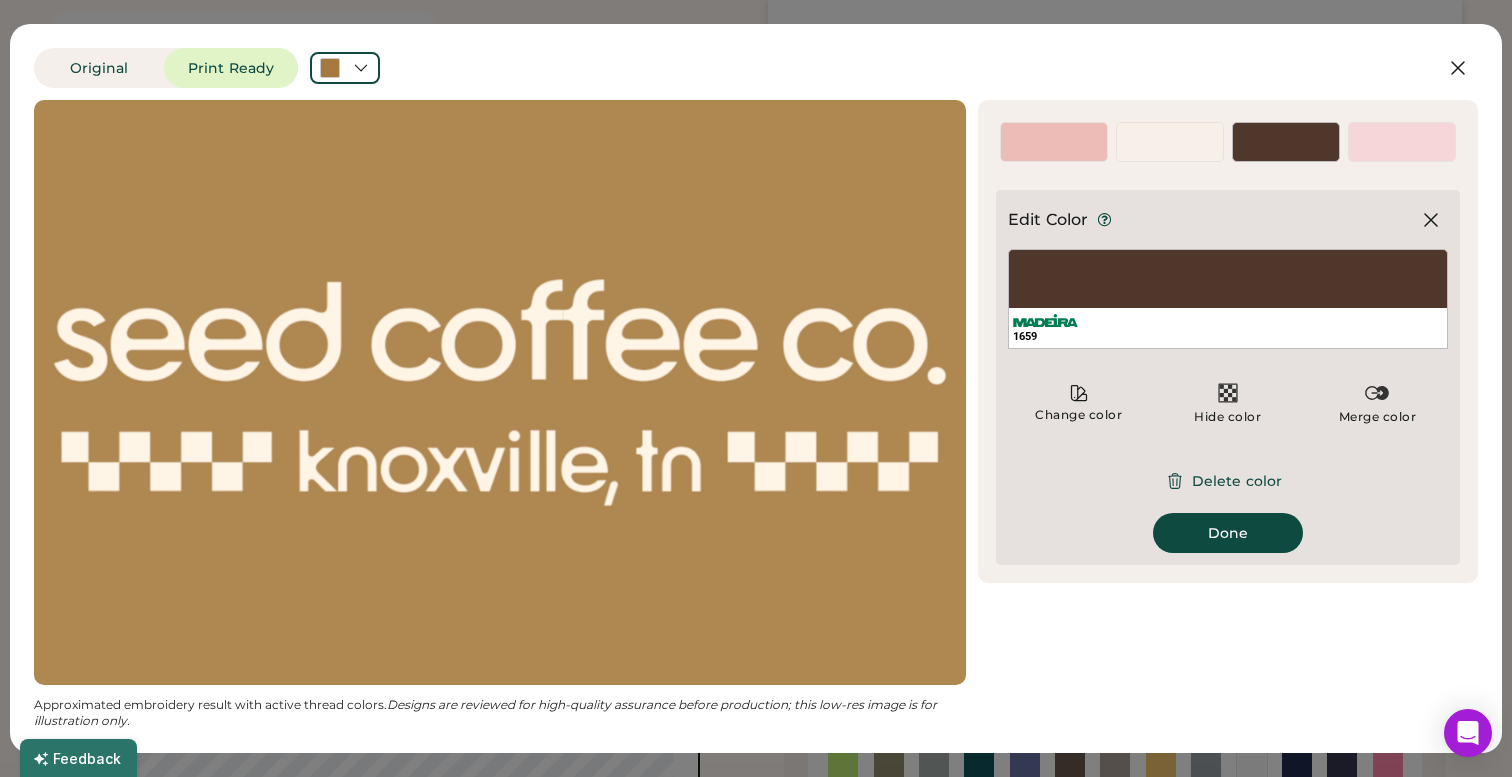 click on "1659" at bounding box center [1286, 152] 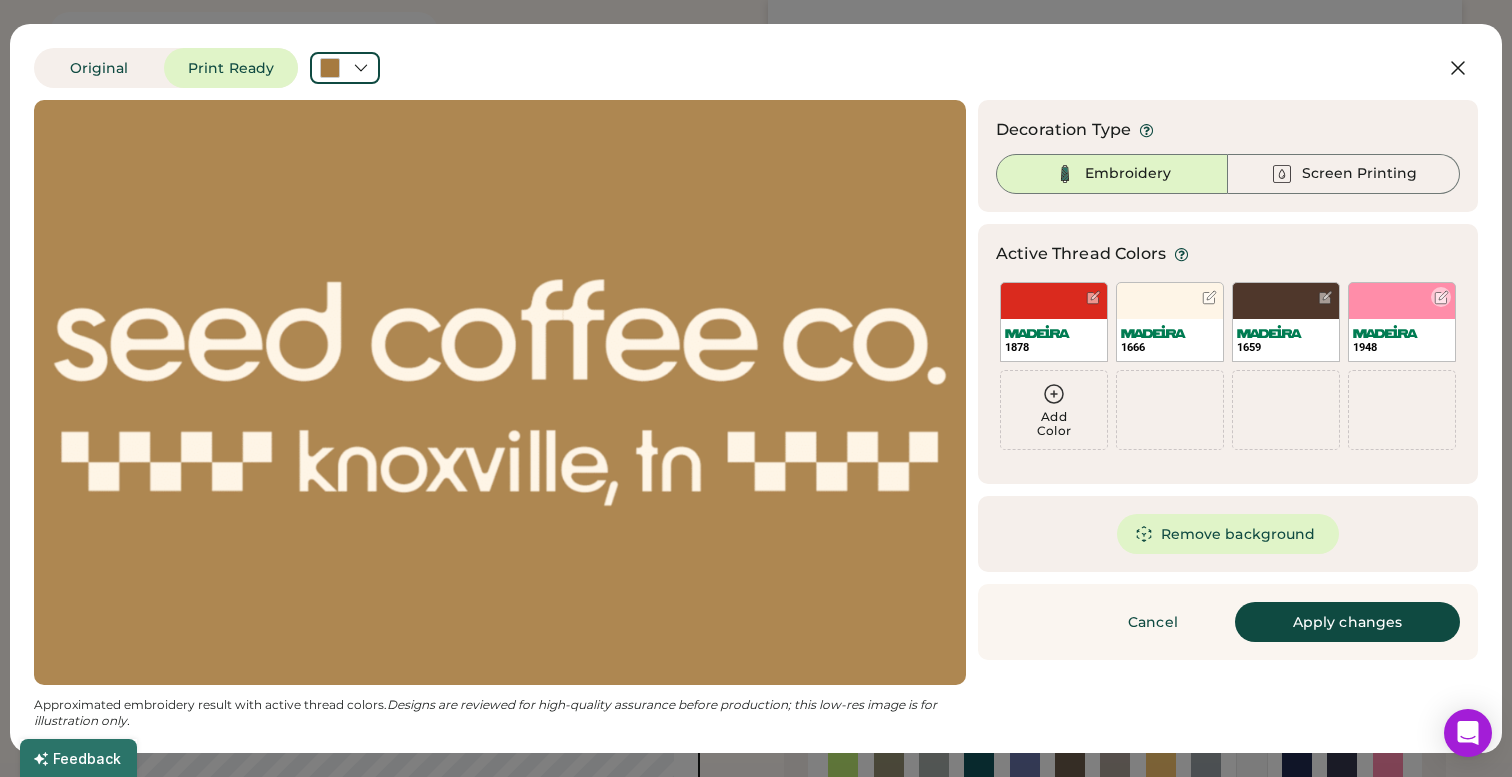 click on "1948" at bounding box center (1402, 322) 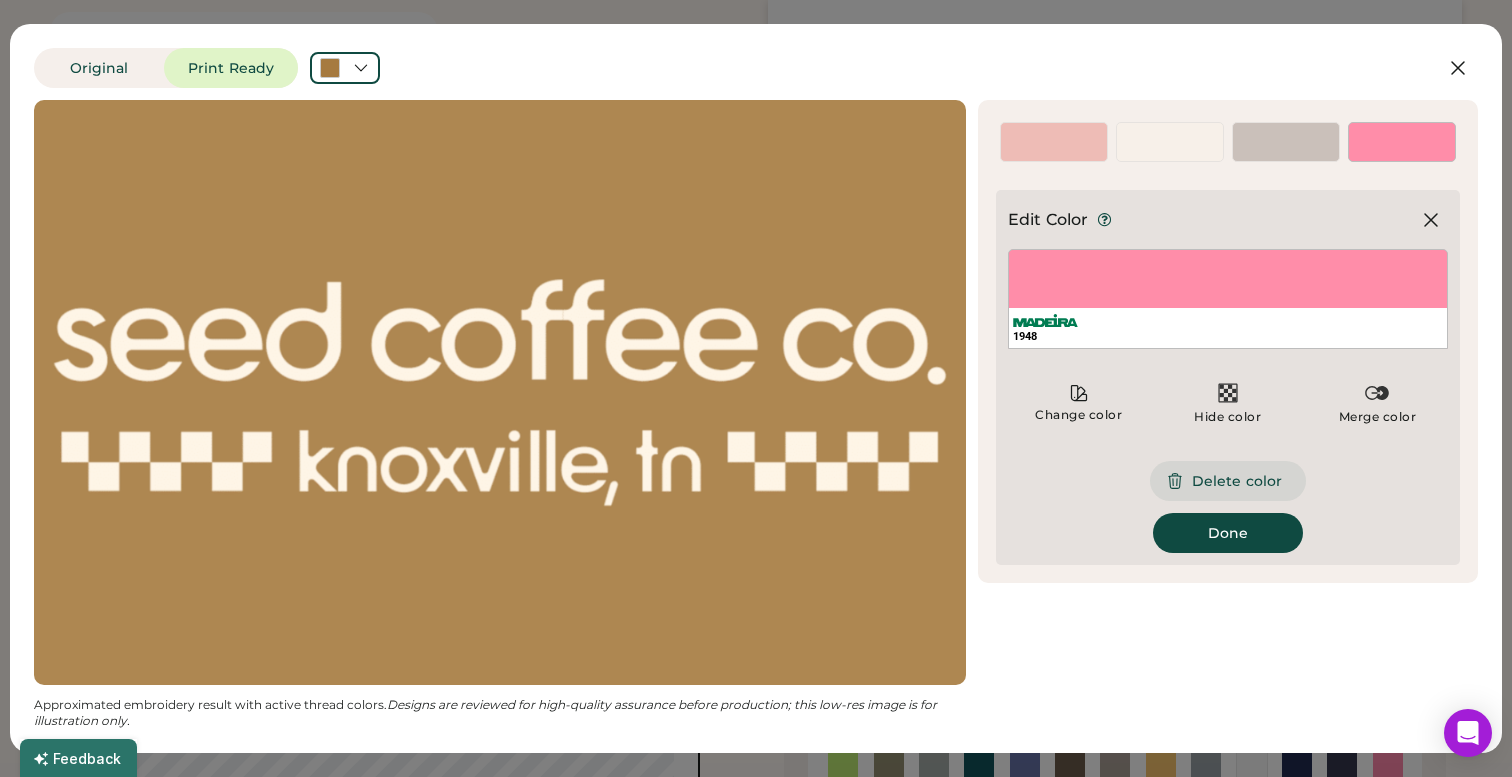 click on "Delete color" at bounding box center (1228, 481) 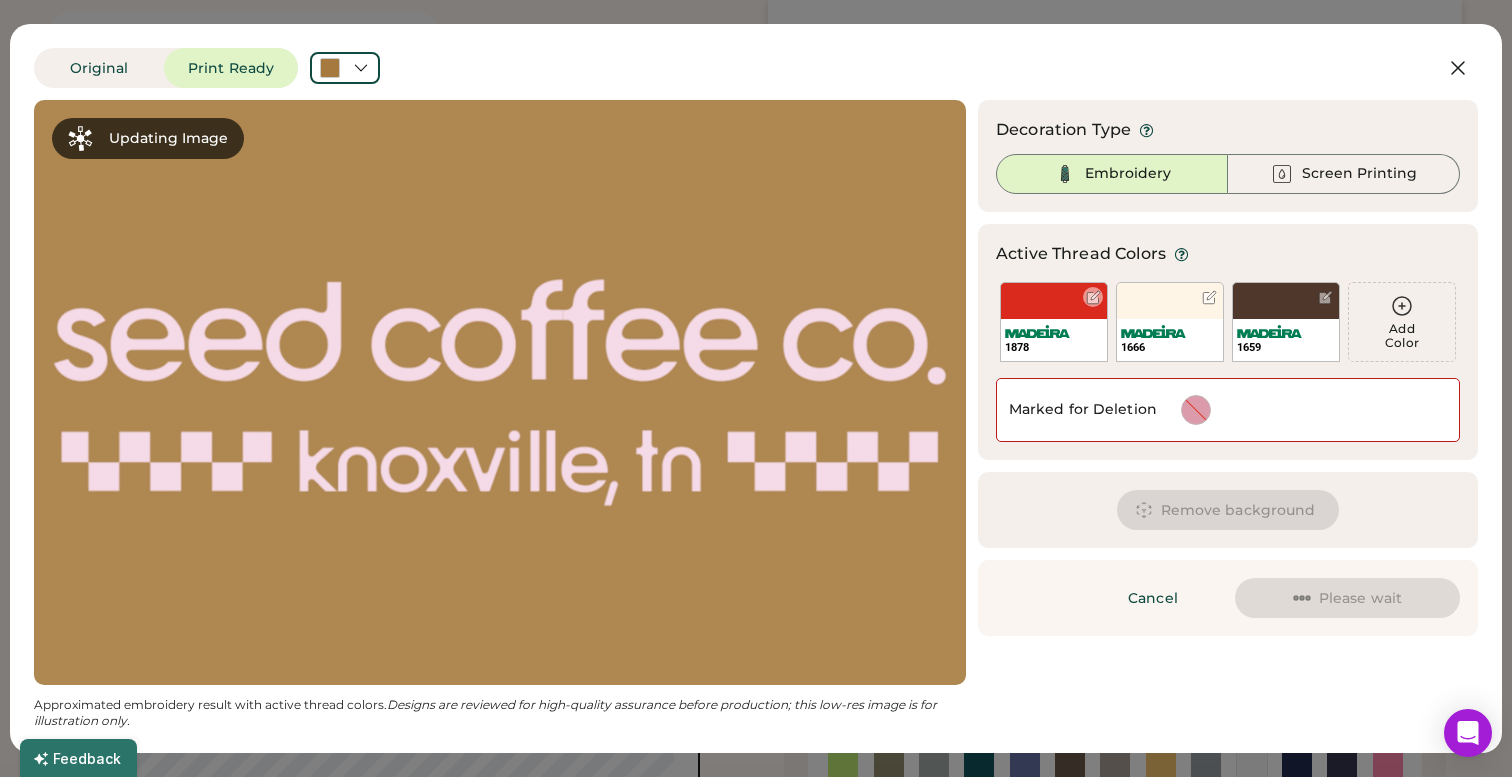 click on "1878" at bounding box center (1054, 340) 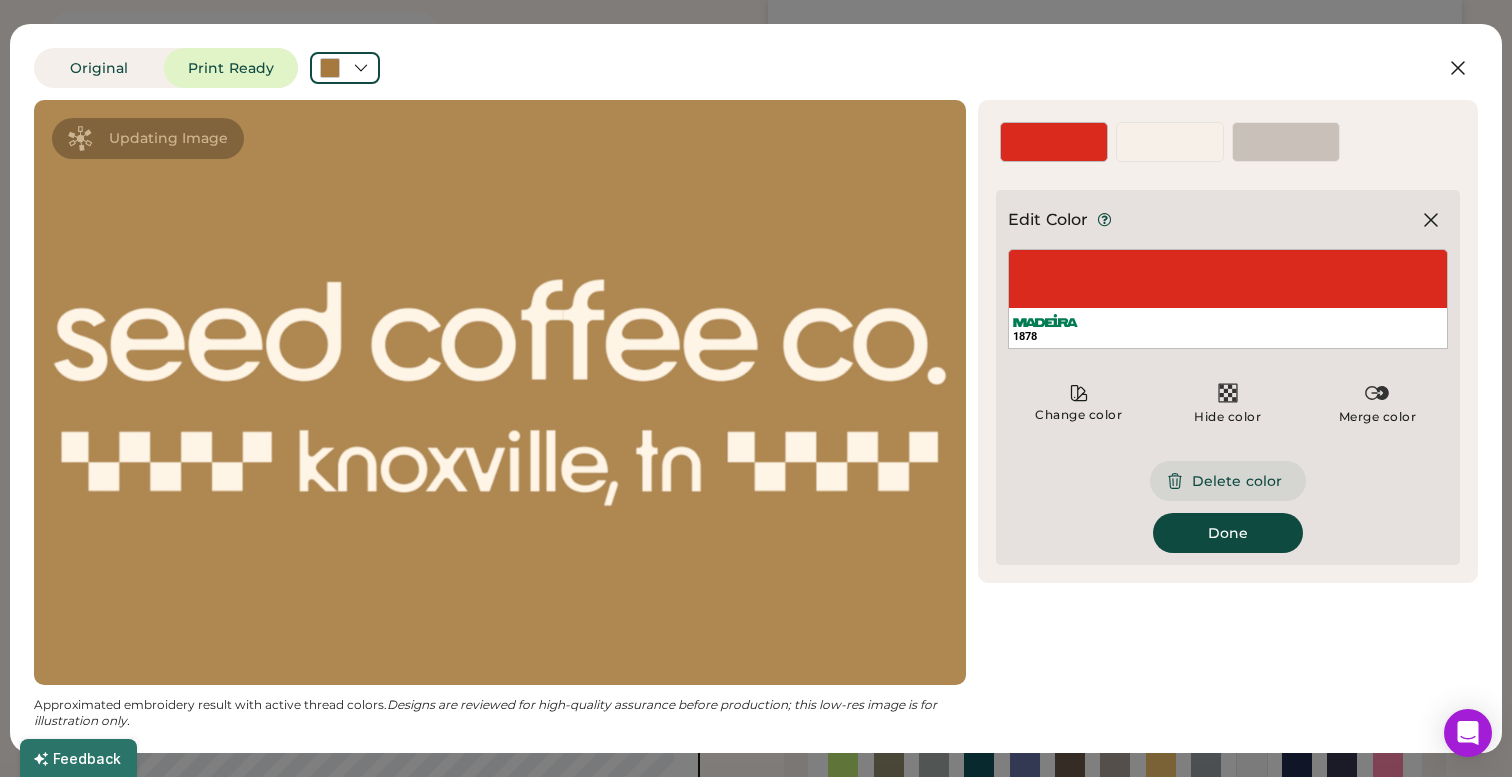 click on "Delete color" at bounding box center [1228, 481] 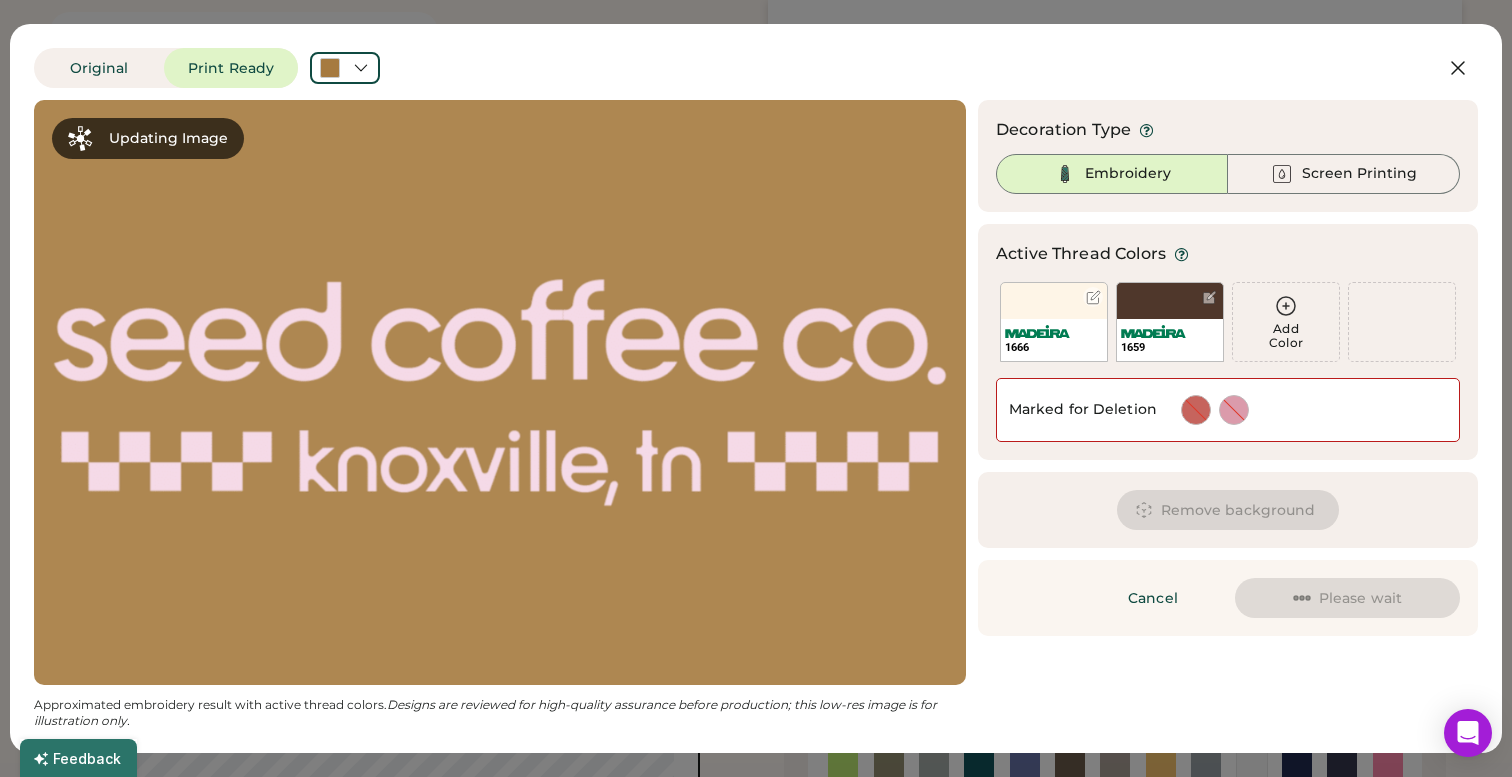 click on "1666" at bounding box center (1054, 347) 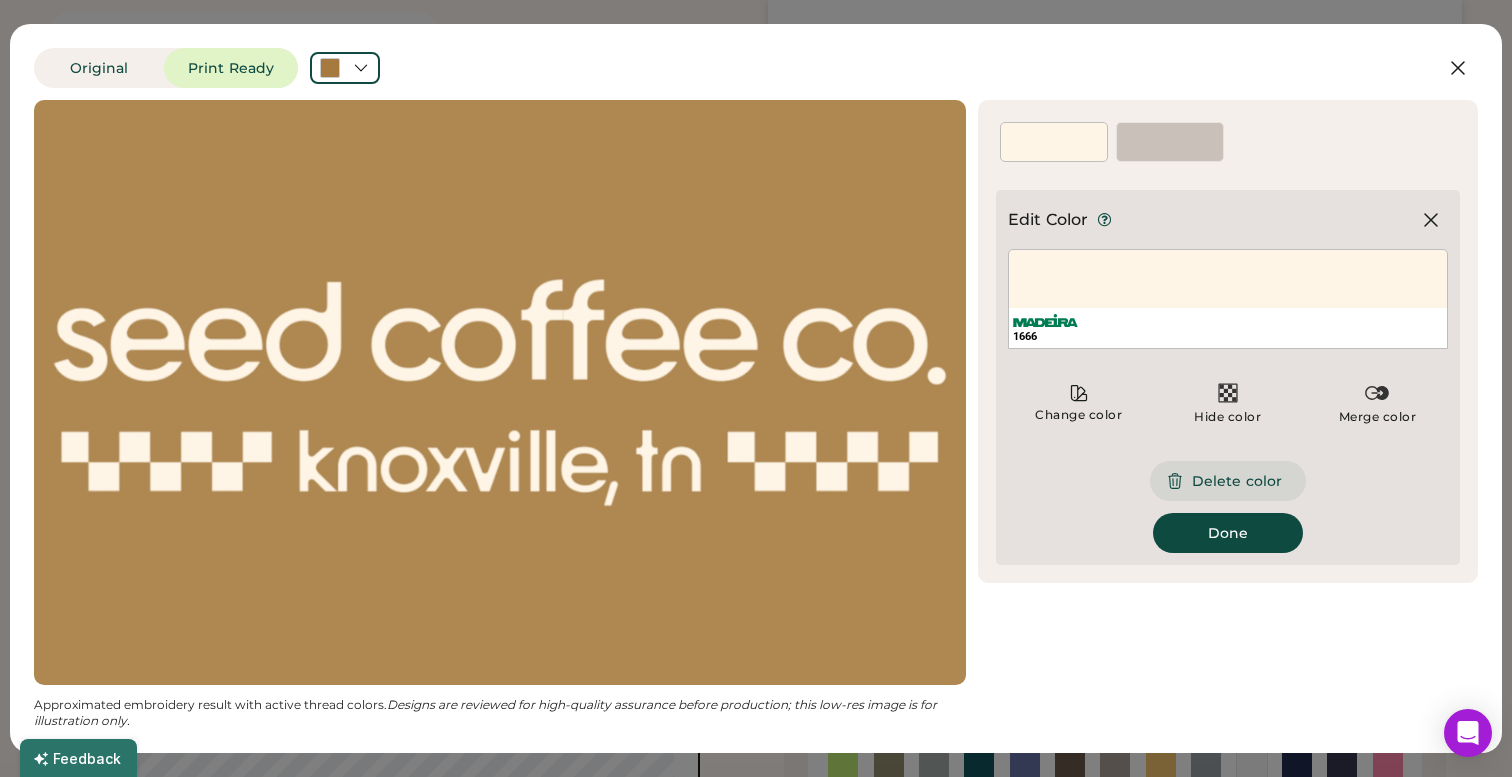 click on "Delete color" at bounding box center (1228, 481) 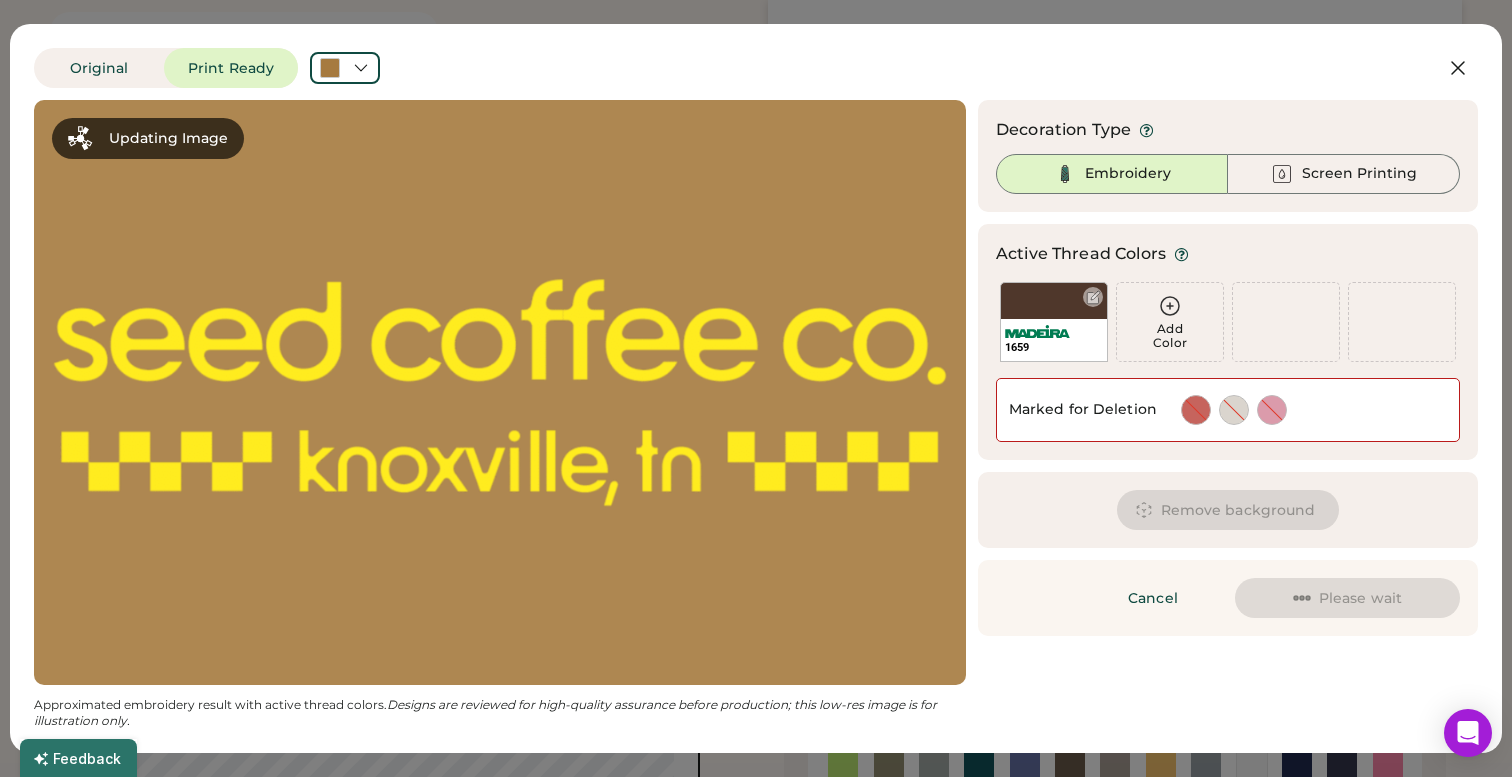 click on "1659" at bounding box center [1054, 322] 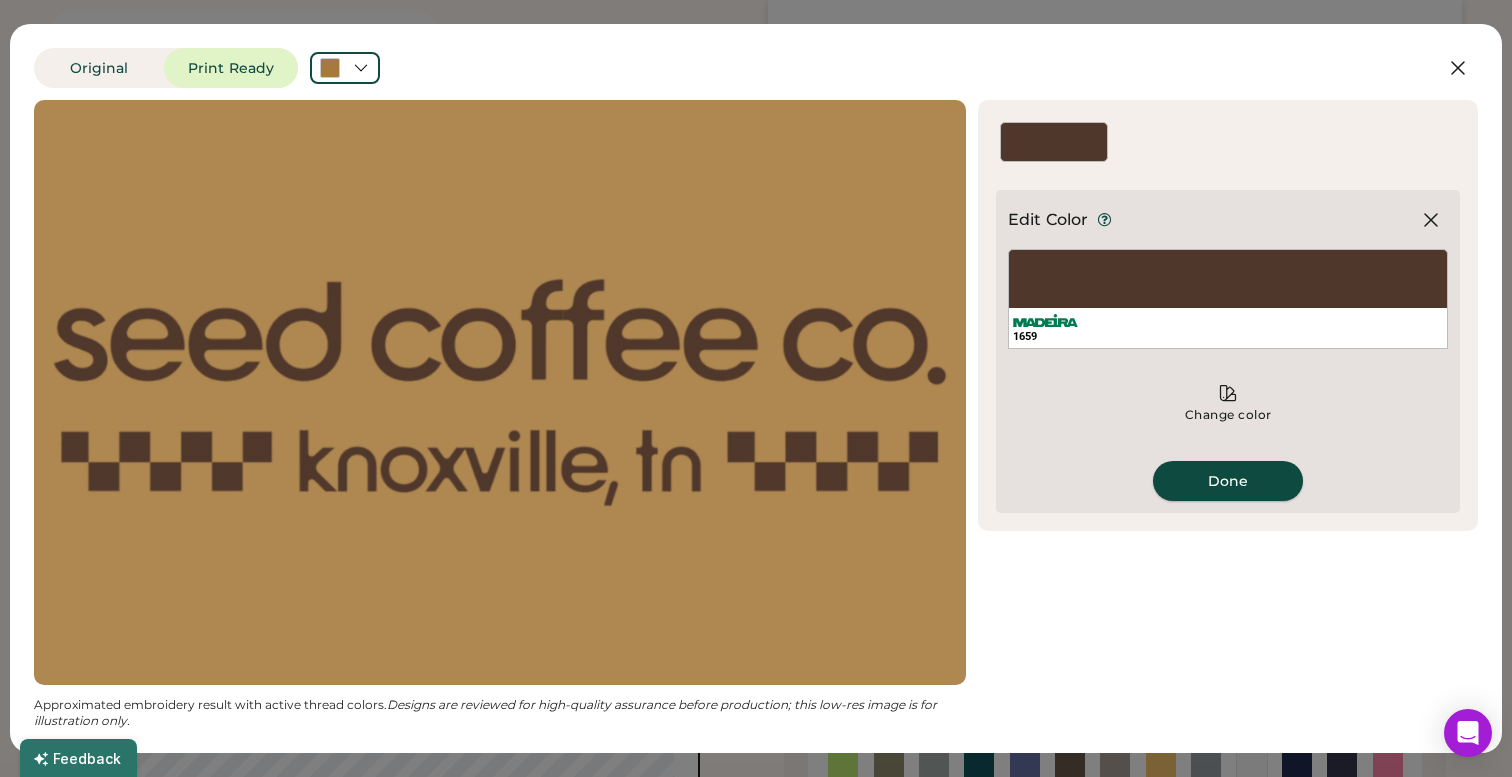 click on "Done" at bounding box center (1228, 481) 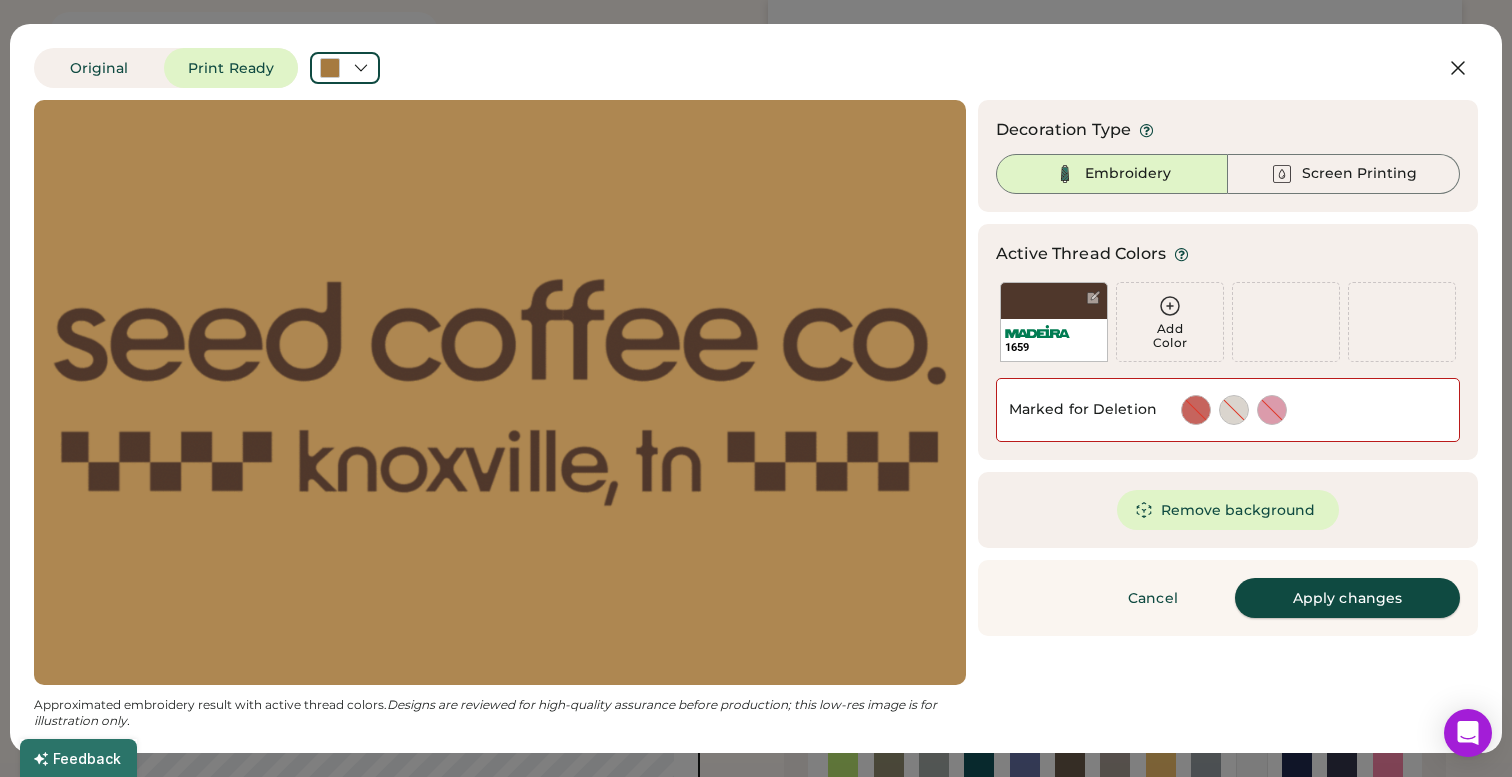 click on "Apply changes" at bounding box center (1347, 598) 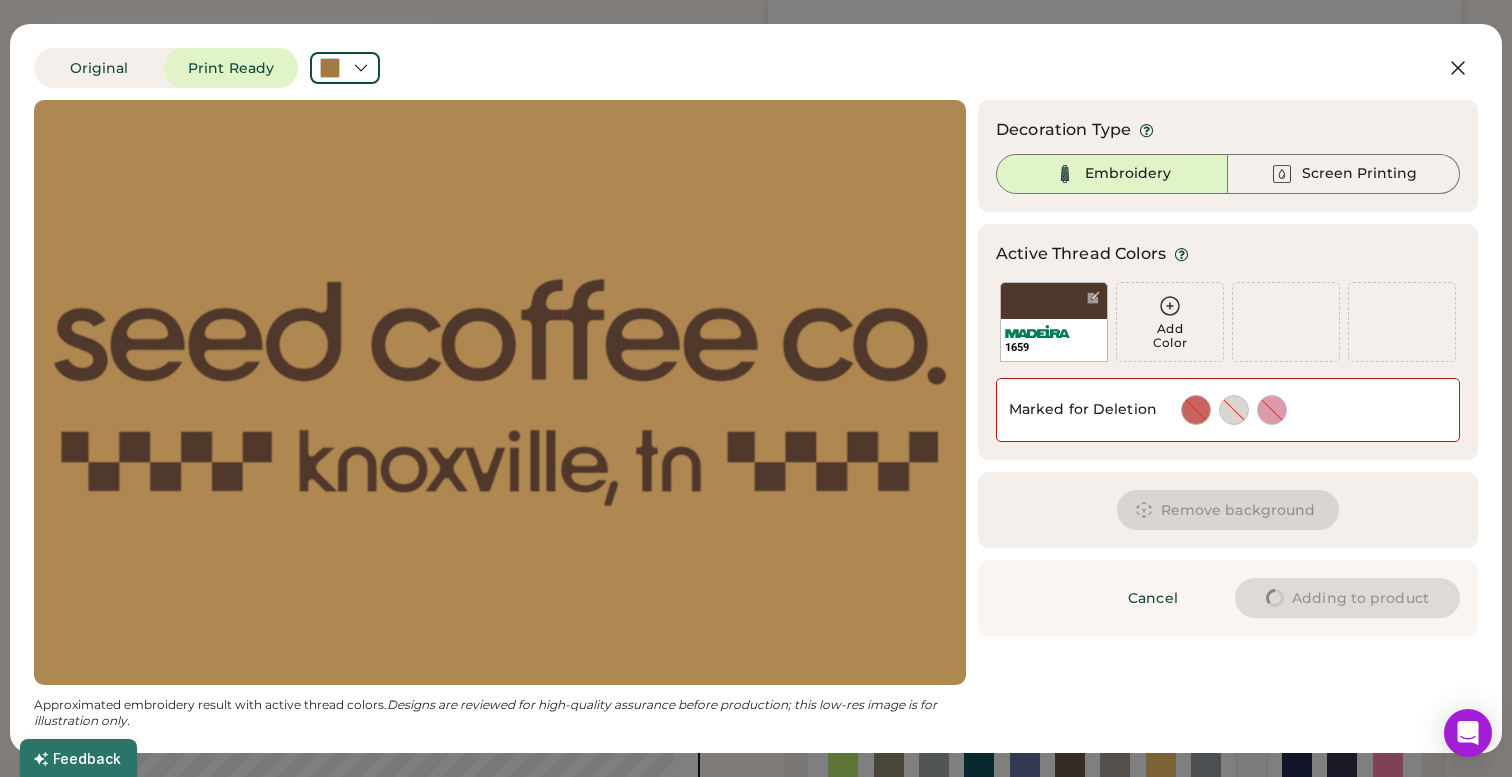 type on "****" 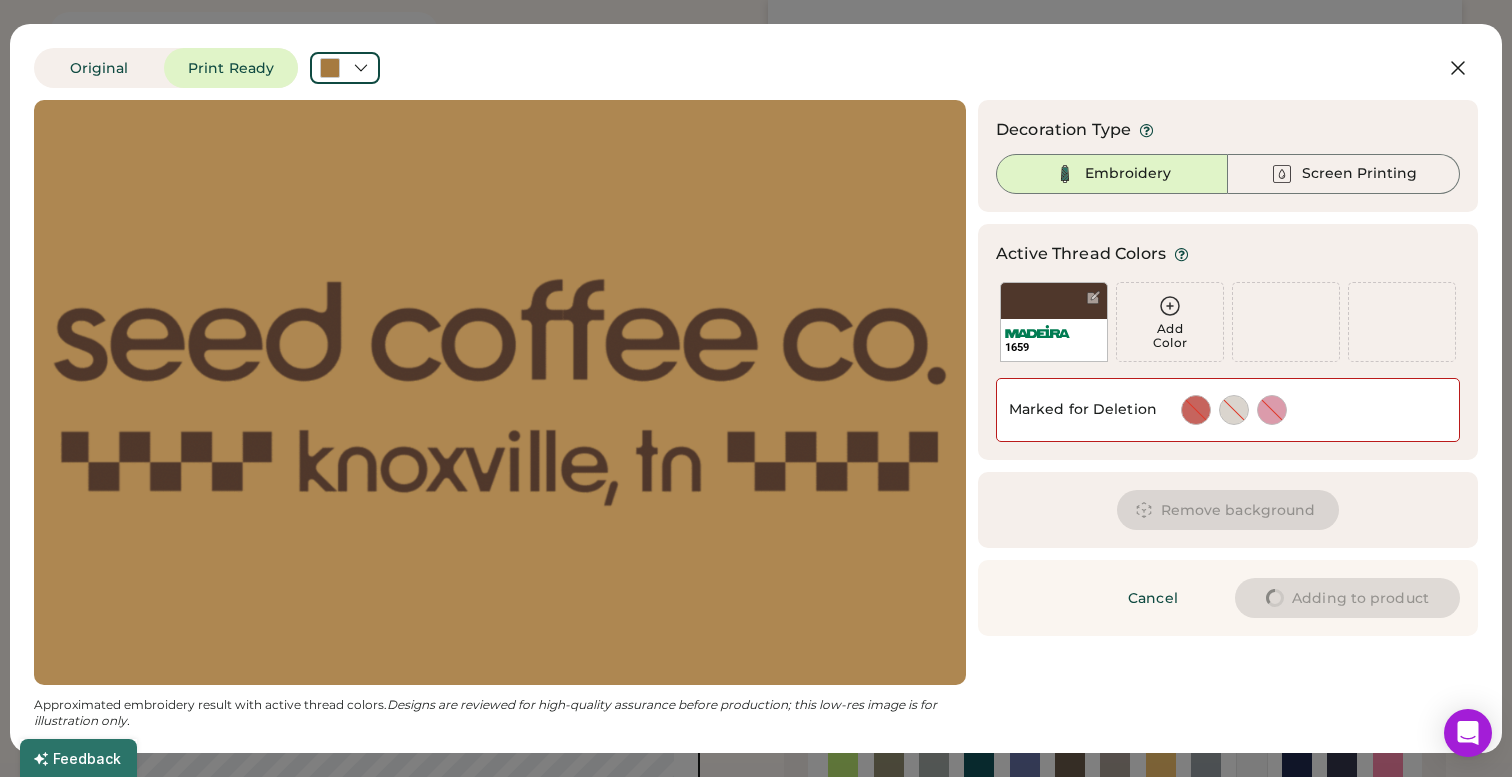 type on "****" 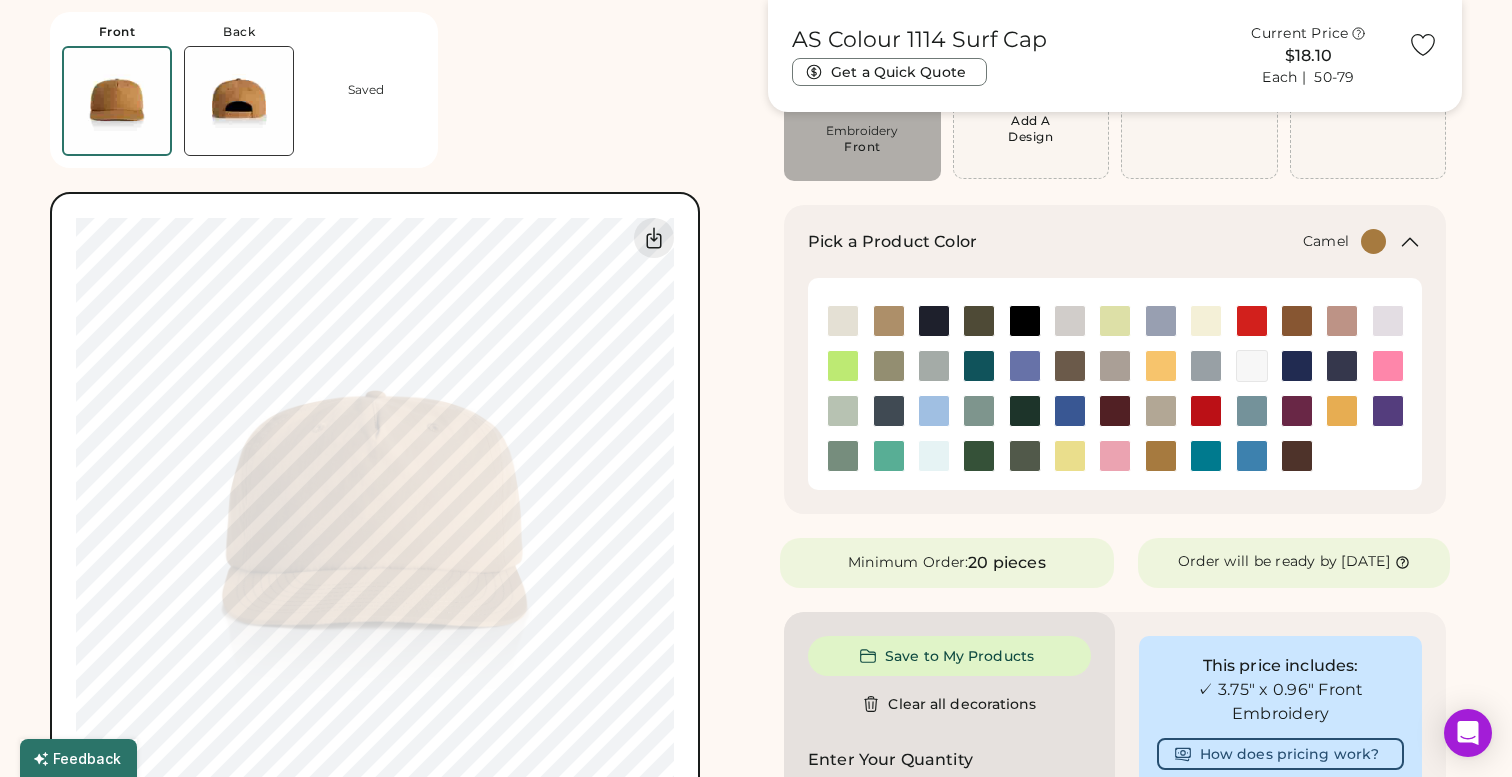 type on "****" 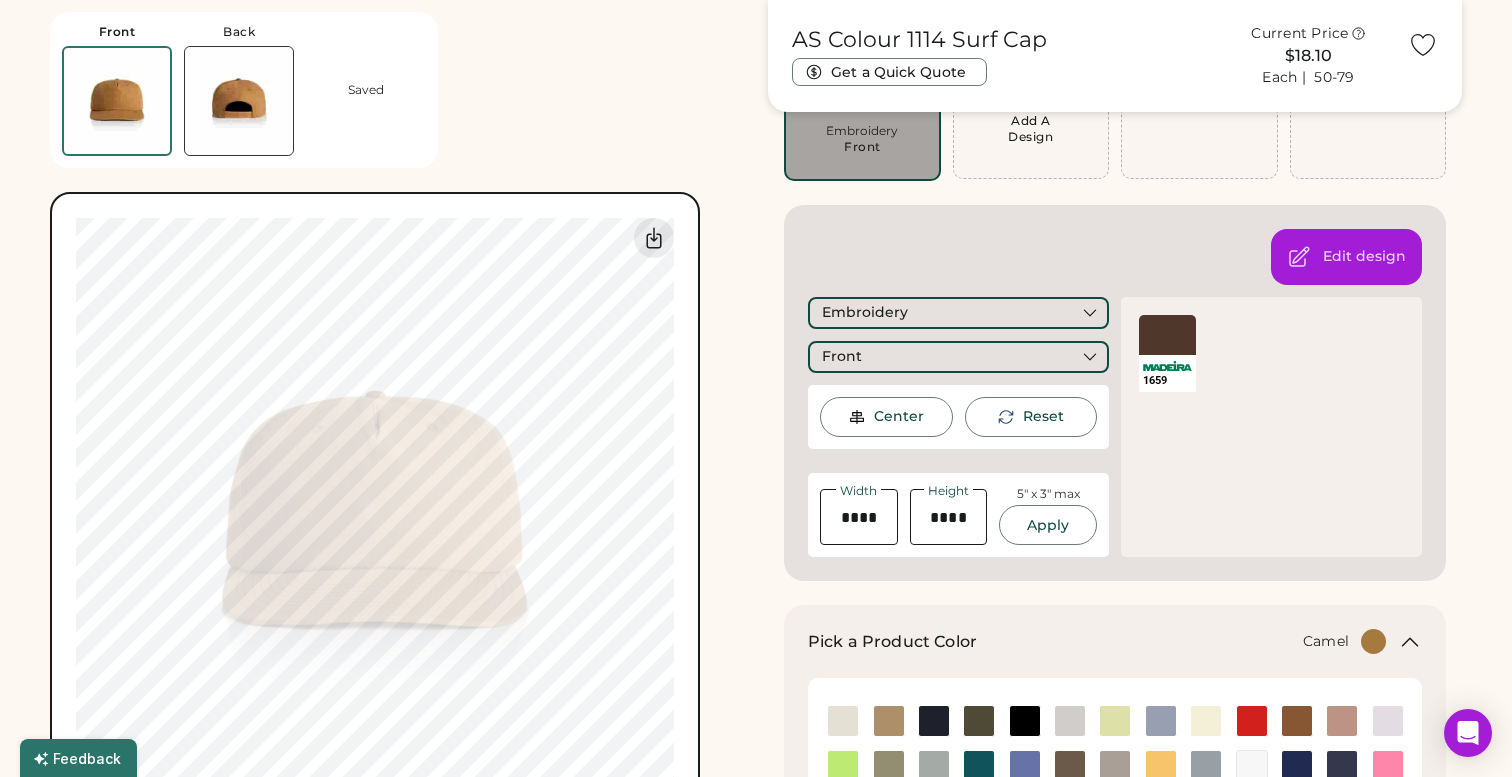 click on "Front Back Saved Switch to back    My uploaded designs Upload new design
SVG, Ai, PDF, EPS, PSD Non-preferred files:
PNG, JPG, TIFF Max File Size: 25MB    Guidelines are approximate; our team will confirm the correct placement.    My uploaded designs Upload Your Design
Ai, PDF, EPS, SVG, PSD Non-preferred files:
PNG, JPG, TIFF Max File Size: 25MB 0% 0%    AS Colour 1114 Surf Cap    Get a Quick Quote Current Price    $18.10 Each |  50-79    Customize This Product    Add A
Design
Embroidery Front       Add A
Design    Edit design Embroidery    Front    Center    Reset Width Height 5" x 3" max Apply 1659 SELECT
A COLOR SELECT
A COLOR 1659 SELECT
A COLOR Thread Color Cancel Edit Color Pick a Product Color + Camel    Minimum Order:  20 pieces Order will be ready by Wednesday, Aug. 20        Save to My Products    Clear all decorations Enter Your Quantity OSFM Loading
Inventory In Stock
999+ Enter Quantities to Finalize Your Order Minimum Order Quantity is 20 Pieces Special instructions    20-29" at bounding box center [756, 870] 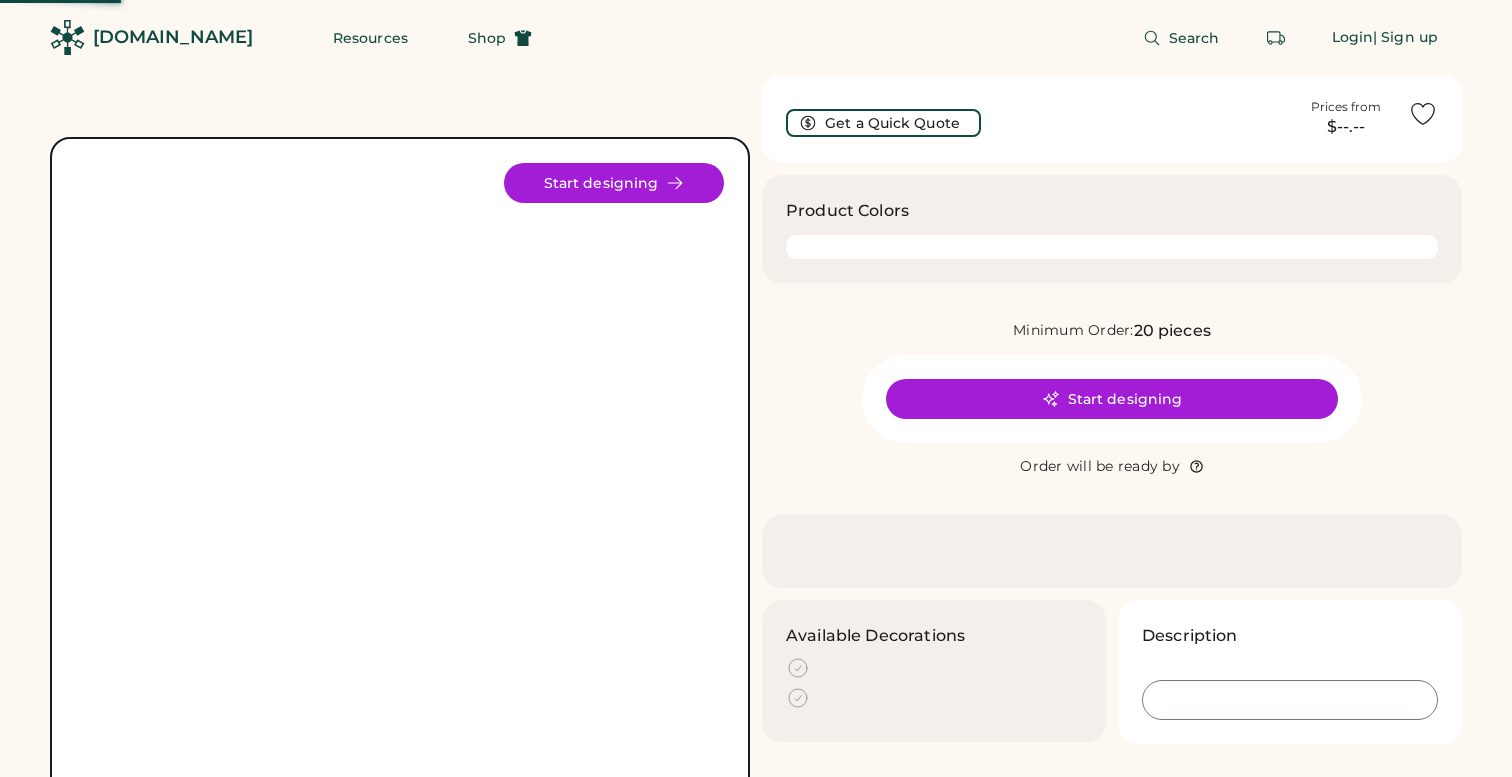 scroll, scrollTop: 0, scrollLeft: 0, axis: both 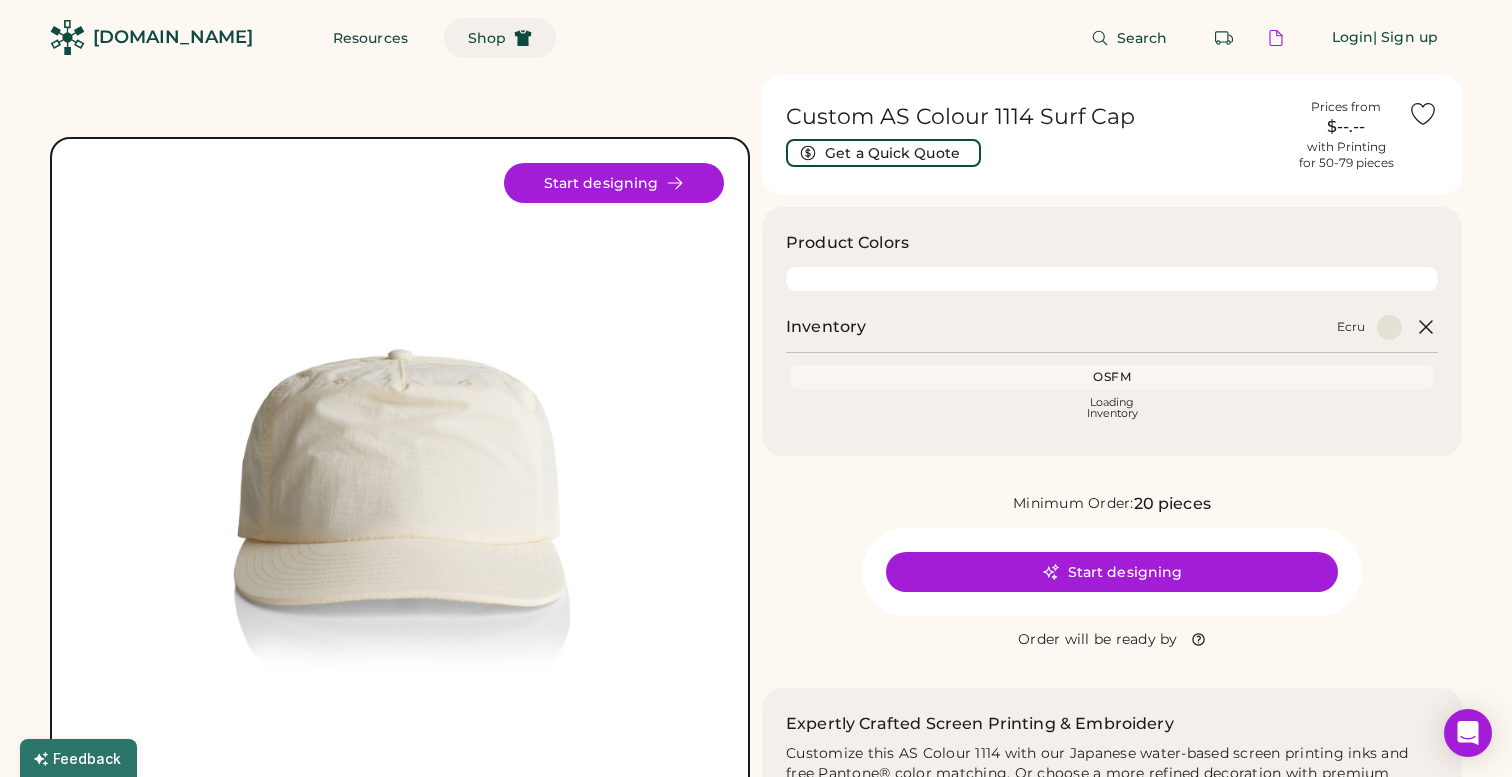 click on "Shop" at bounding box center (487, 38) 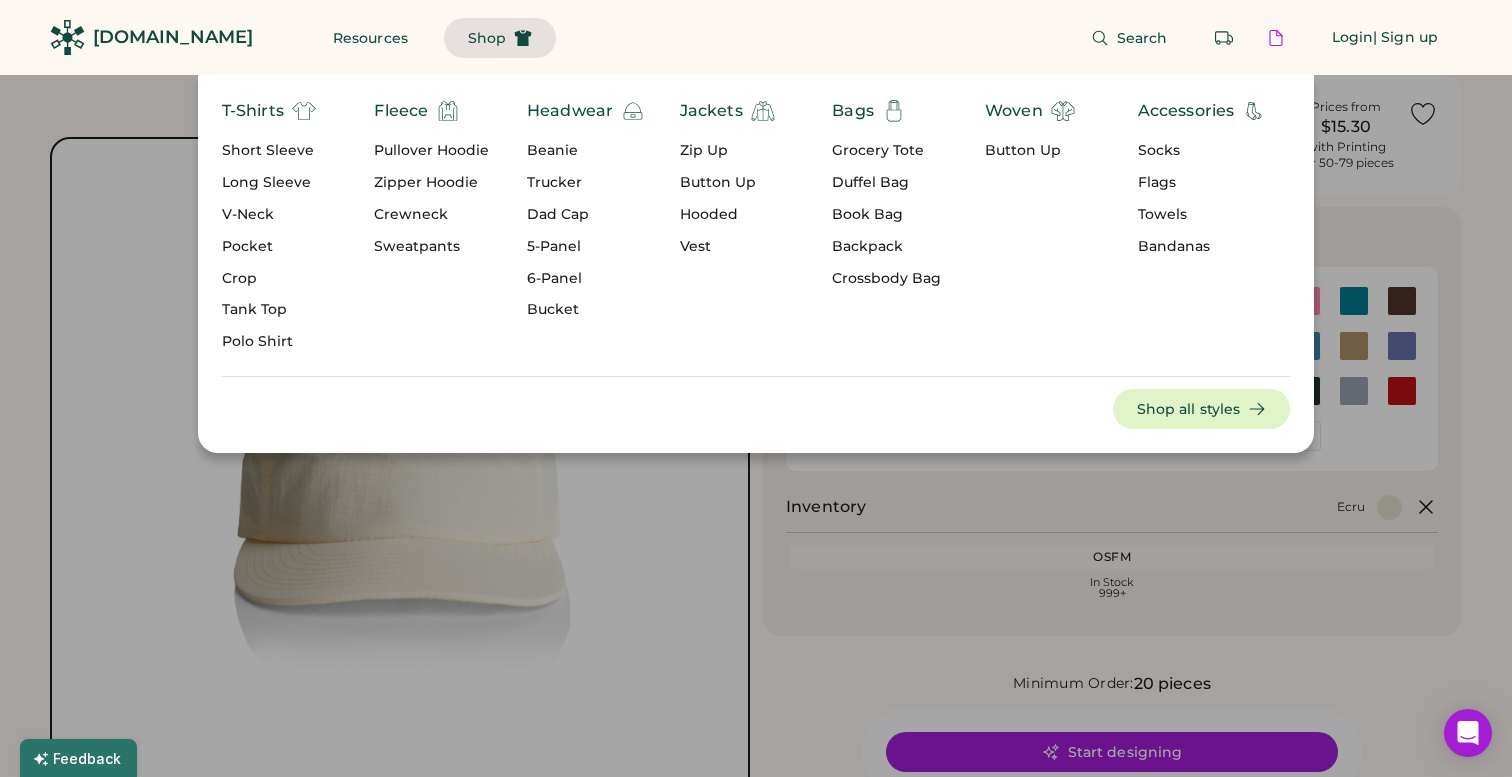 click on "5-Panel" at bounding box center (586, 247) 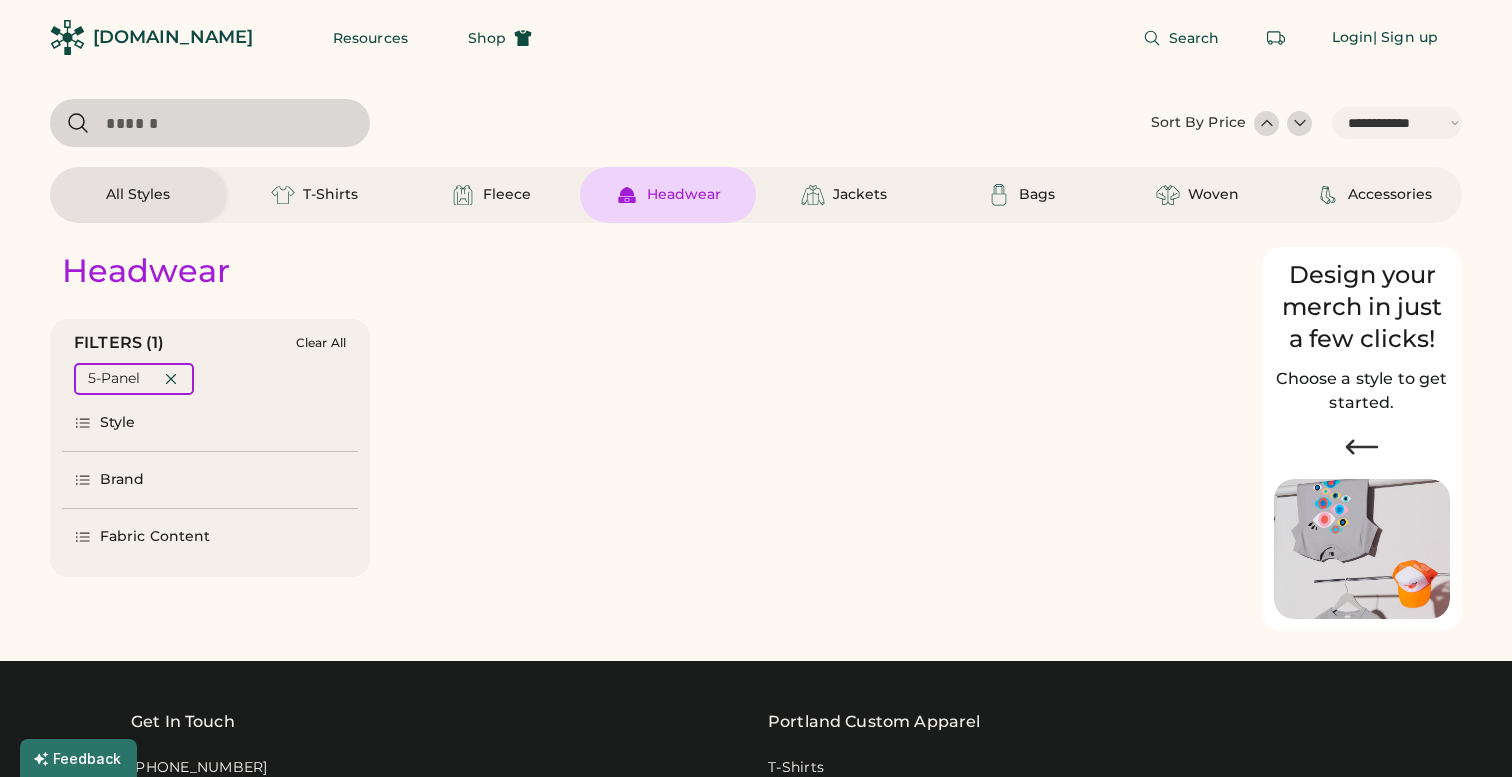 select on "*****" 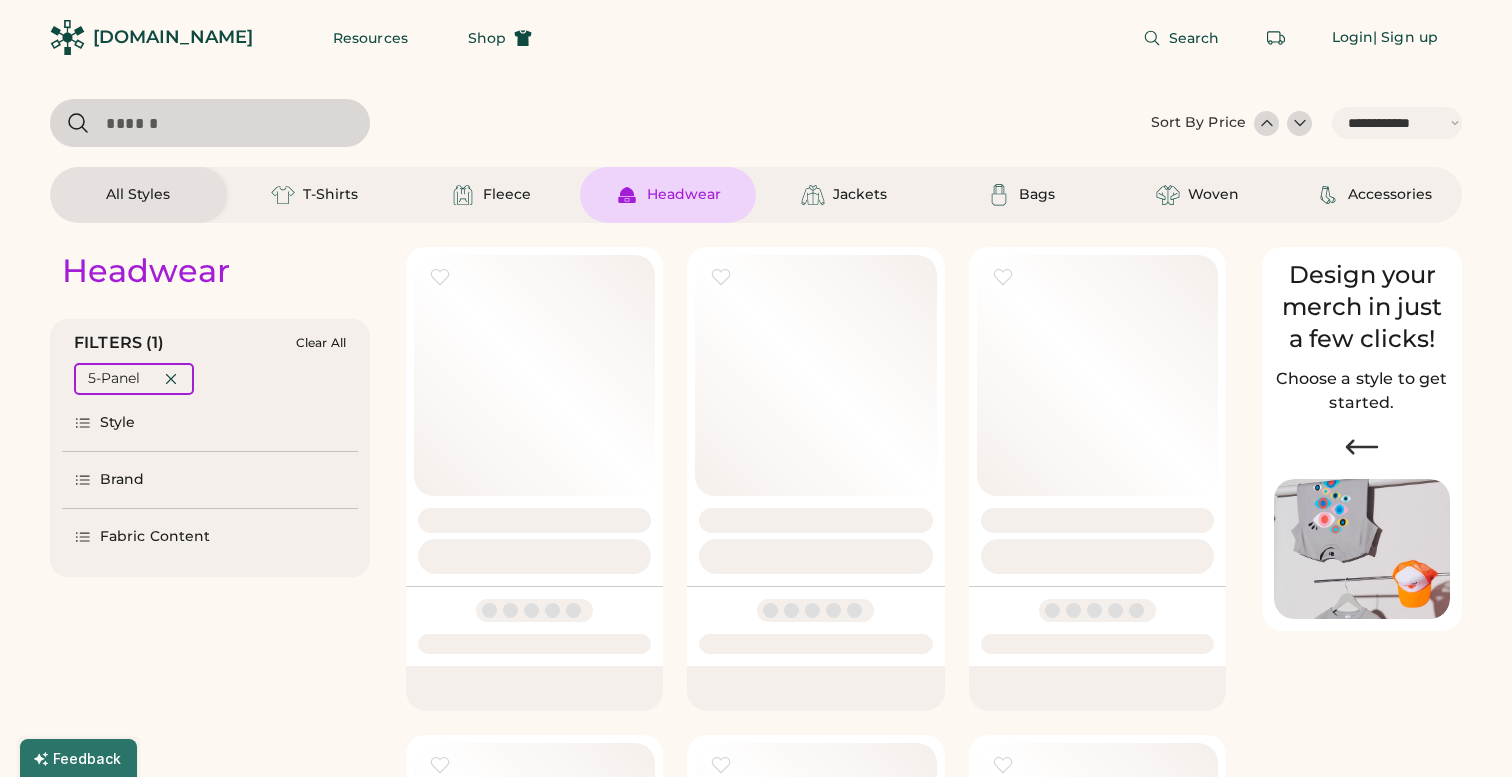 scroll, scrollTop: 0, scrollLeft: 0, axis: both 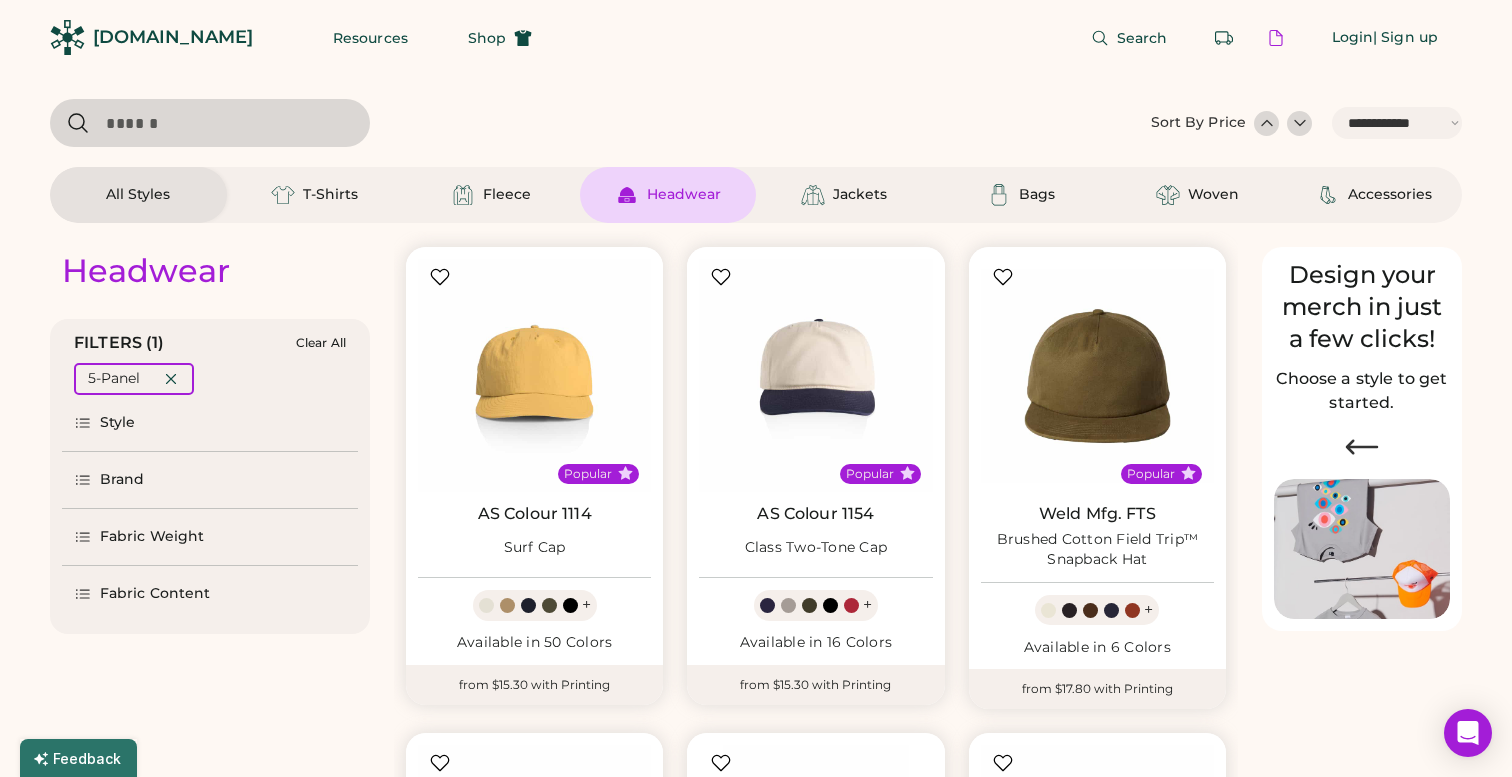 click on "Headwear" at bounding box center (684, 195) 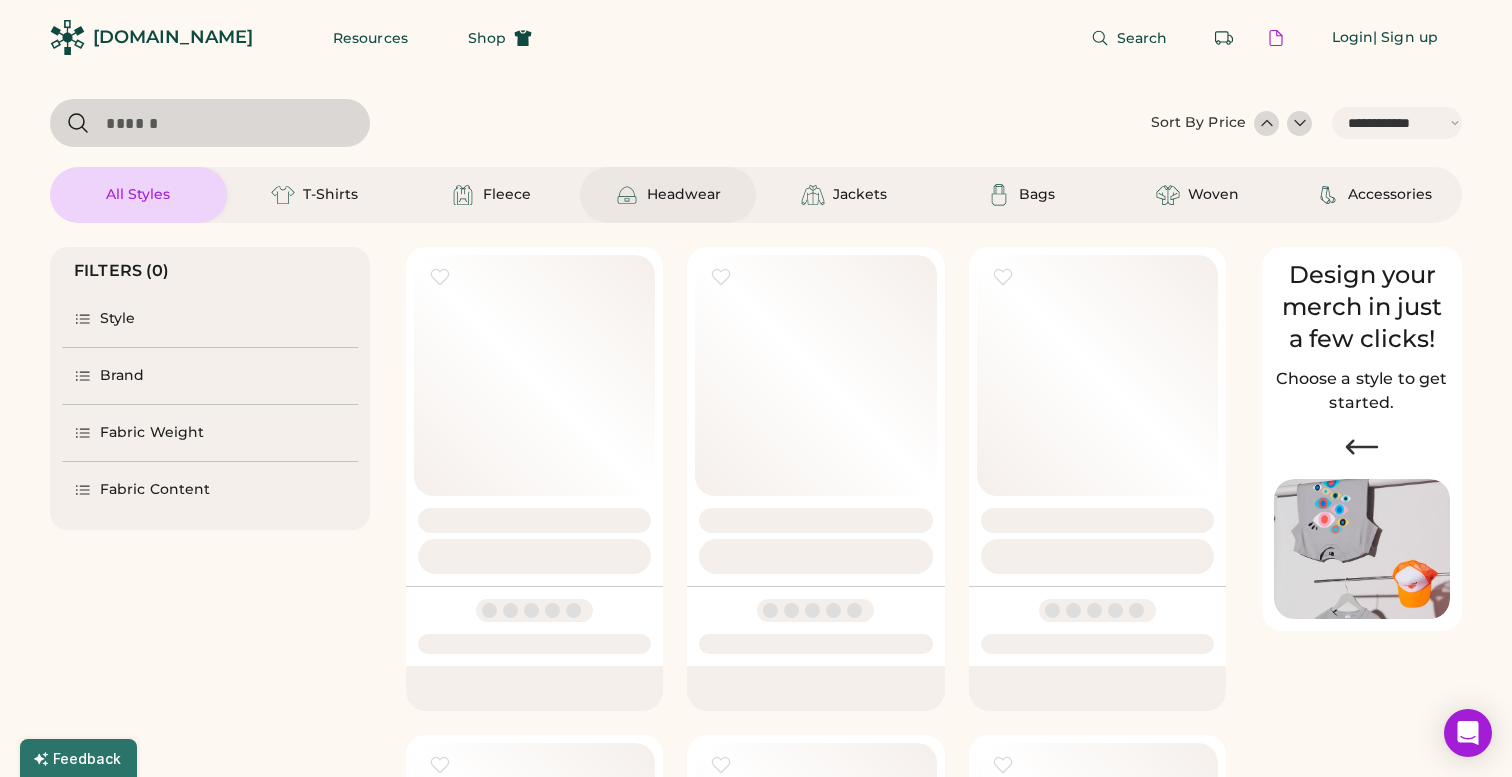 click on "Headwear" at bounding box center (684, 195) 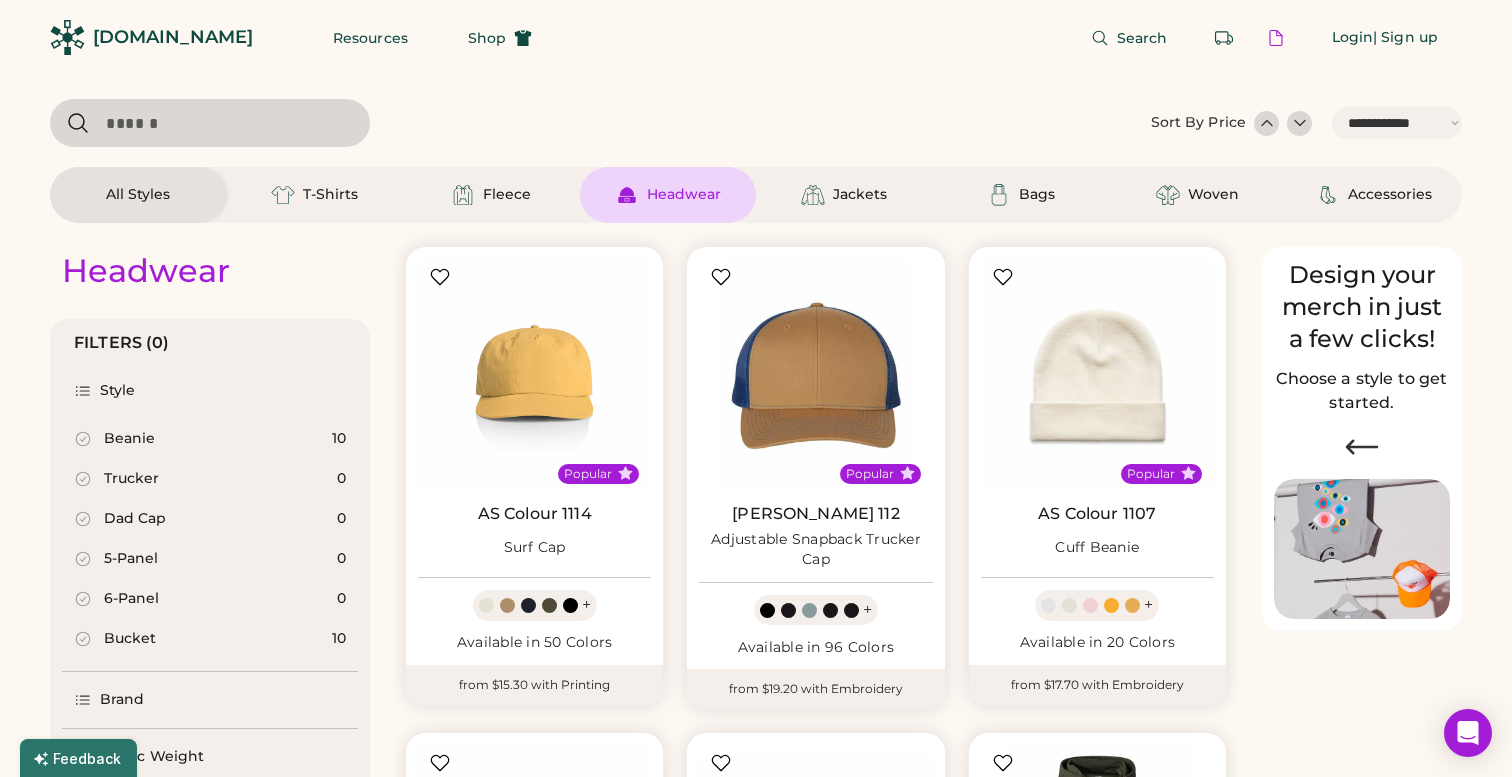 click 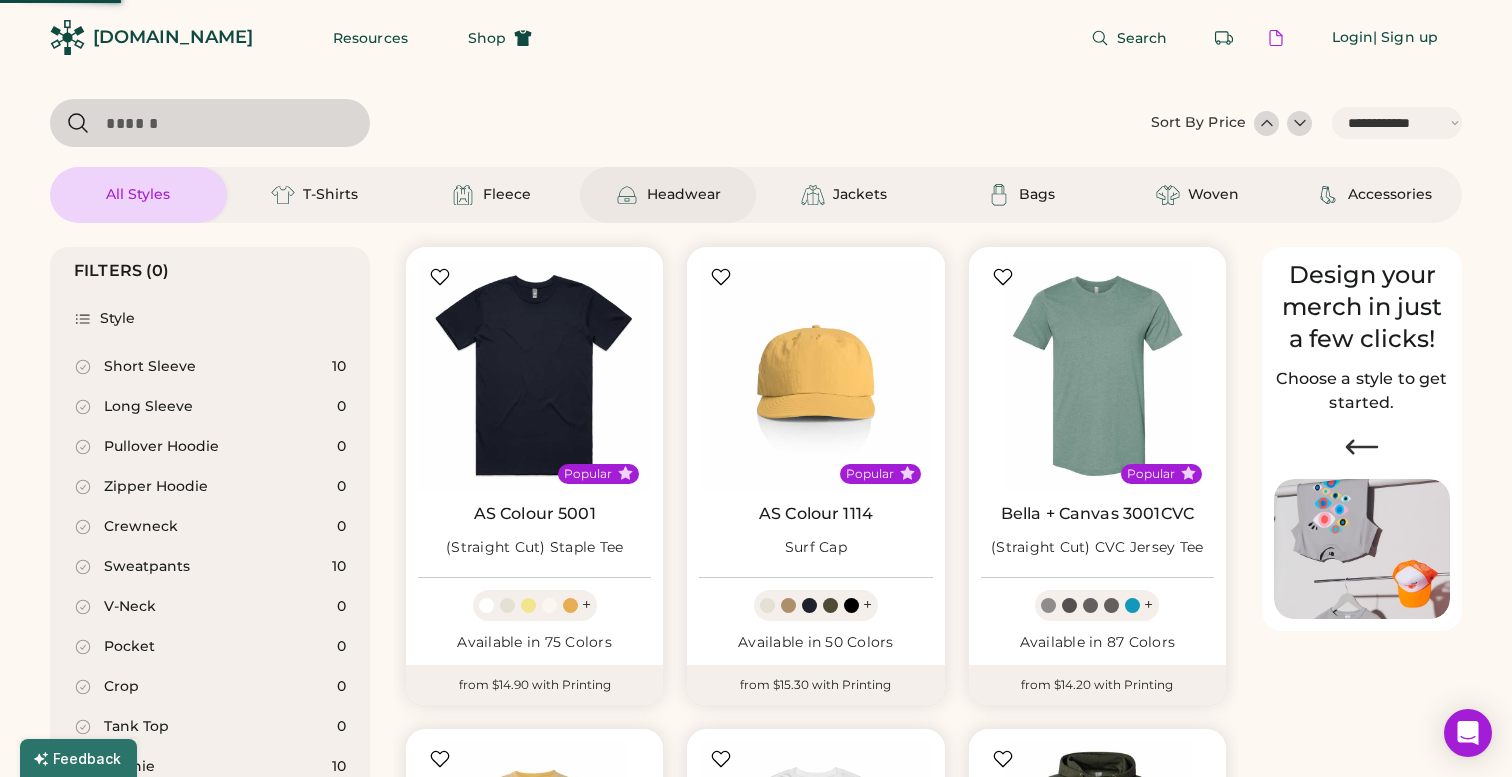 click 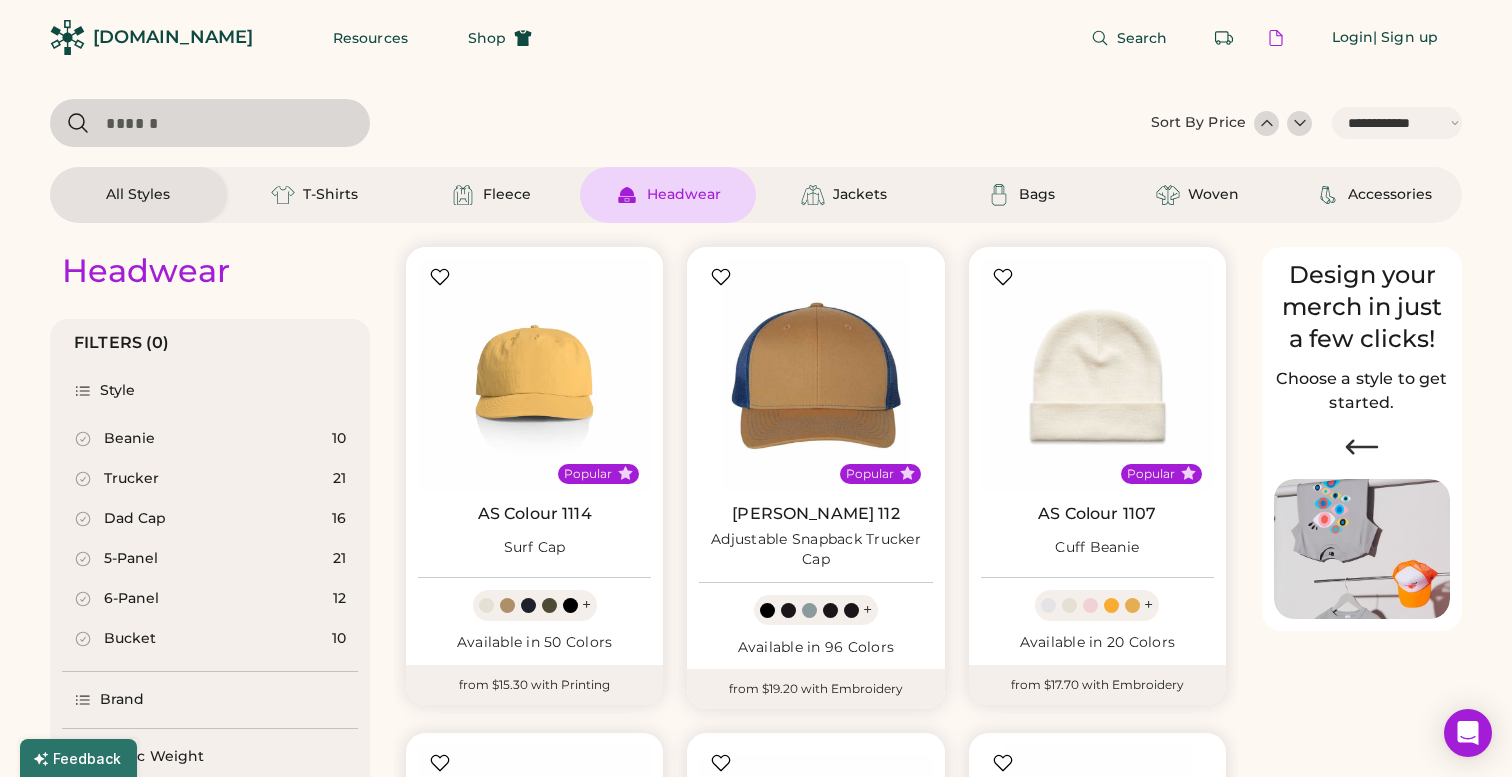 click on "Dad Cap" at bounding box center (135, 519) 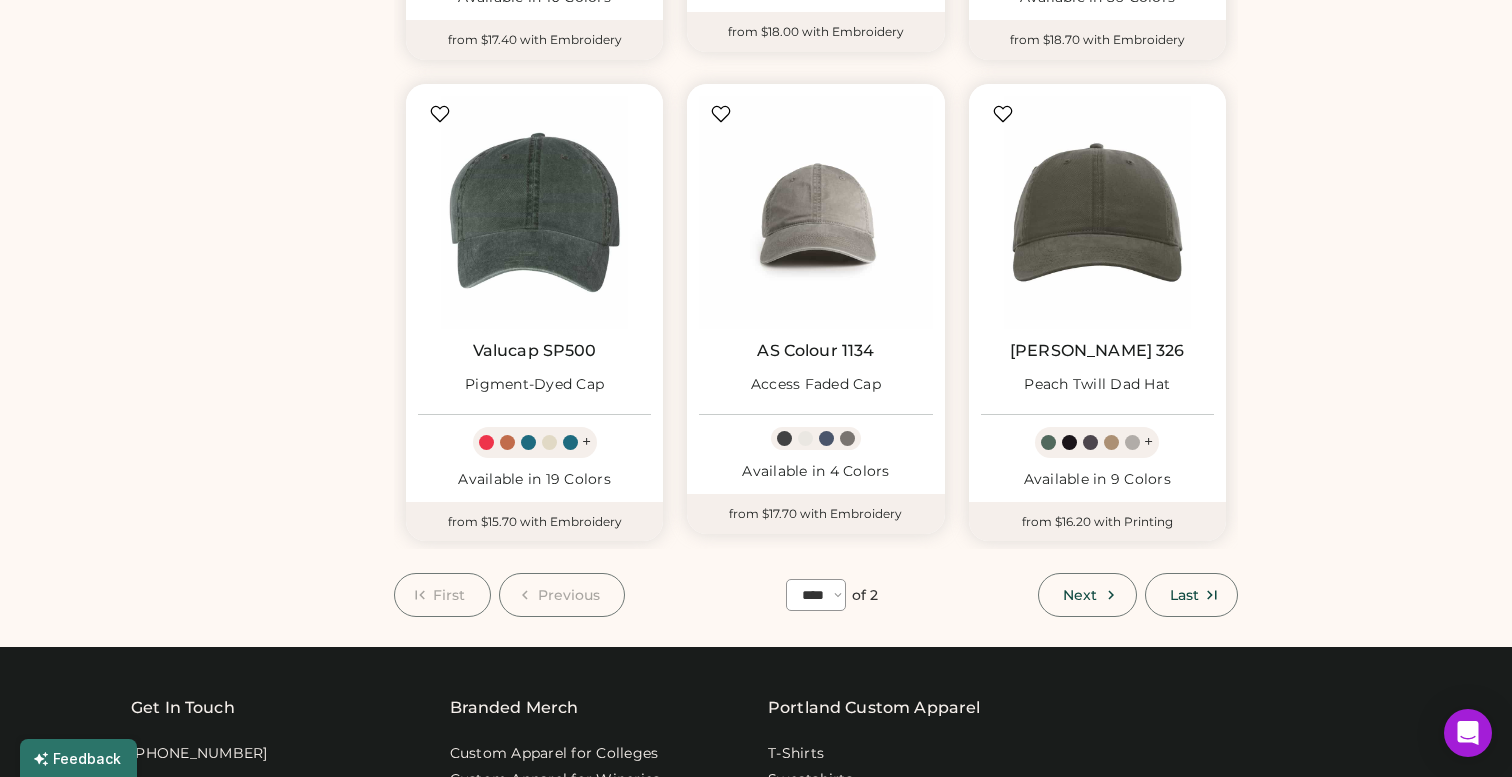 scroll, scrollTop: 1718, scrollLeft: 0, axis: vertical 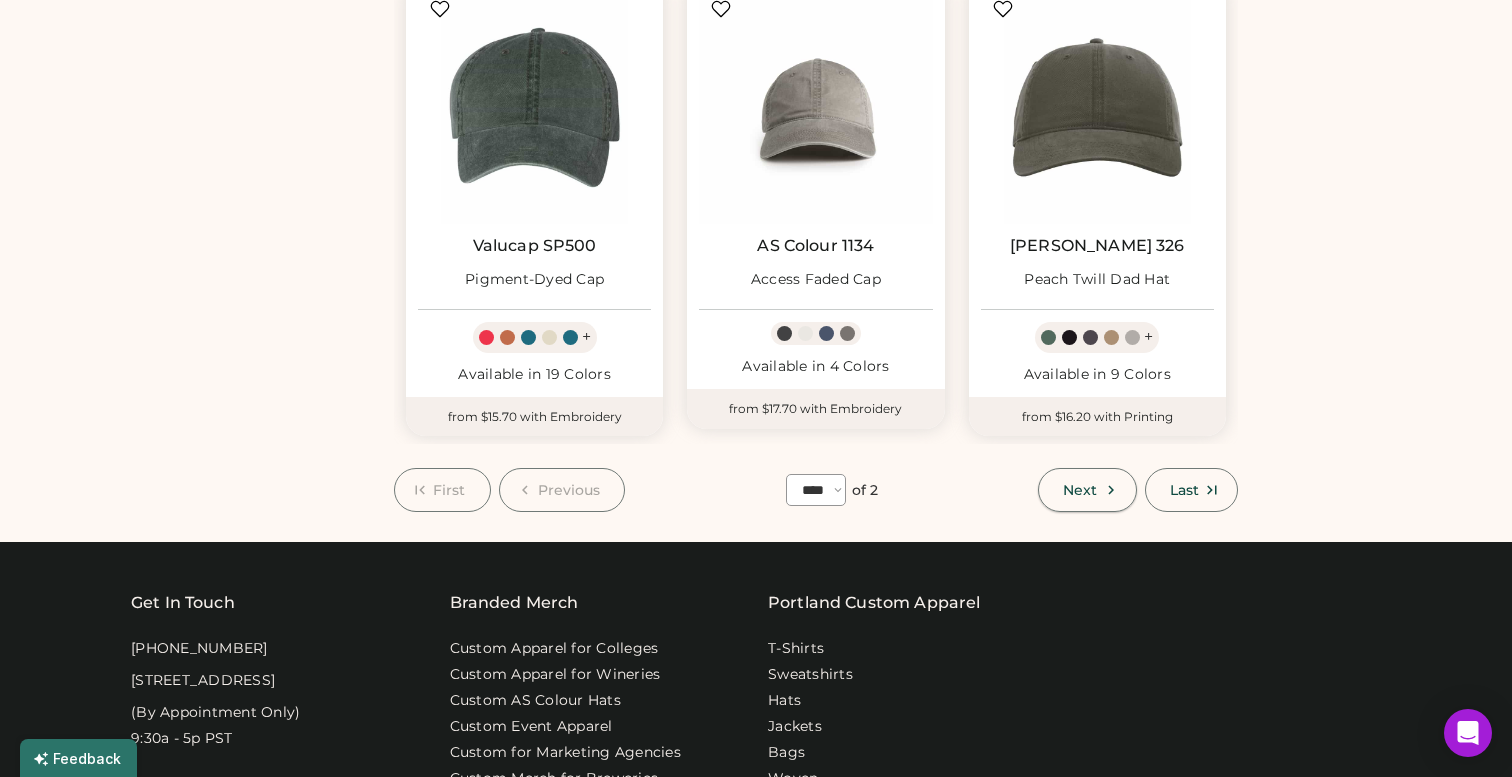 click on "Next" at bounding box center (1080, 490) 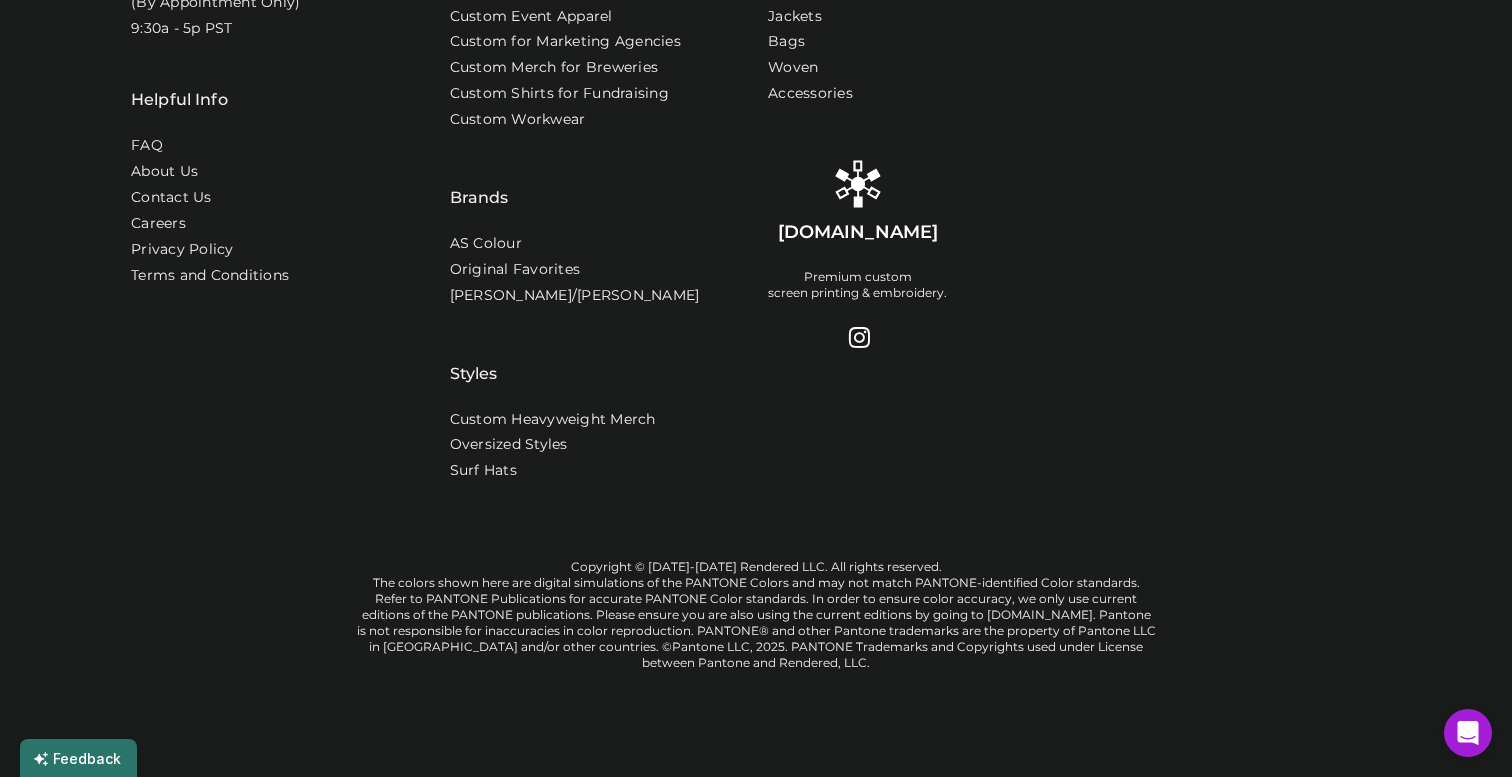 scroll, scrollTop: 87, scrollLeft: 0, axis: vertical 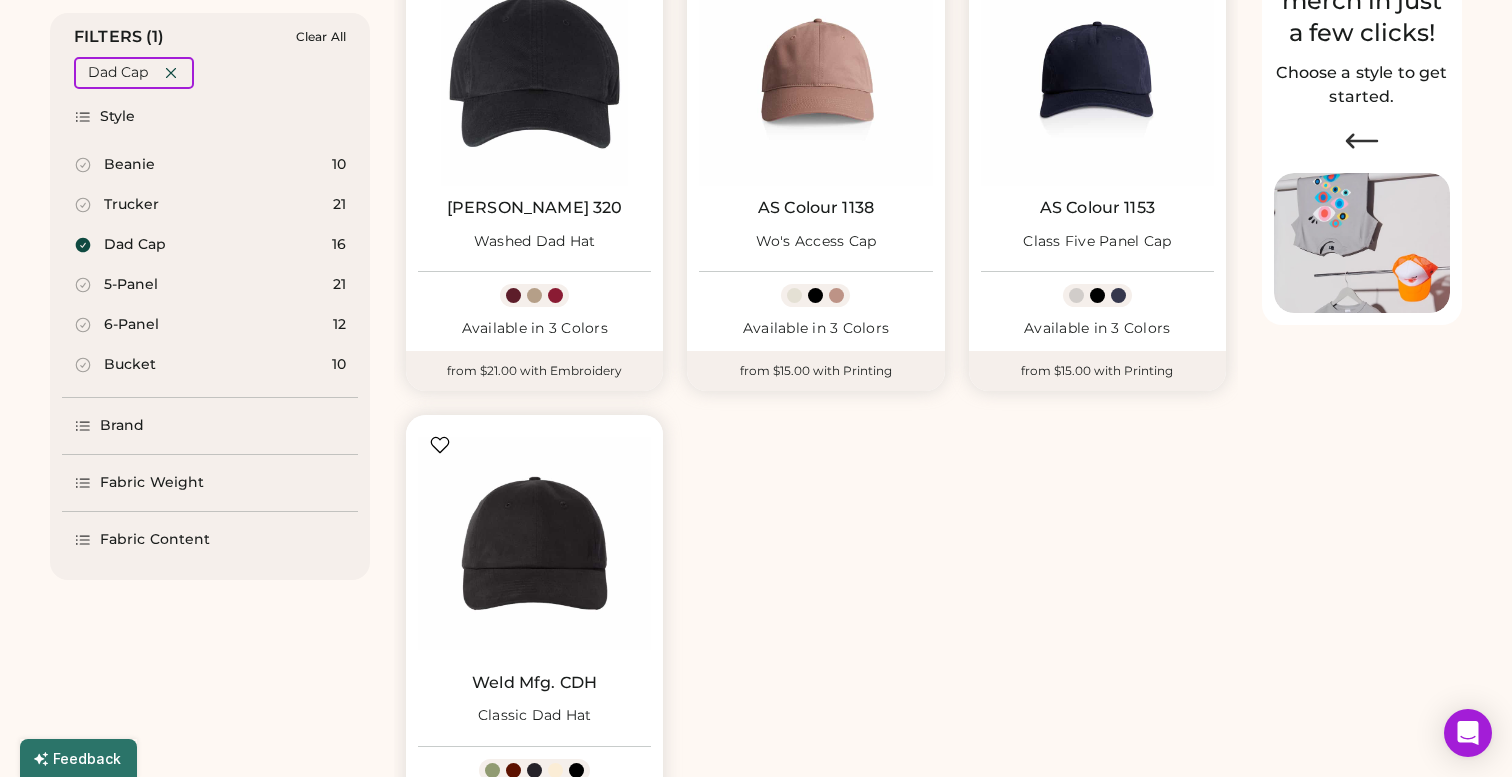 click on "Dad Cap 16" at bounding box center [210, 245] 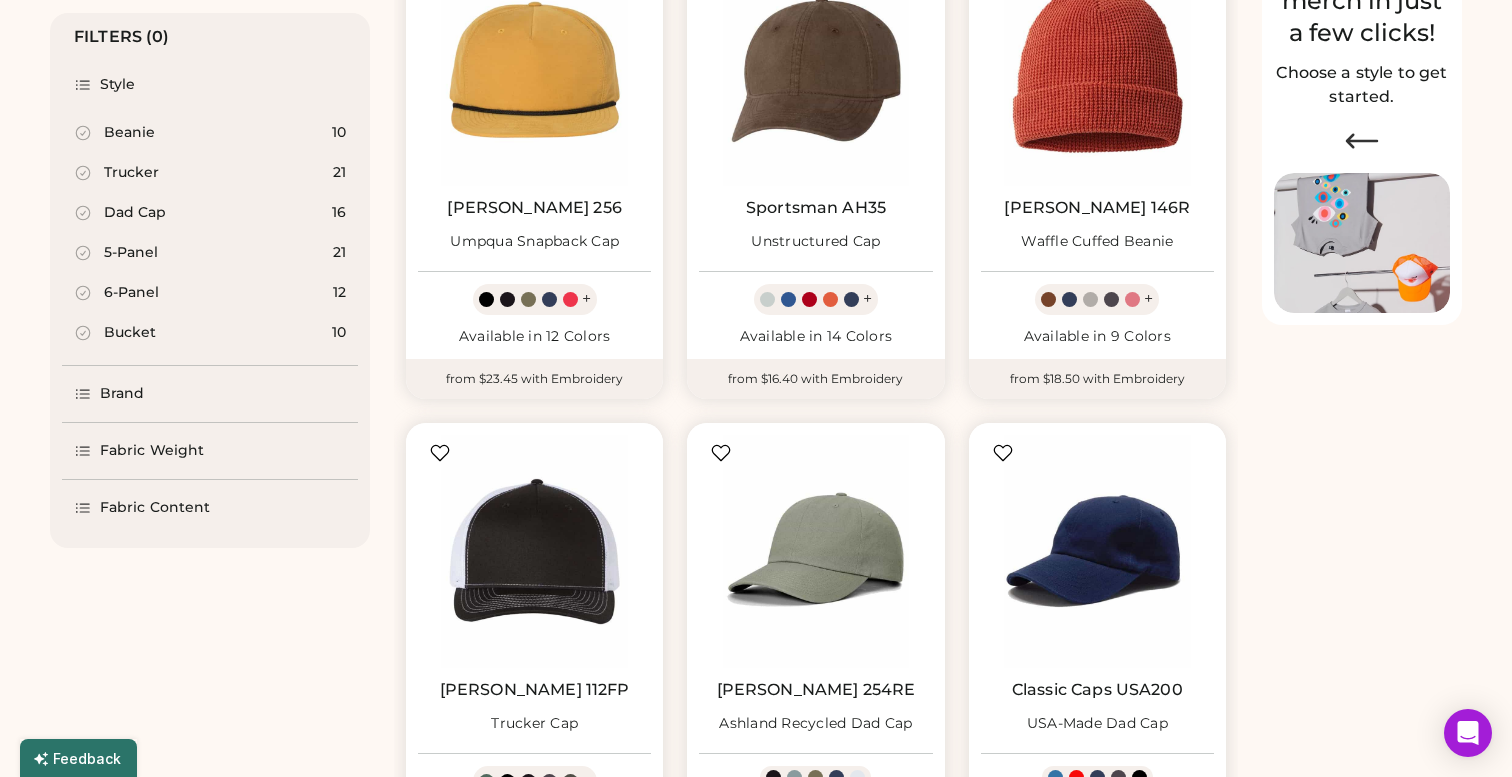 click on "5-Panel" at bounding box center (131, 253) 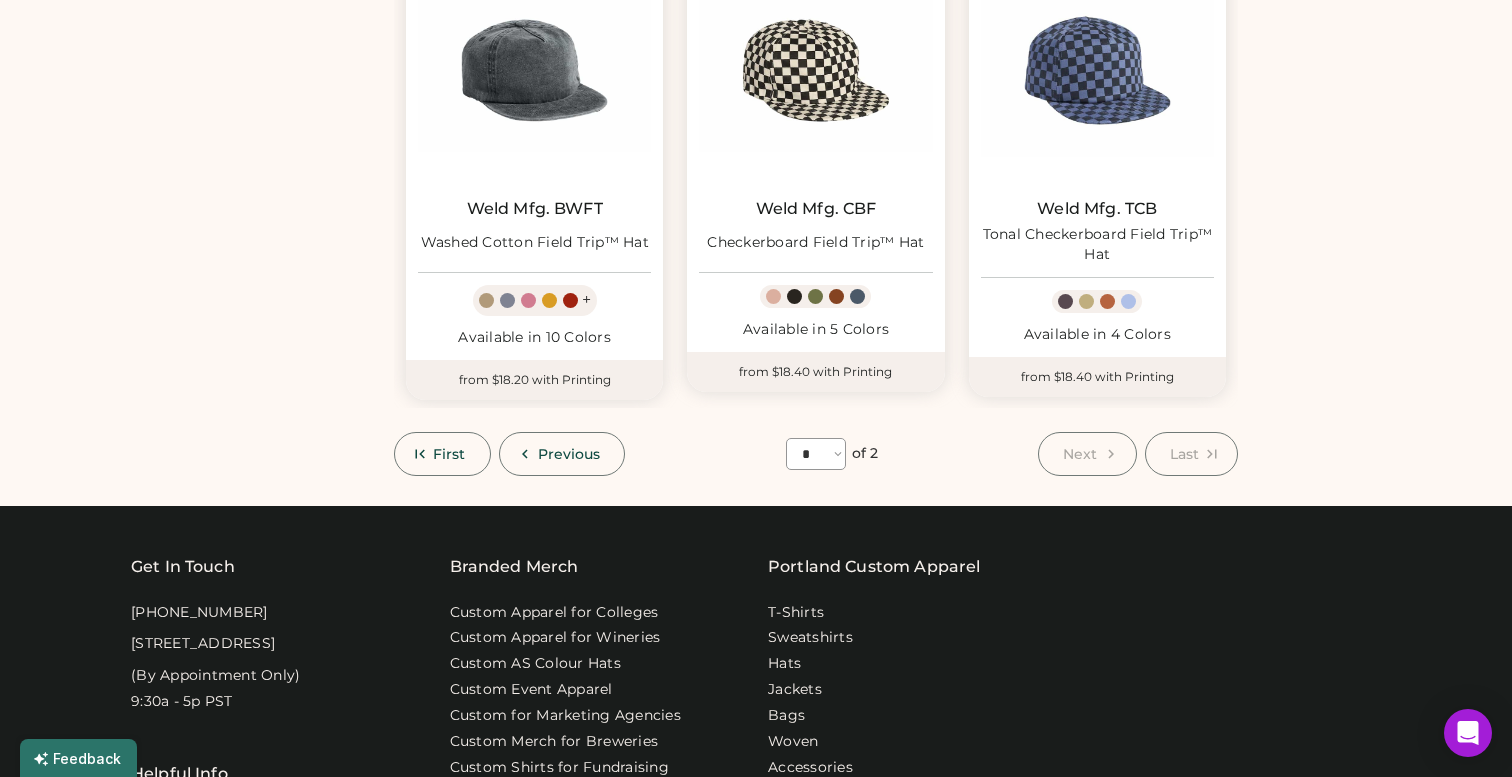 scroll, scrollTop: 1318, scrollLeft: 0, axis: vertical 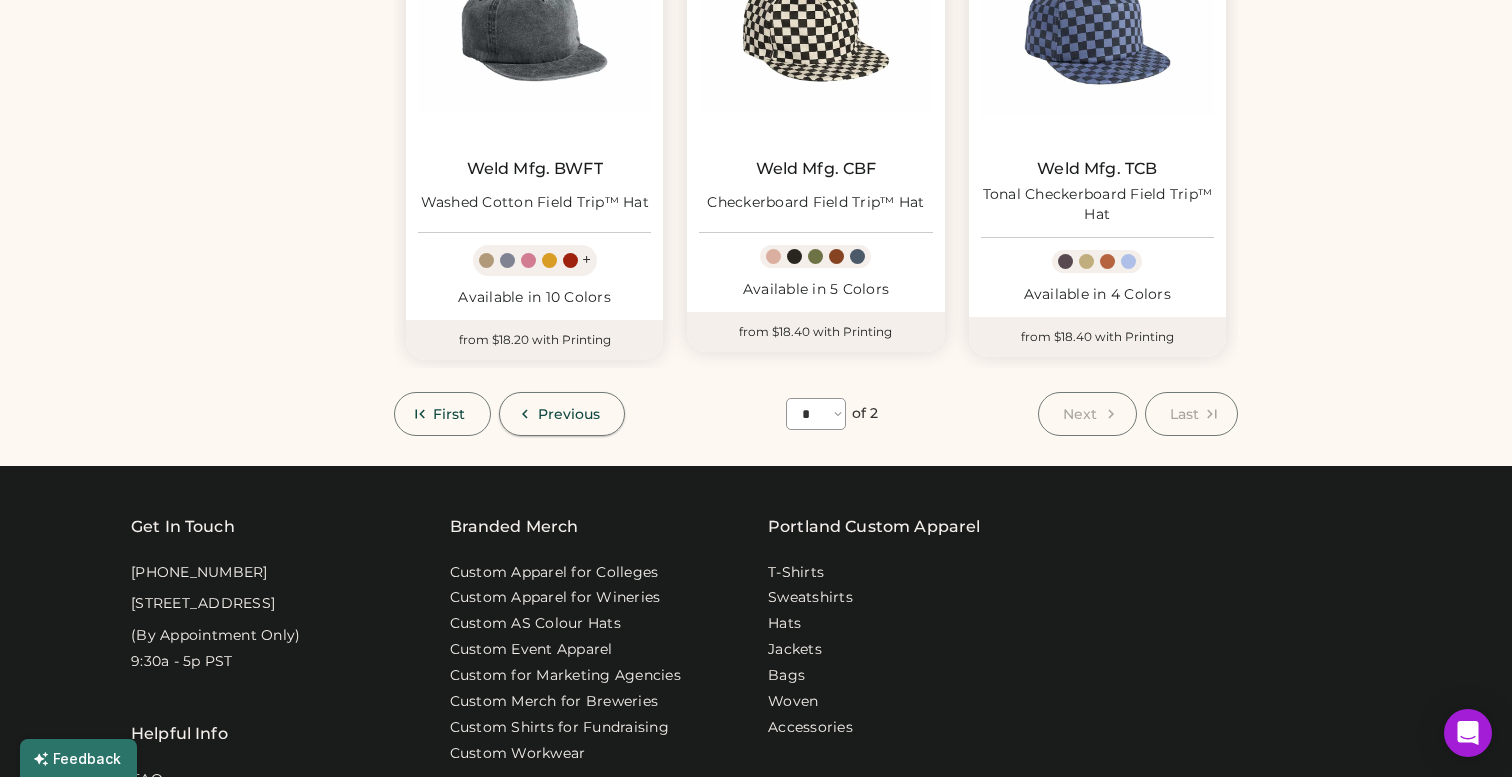 click 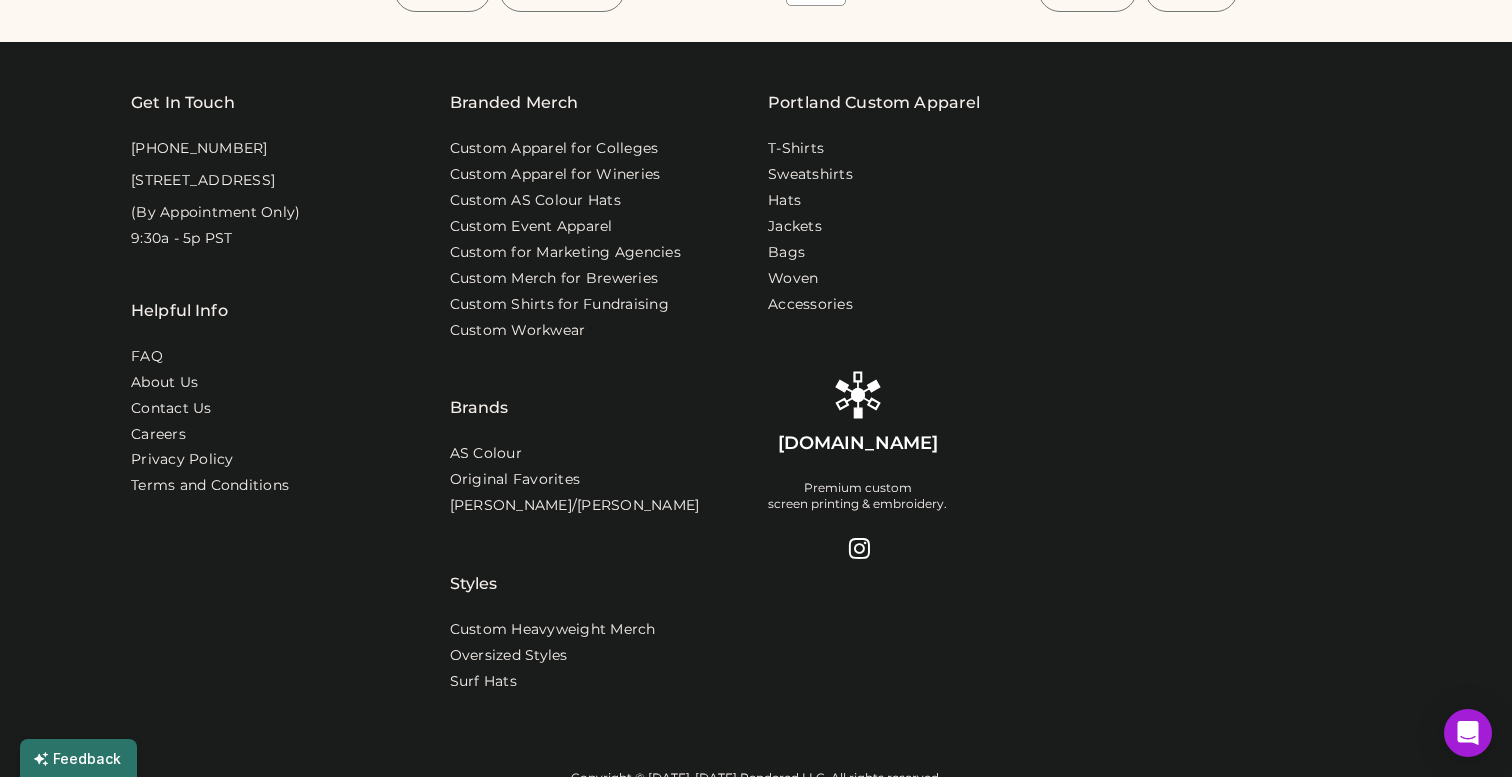 scroll, scrollTop: 2217, scrollLeft: 0, axis: vertical 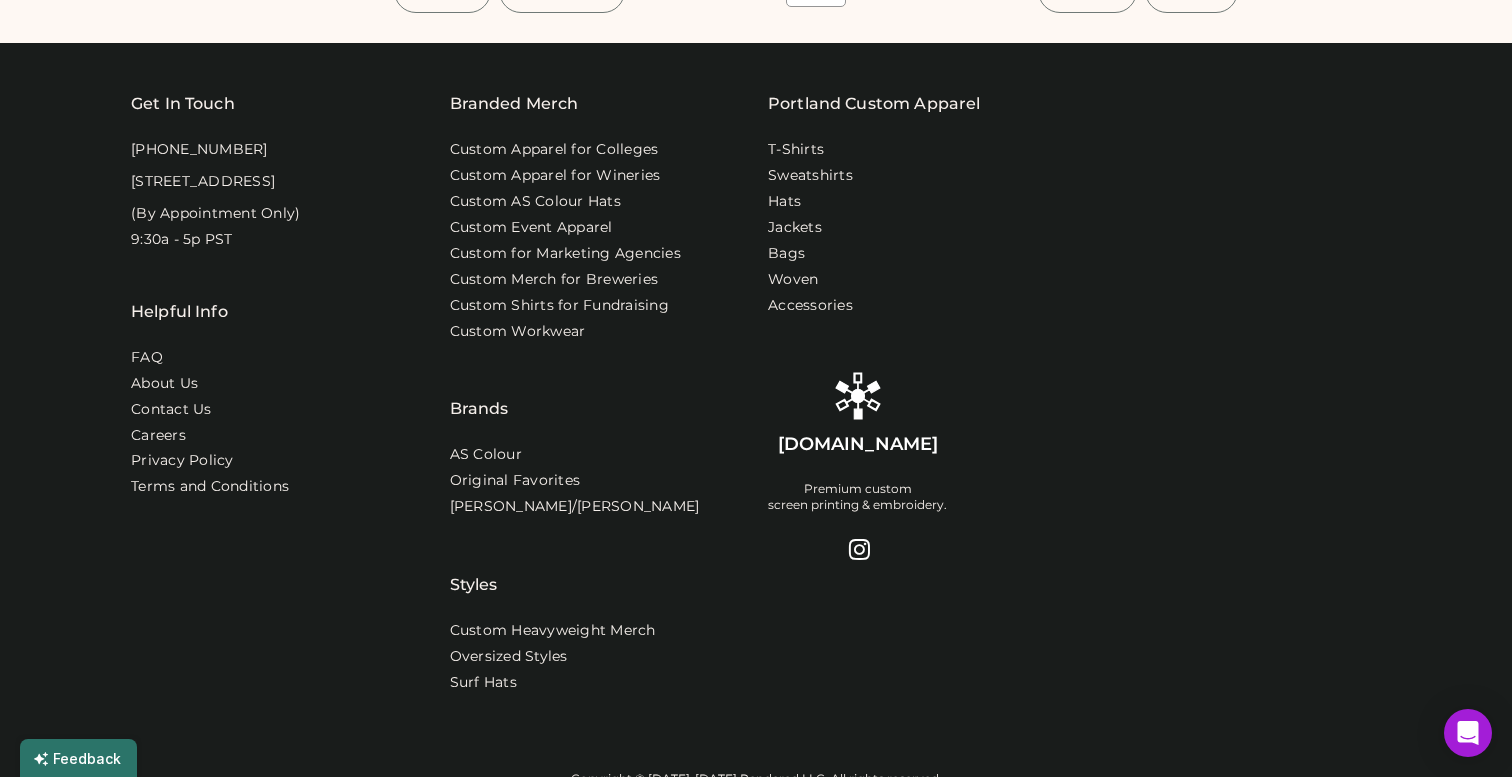 click on "FAQ" at bounding box center [147, 358] 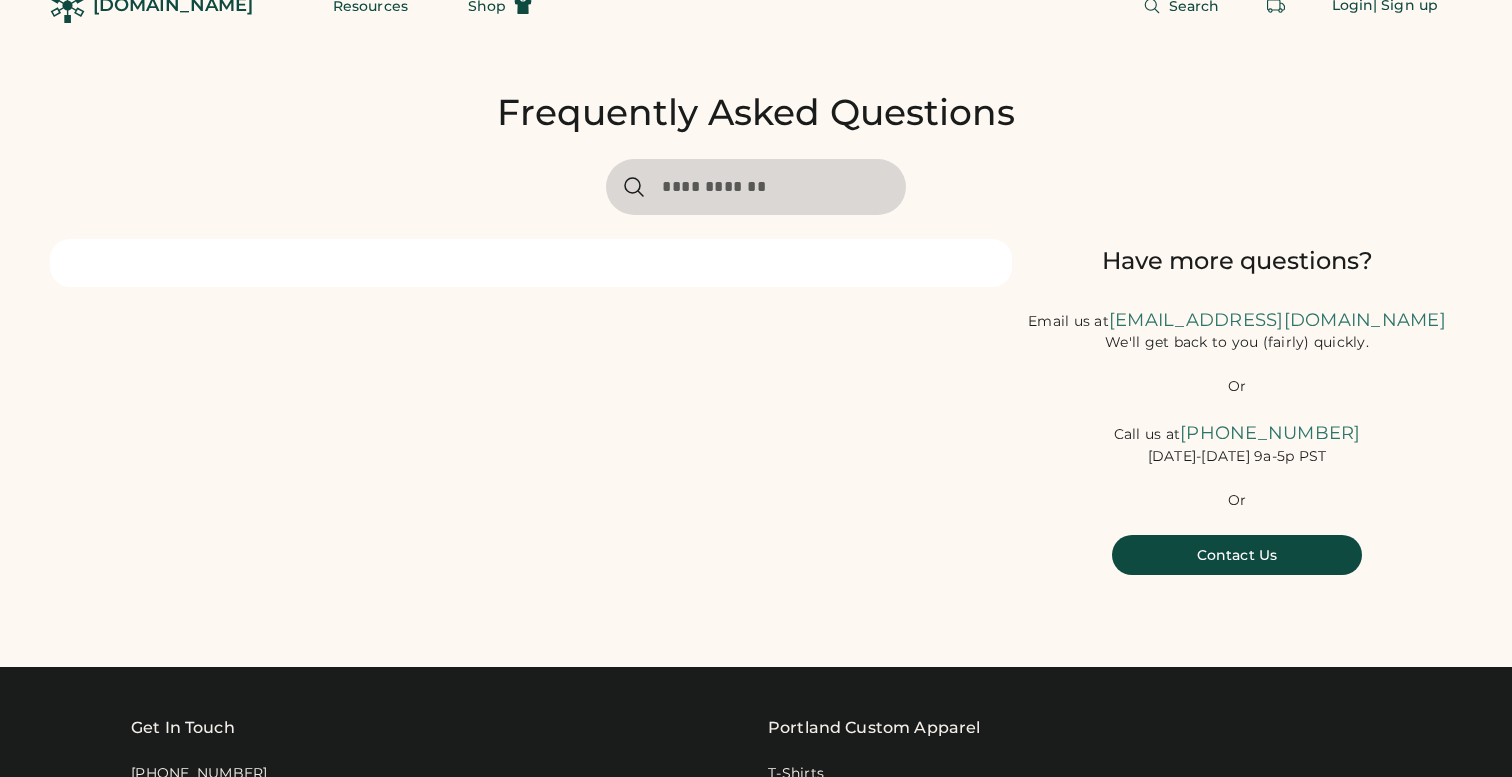 scroll, scrollTop: 0, scrollLeft: 0, axis: both 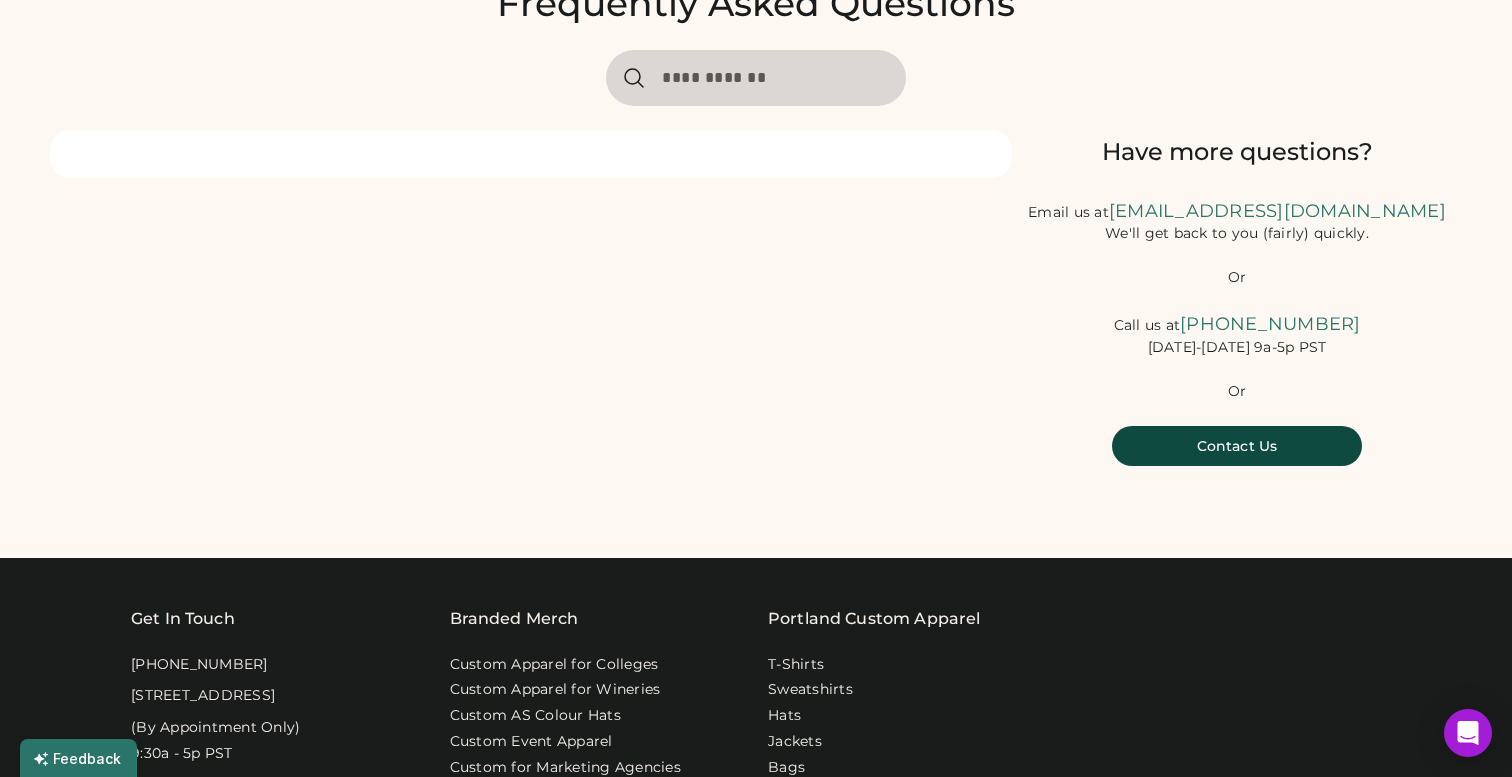 click at bounding box center [756, 78] 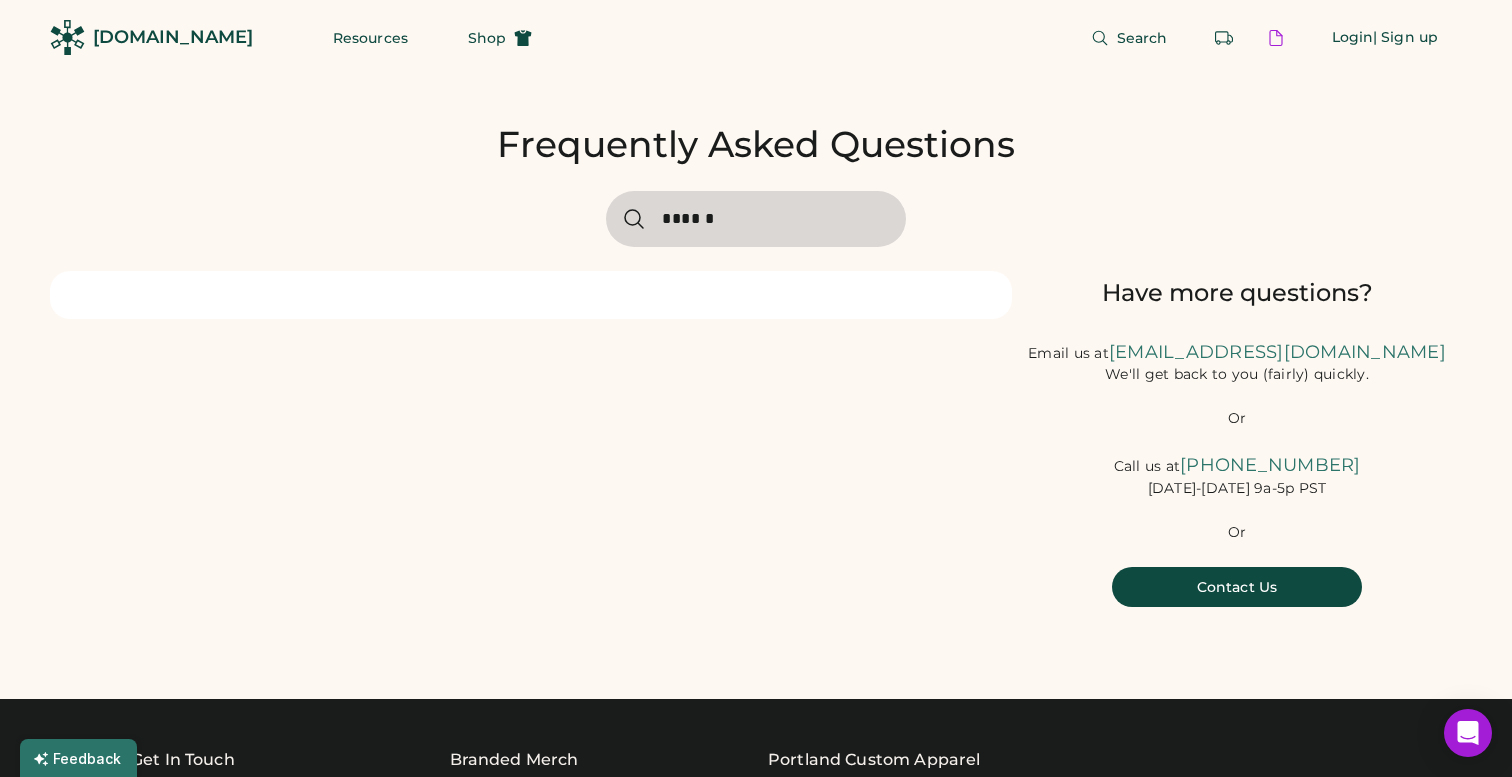 scroll, scrollTop: 0, scrollLeft: 0, axis: both 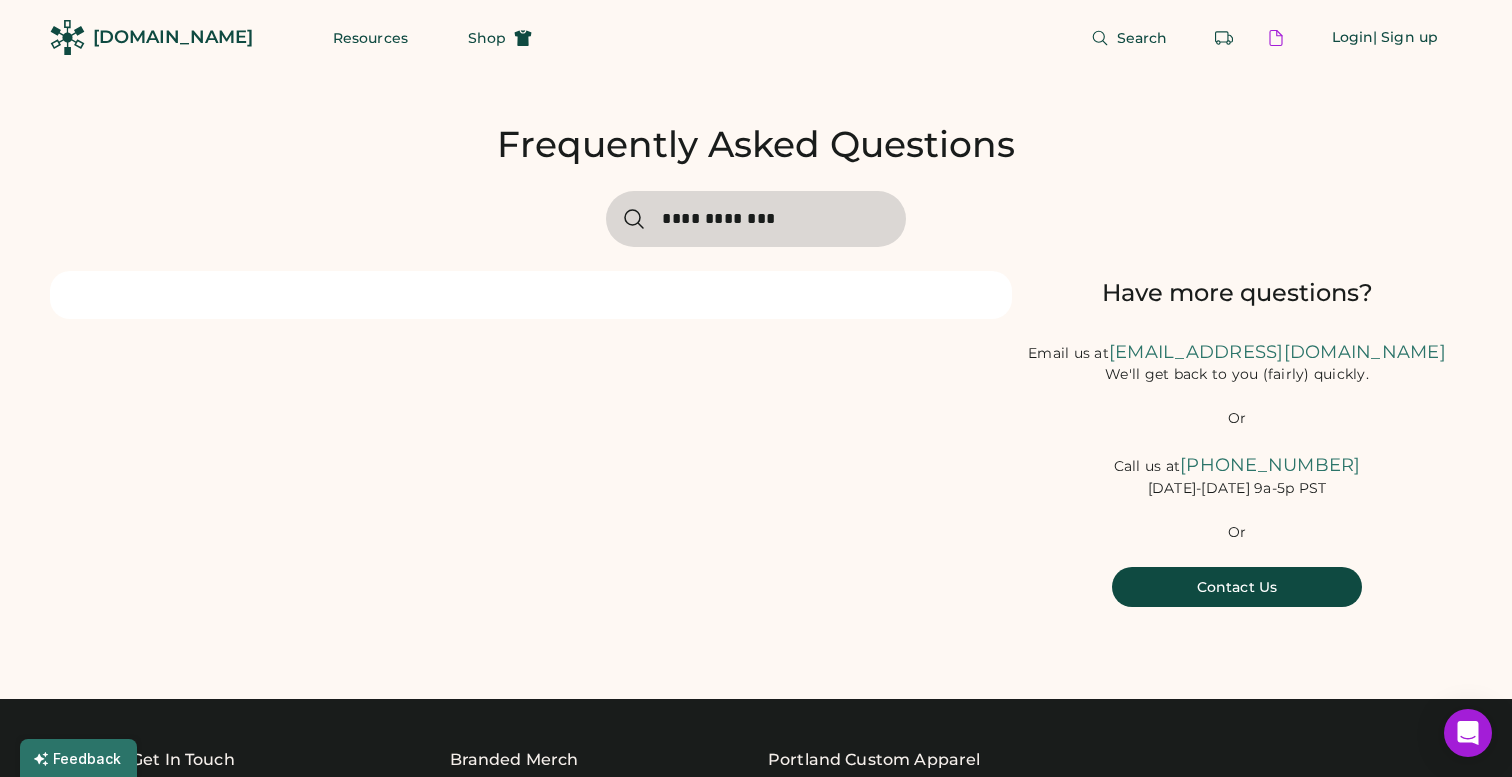 type on "**********" 